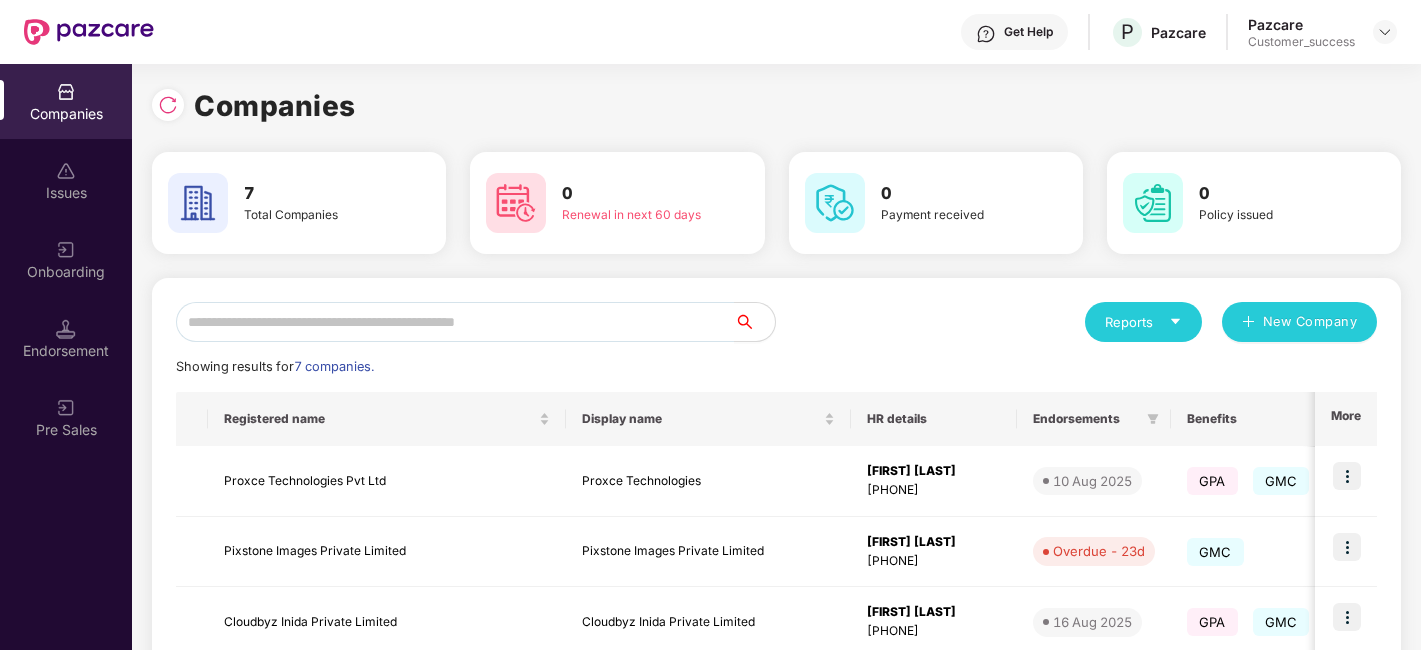 scroll, scrollTop: 0, scrollLeft: 1, axis: horizontal 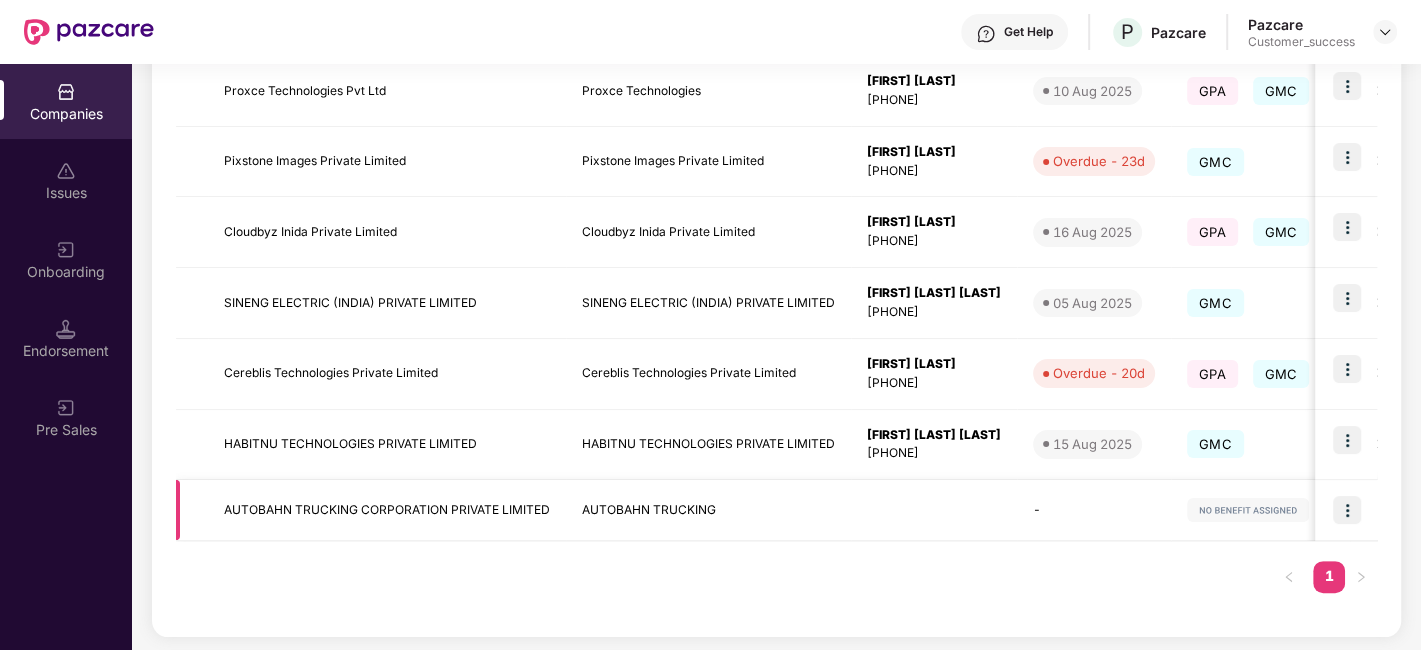 click at bounding box center (1347, 510) 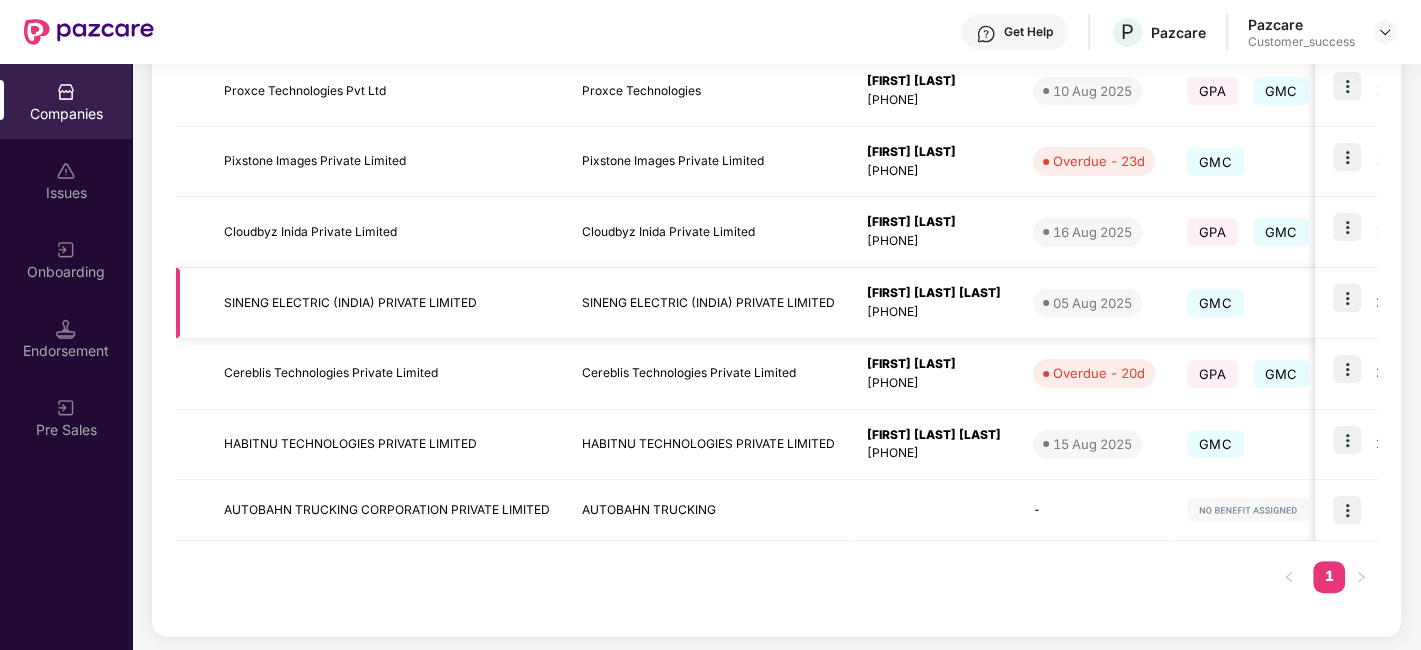 click on "[FIRST] [LAST] [PHONE]" at bounding box center (934, 303) 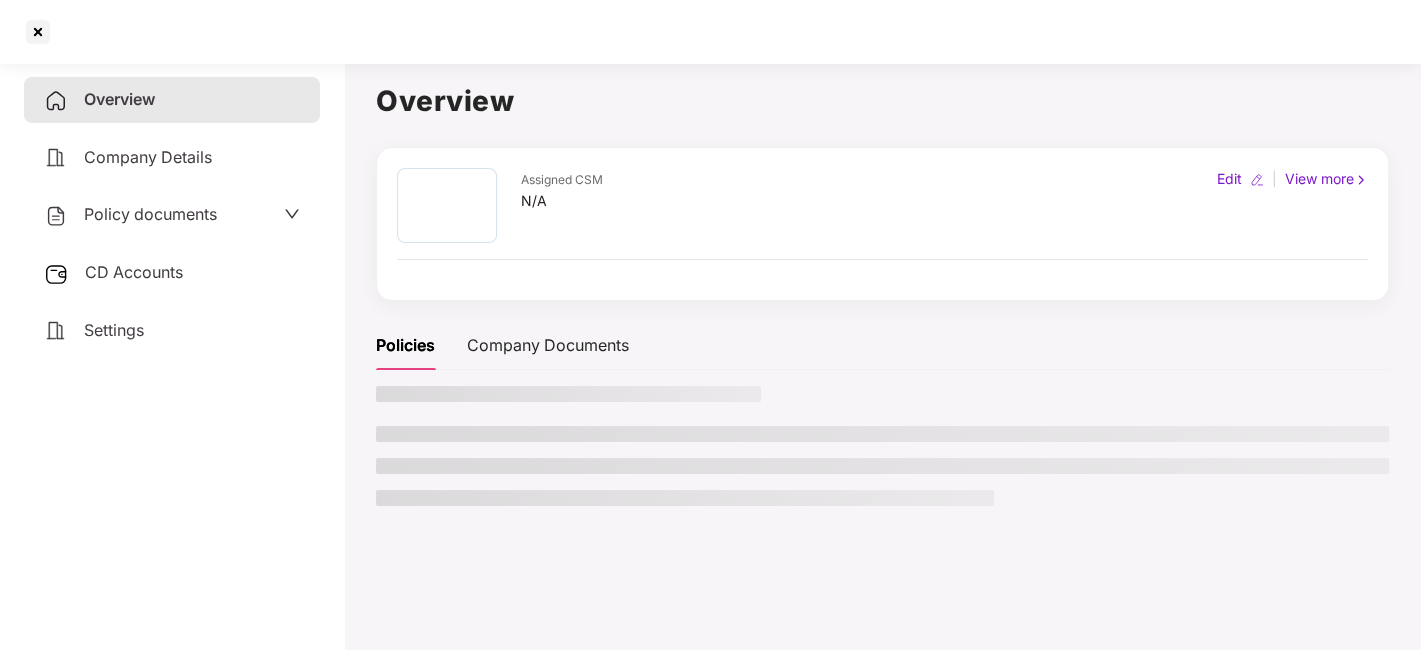 scroll, scrollTop: 0, scrollLeft: 0, axis: both 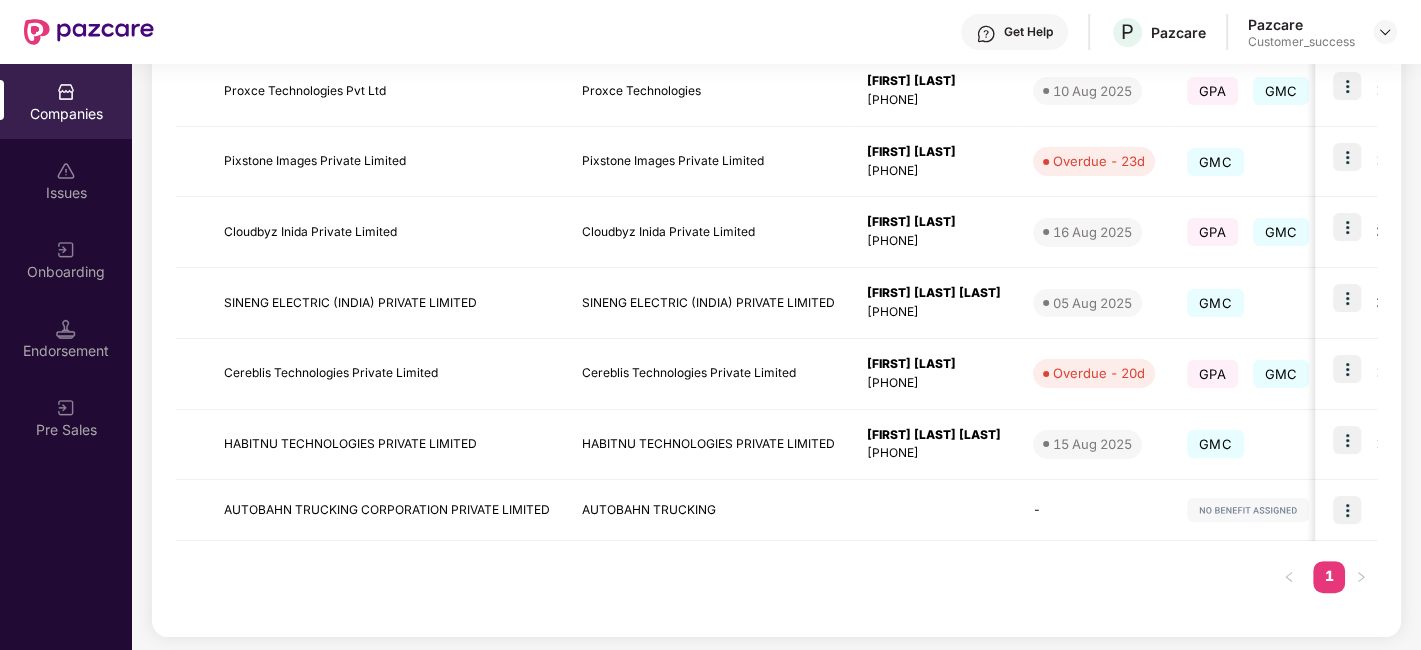 click on "Cloudbyz Inida Private Limited" at bounding box center [387, 232] 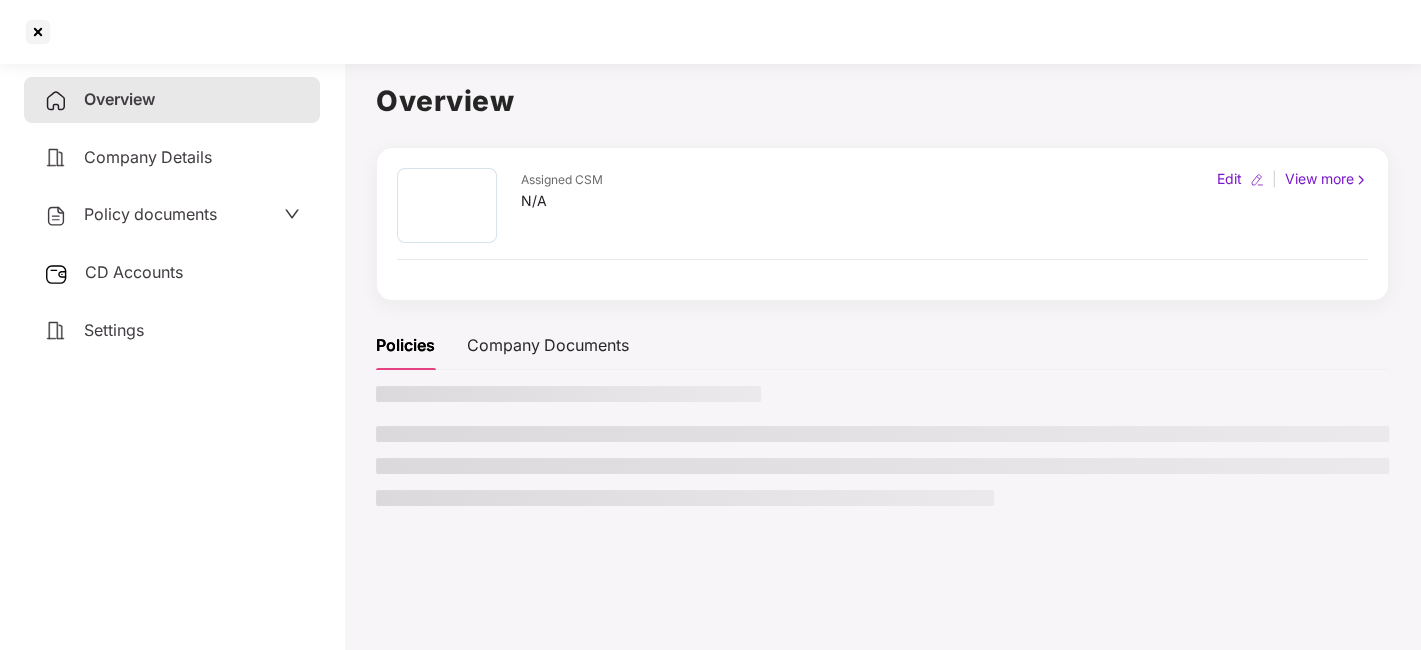 scroll, scrollTop: 0, scrollLeft: 0, axis: both 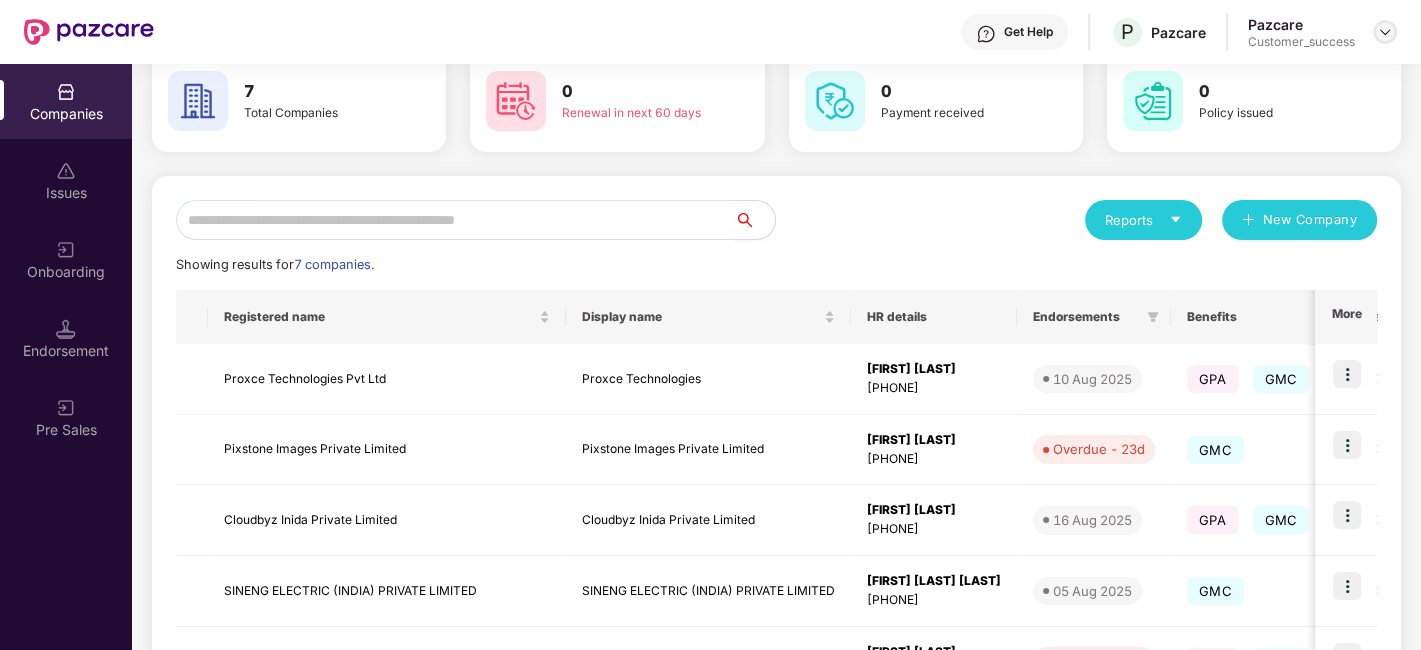 click at bounding box center (1385, 32) 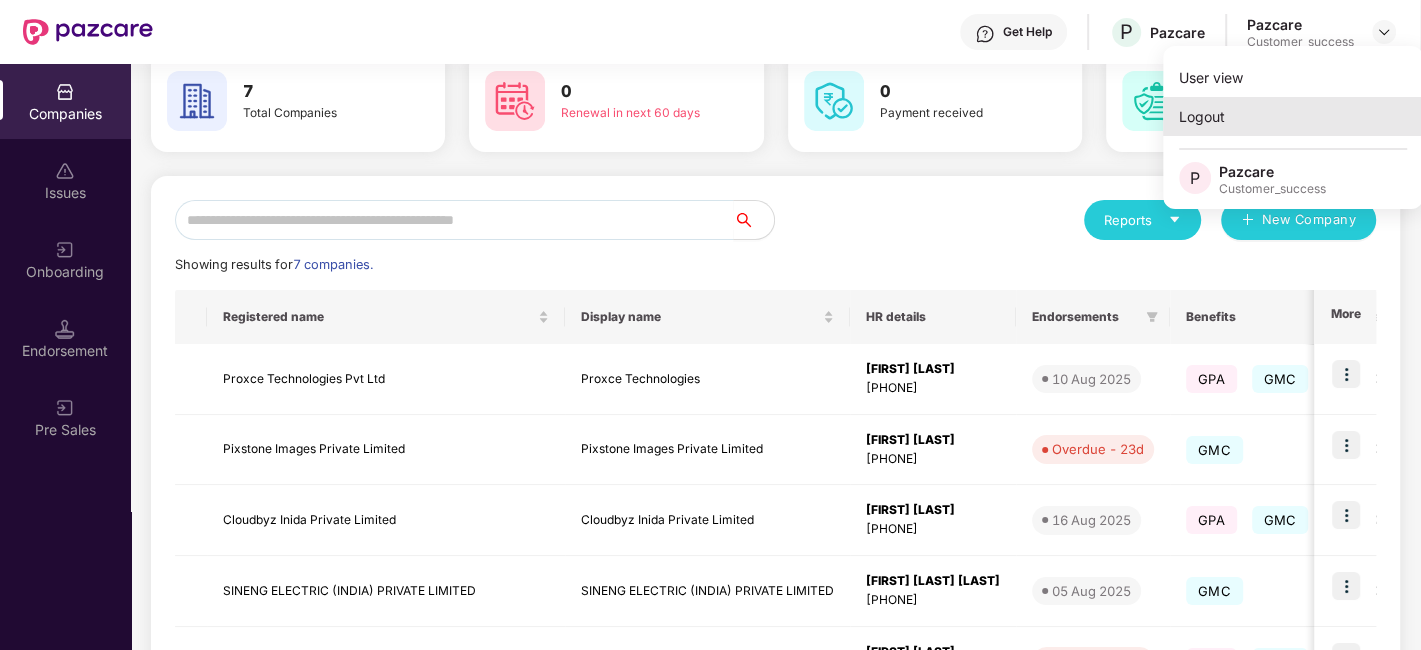click on "Logout" at bounding box center [1293, 116] 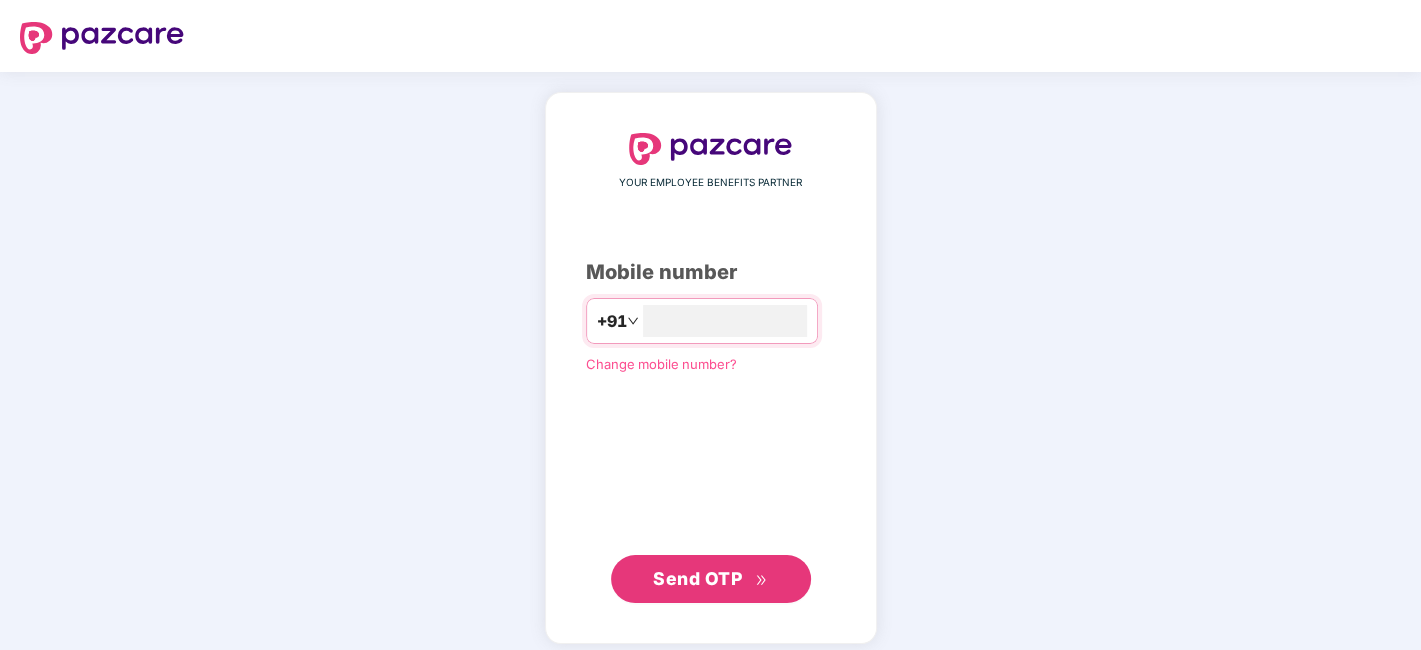 scroll, scrollTop: 0, scrollLeft: 0, axis: both 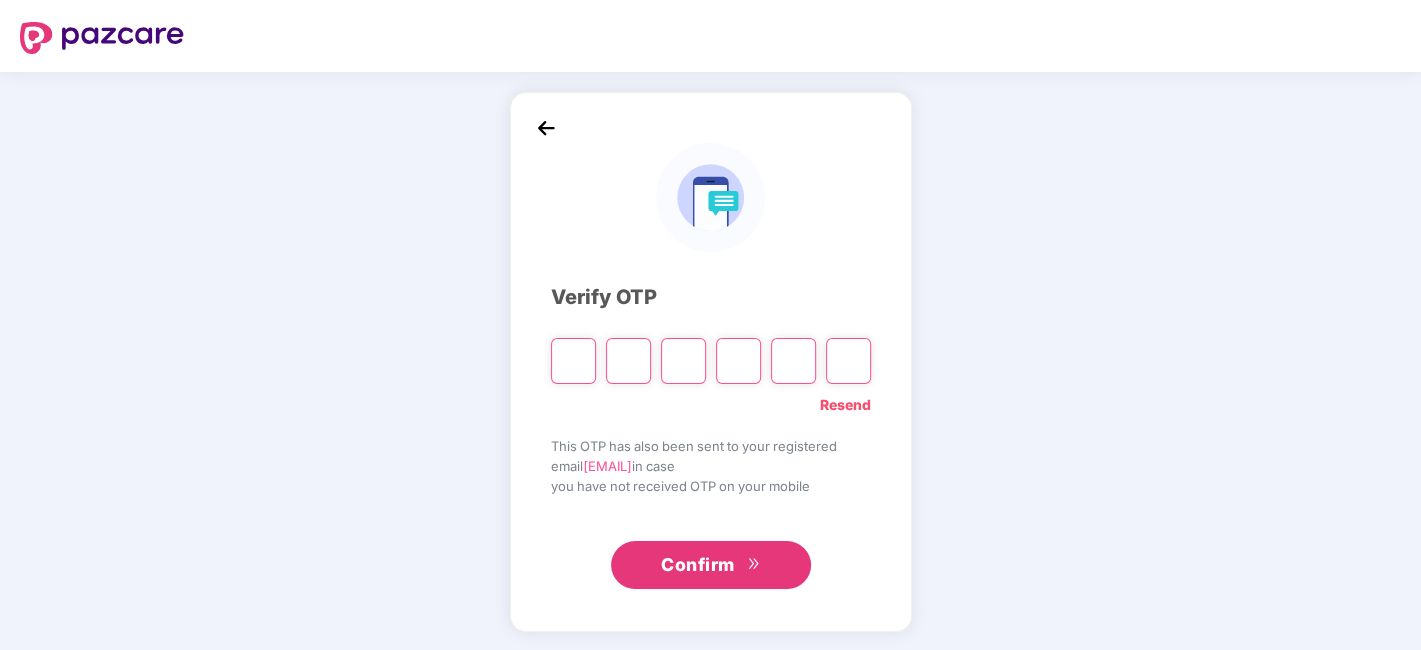 type on "*" 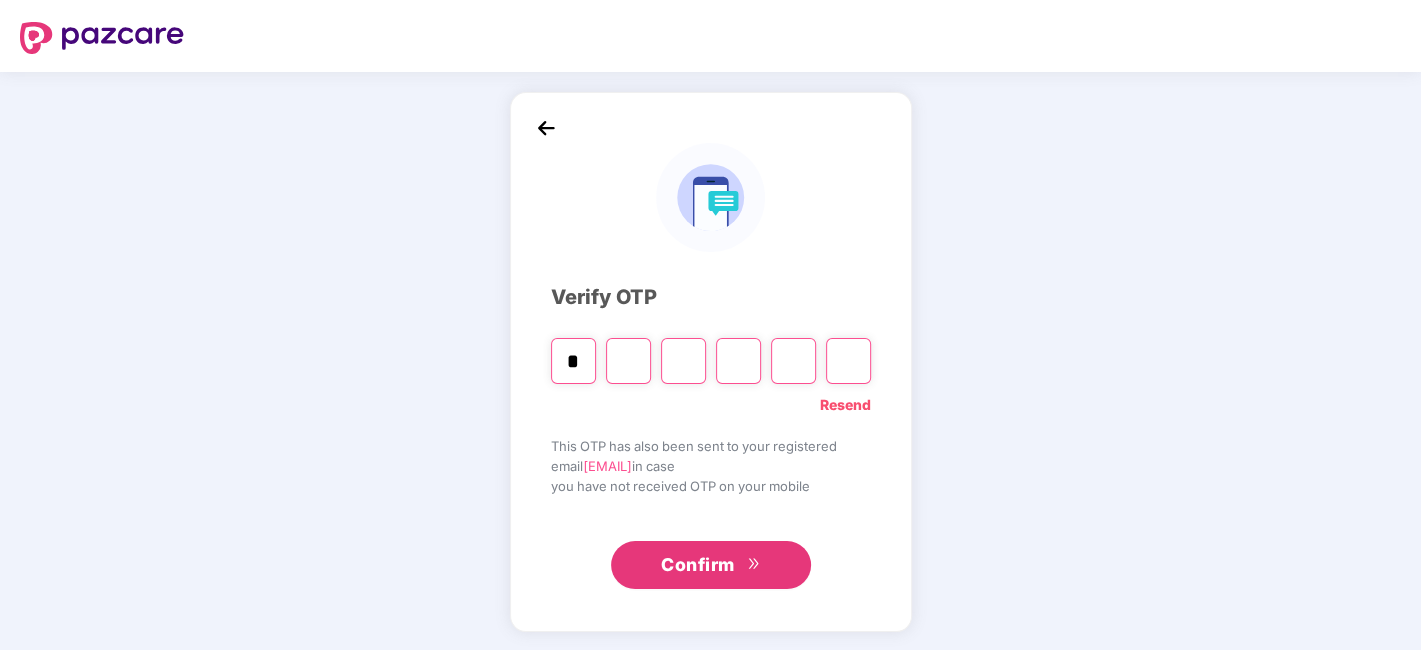 type on "*" 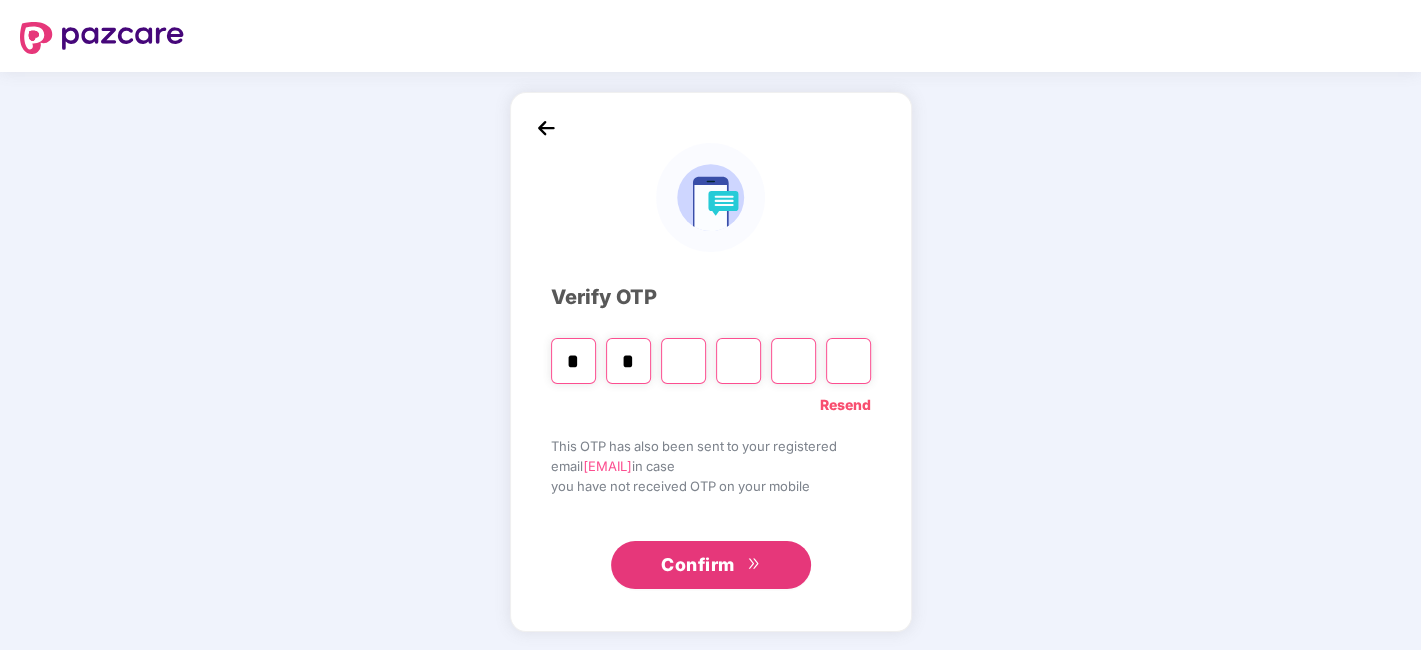 type on "*" 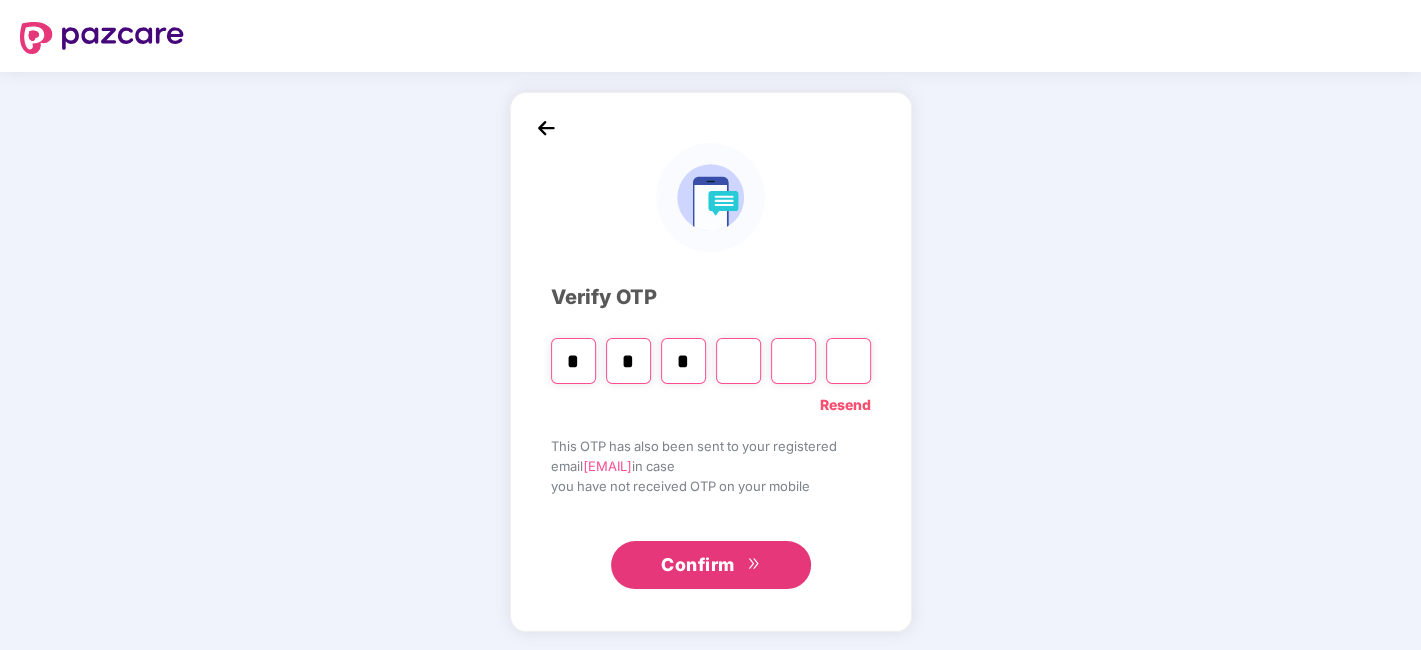 type on "*" 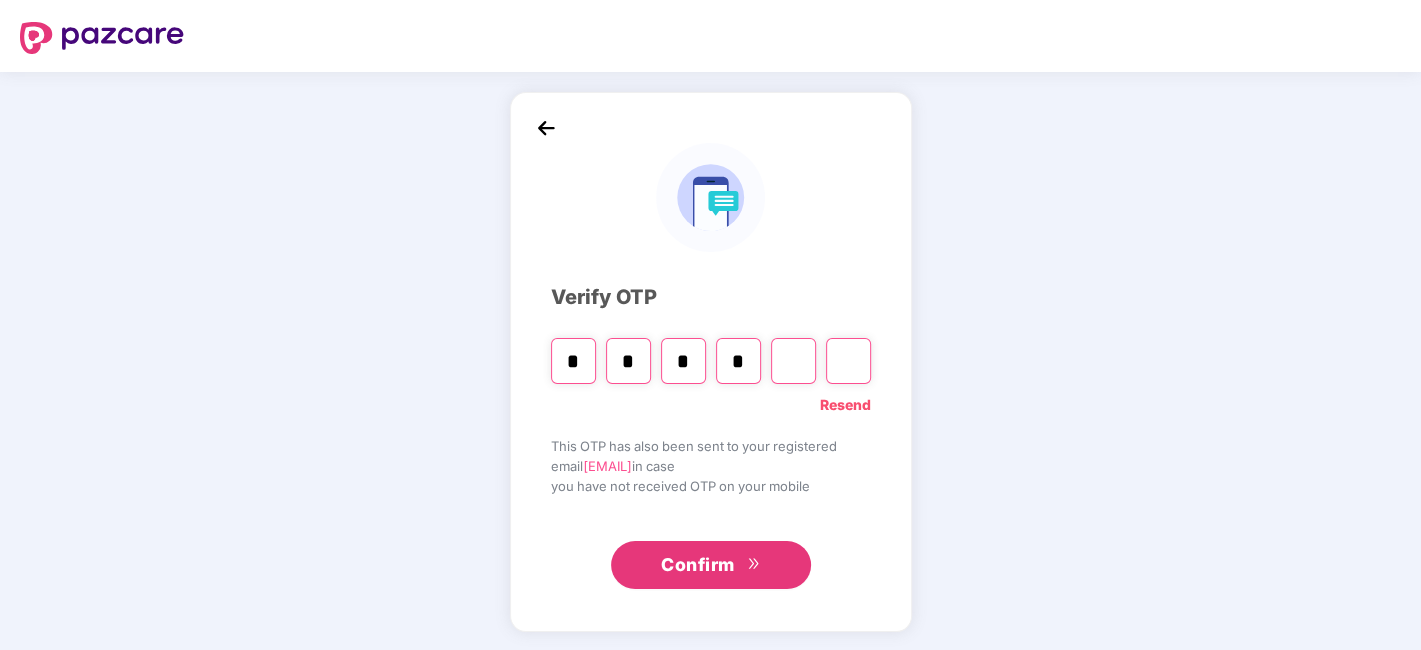 type on "*" 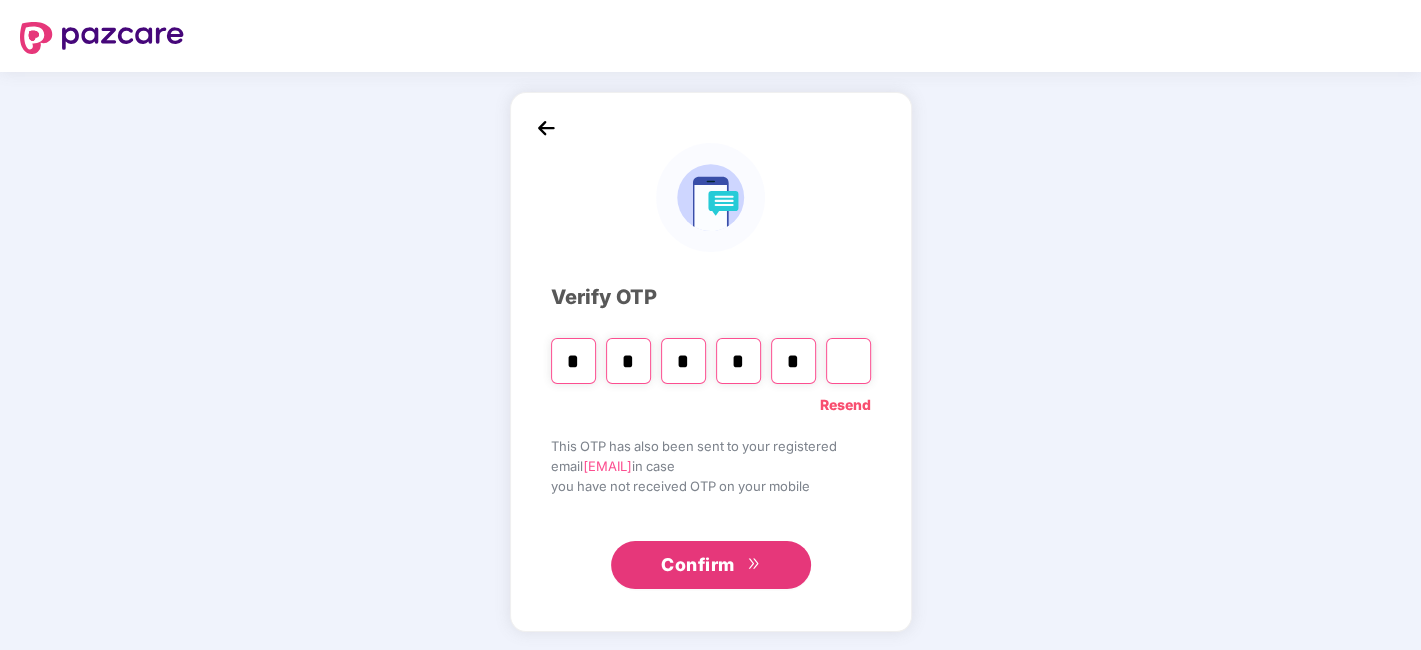 type on "*" 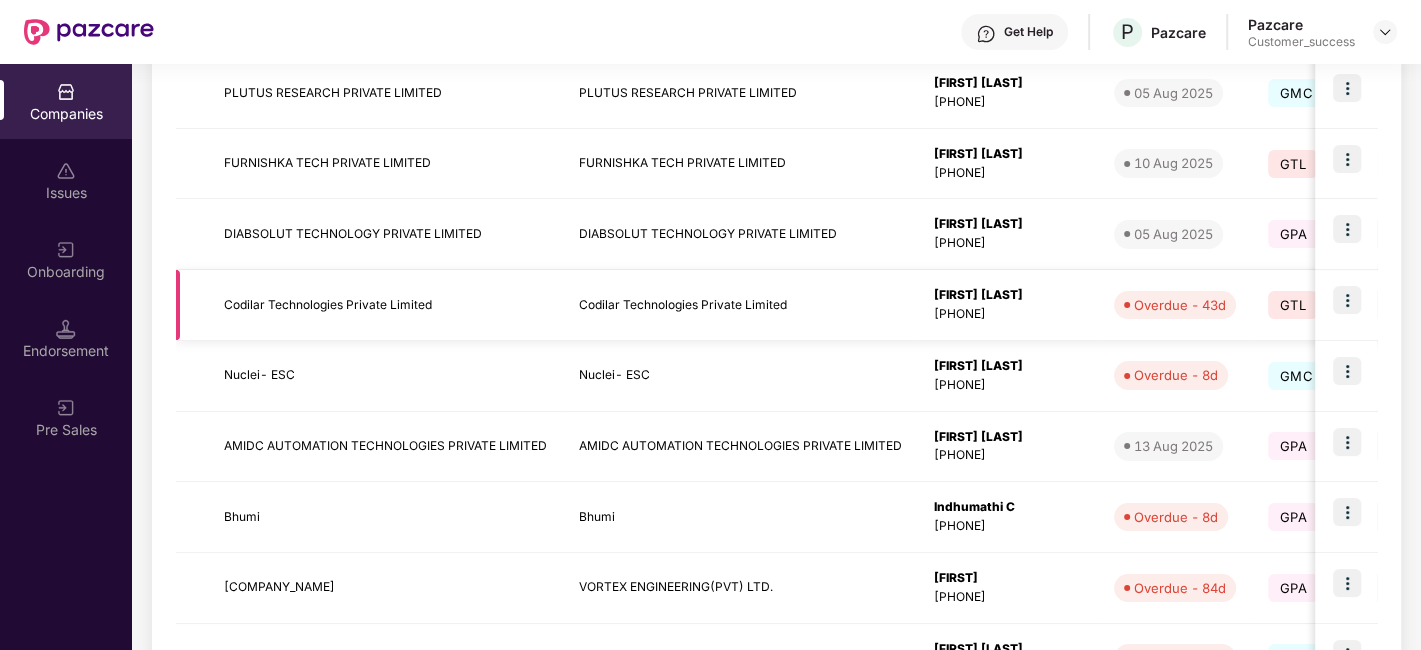scroll, scrollTop: 521, scrollLeft: 0, axis: vertical 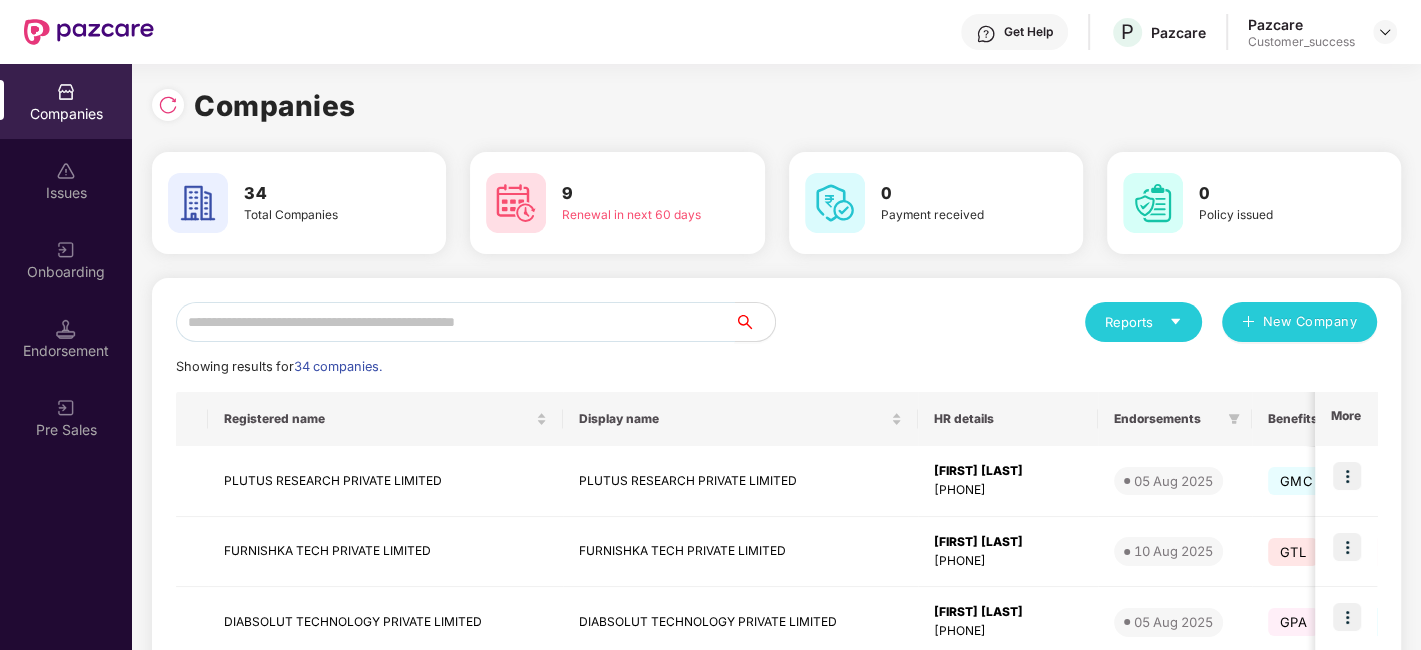 click at bounding box center [455, 322] 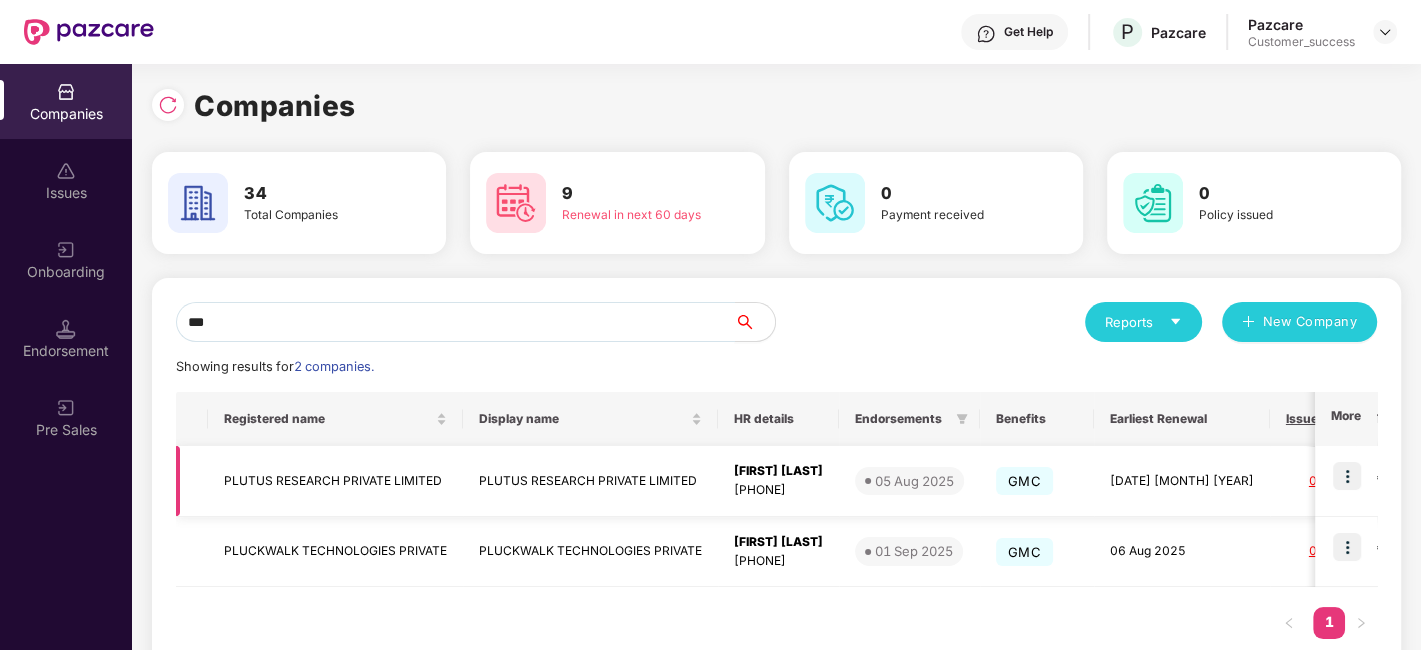 type on "***" 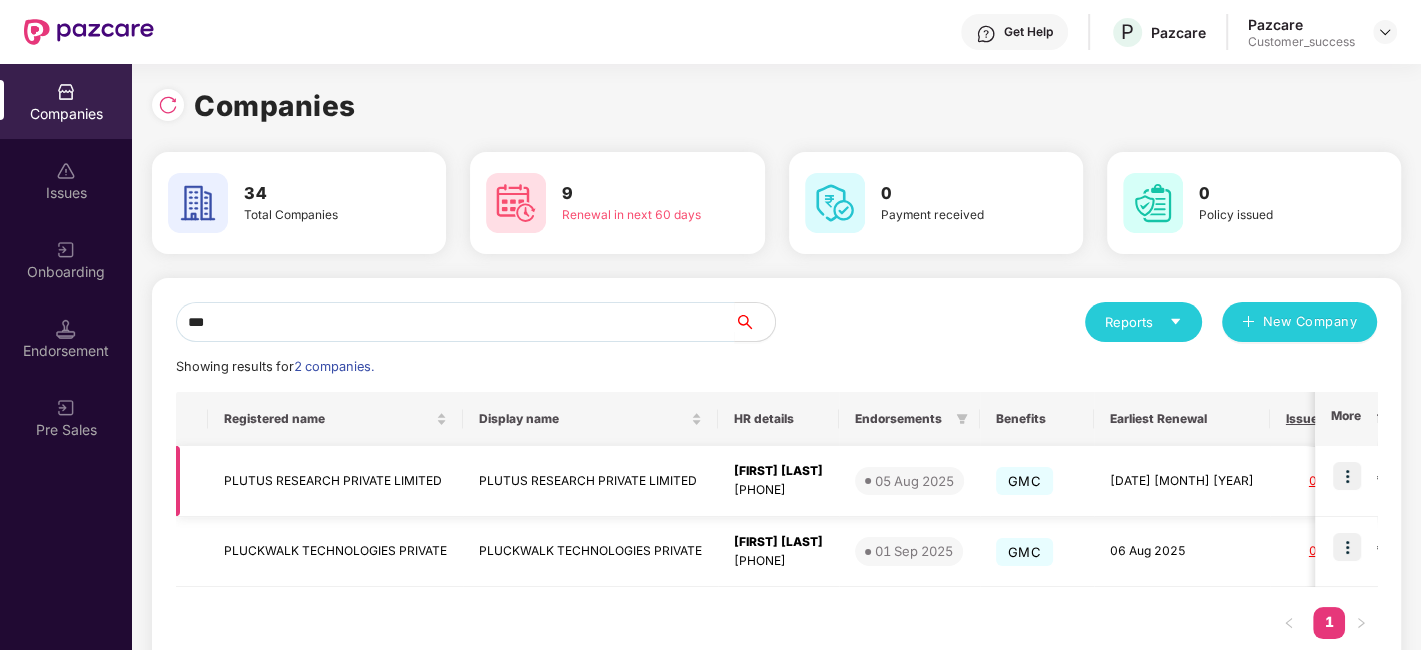 click at bounding box center (1347, 476) 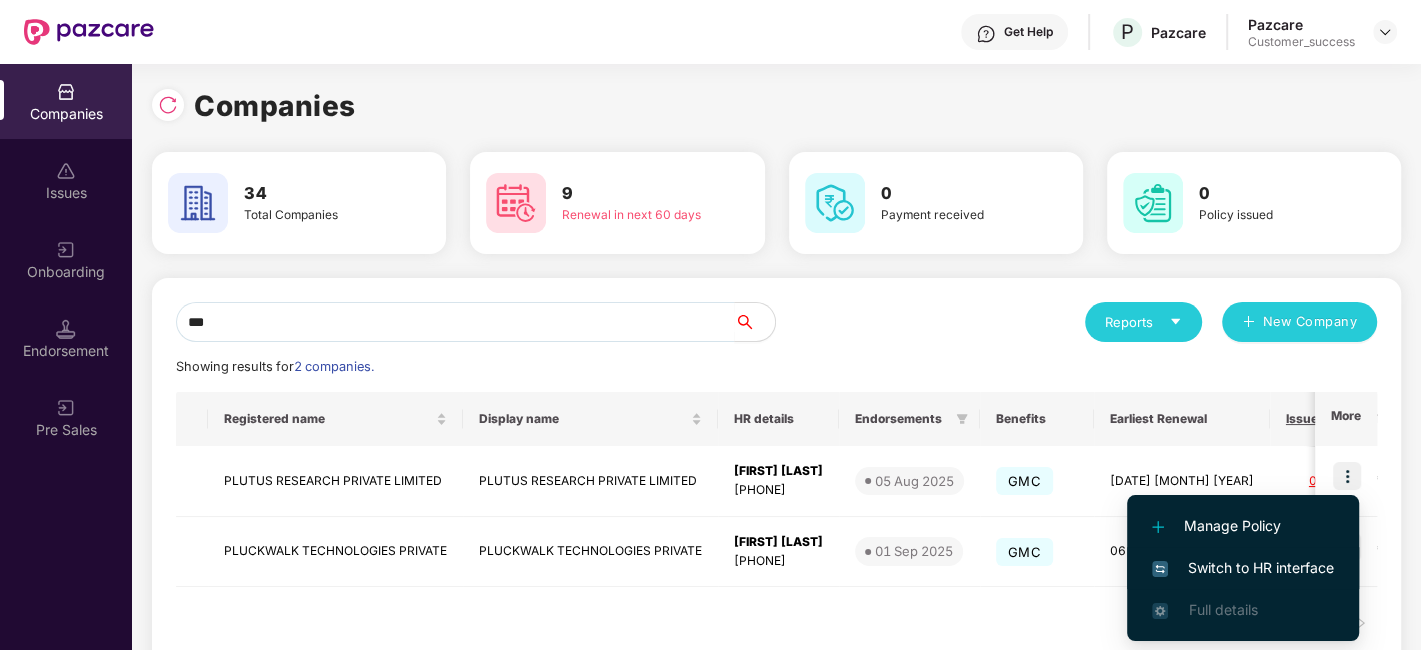 click on "Switch to HR interface" at bounding box center [1243, 568] 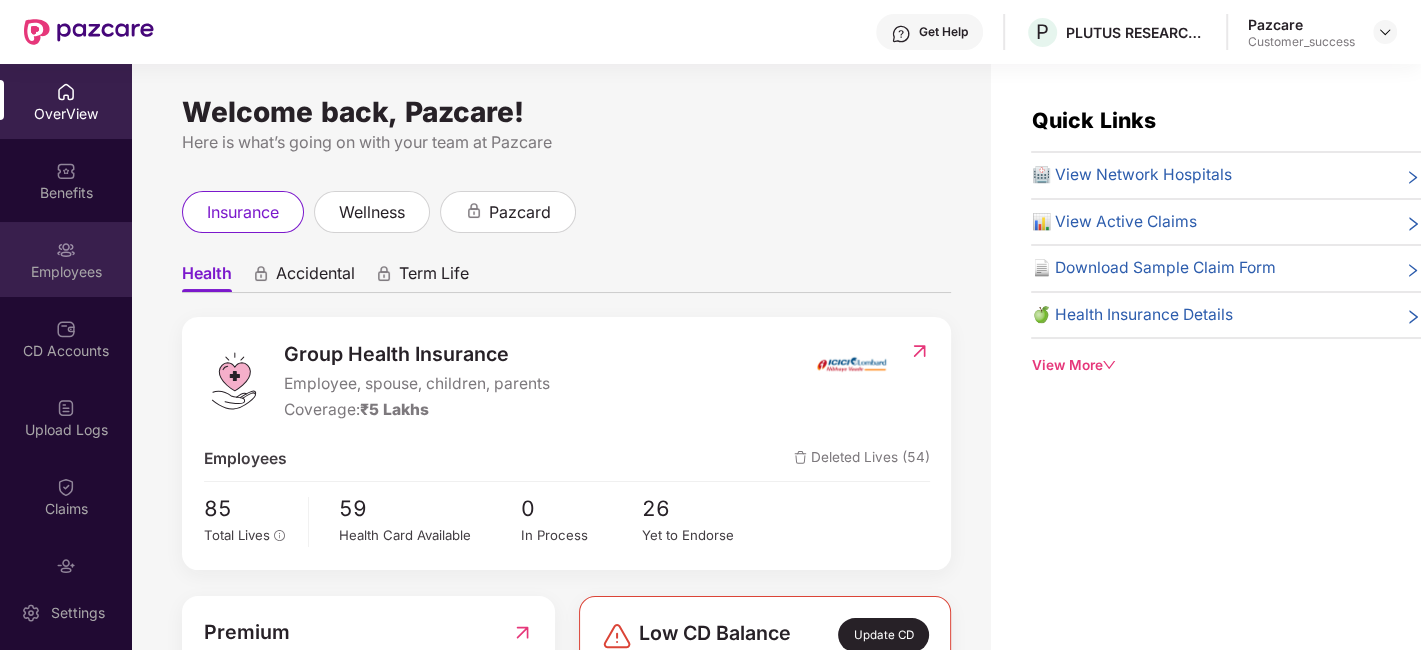 click at bounding box center [66, 250] 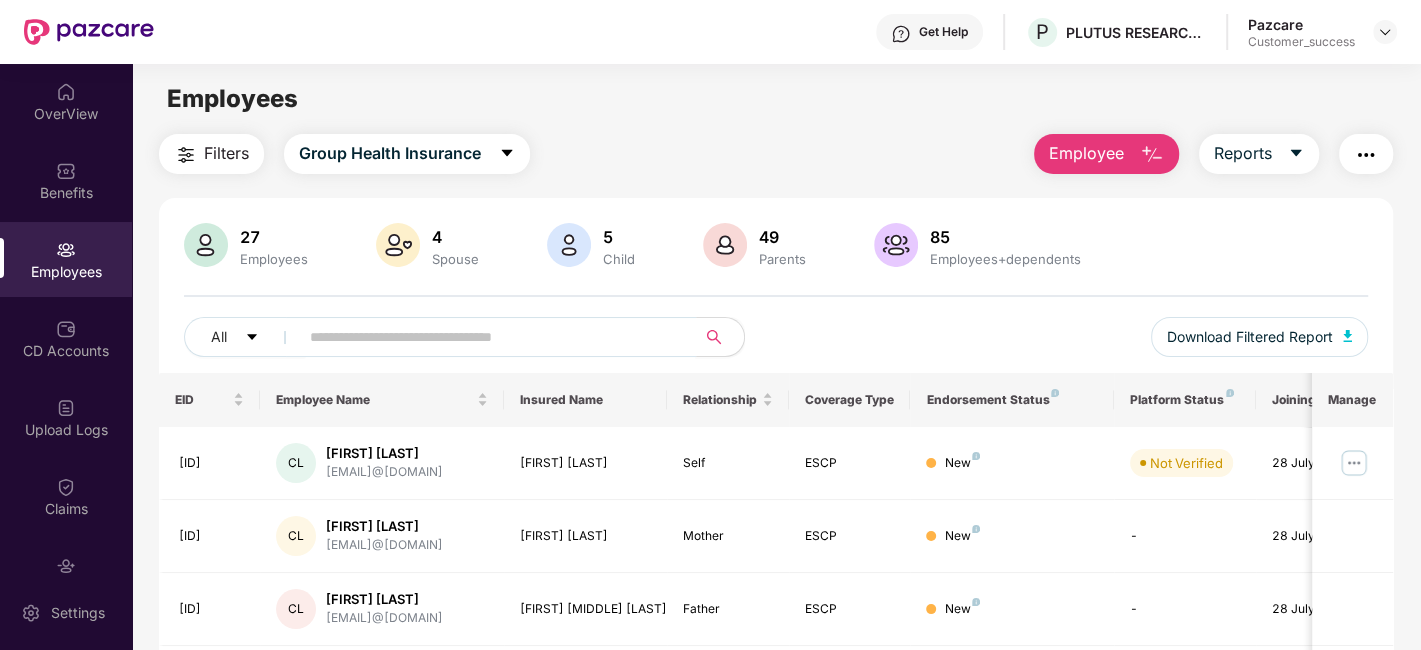 click at bounding box center (489, 337) 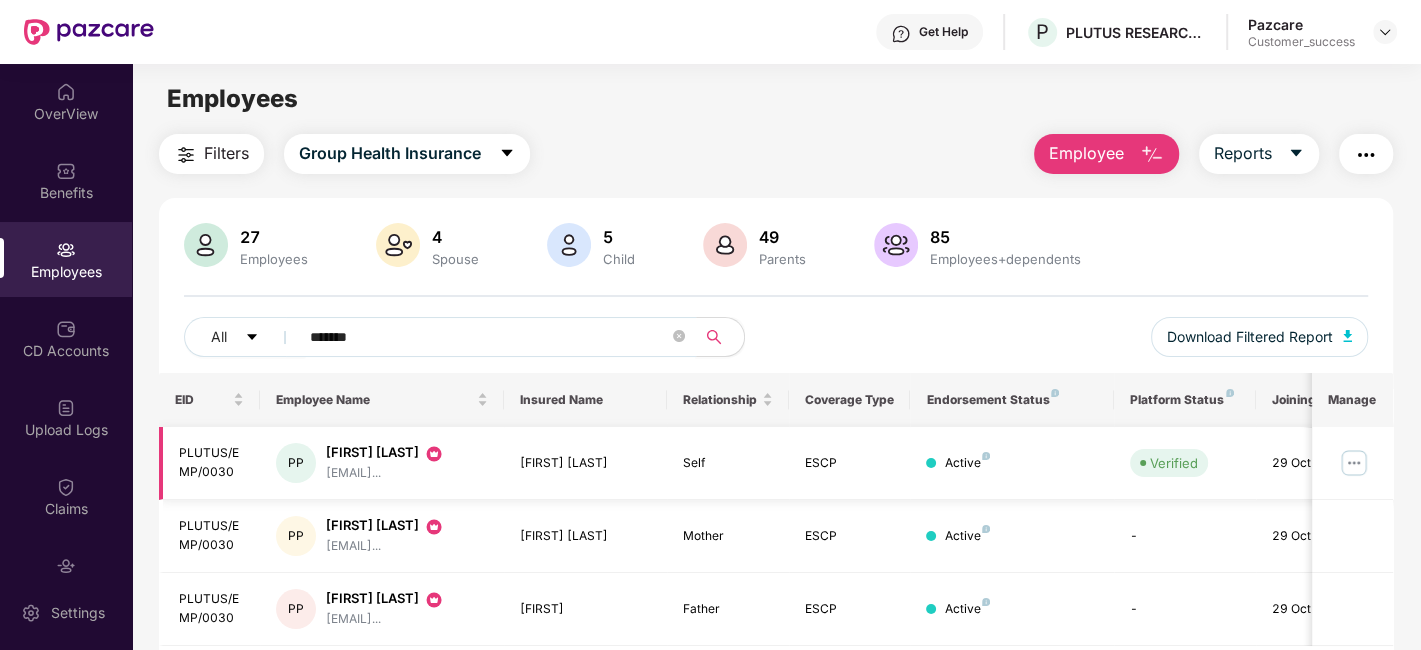 scroll, scrollTop: 65, scrollLeft: 0, axis: vertical 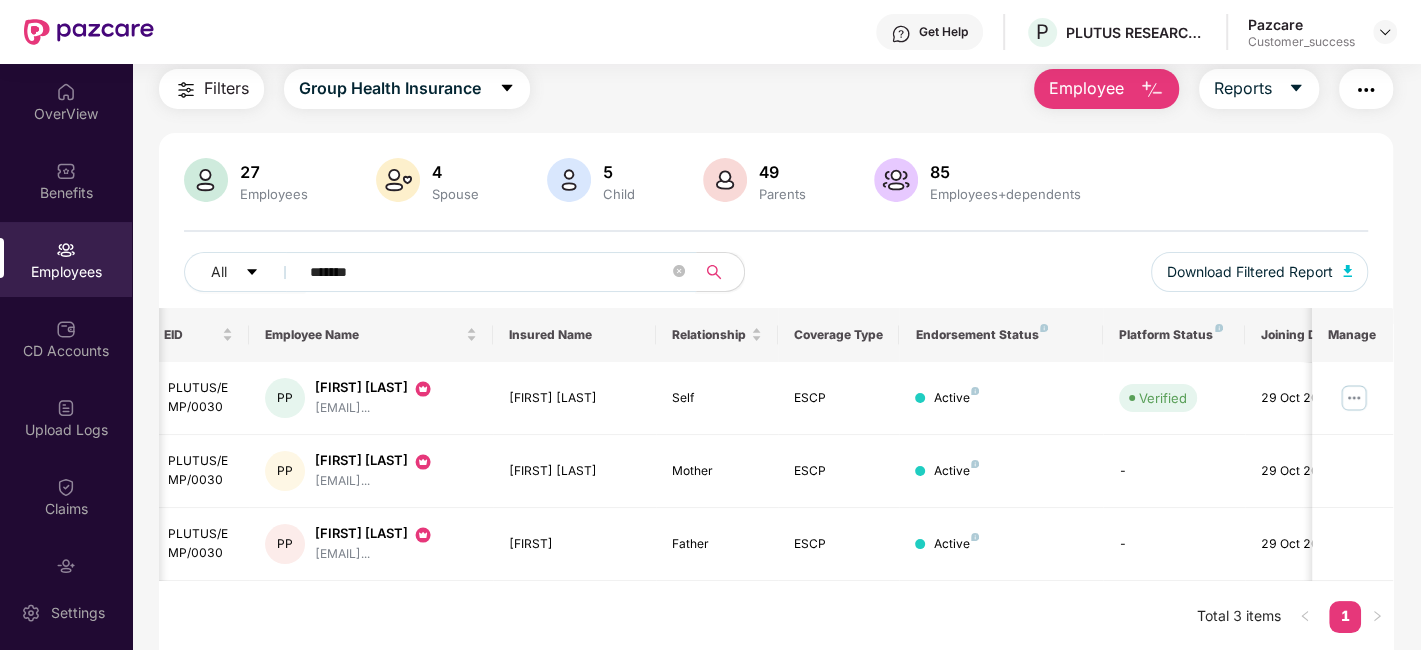 type on "*******" 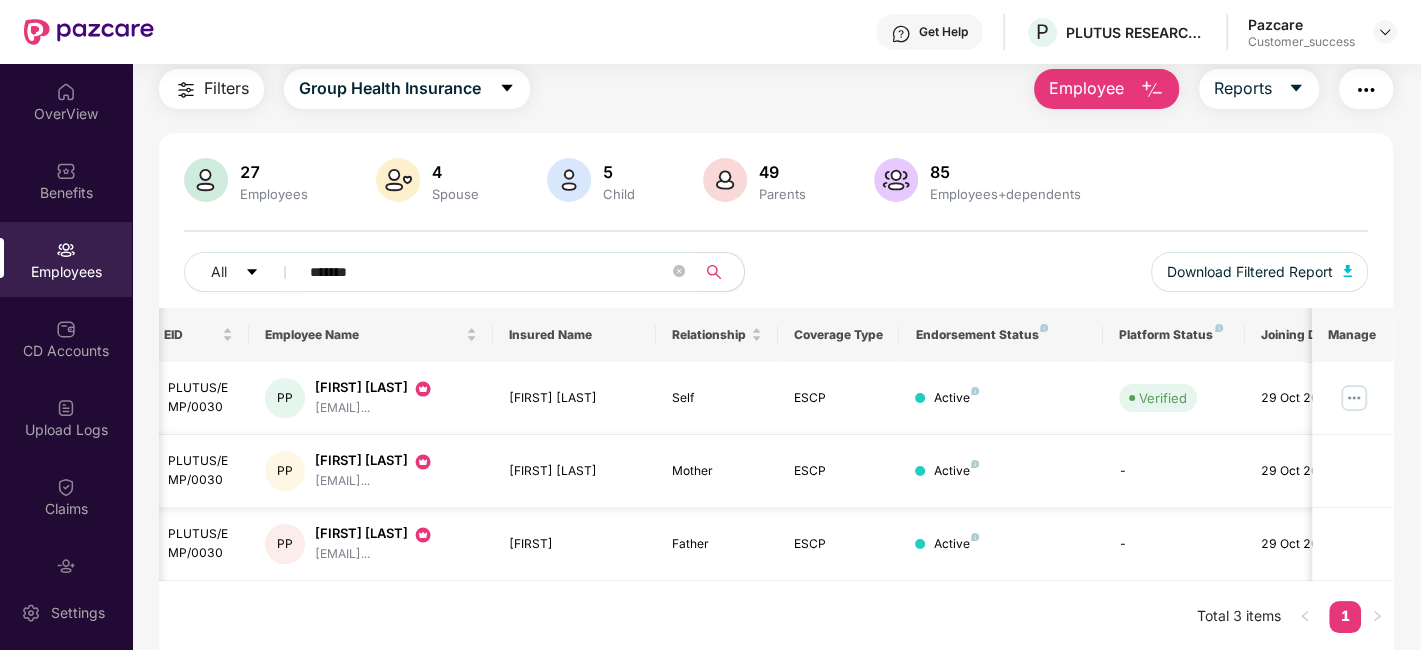 scroll, scrollTop: 0, scrollLeft: 64, axis: horizontal 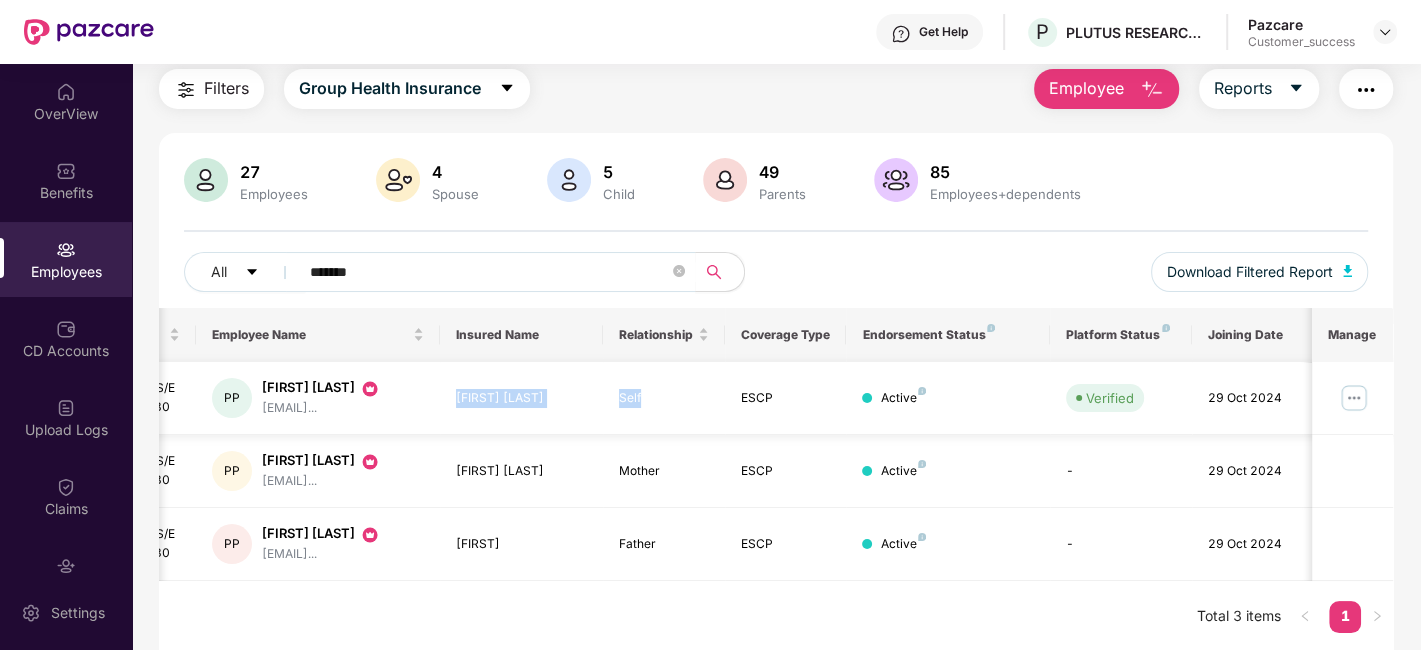 drag, startPoint x: 449, startPoint y: 389, endPoint x: 669, endPoint y: 392, distance: 220.02045 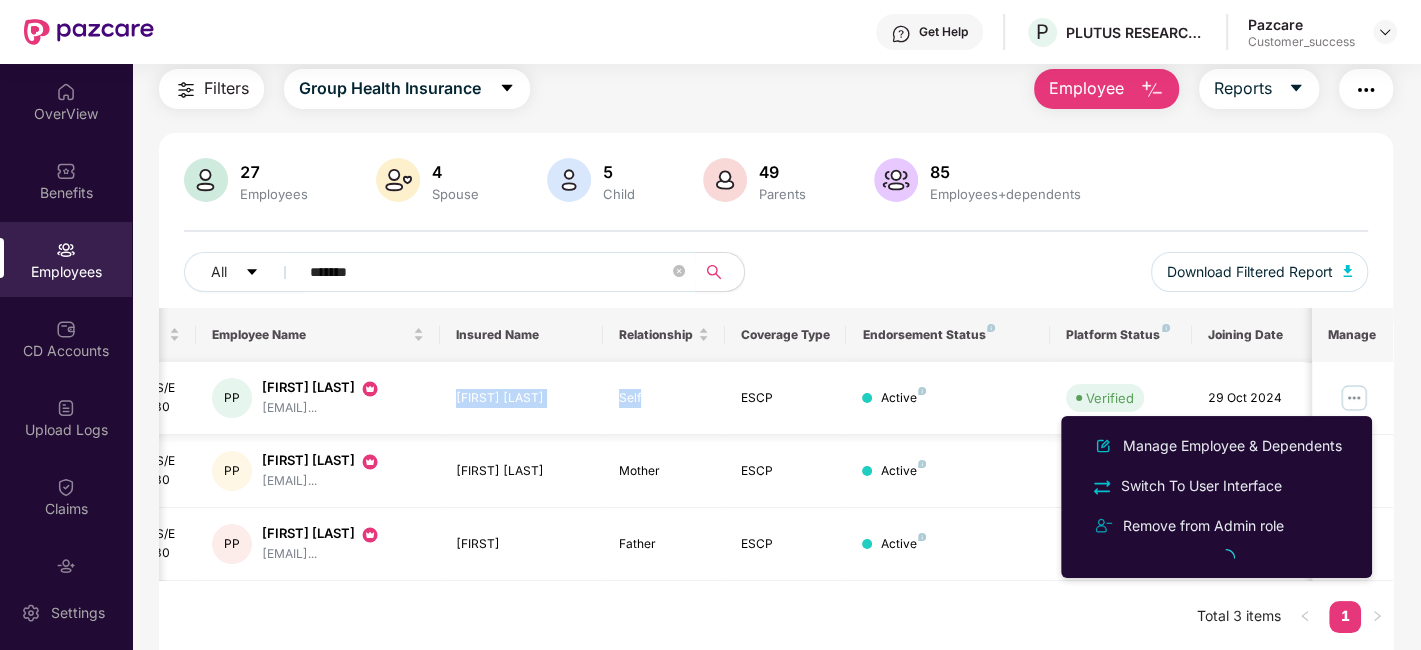 click at bounding box center [1354, 398] 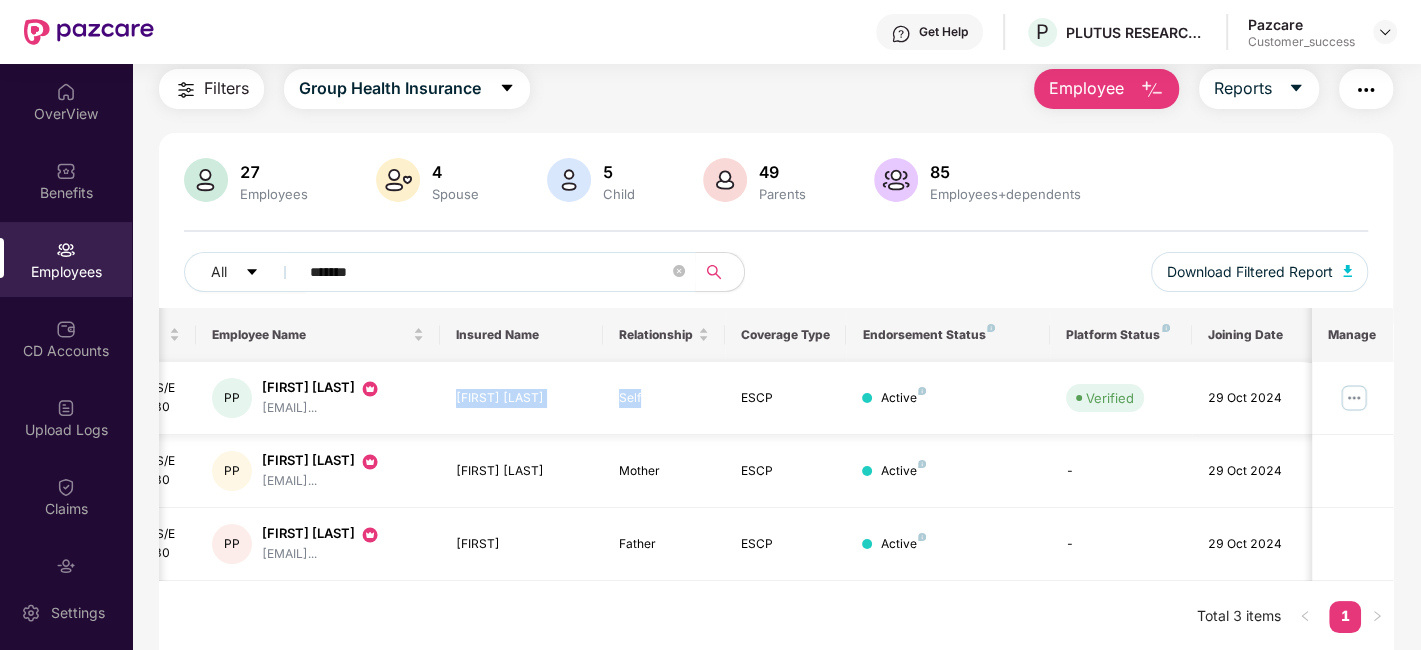 click at bounding box center (1354, 398) 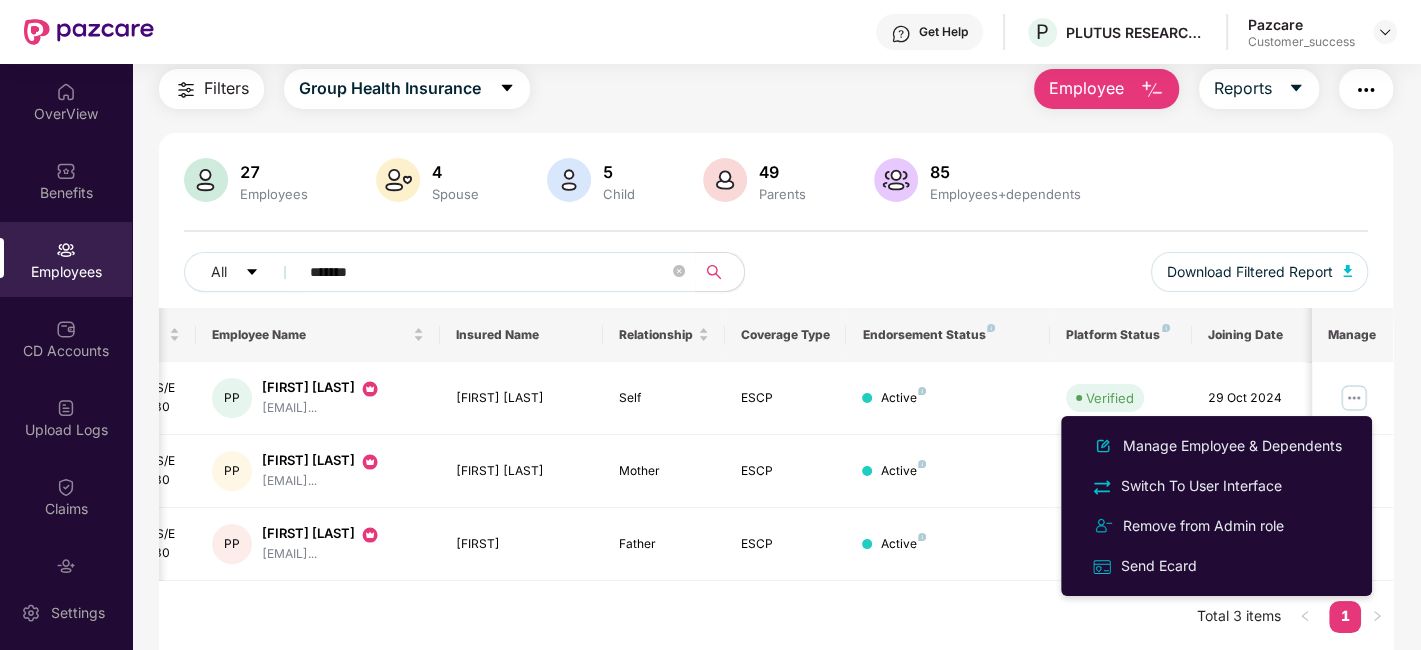 click on "Manage Employee & Dependents Switch To User Interface Remove from Admin role Send Ecard" at bounding box center [1216, 506] 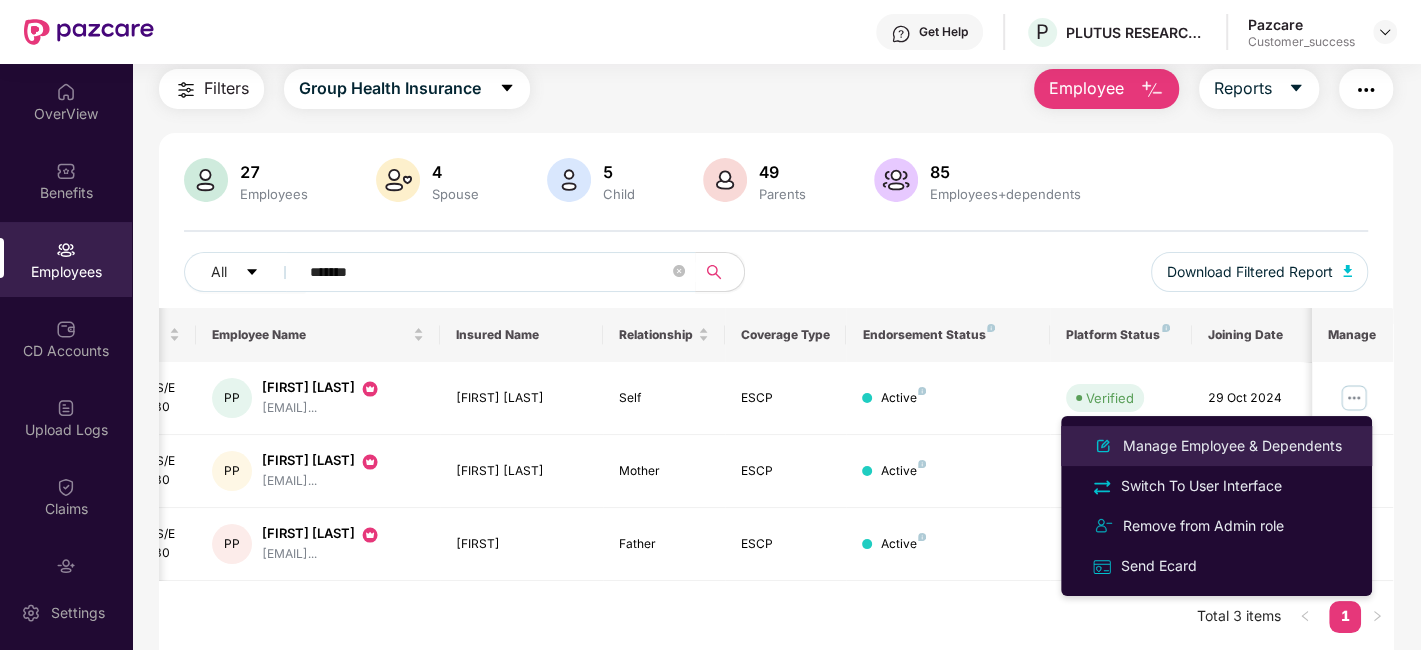 click on "Manage Employee & Dependents" at bounding box center (1232, 446) 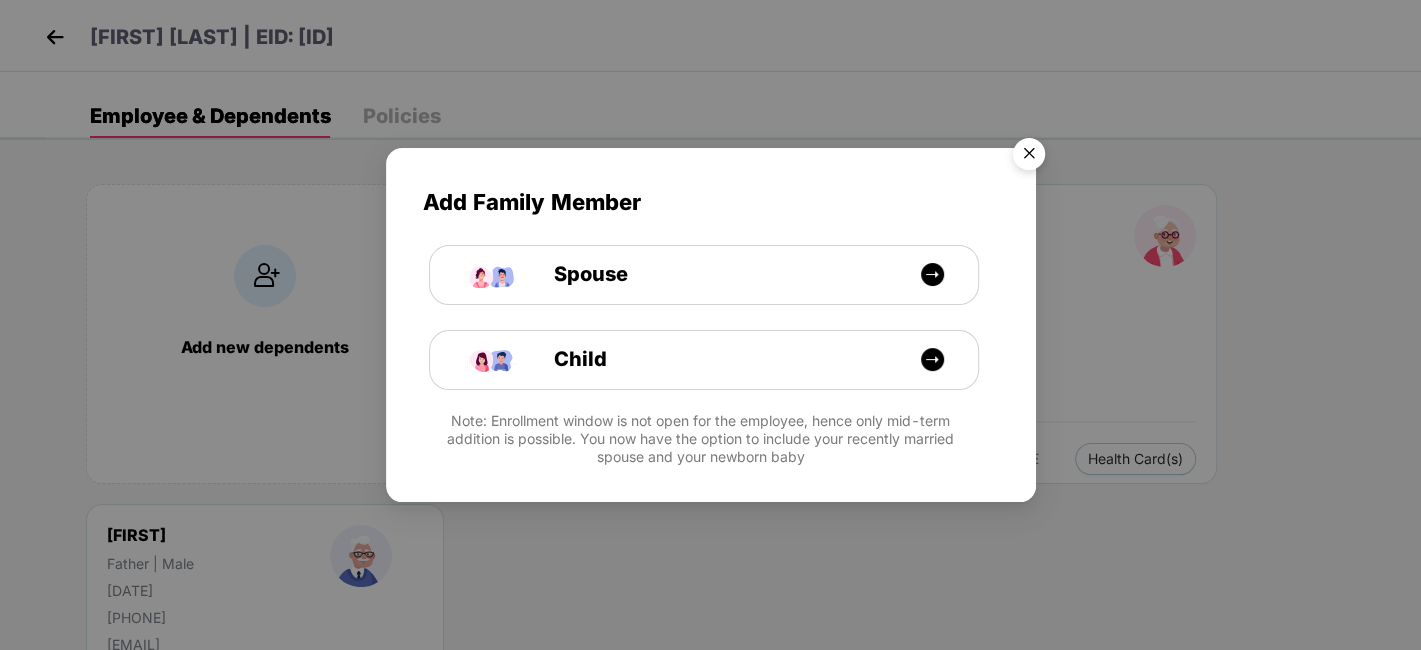 click at bounding box center [1029, 157] 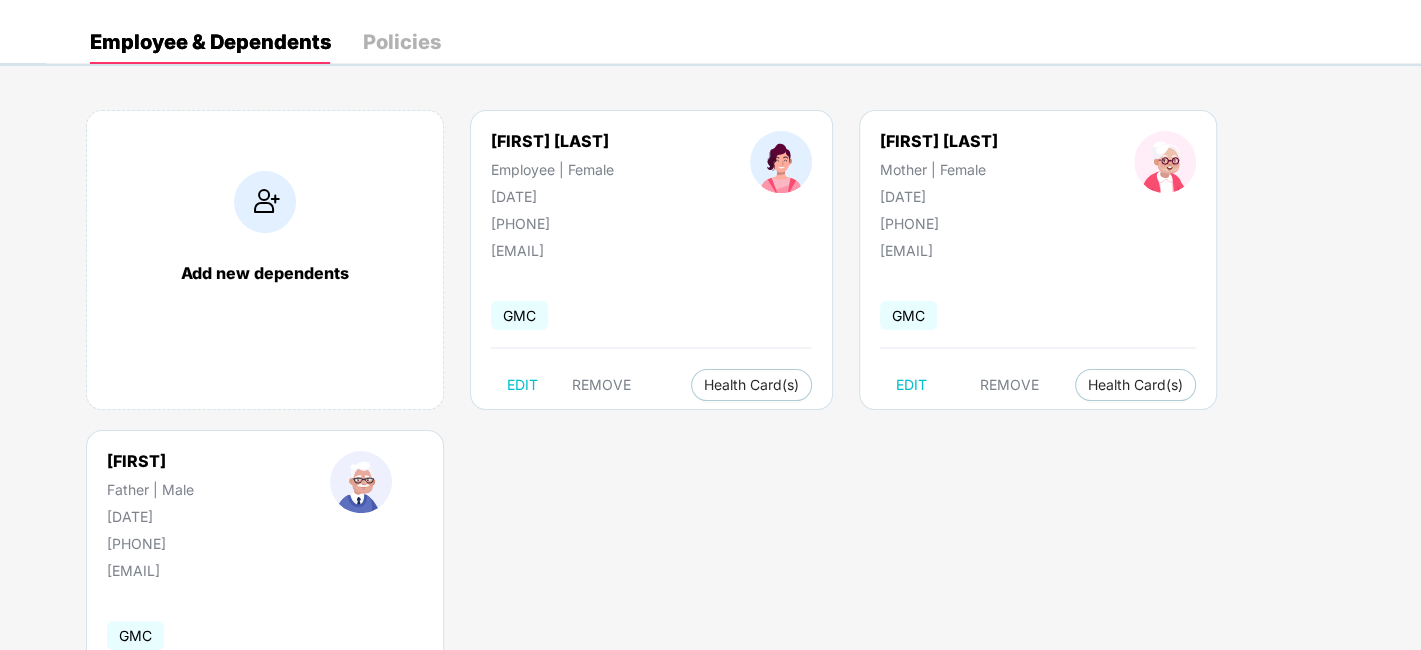 scroll, scrollTop: 75, scrollLeft: 0, axis: vertical 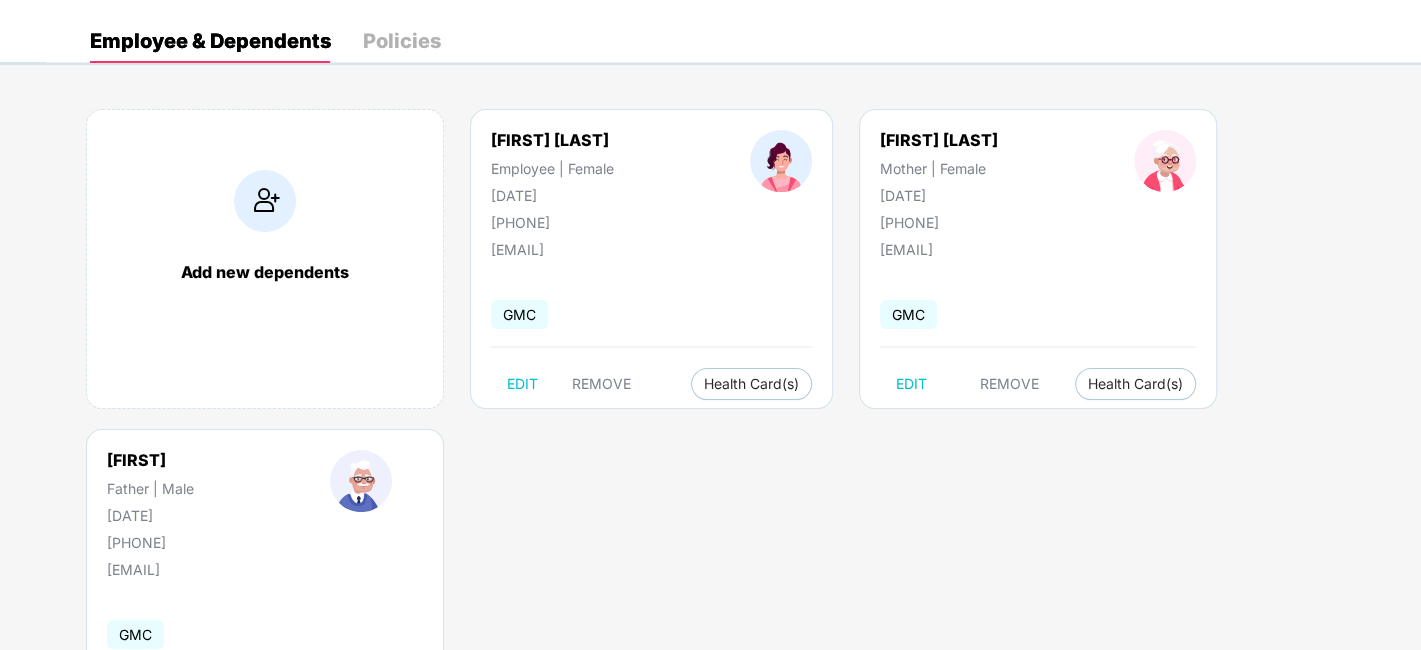 drag, startPoint x: 877, startPoint y: 140, endPoint x: 1024, endPoint y: 125, distance: 147.76332 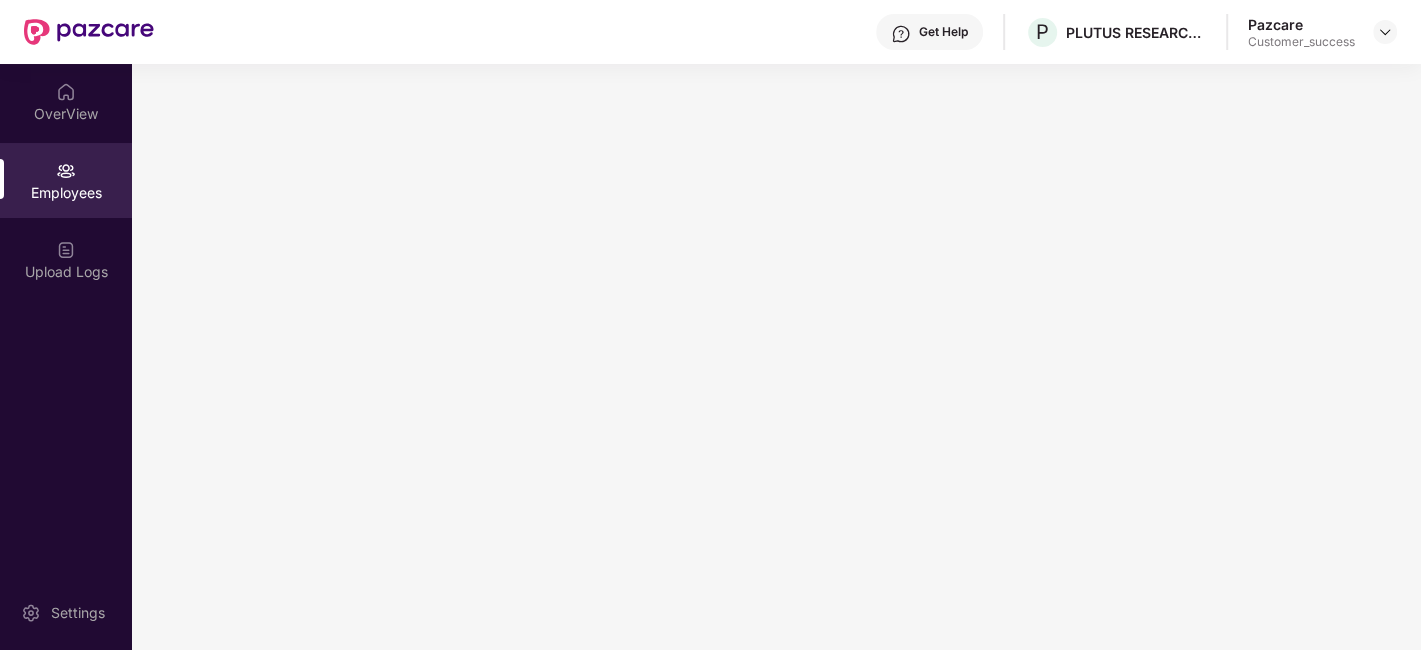 scroll, scrollTop: 0, scrollLeft: 0, axis: both 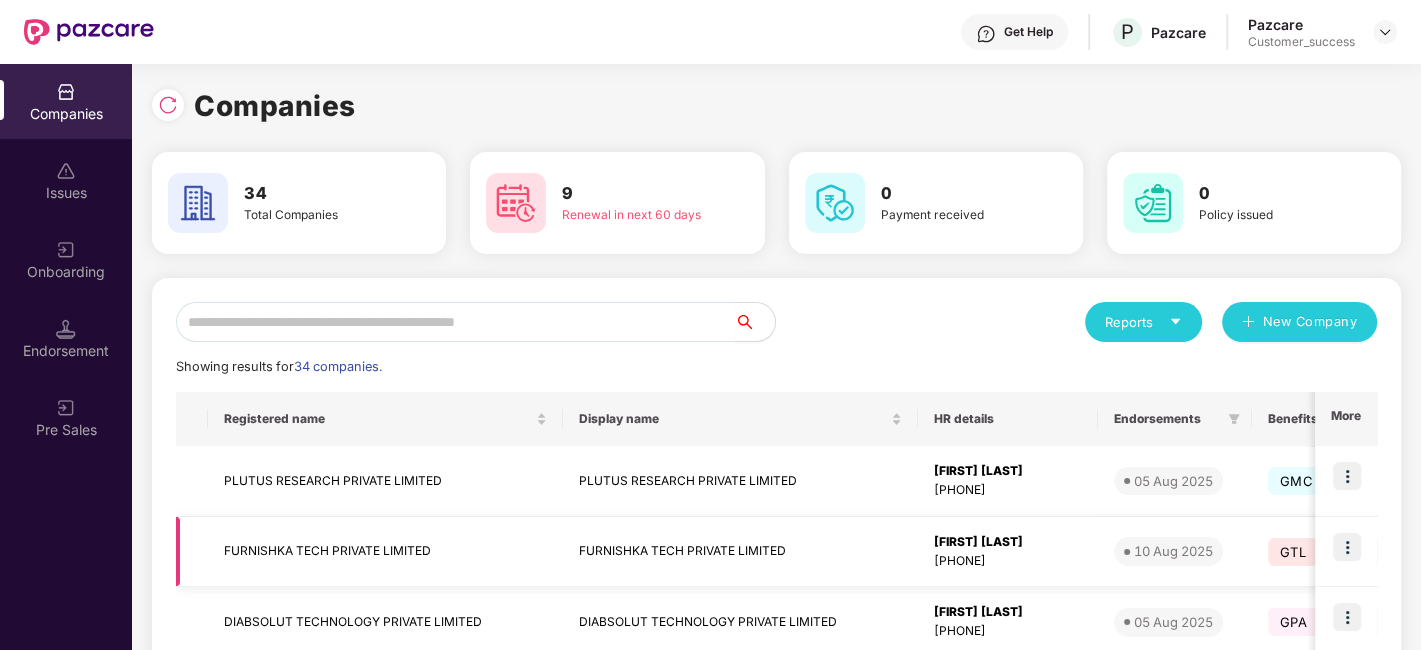 click at bounding box center (1347, 547) 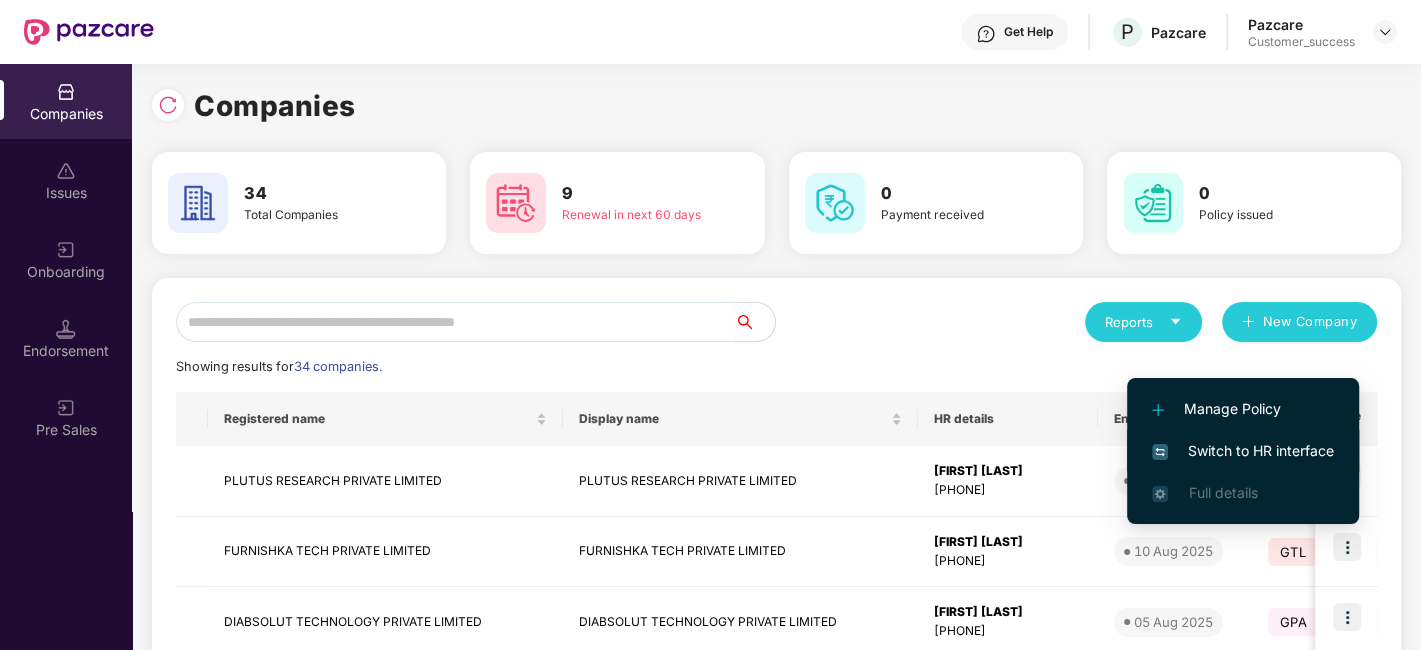 click on "Switch to HR interface" at bounding box center [1243, 451] 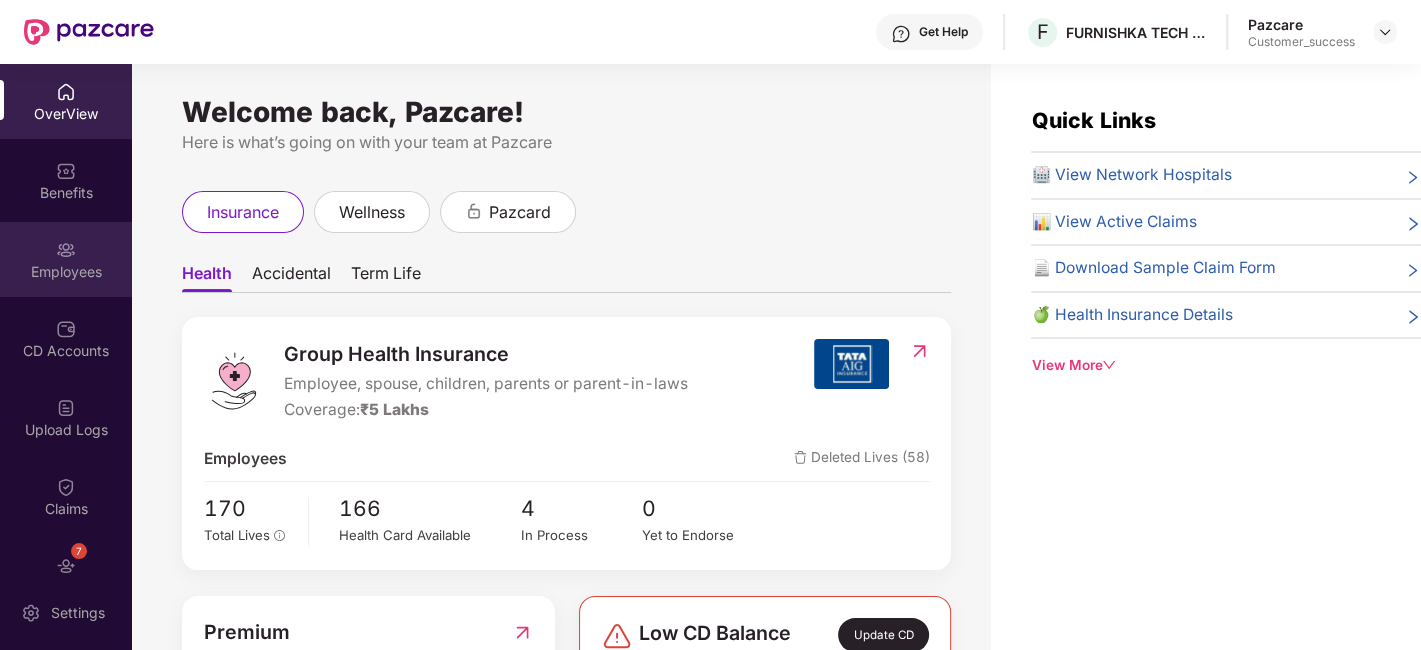 click on "Employees" at bounding box center [66, 272] 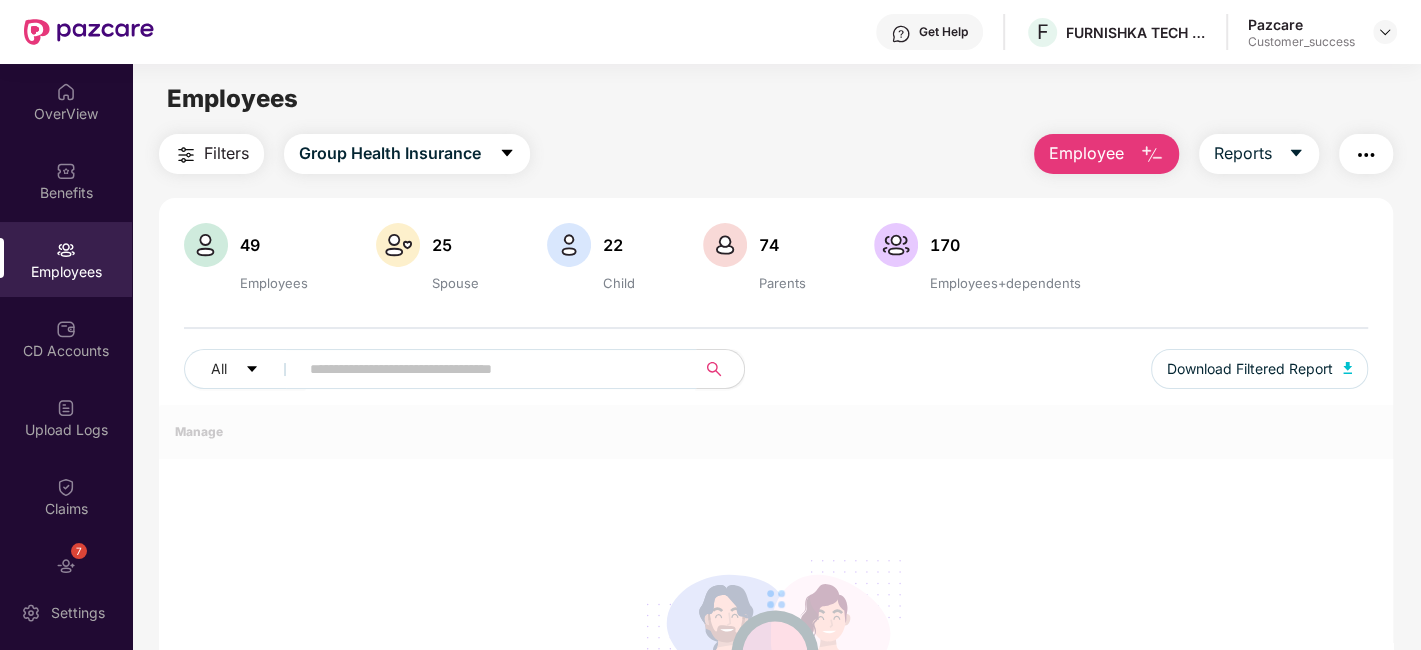 click on "All Download Filtered Report" at bounding box center (776, 377) 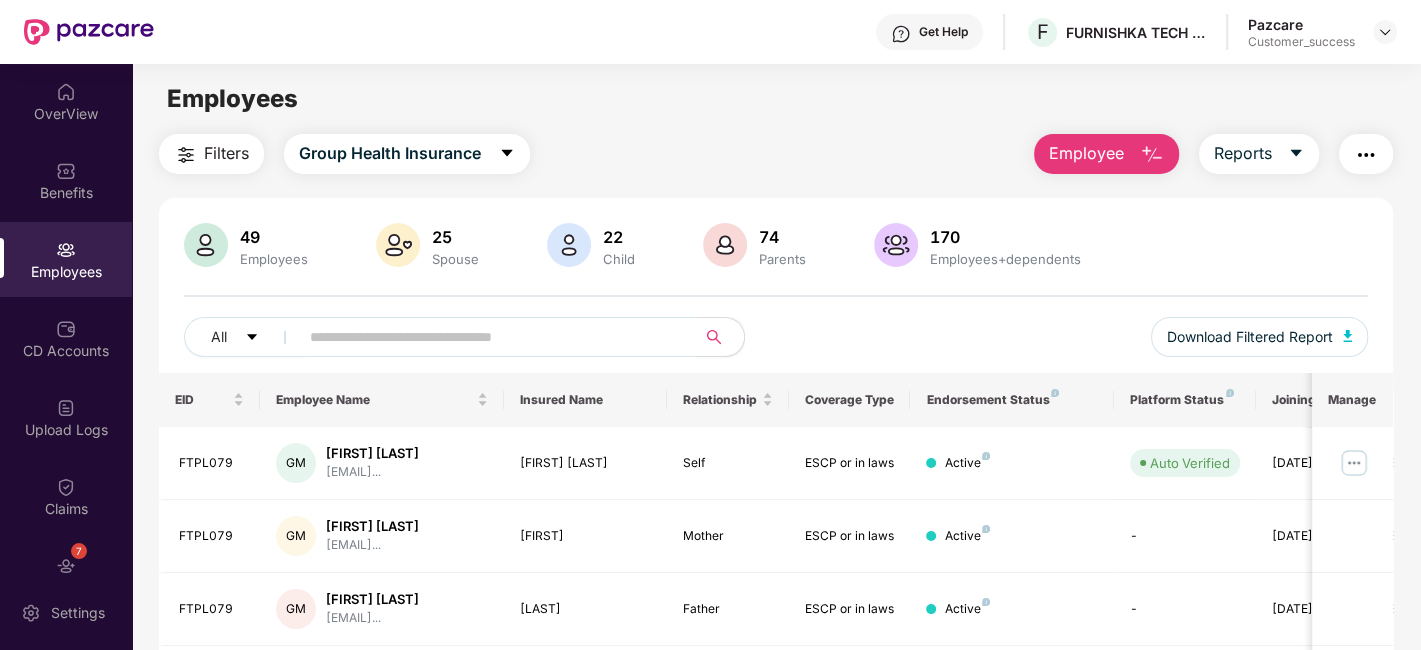 click at bounding box center (489, 337) 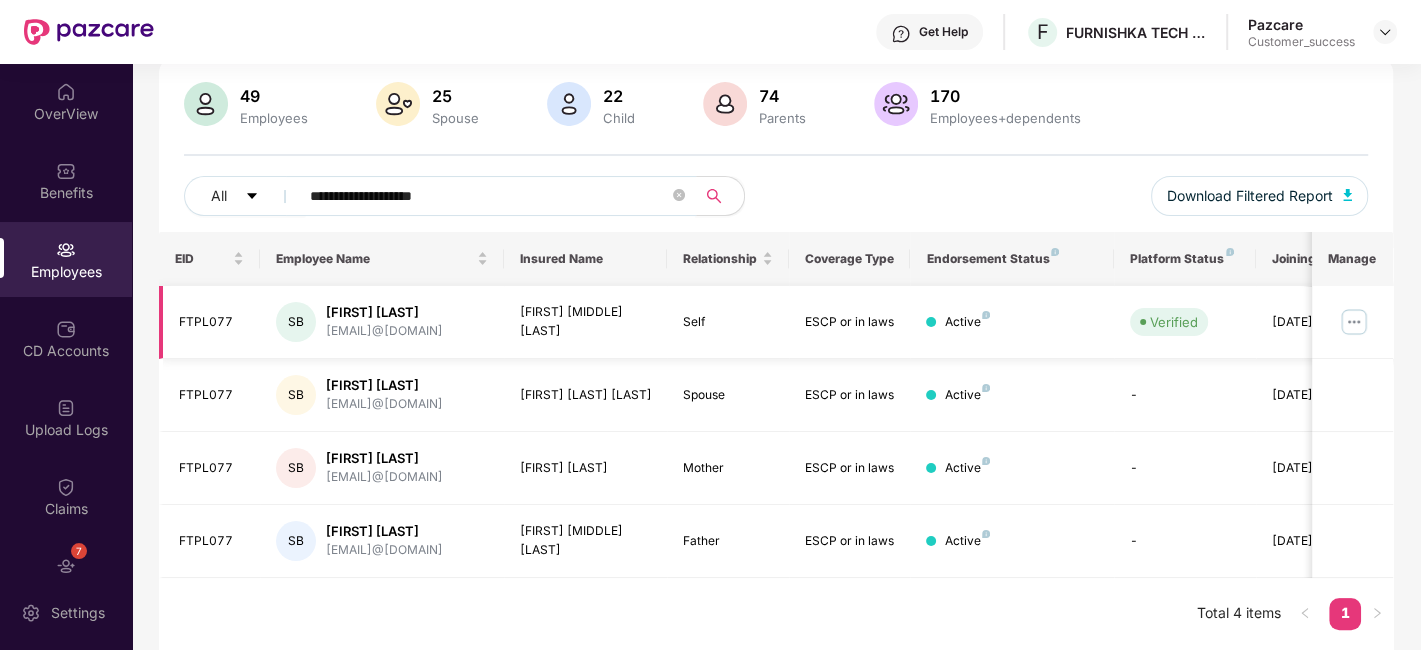 scroll, scrollTop: 205, scrollLeft: 0, axis: vertical 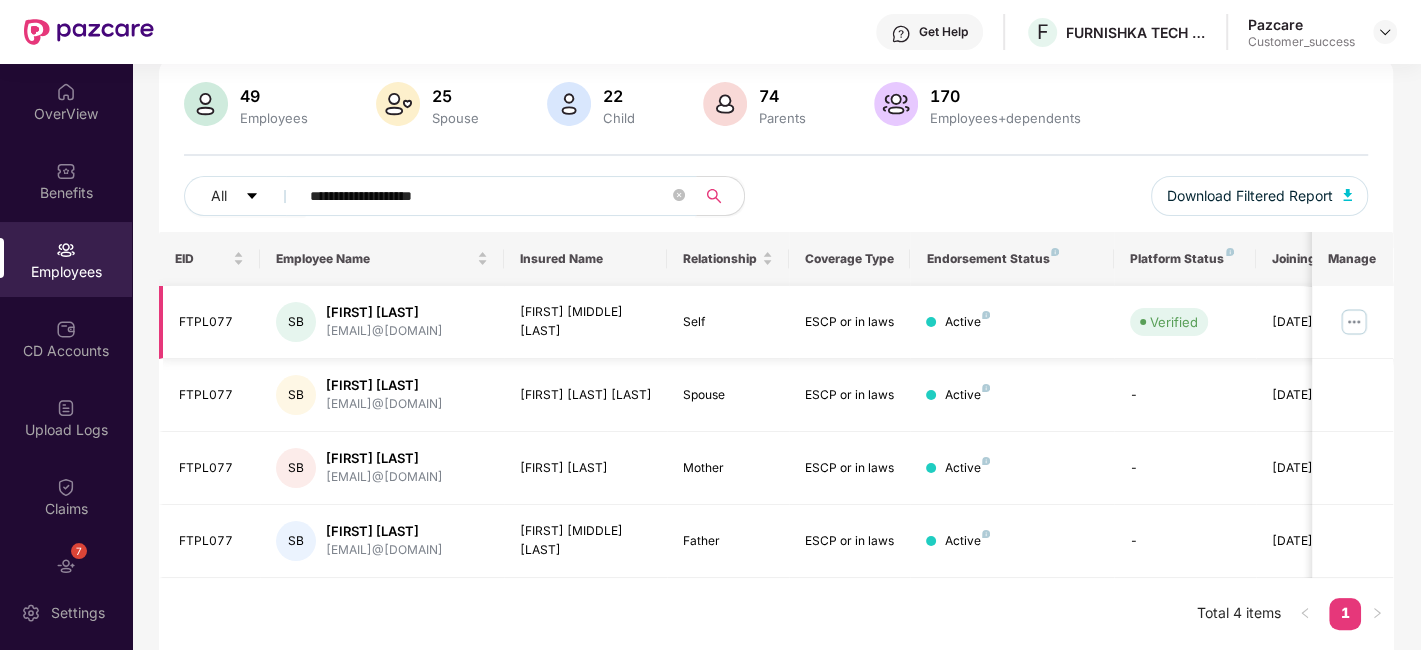 type on "**********" 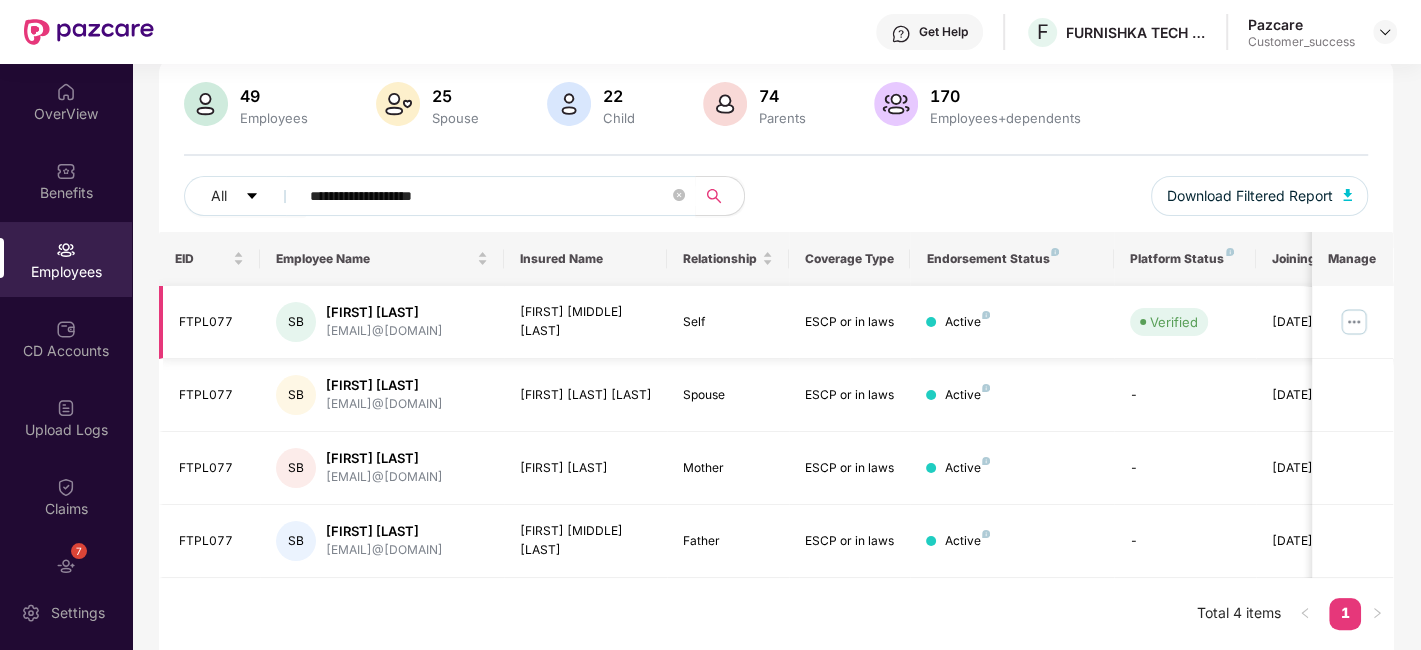 click at bounding box center [1354, 322] 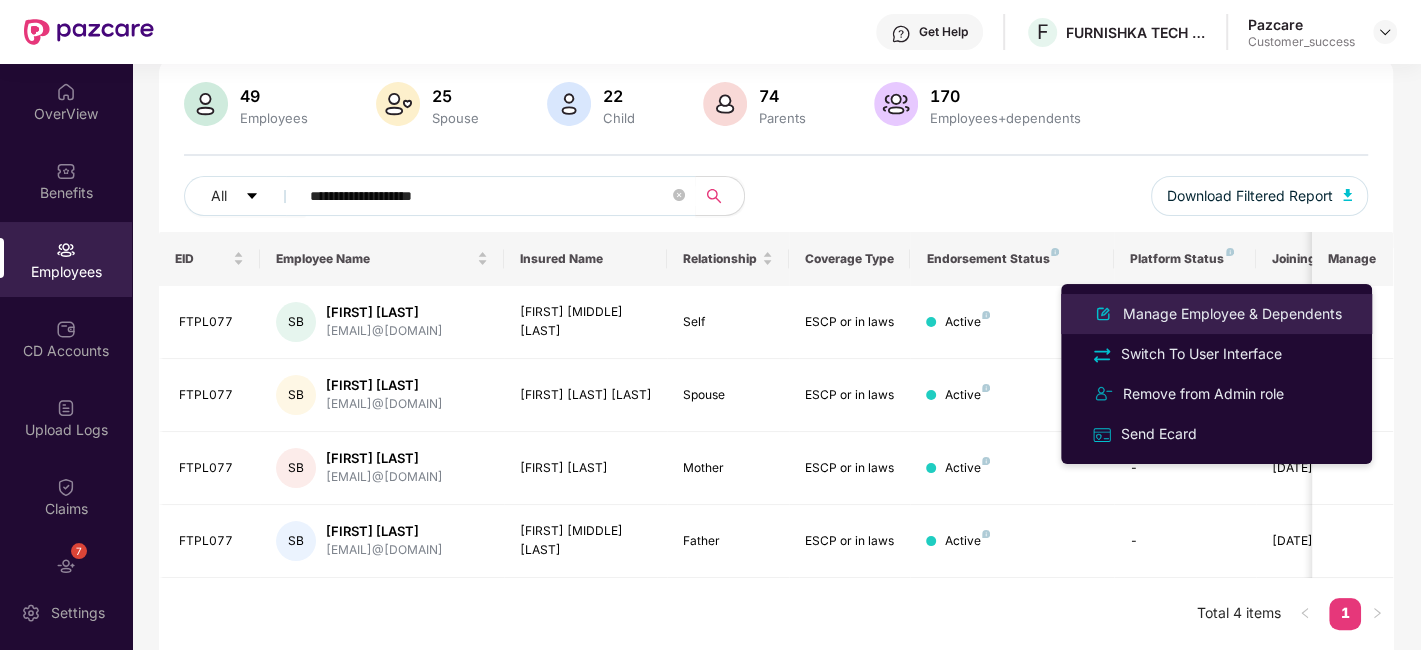 click on "Manage Employee & Dependents" at bounding box center (1232, 314) 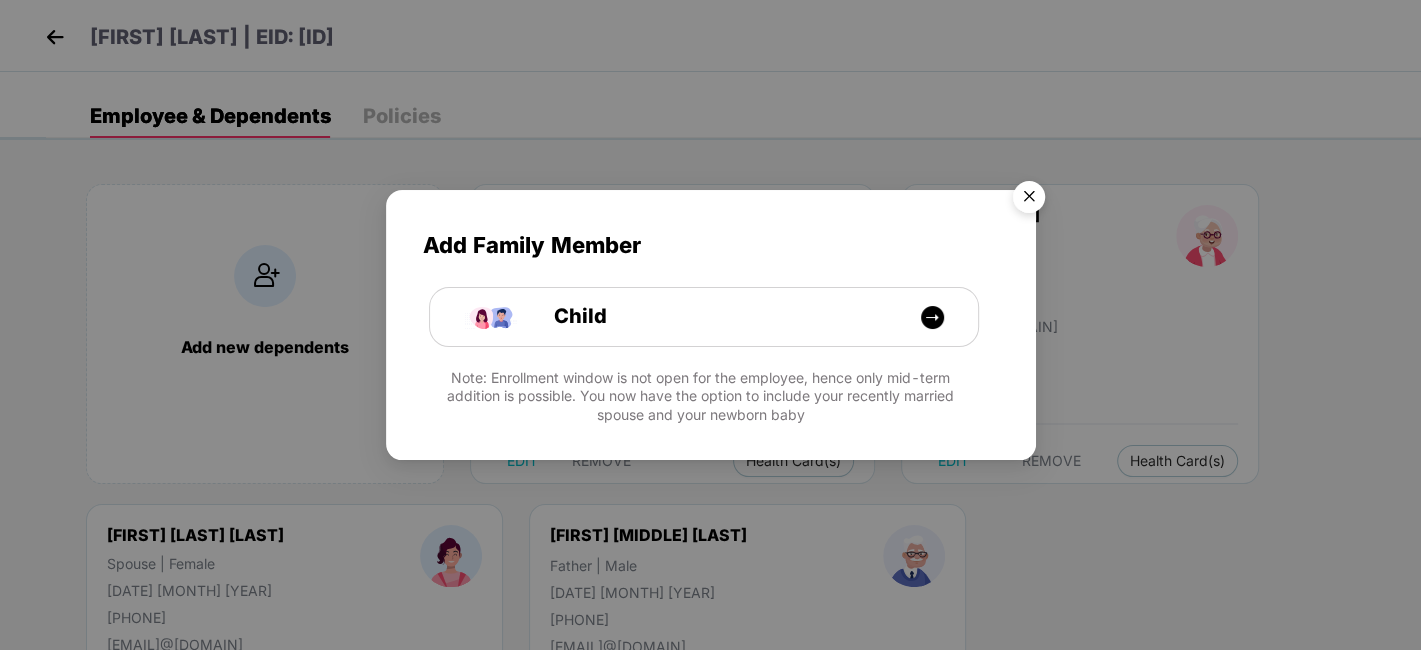 click at bounding box center (1029, 200) 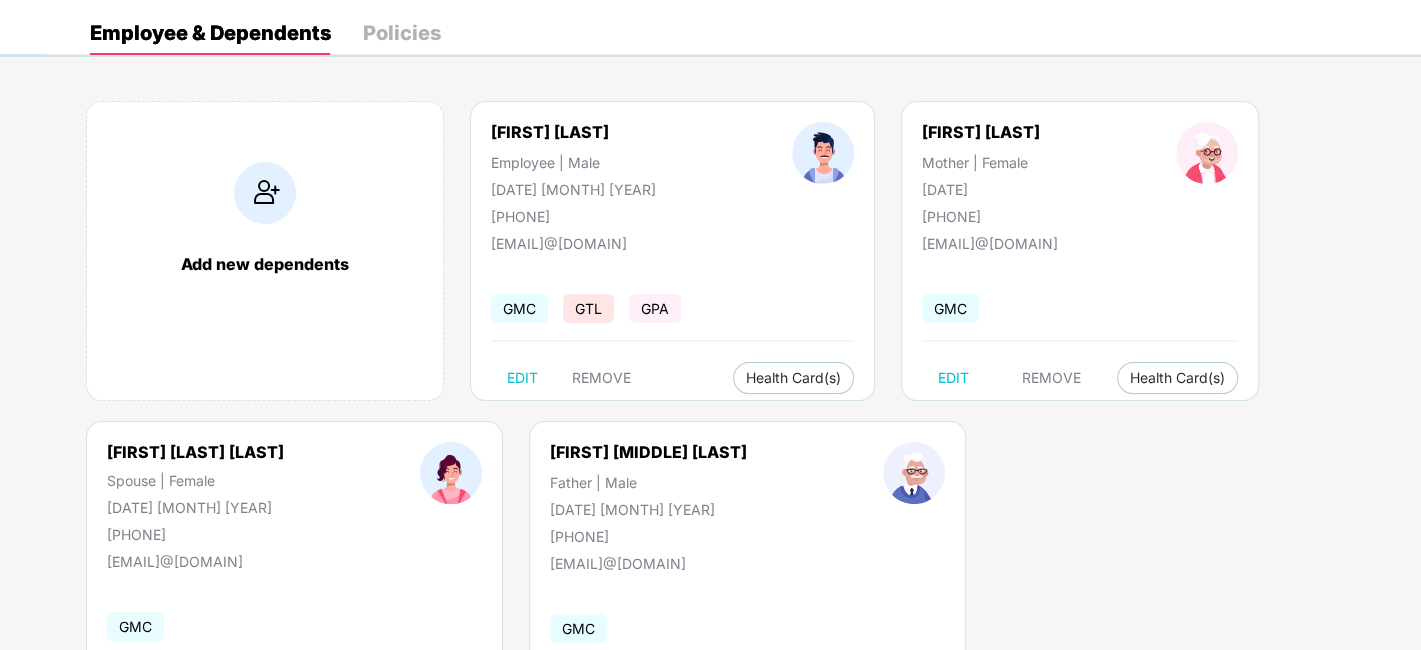 scroll, scrollTop: 81, scrollLeft: 0, axis: vertical 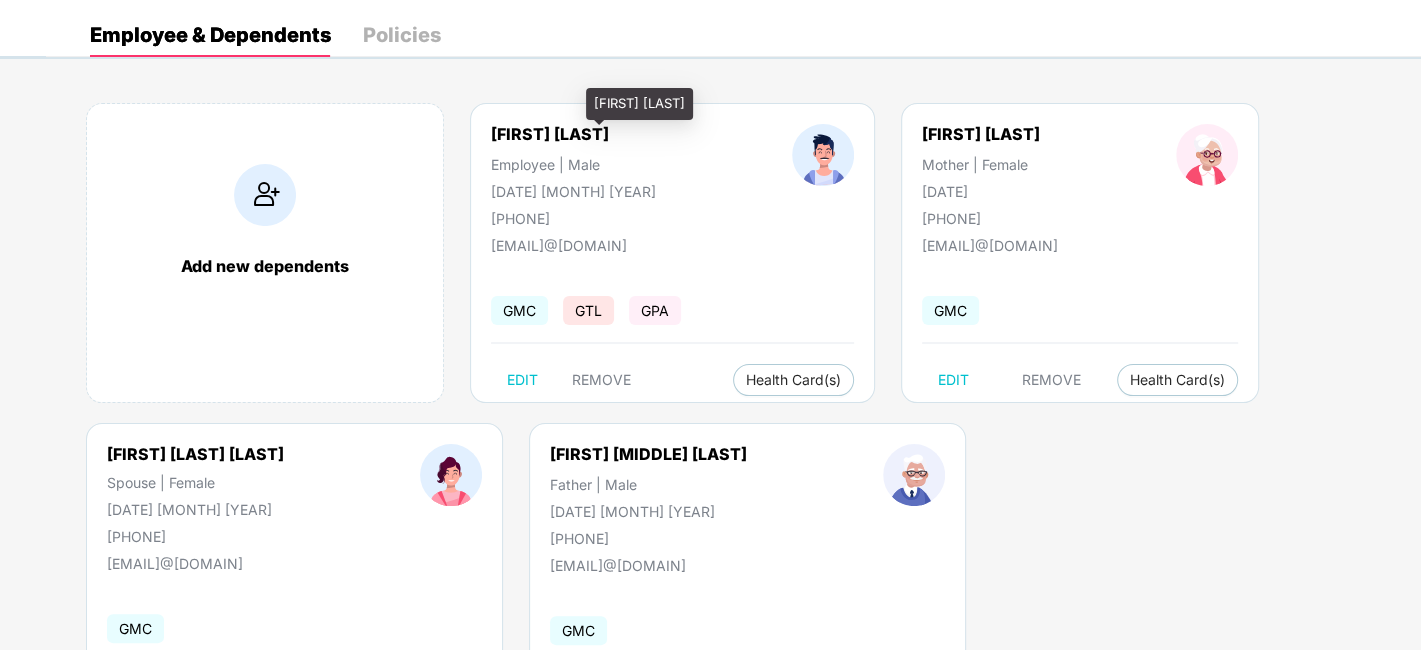 drag, startPoint x: 489, startPoint y: 134, endPoint x: 624, endPoint y: 126, distance: 135.23683 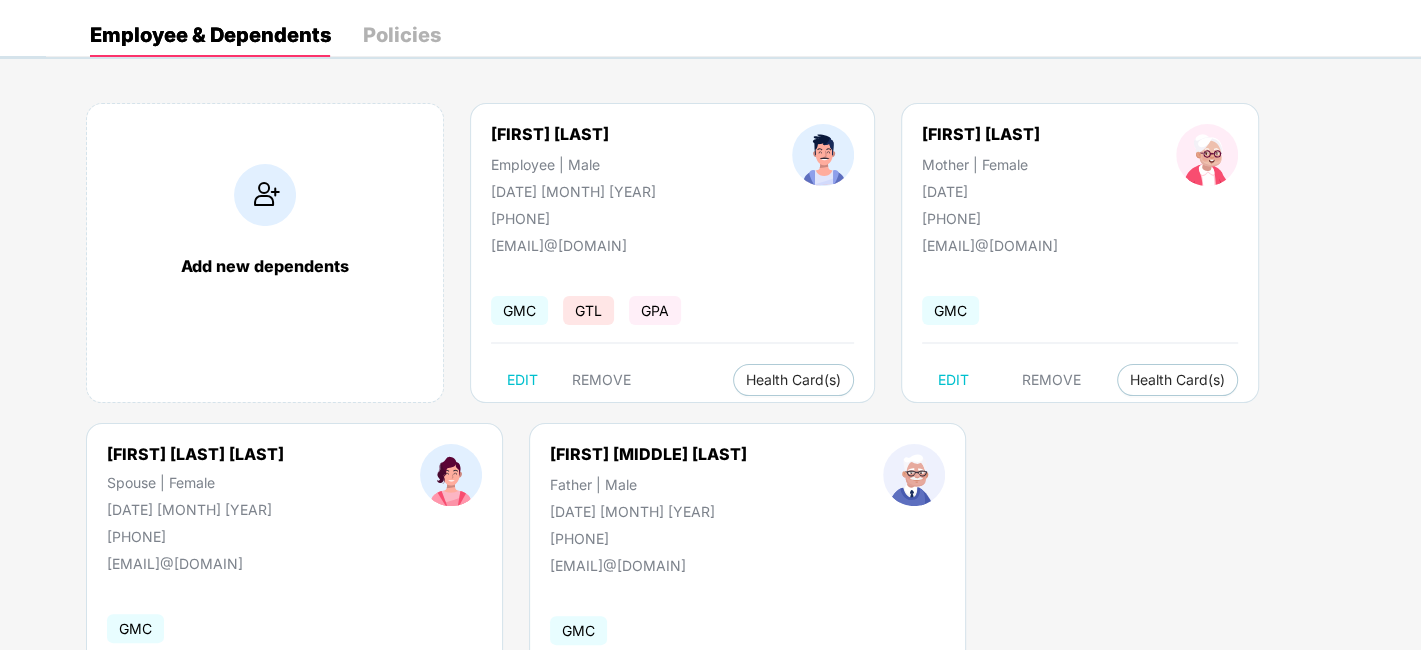 drag, startPoint x: 491, startPoint y: 219, endPoint x: 605, endPoint y: 205, distance: 114.85643 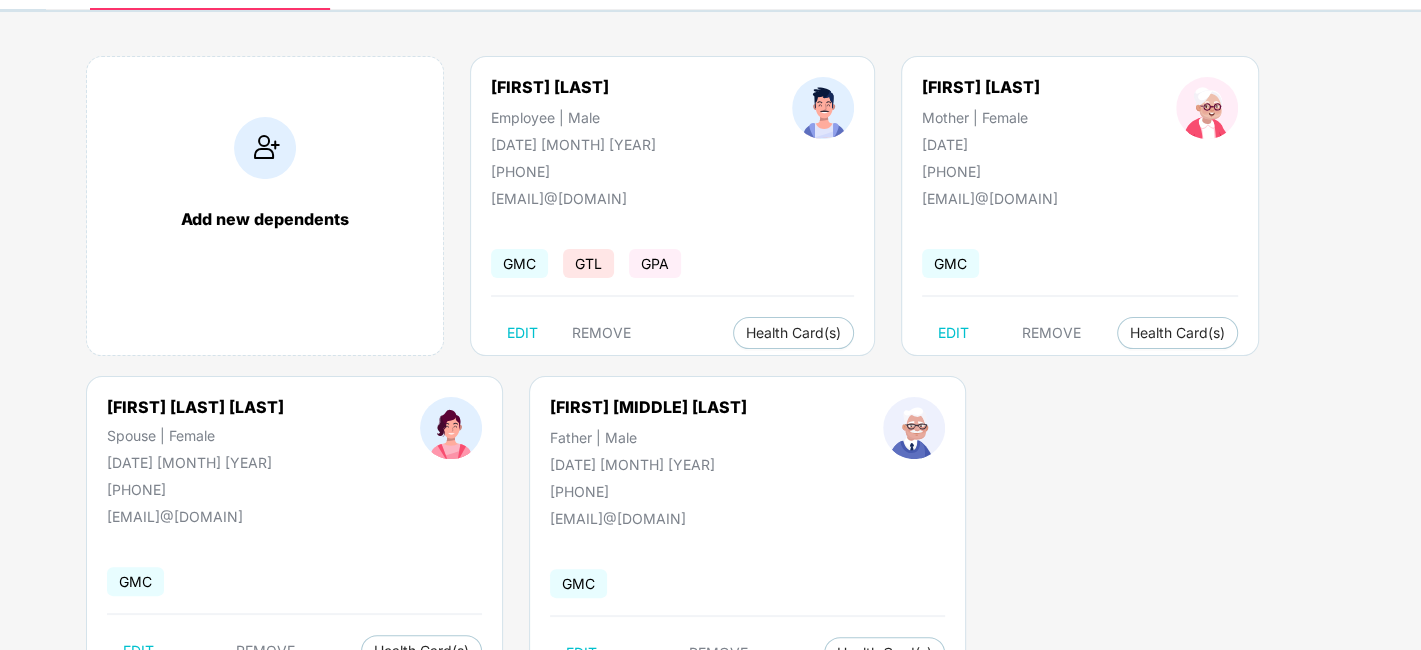 scroll, scrollTop: 129, scrollLeft: 0, axis: vertical 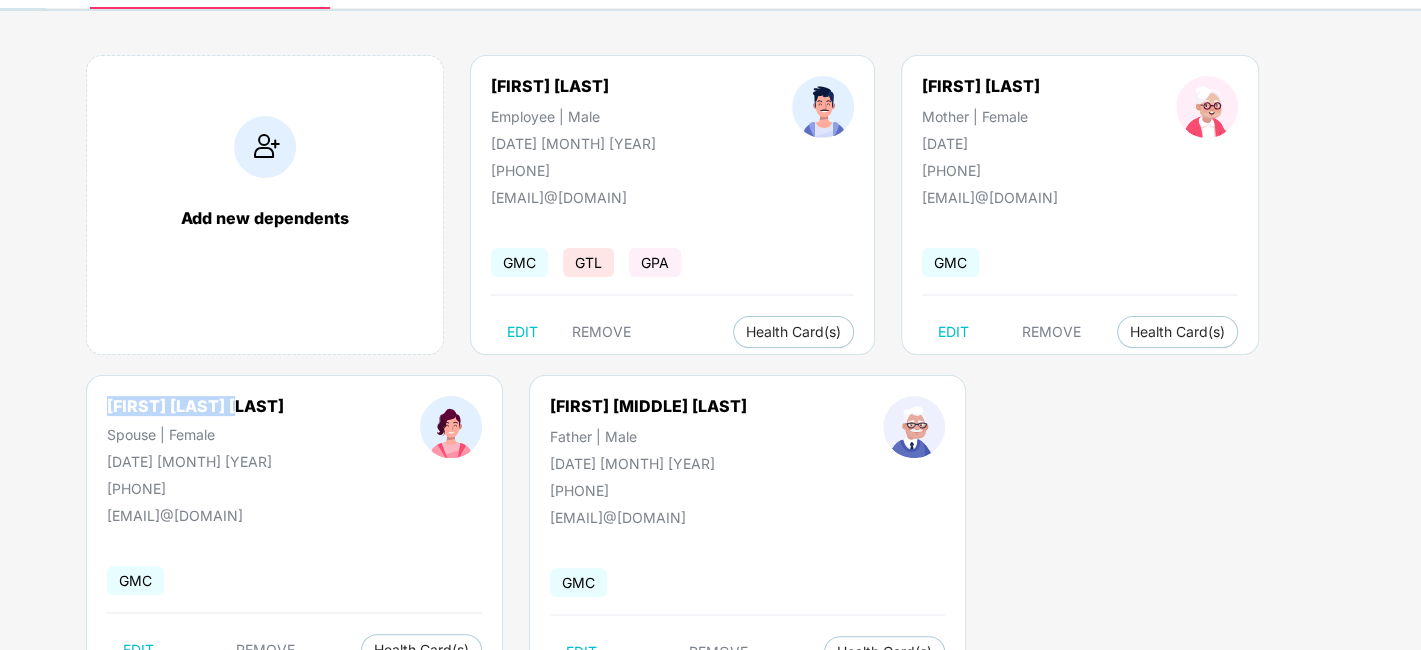 drag, startPoint x: 109, startPoint y: 396, endPoint x: 256, endPoint y: 401, distance: 147.085 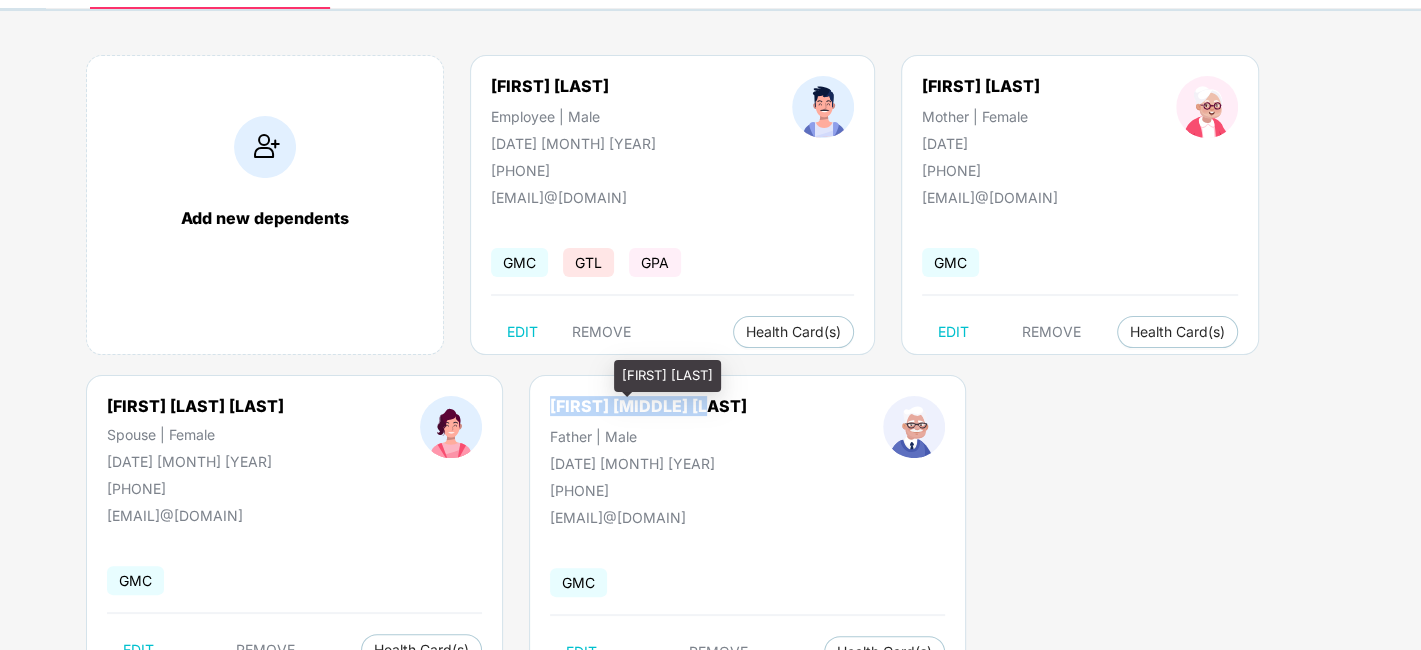 drag, startPoint x: 514, startPoint y: 402, endPoint x: 688, endPoint y: 405, distance: 174.02586 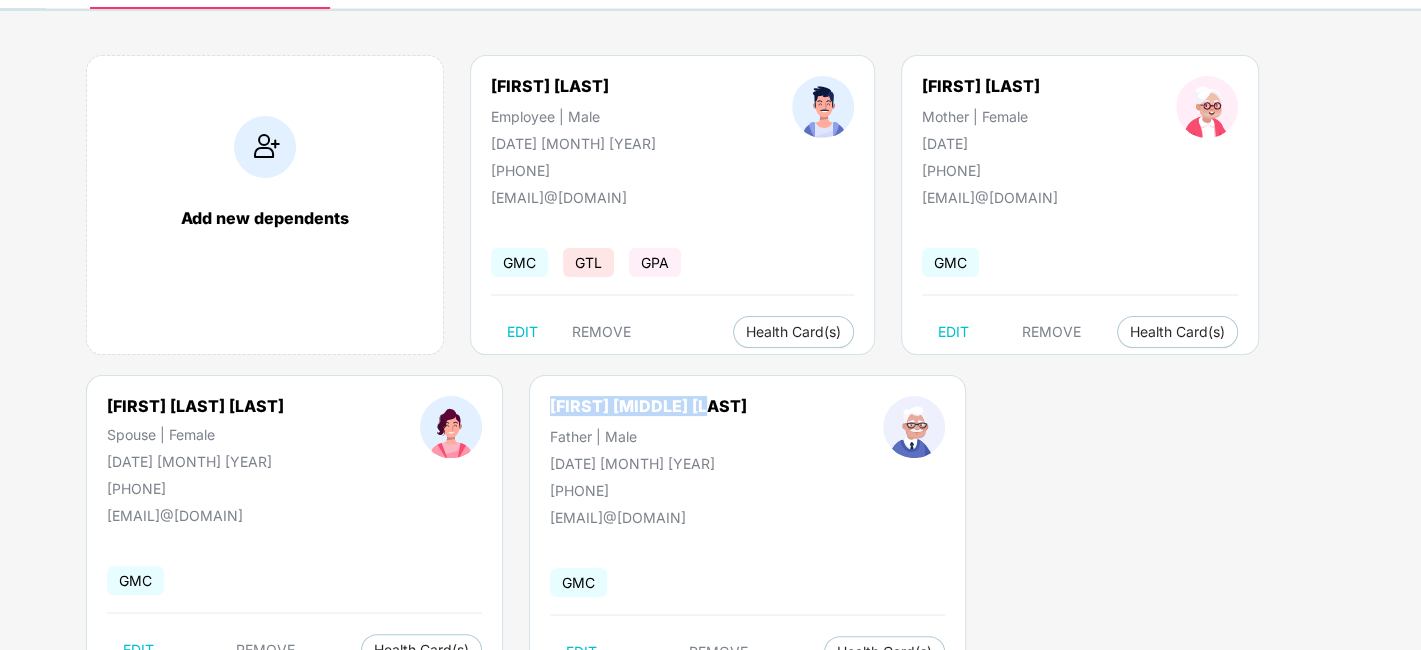 drag, startPoint x: 641, startPoint y: 407, endPoint x: 640, endPoint y: 391, distance: 16.03122 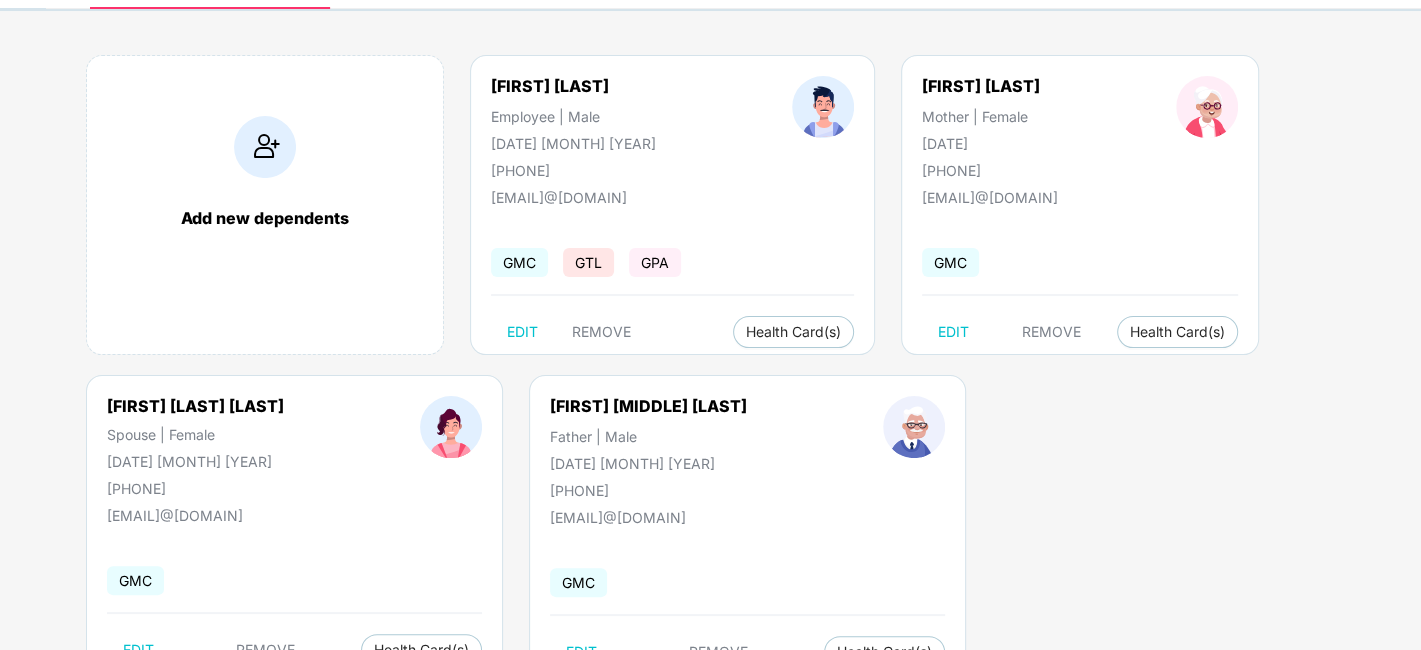 drag, startPoint x: 620, startPoint y: 393, endPoint x: 639, endPoint y: 388, distance: 19.646883 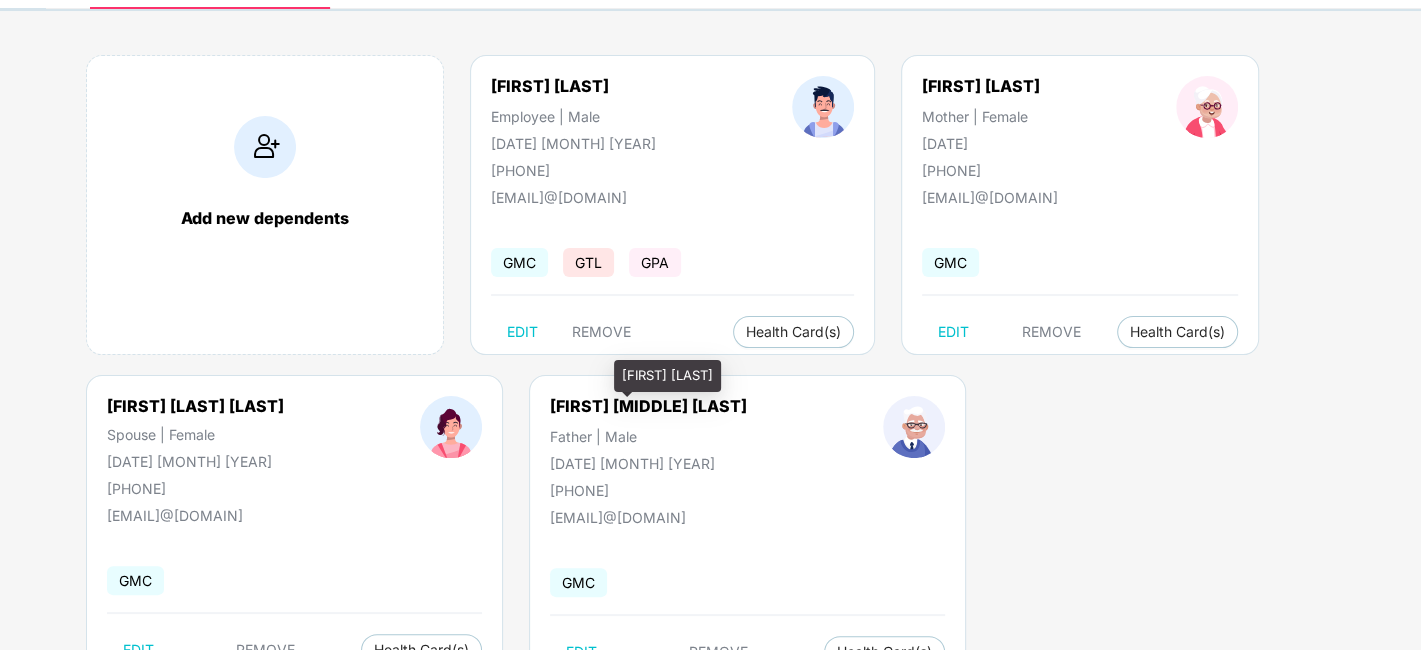 click on "[FIRST] [MIDDLE] [LAST]" at bounding box center (648, 406) 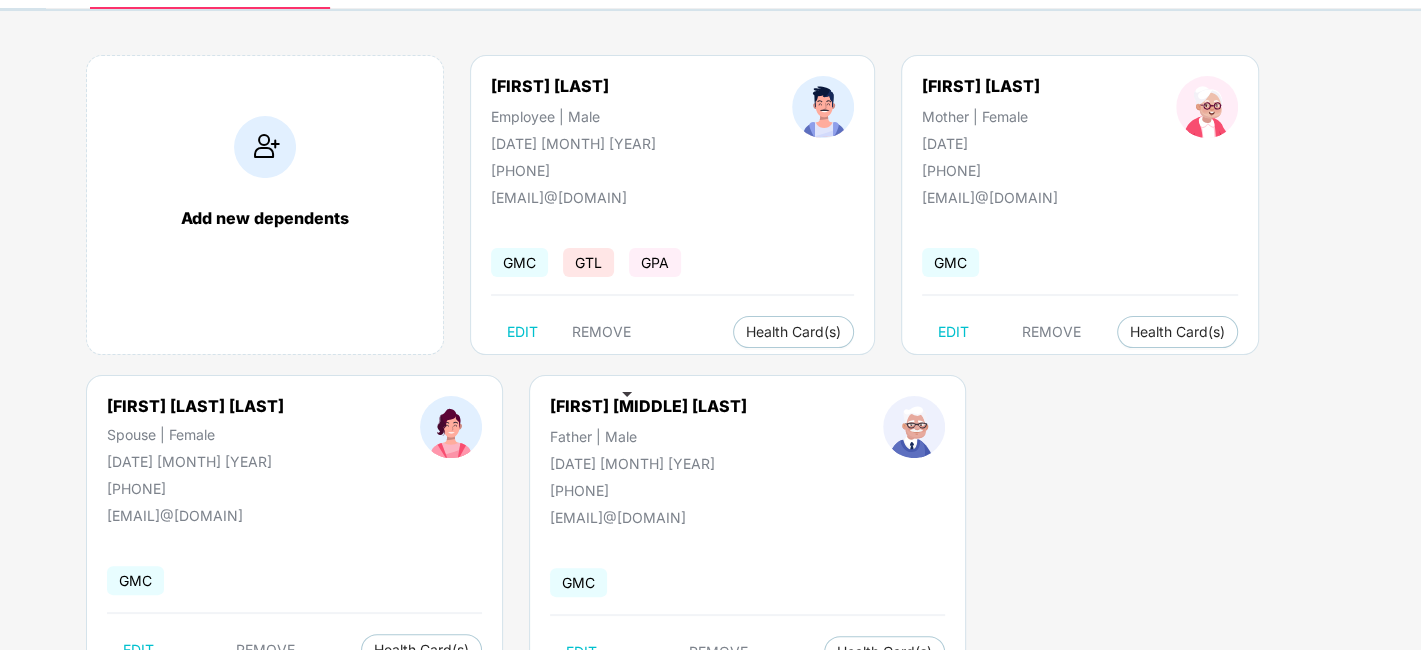click at bounding box center [627, 394] 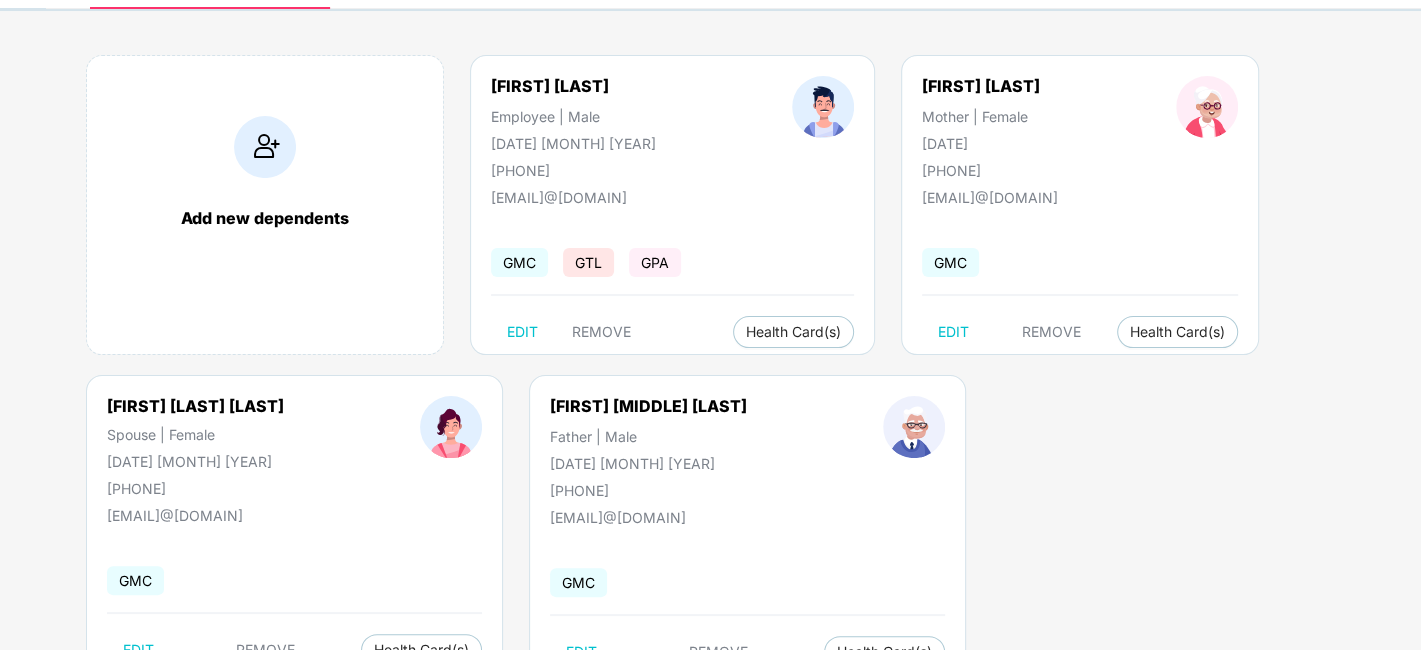 click at bounding box center [627, 394] 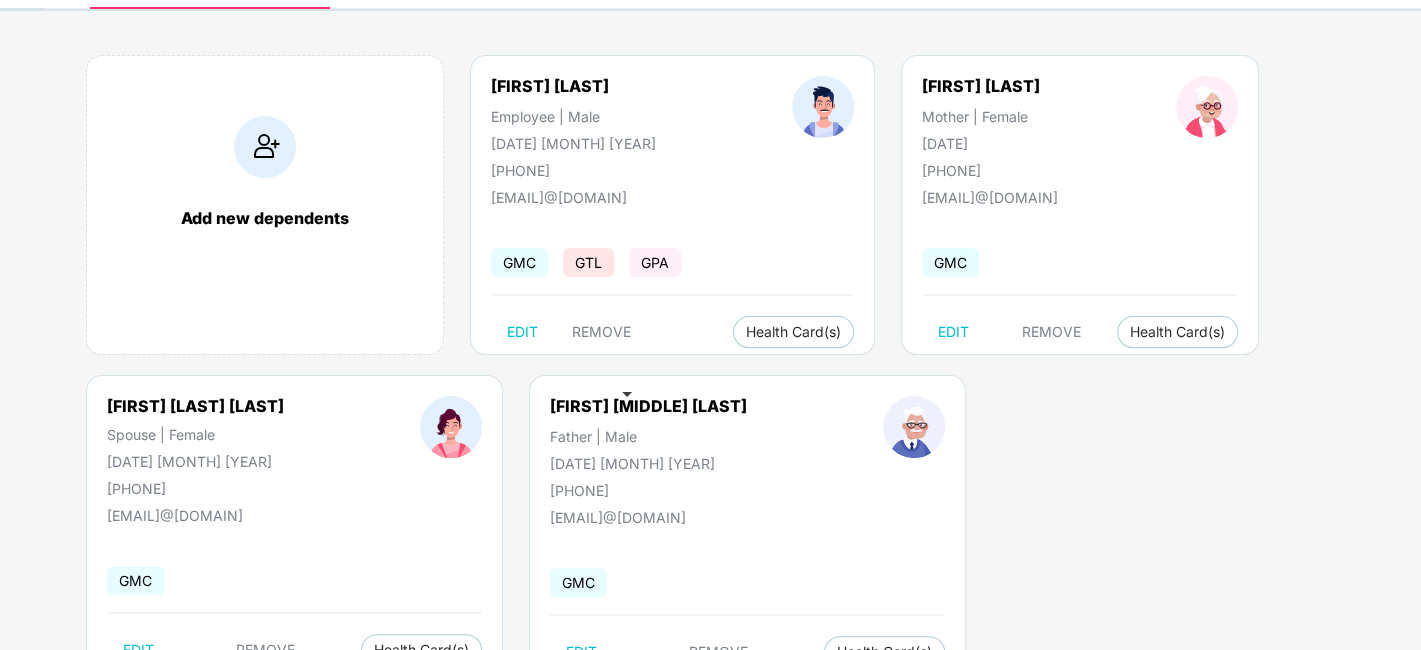 click on "[FIRST] [MIDDLE] [LAST]" at bounding box center (648, 406) 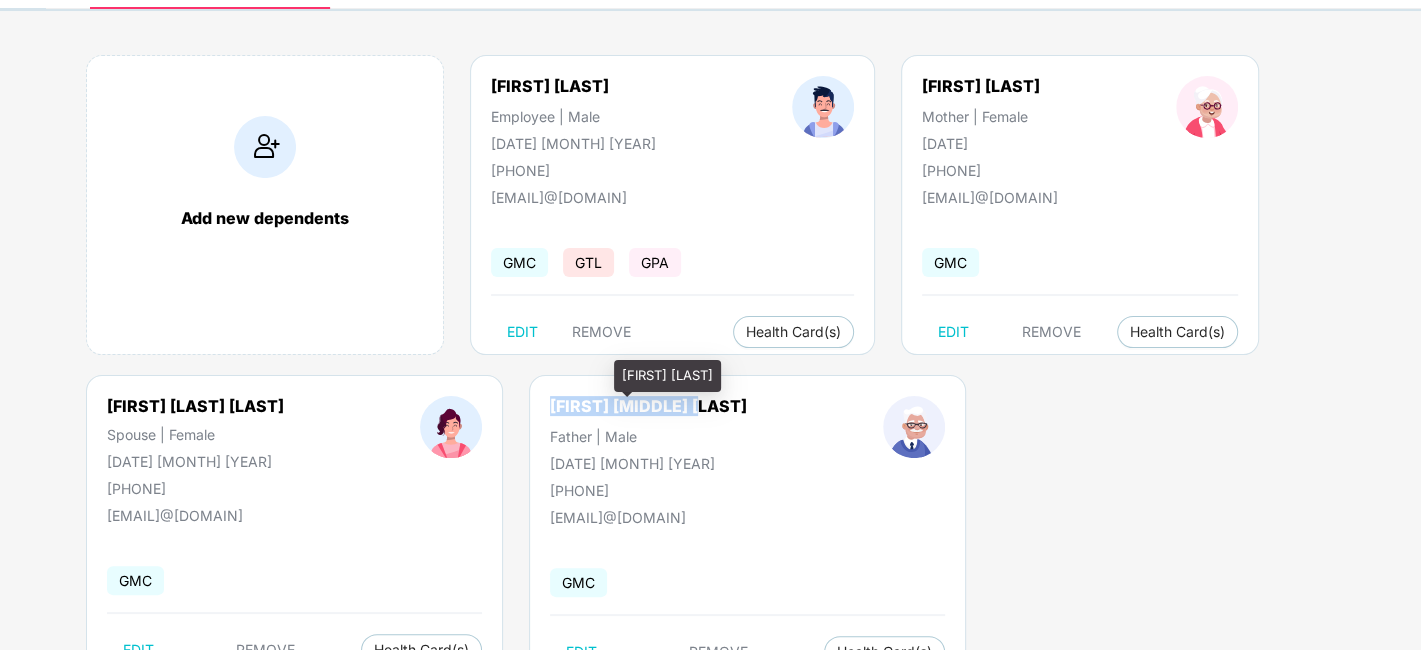 drag, startPoint x: 516, startPoint y: 405, endPoint x: 681, endPoint y: 408, distance: 165.02727 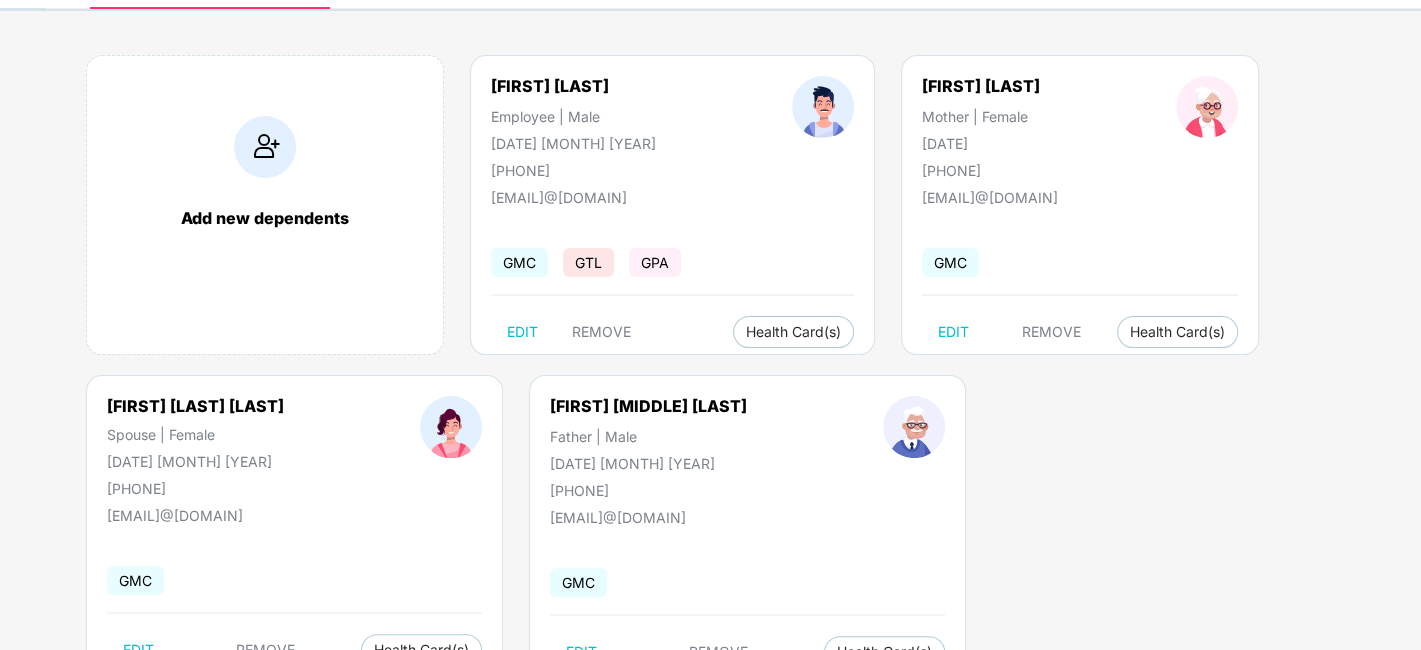 click on "[FIRST] [LAST] Father | [GENDER] [DATE] [PHONE]" at bounding box center (648, 447) 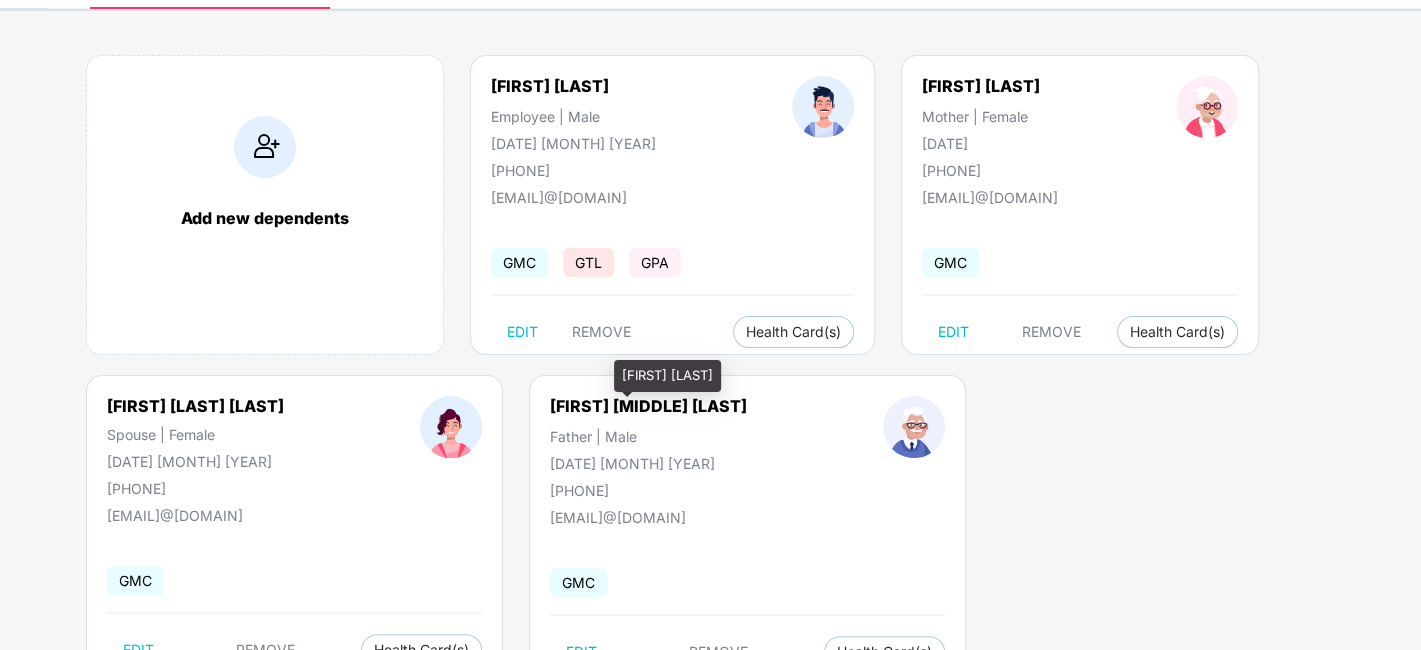 drag, startPoint x: 620, startPoint y: 379, endPoint x: 794, endPoint y: 384, distance: 174.07182 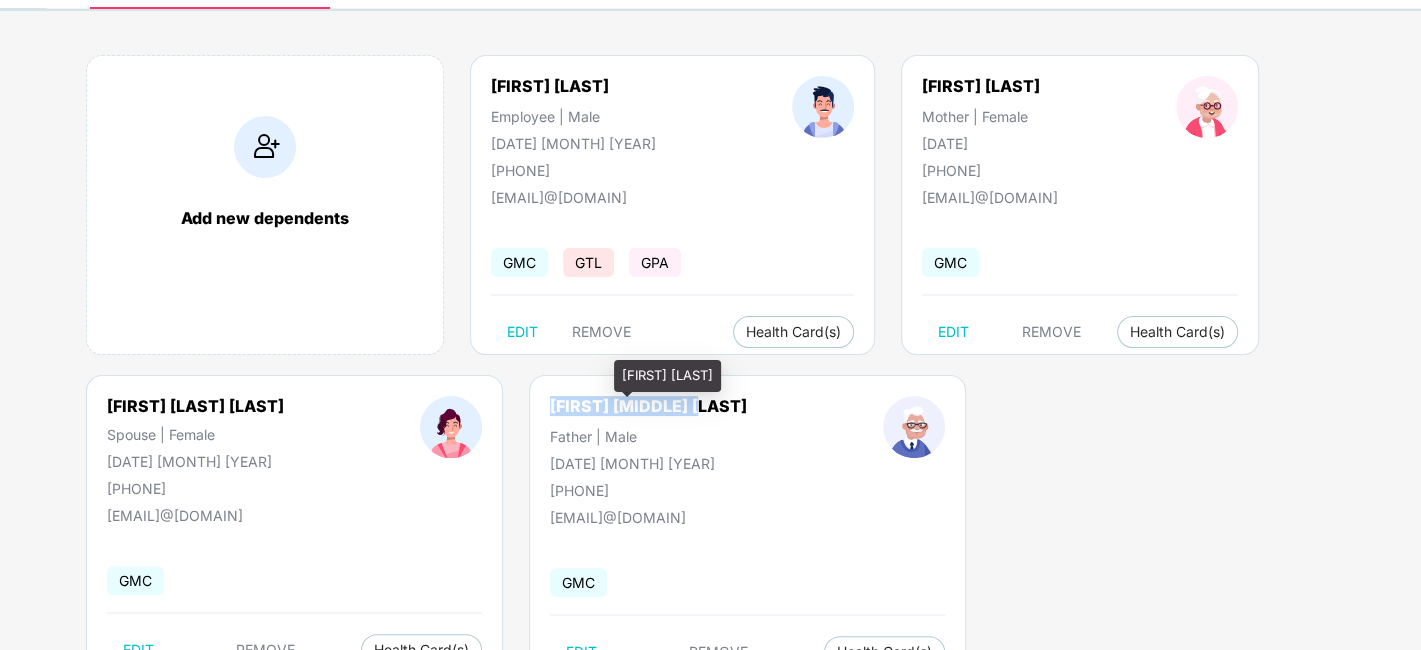 drag, startPoint x: 515, startPoint y: 407, endPoint x: 680, endPoint y: 408, distance: 165.00304 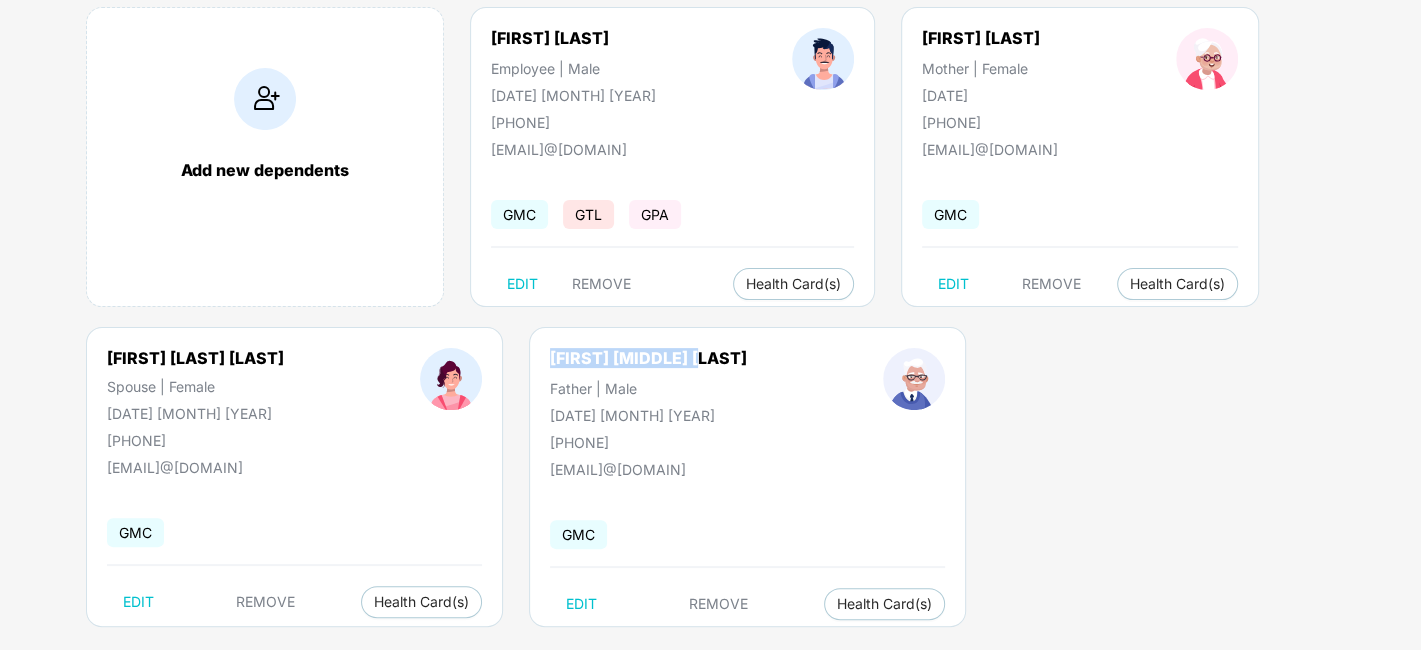 scroll, scrollTop: 178, scrollLeft: 0, axis: vertical 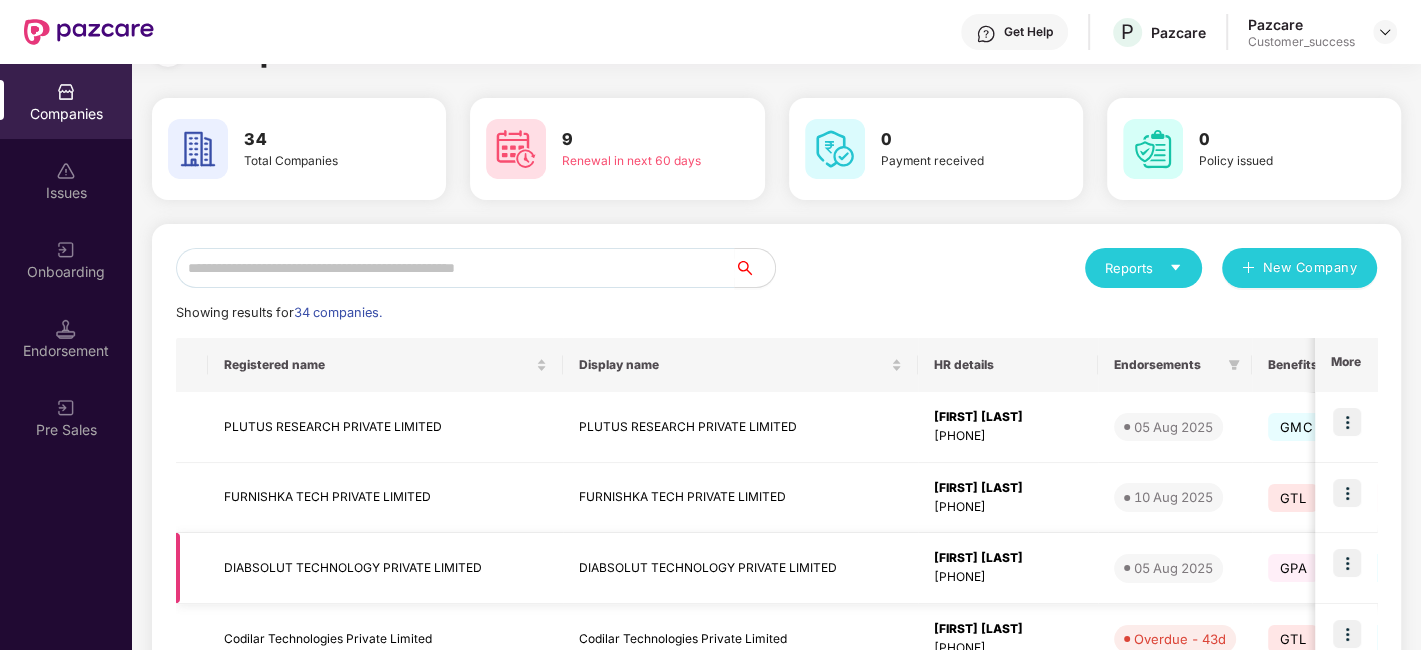 click at bounding box center [1347, 563] 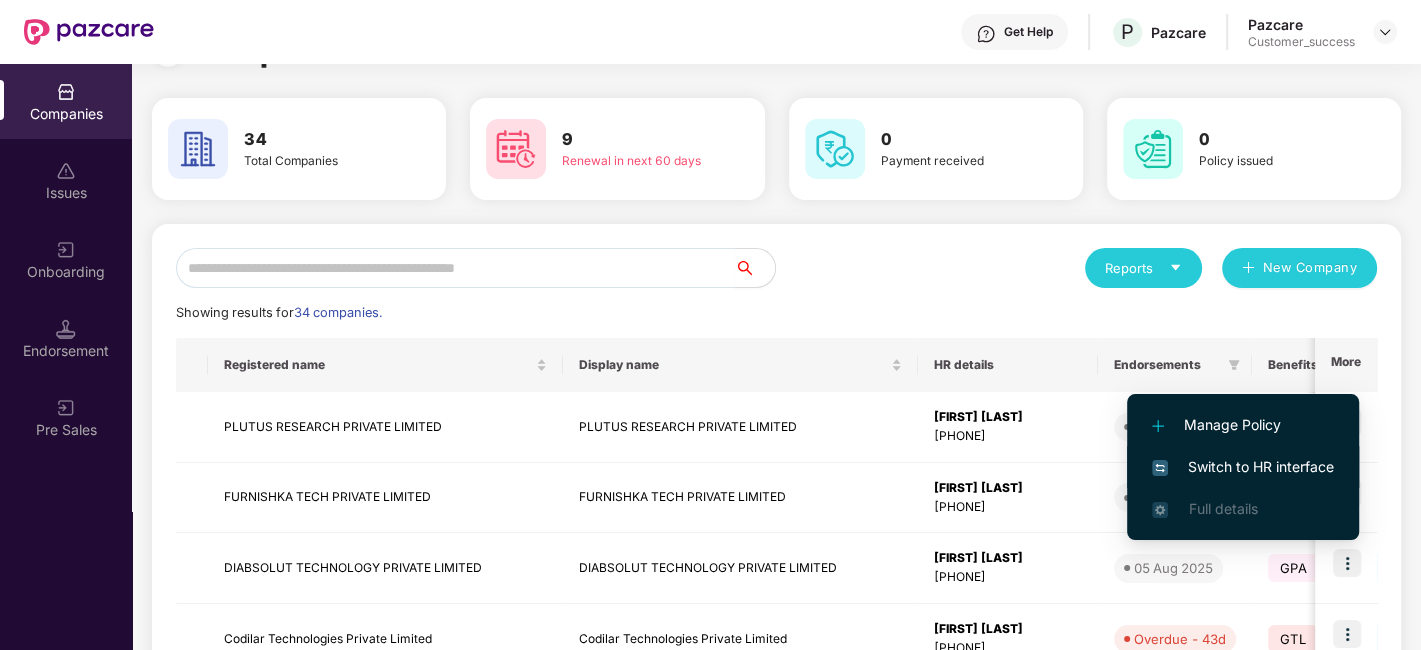 click on "Switch to HR interface" at bounding box center (1243, 467) 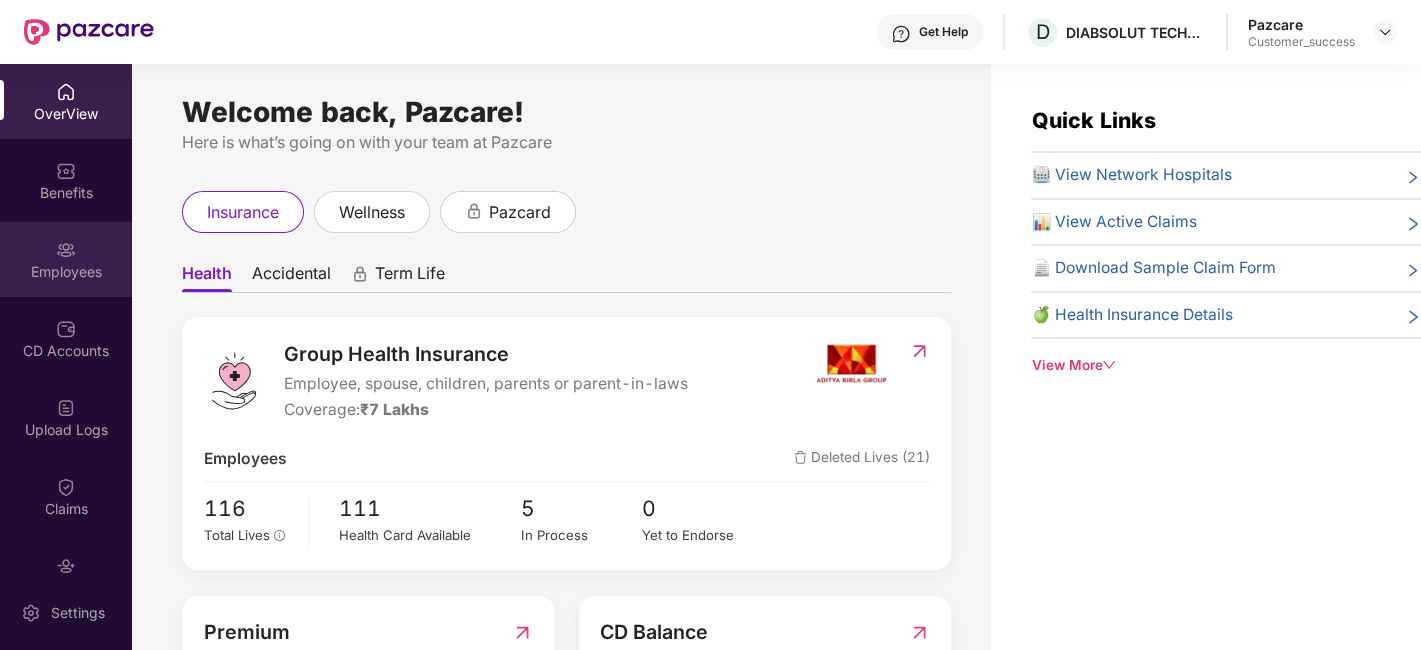 click on "Employees" at bounding box center [66, 259] 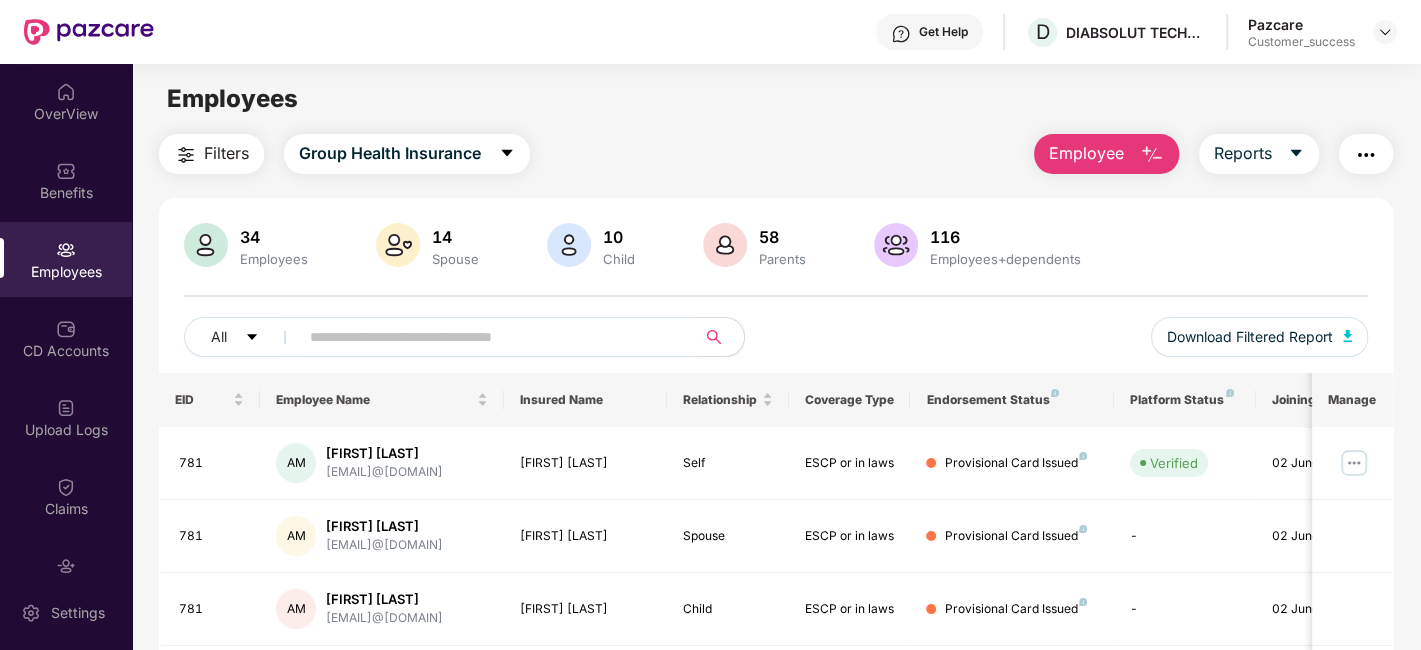 click at bounding box center [489, 337] 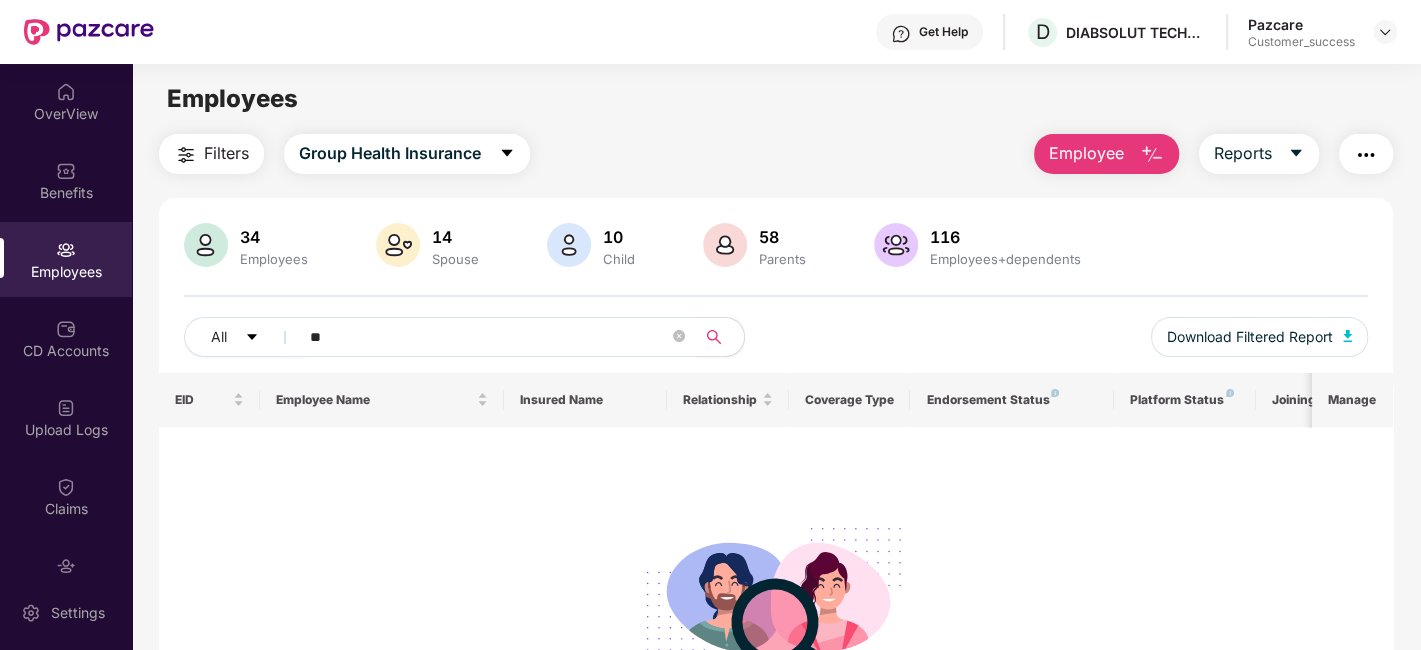 type on "*" 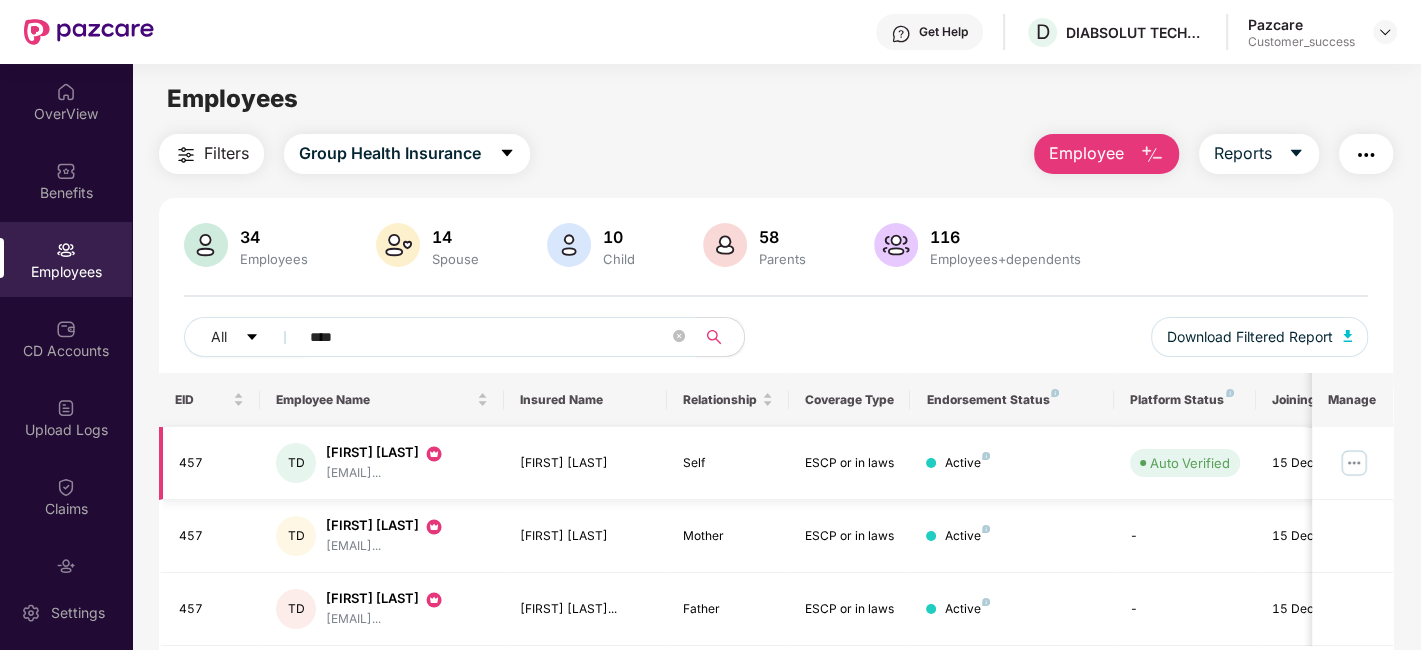 scroll, scrollTop: 65, scrollLeft: 0, axis: vertical 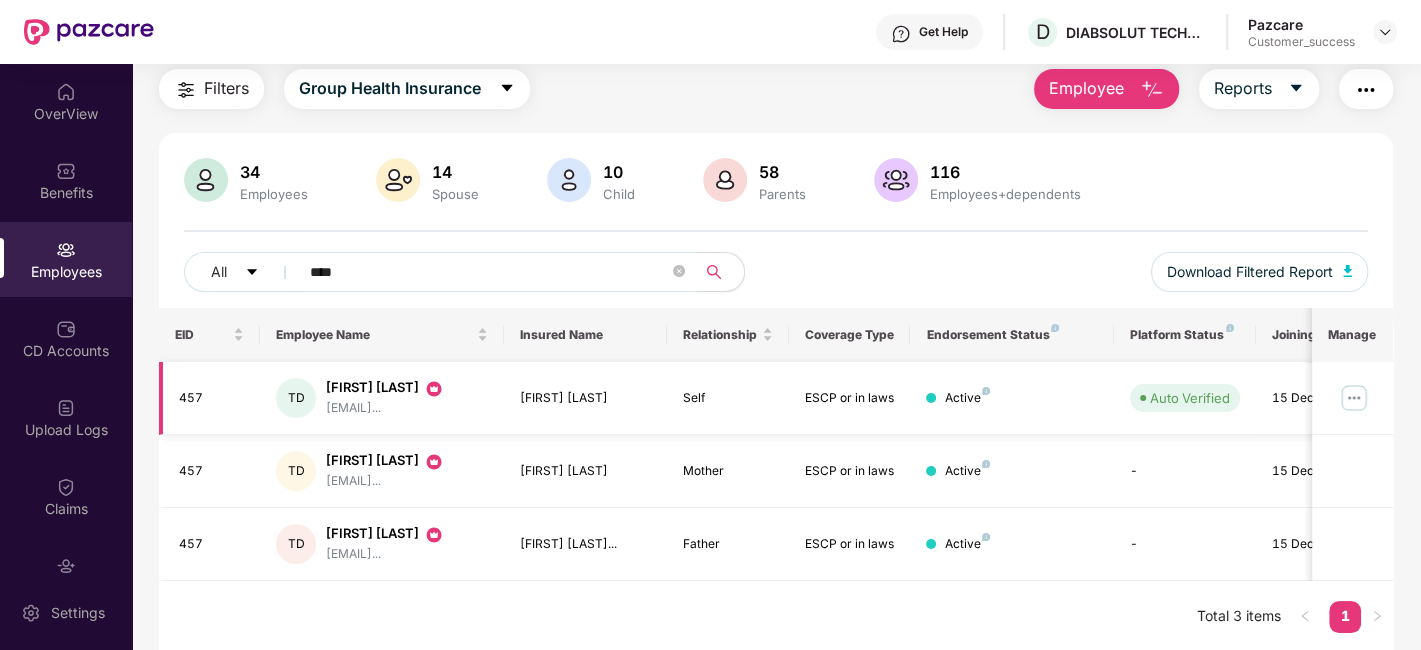 type on "****" 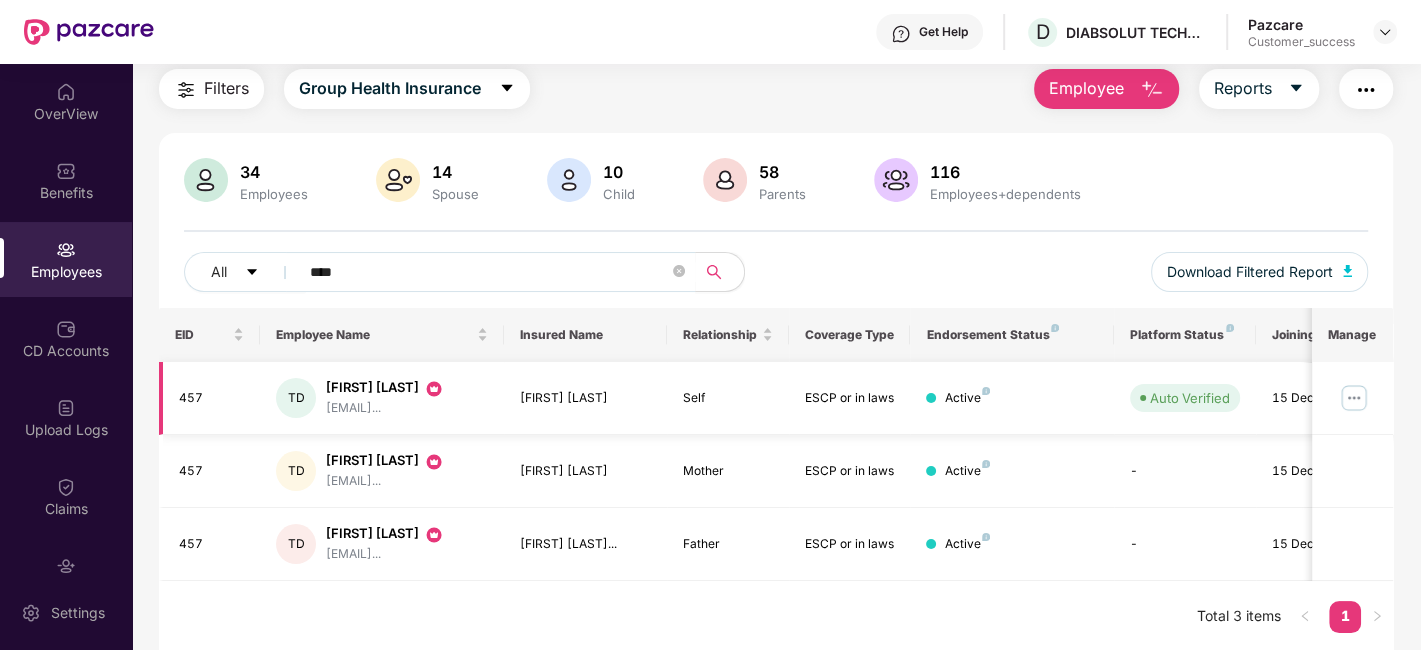 click at bounding box center (1354, 398) 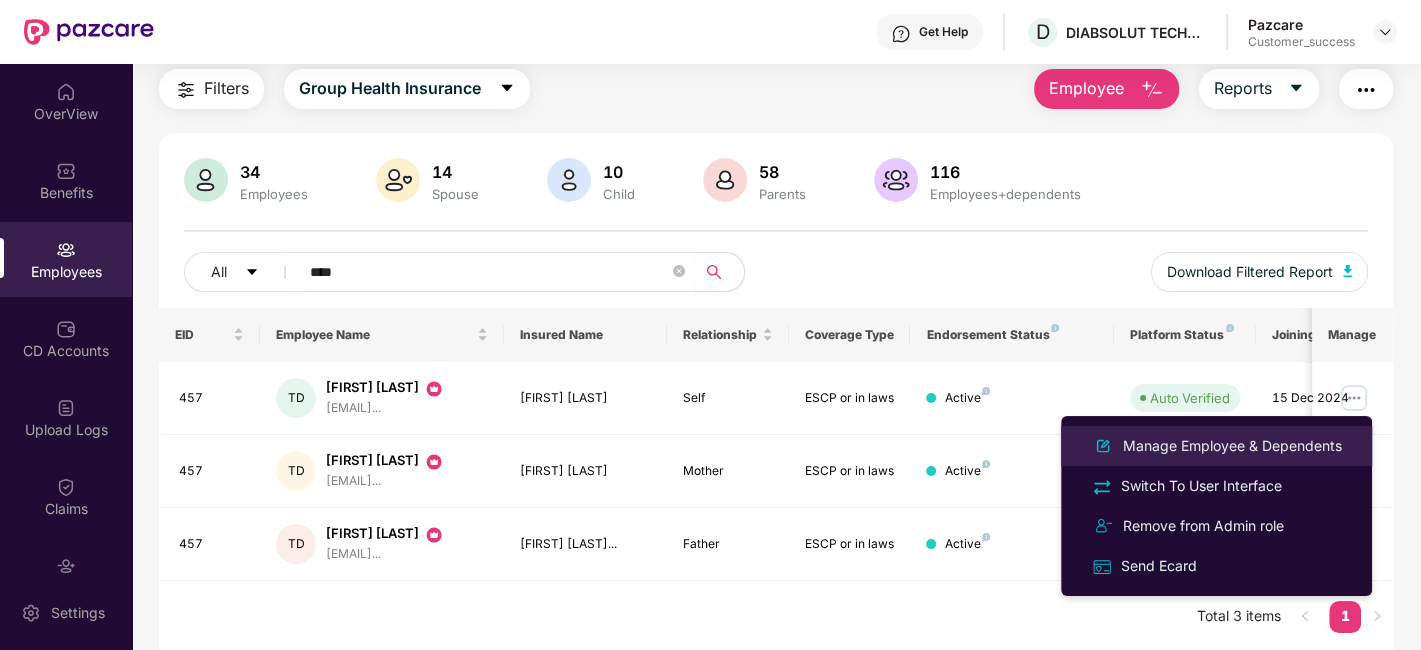 click on "Manage Employee & Dependents" at bounding box center [1232, 446] 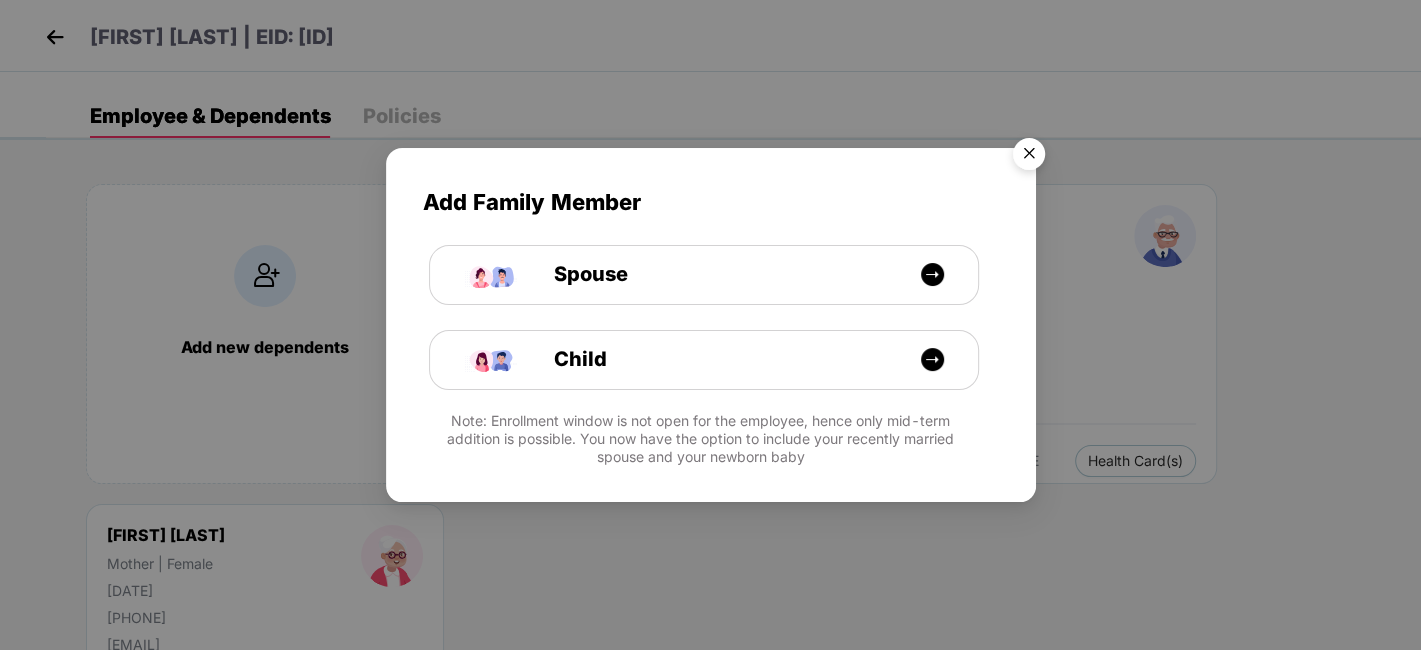 click at bounding box center [1029, 157] 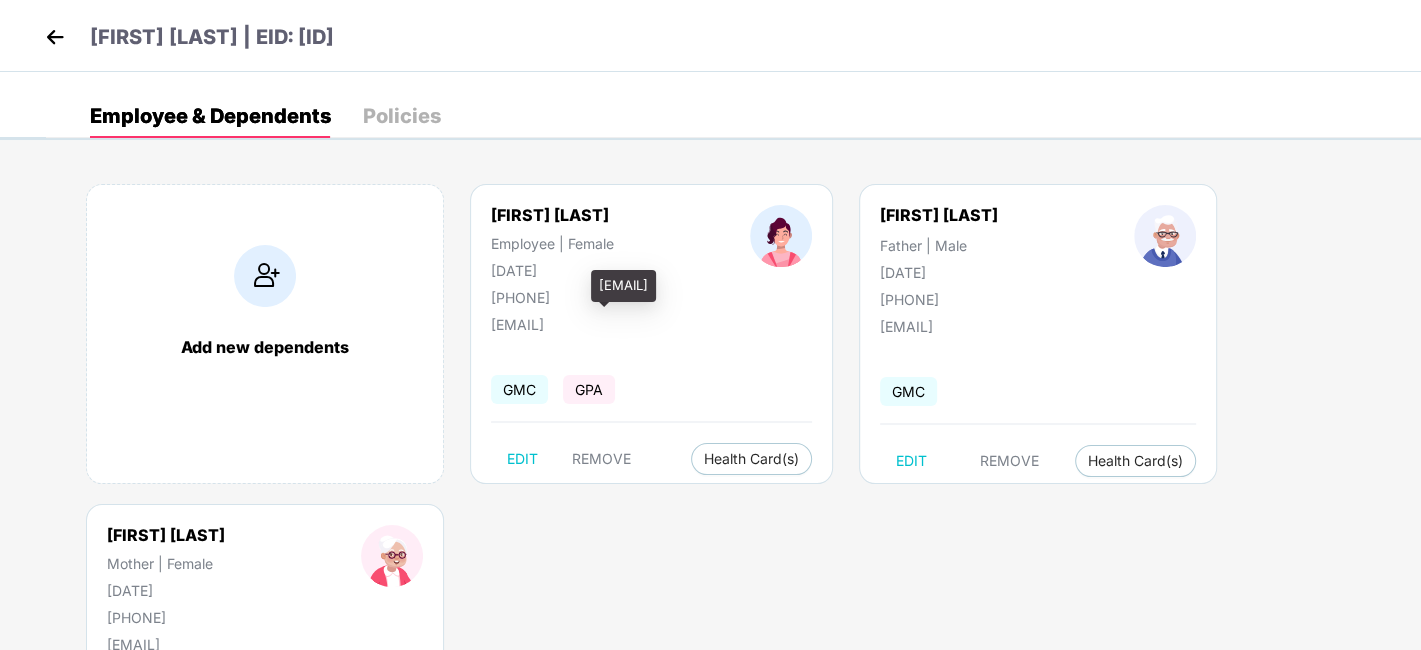 drag, startPoint x: 491, startPoint y: 321, endPoint x: 690, endPoint y: 324, distance: 199.02261 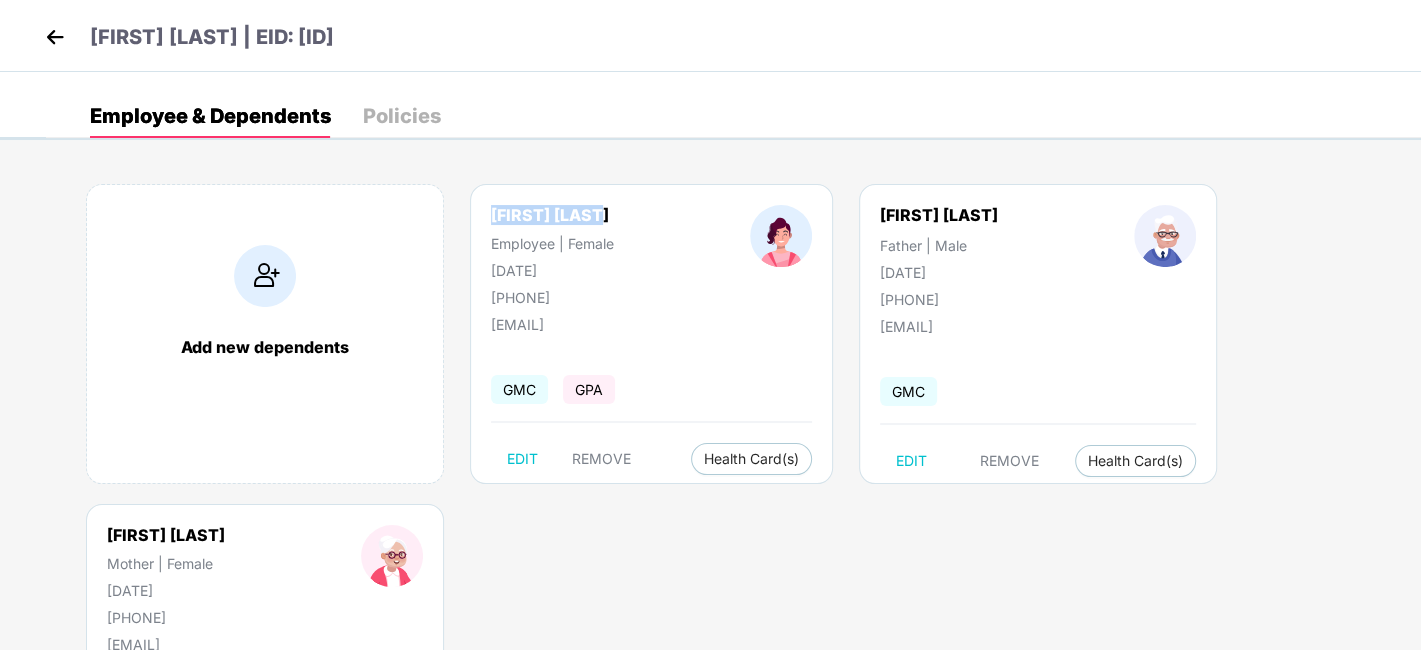 drag, startPoint x: 492, startPoint y: 216, endPoint x: 608, endPoint y: 216, distance: 116 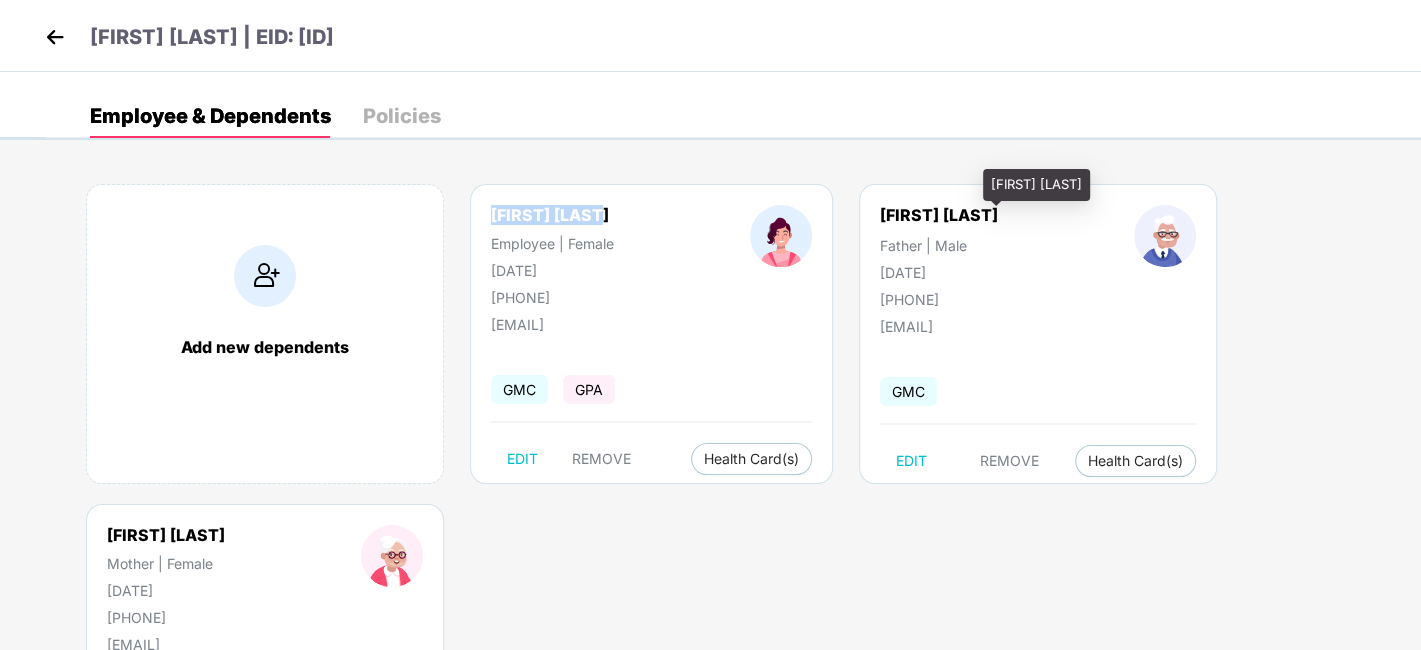 drag, startPoint x: 882, startPoint y: 213, endPoint x: 1065, endPoint y: 222, distance: 183.22118 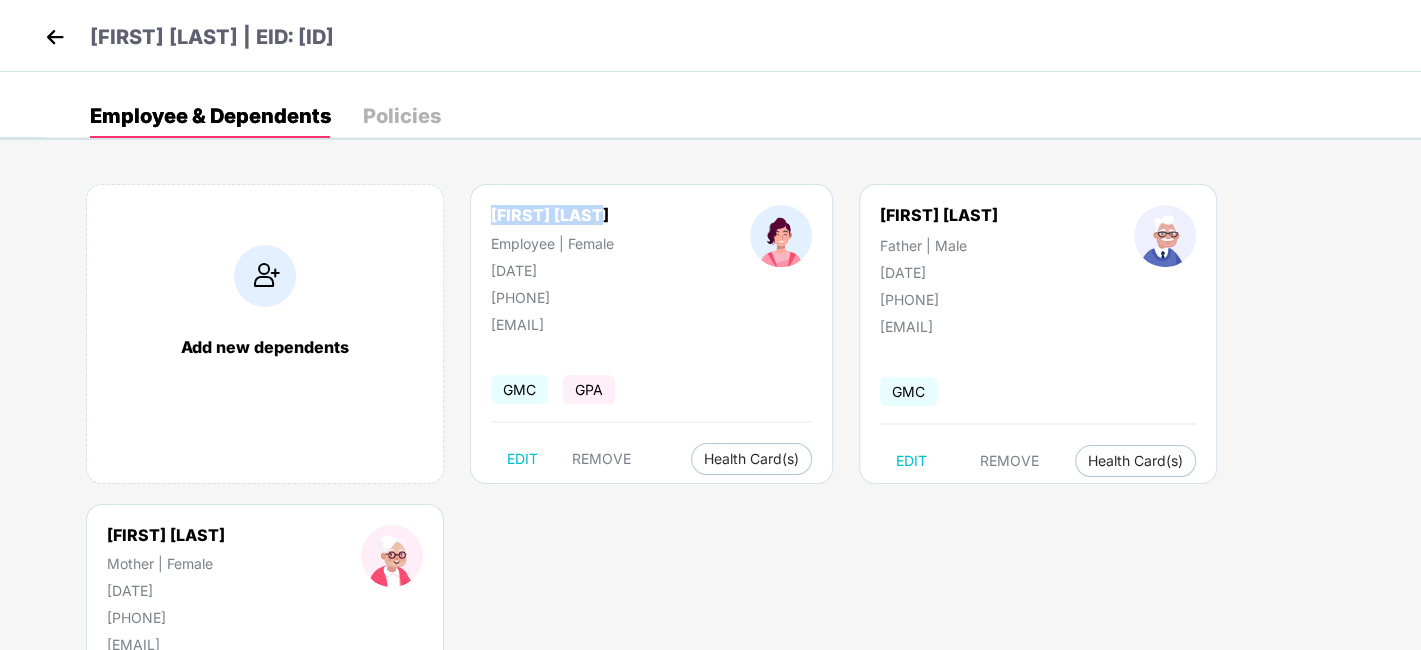 drag, startPoint x: 108, startPoint y: 530, endPoint x: 260, endPoint y: 537, distance: 152.1611 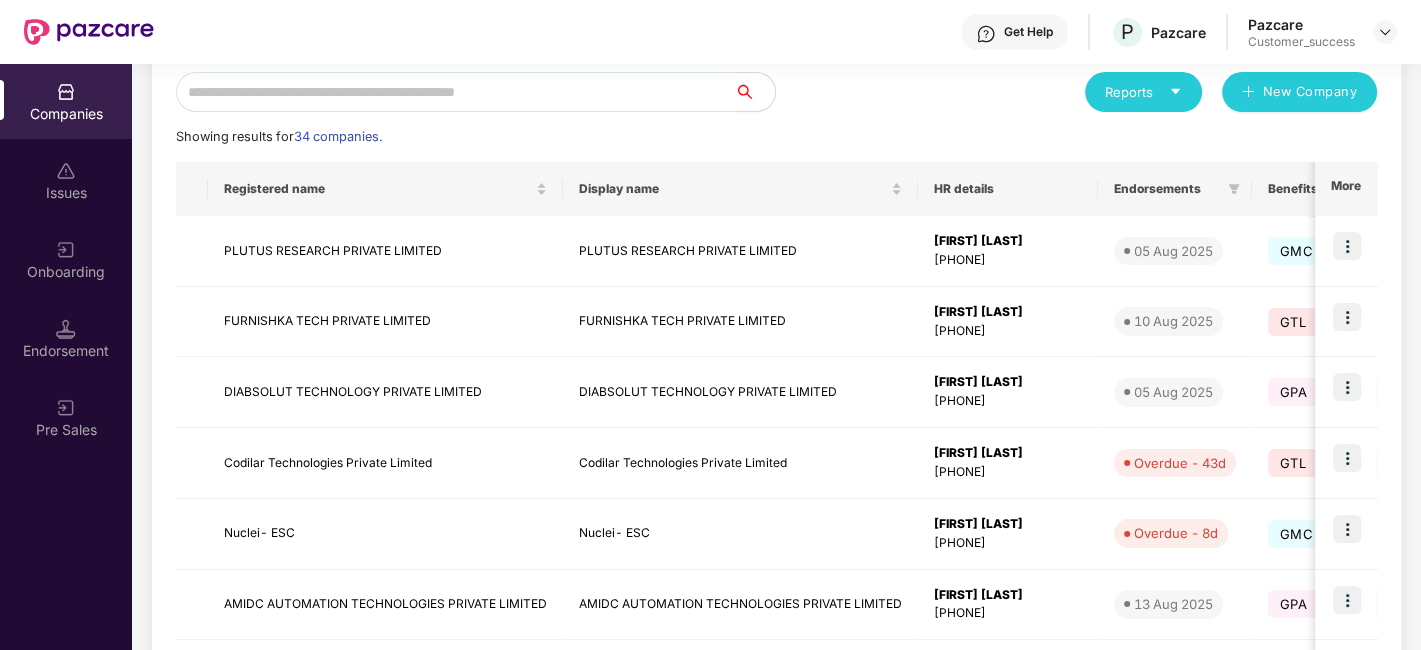 scroll, scrollTop: 232, scrollLeft: 0, axis: vertical 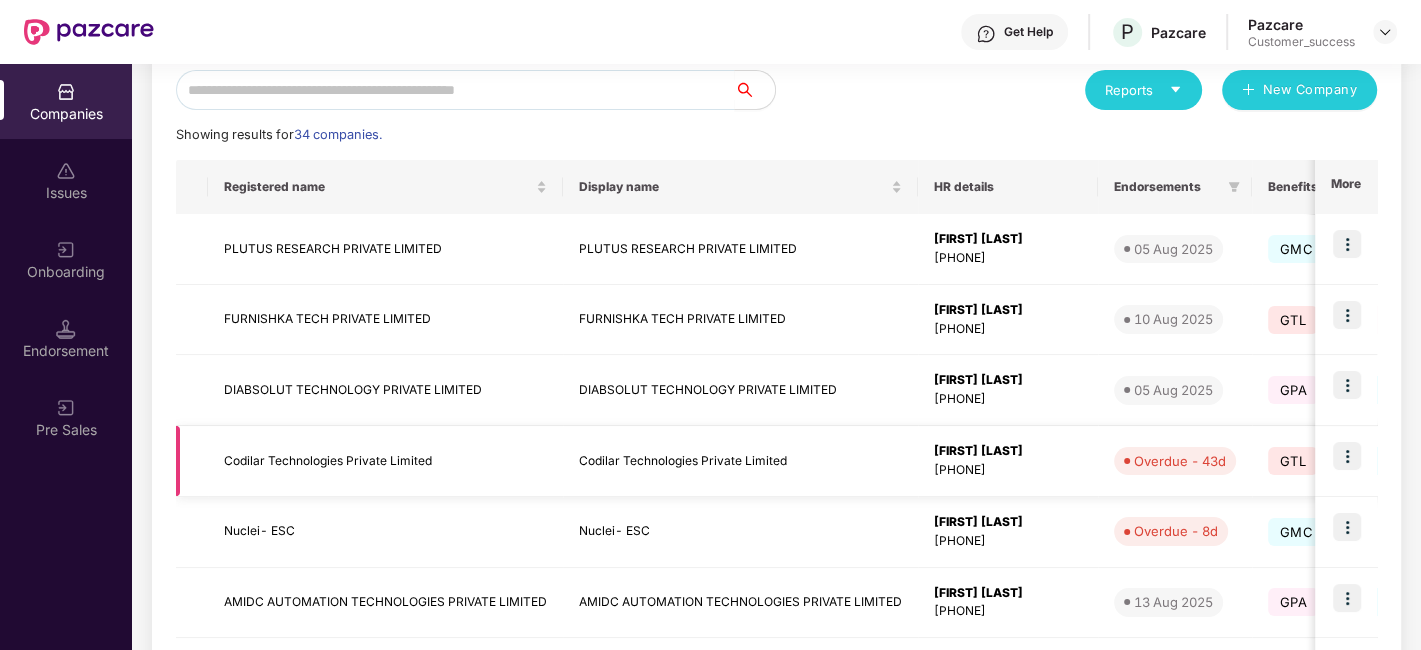 click at bounding box center [1347, 456] 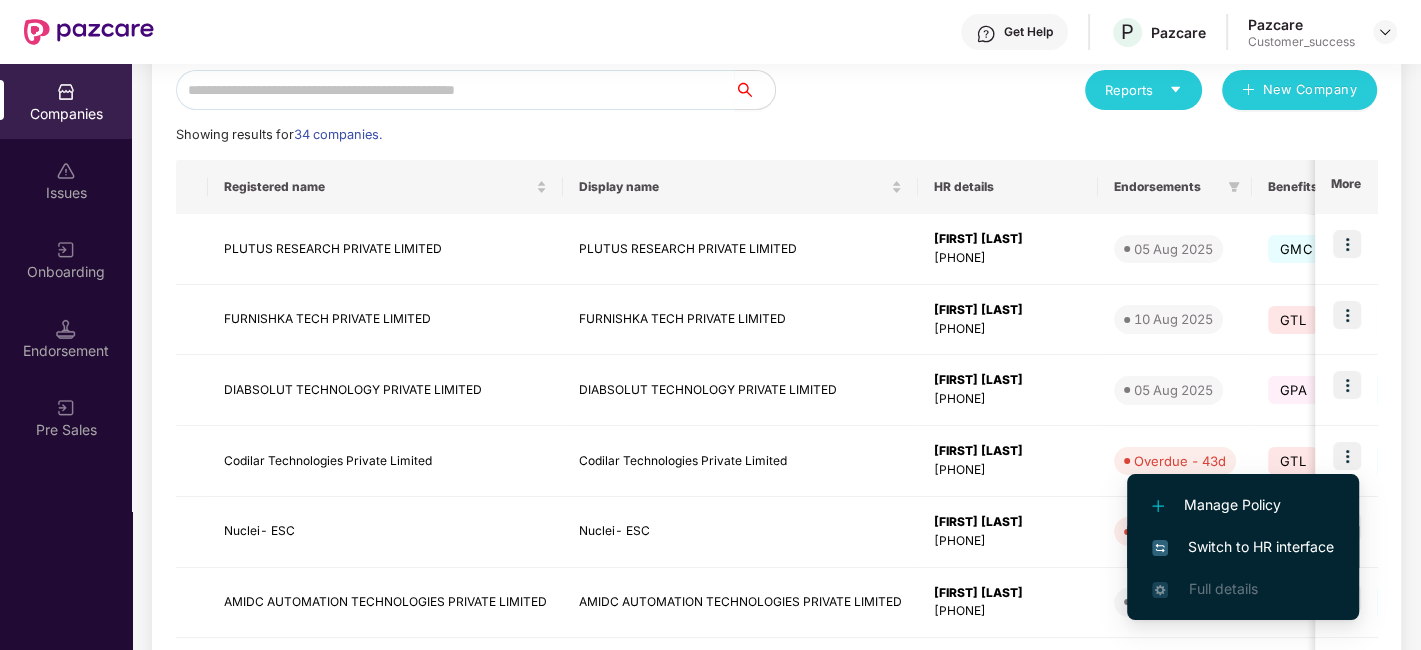 click on "Switch to HR interface" at bounding box center (1243, 547) 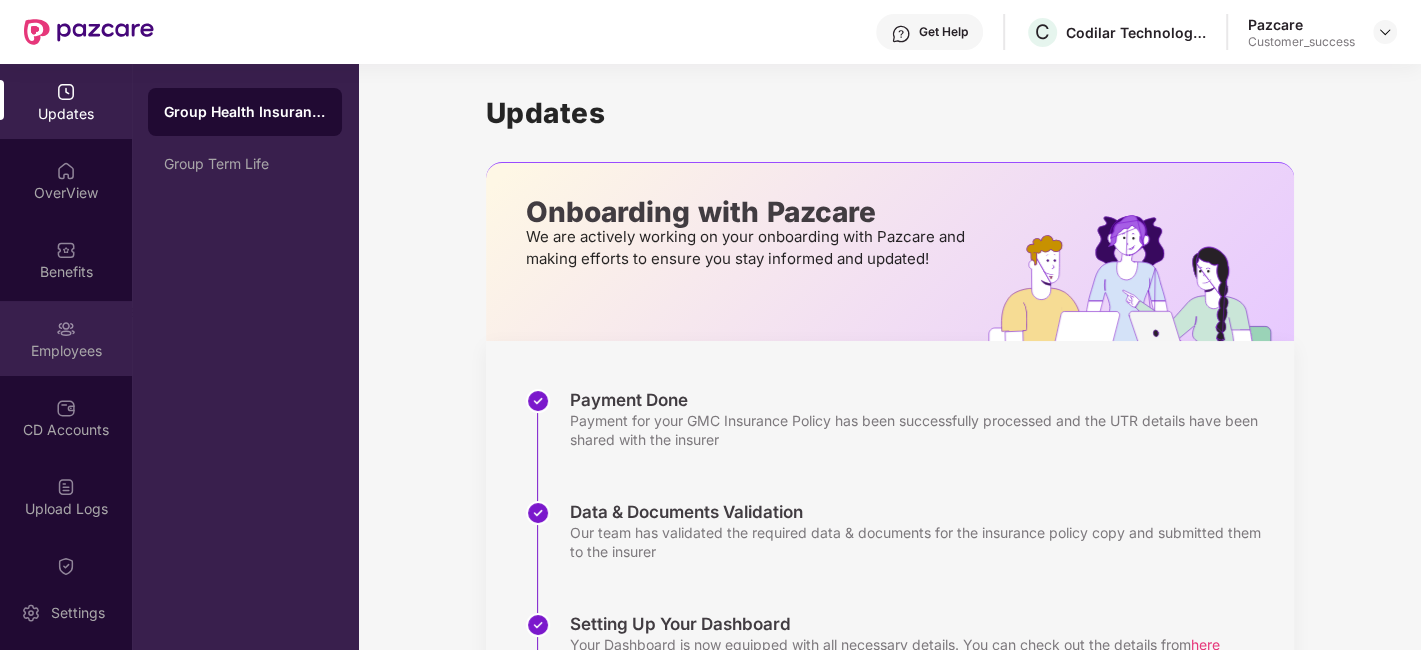 click on "Employees" at bounding box center (66, 338) 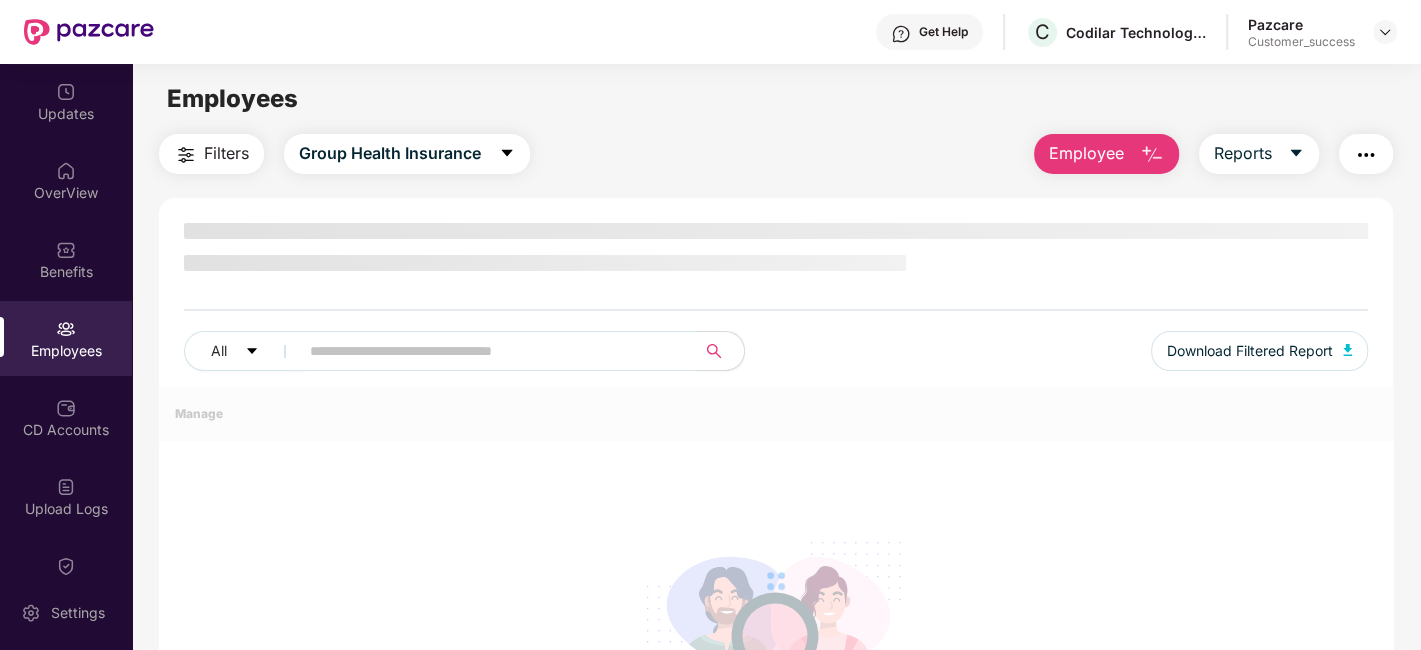 click at bounding box center (491, 351) 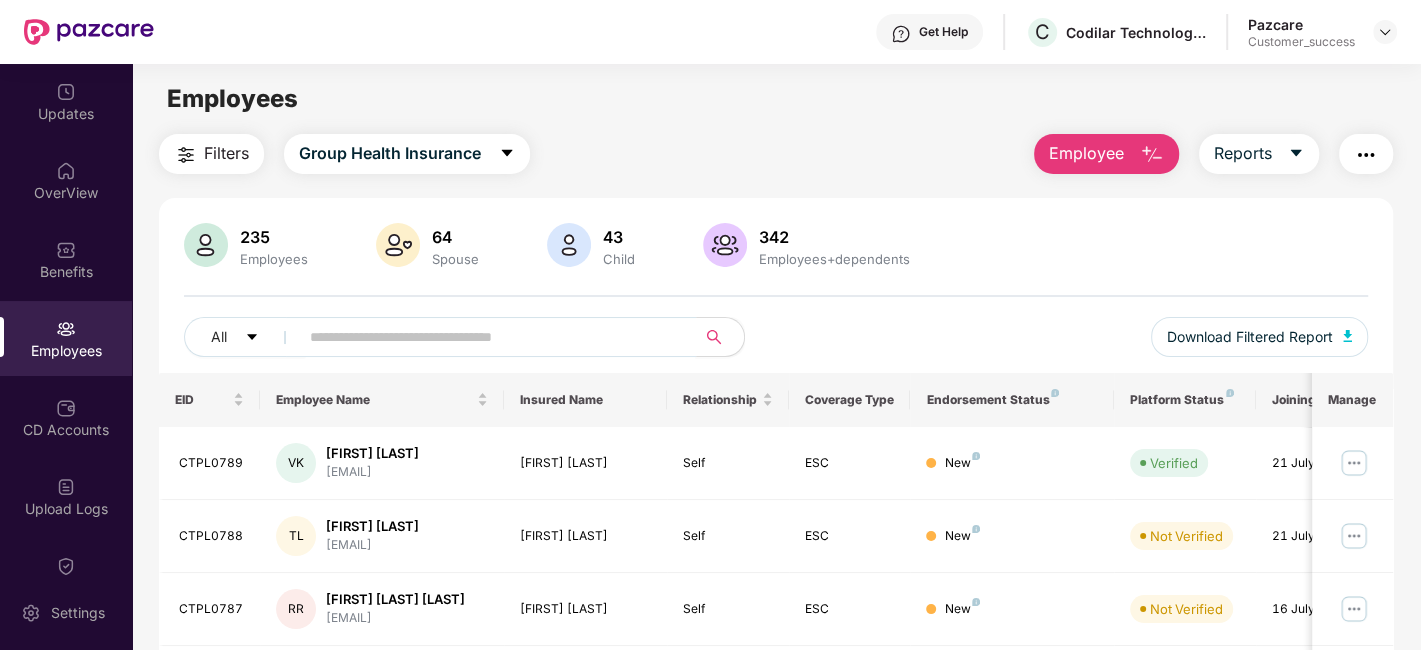 click at bounding box center [491, 337] 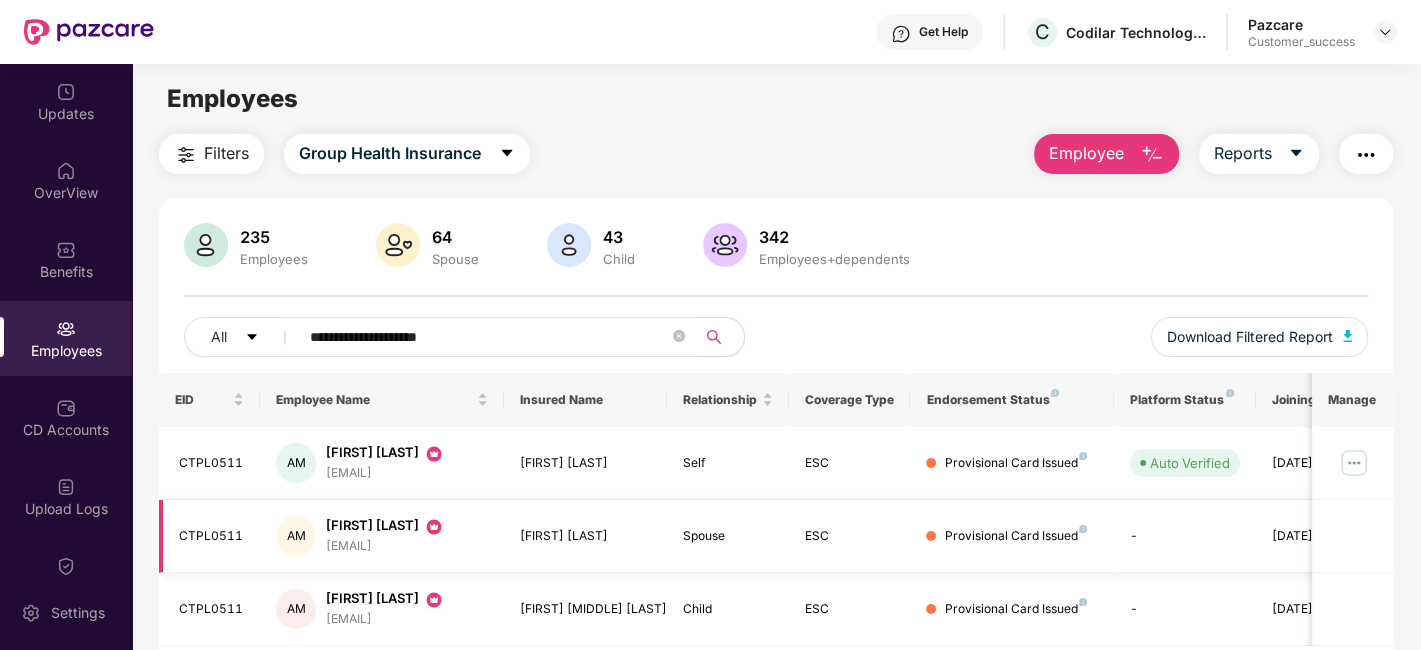 scroll, scrollTop: 65, scrollLeft: 0, axis: vertical 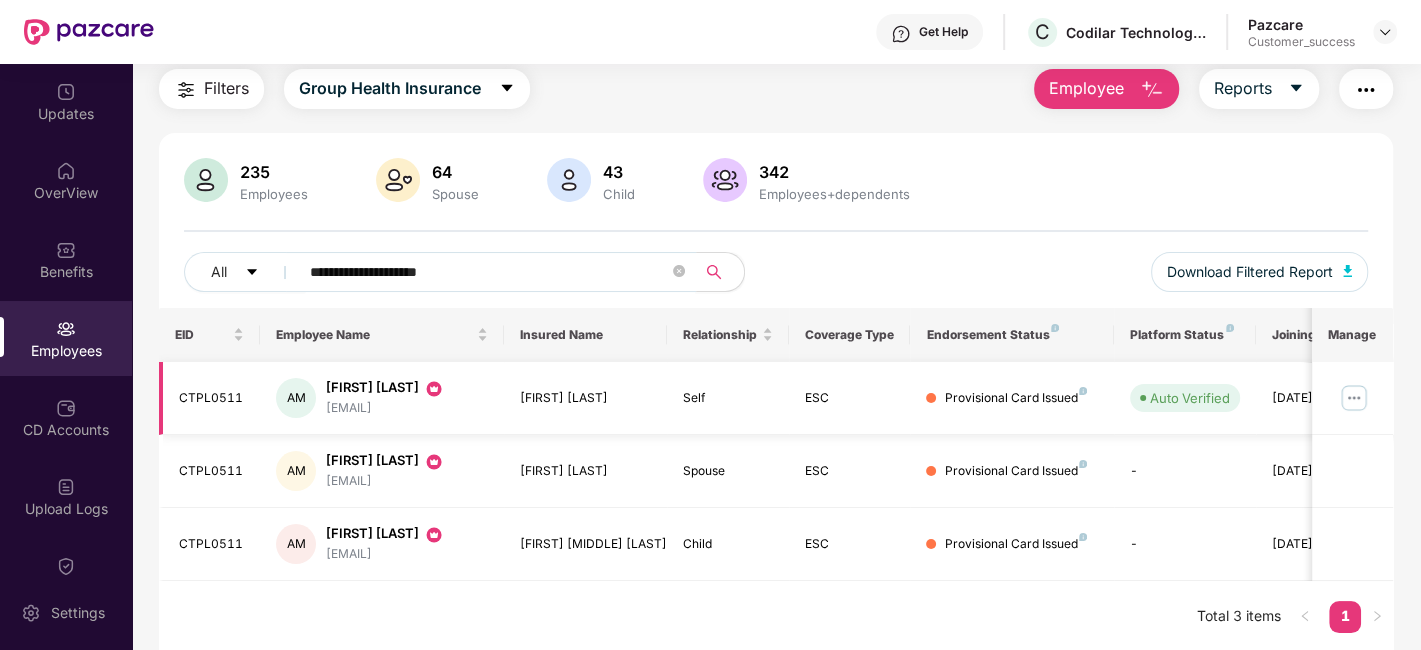 type on "**********" 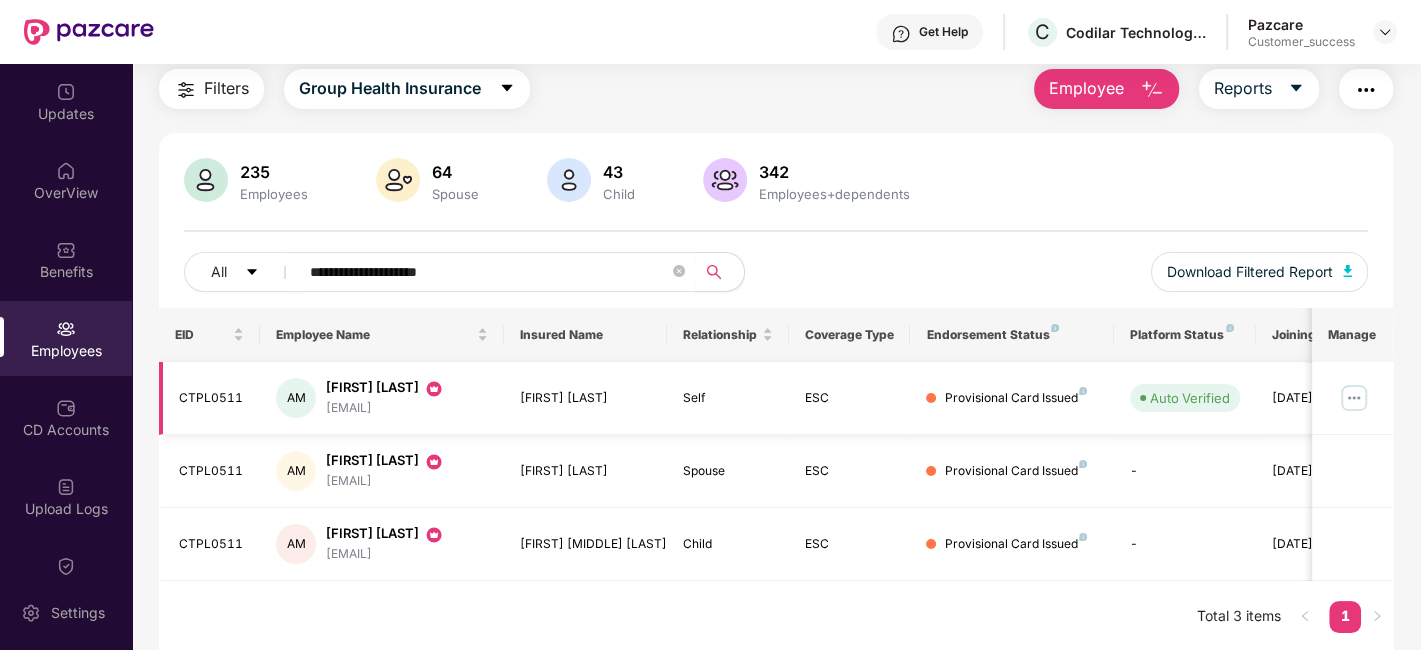 click at bounding box center [1354, 398] 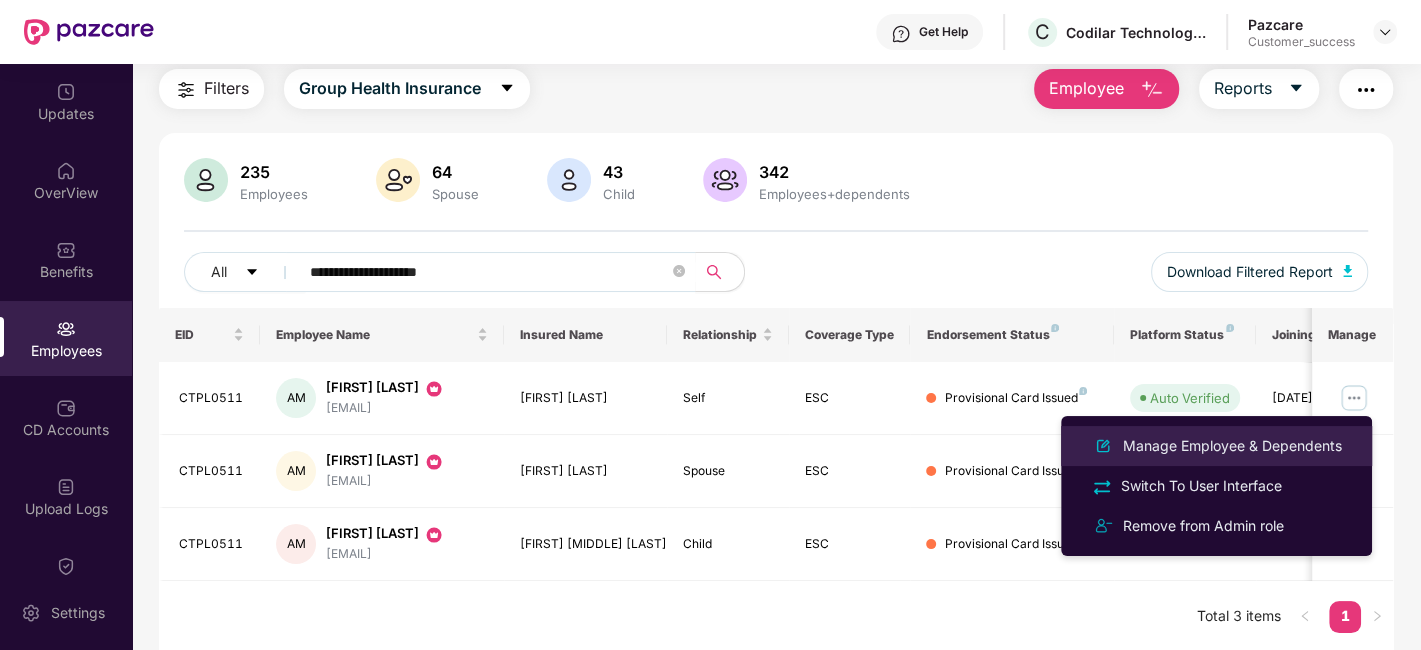 click on "Manage Employee & Dependents" at bounding box center (1232, 446) 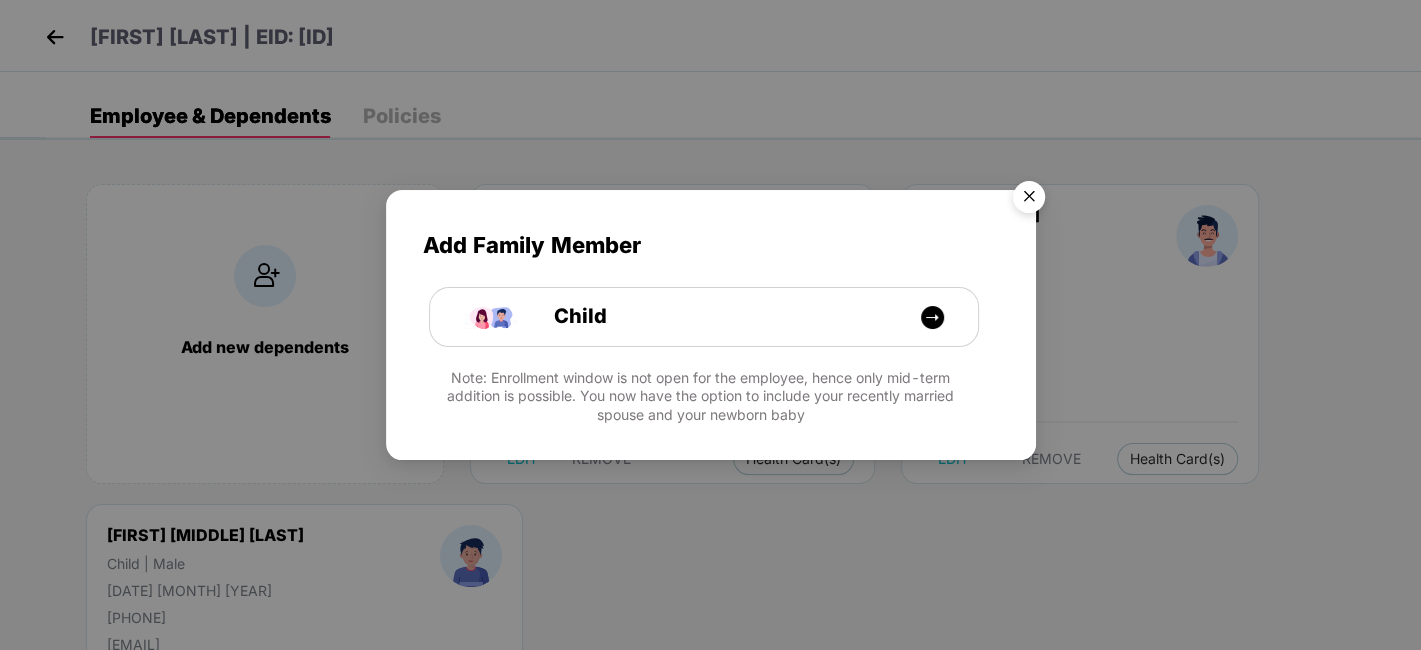 click at bounding box center [1029, 200] 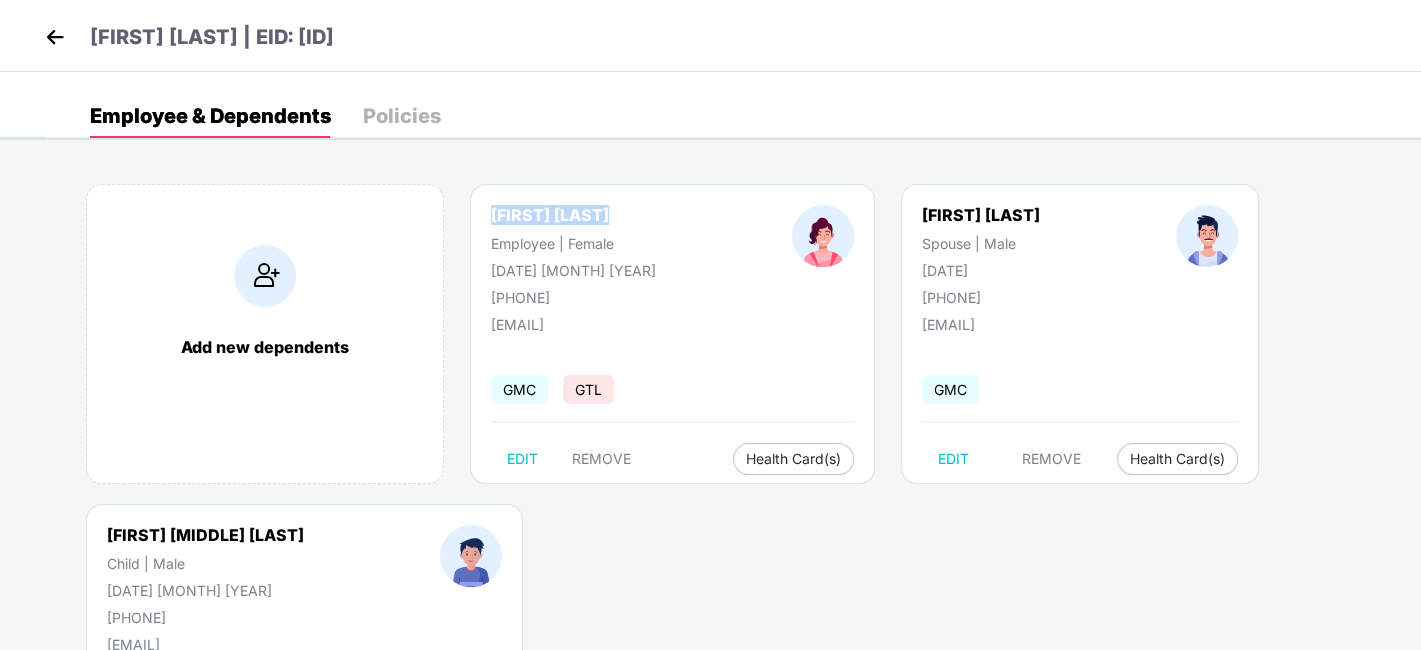 drag, startPoint x: 491, startPoint y: 212, endPoint x: 621, endPoint y: 223, distance: 130.46455 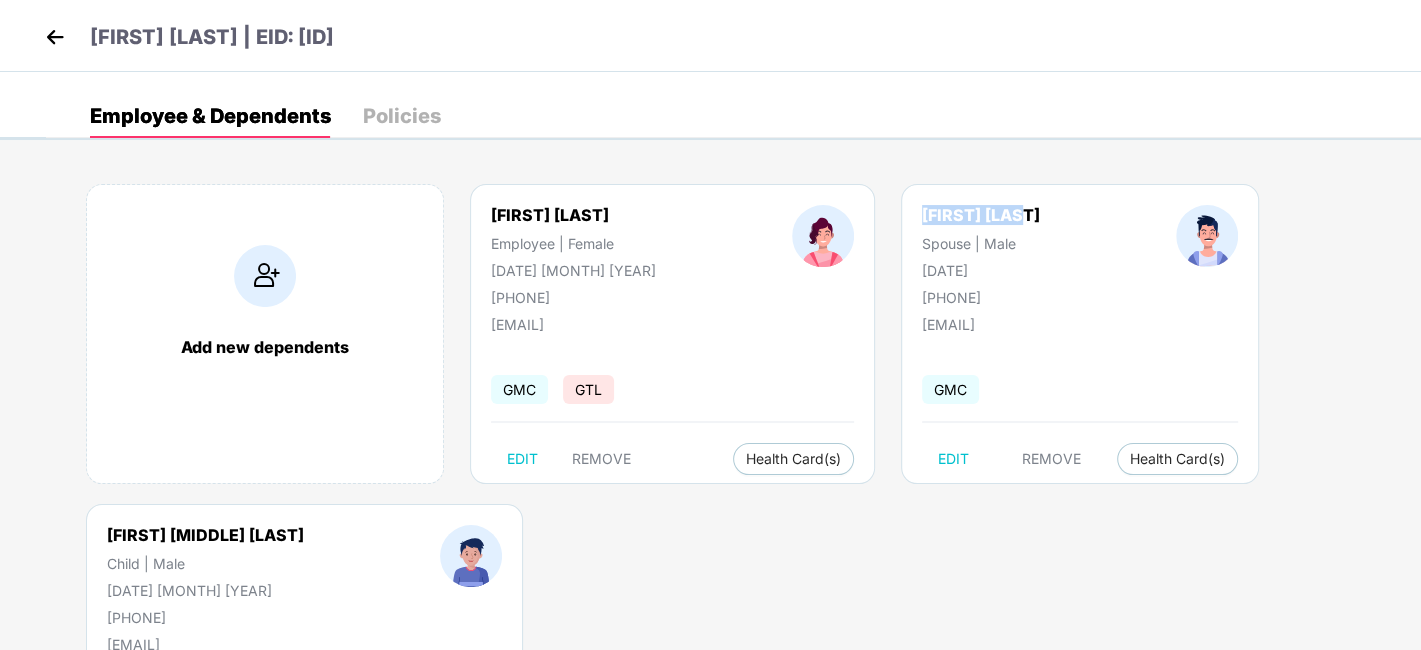 drag, startPoint x: 885, startPoint y: 219, endPoint x: 997, endPoint y: 215, distance: 112.0714 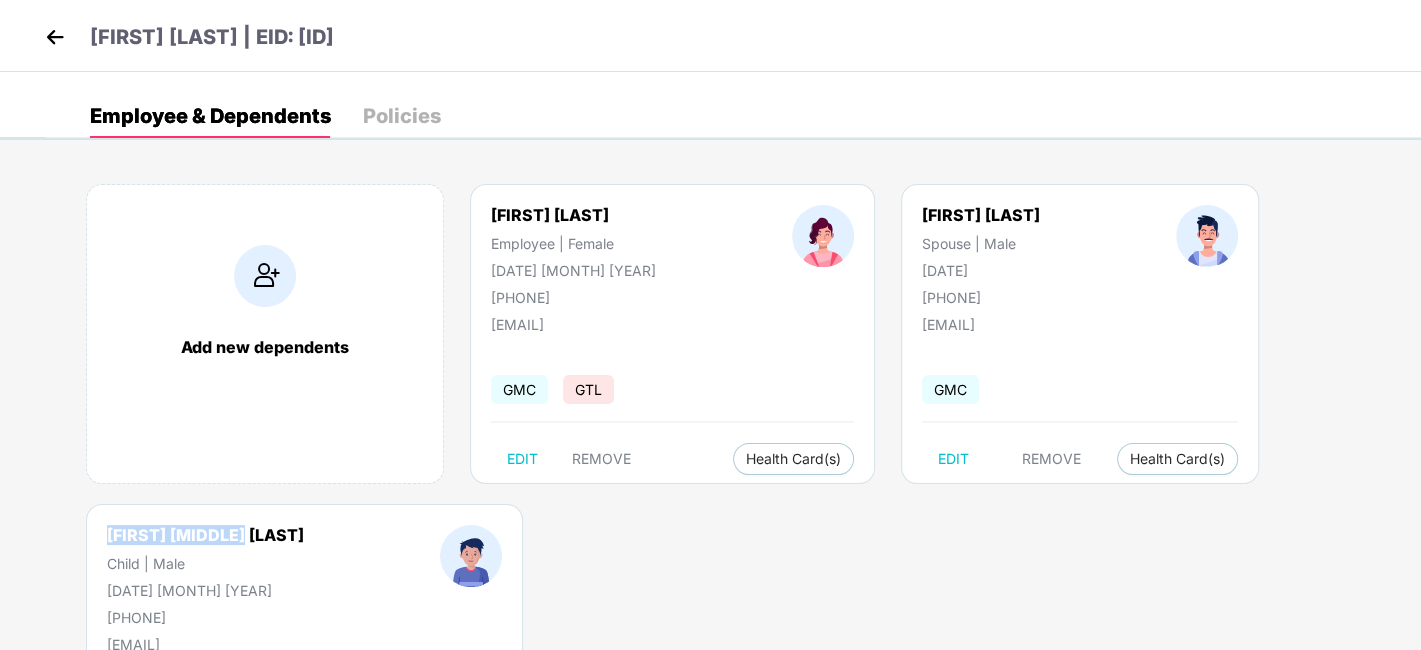 drag, startPoint x: 96, startPoint y: 537, endPoint x: 267, endPoint y: 536, distance: 171.00293 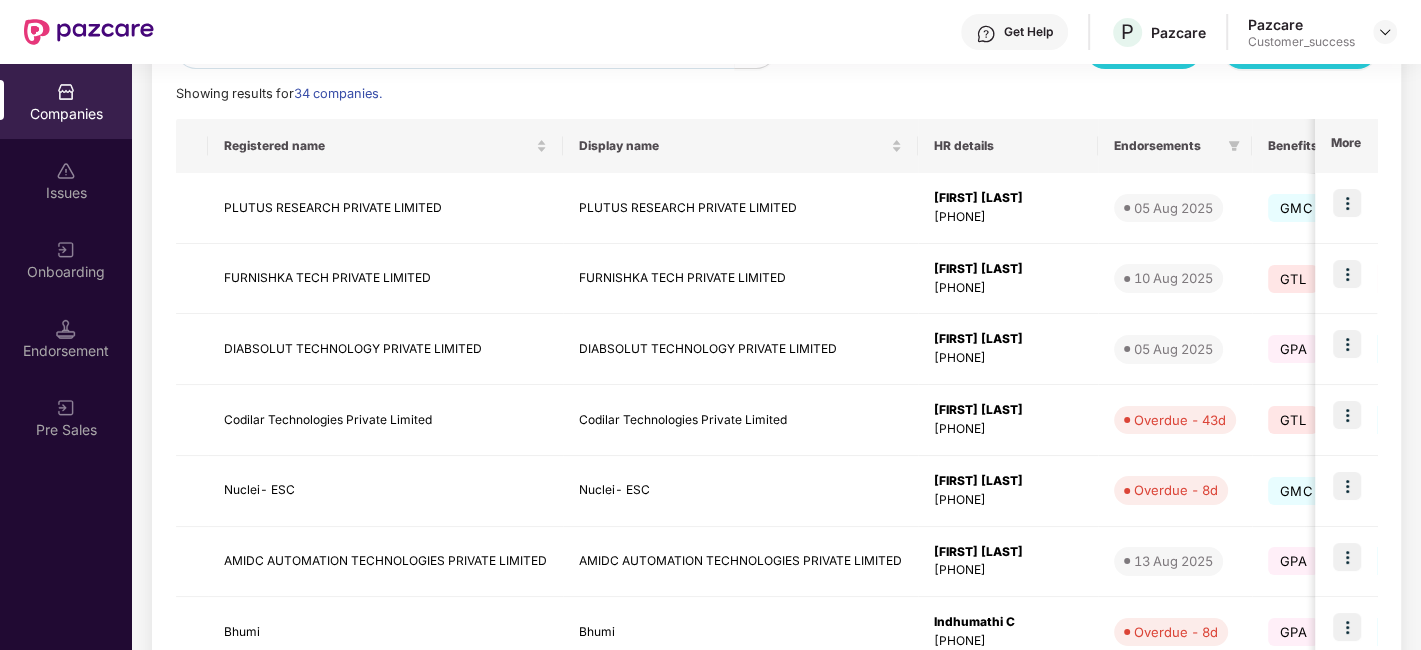 scroll, scrollTop: 373, scrollLeft: 0, axis: vertical 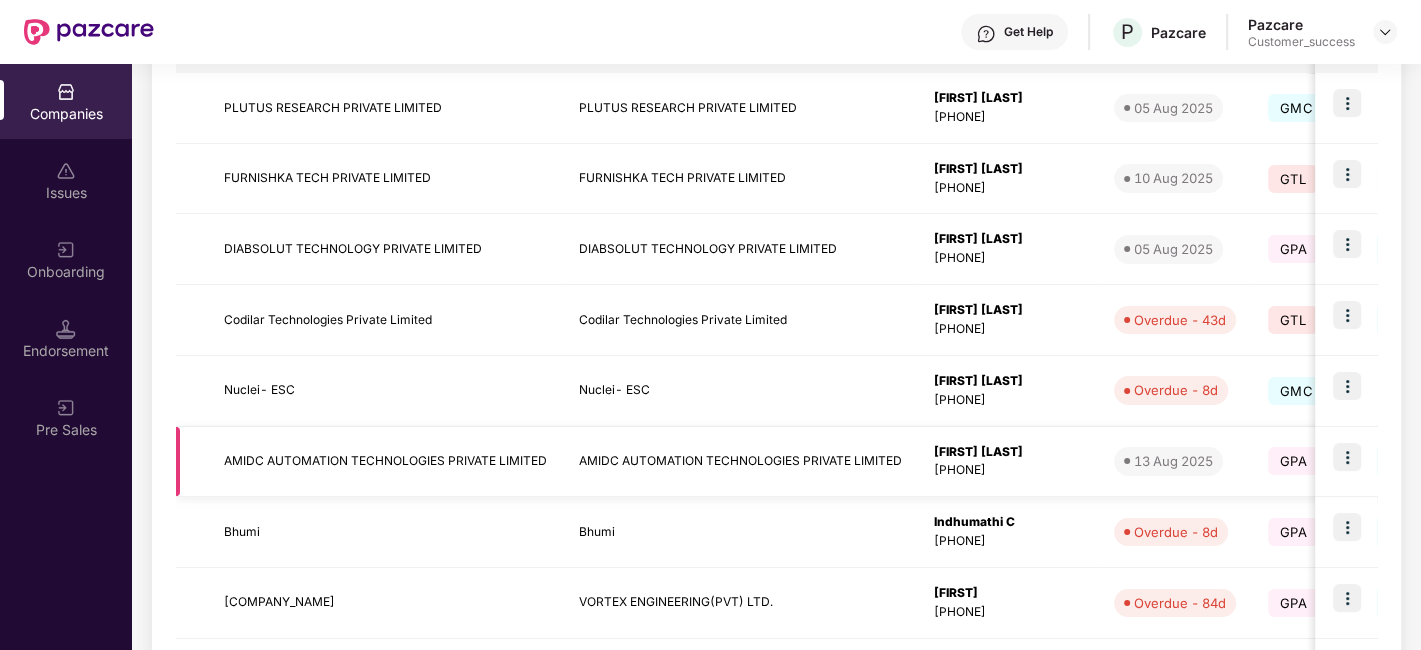 click at bounding box center [1347, 457] 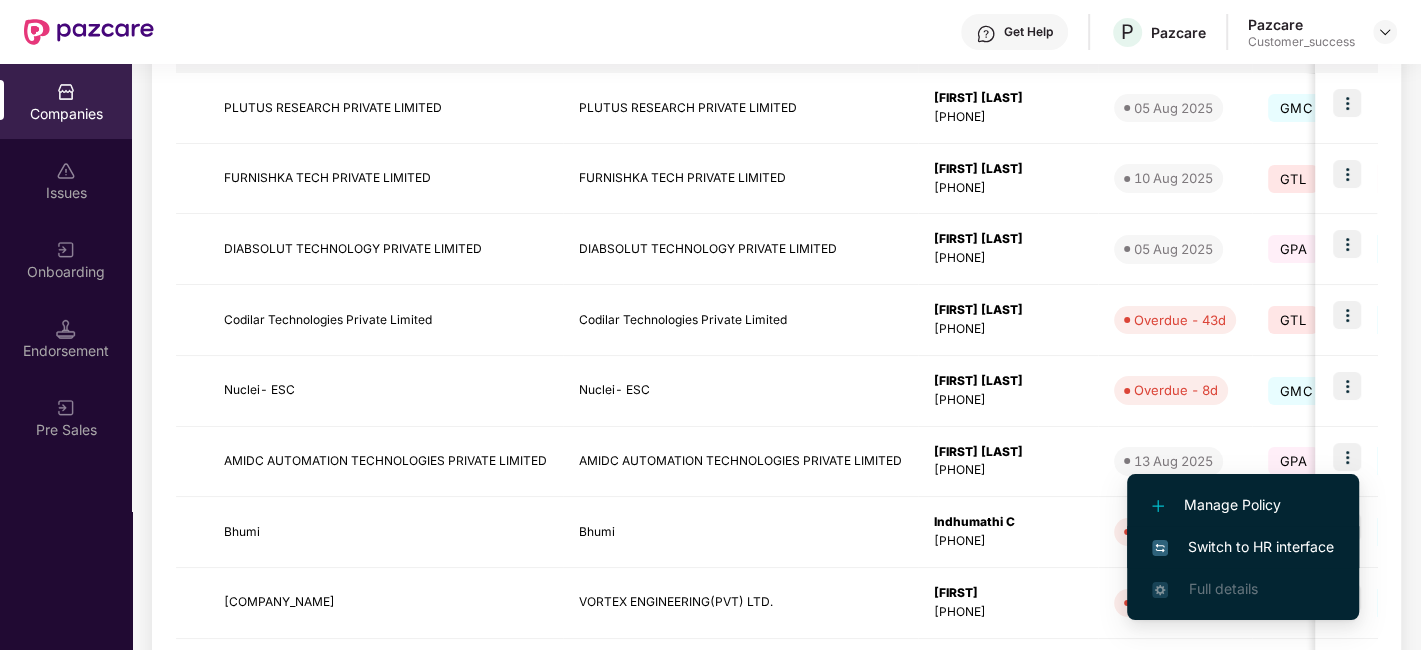click on "Switch to HR interface" at bounding box center (1243, 547) 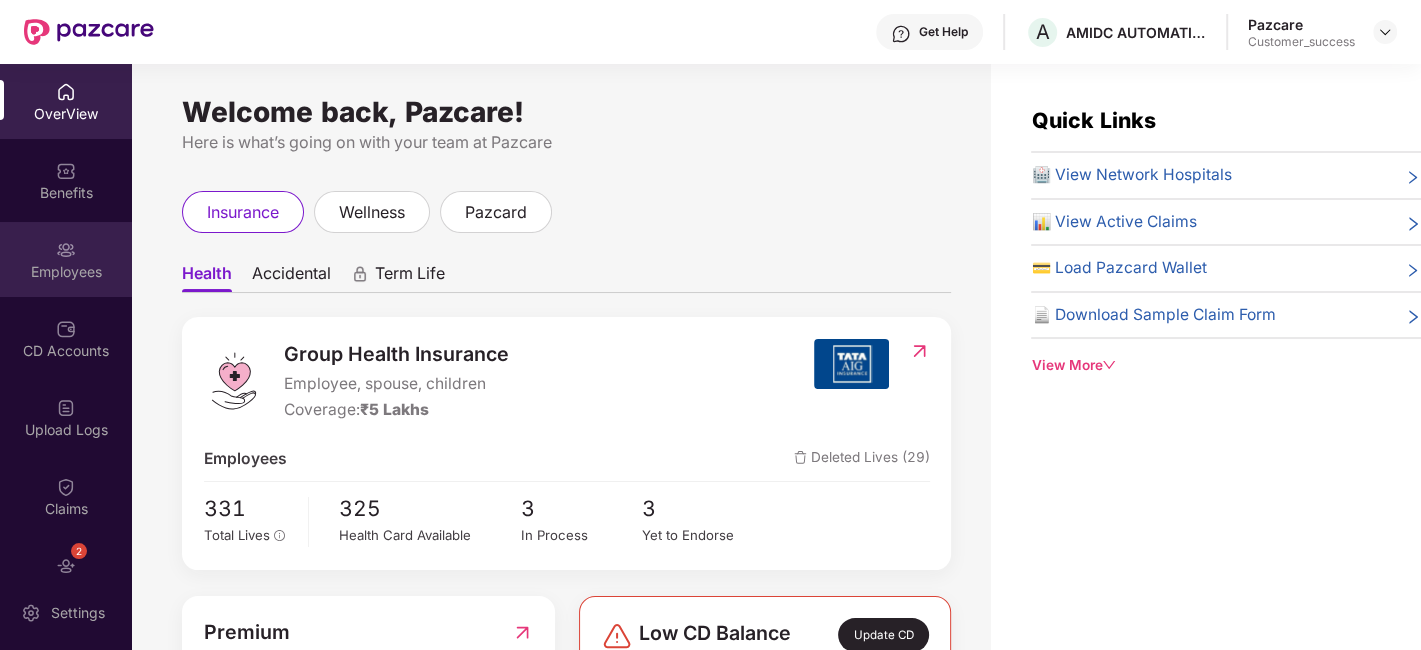 click on "Employees" at bounding box center (66, 259) 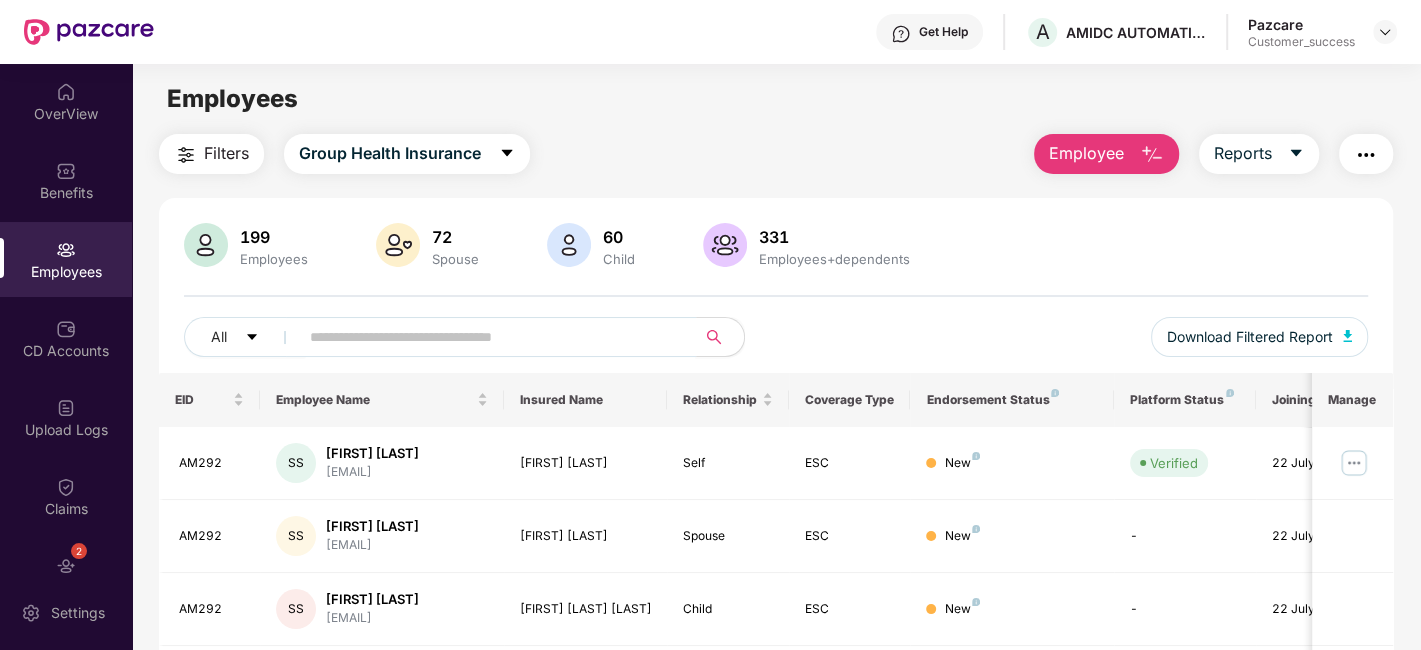 click at bounding box center [489, 337] 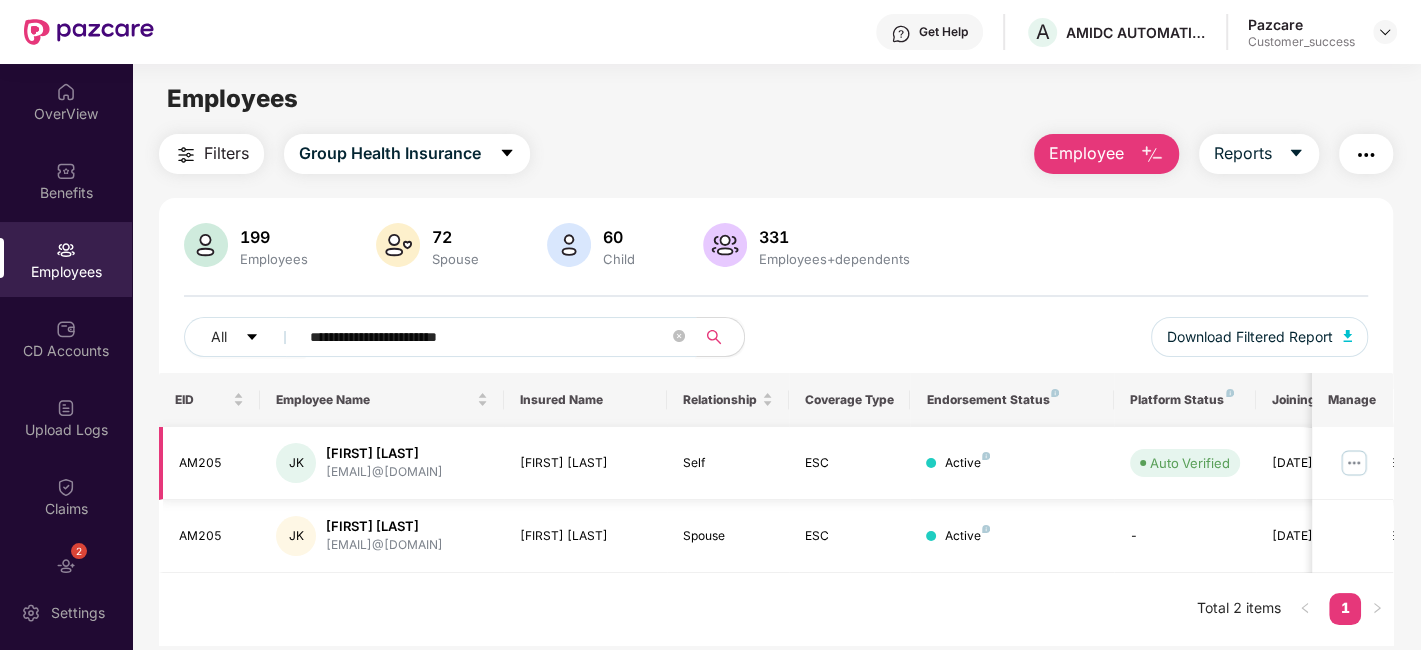 type on "**********" 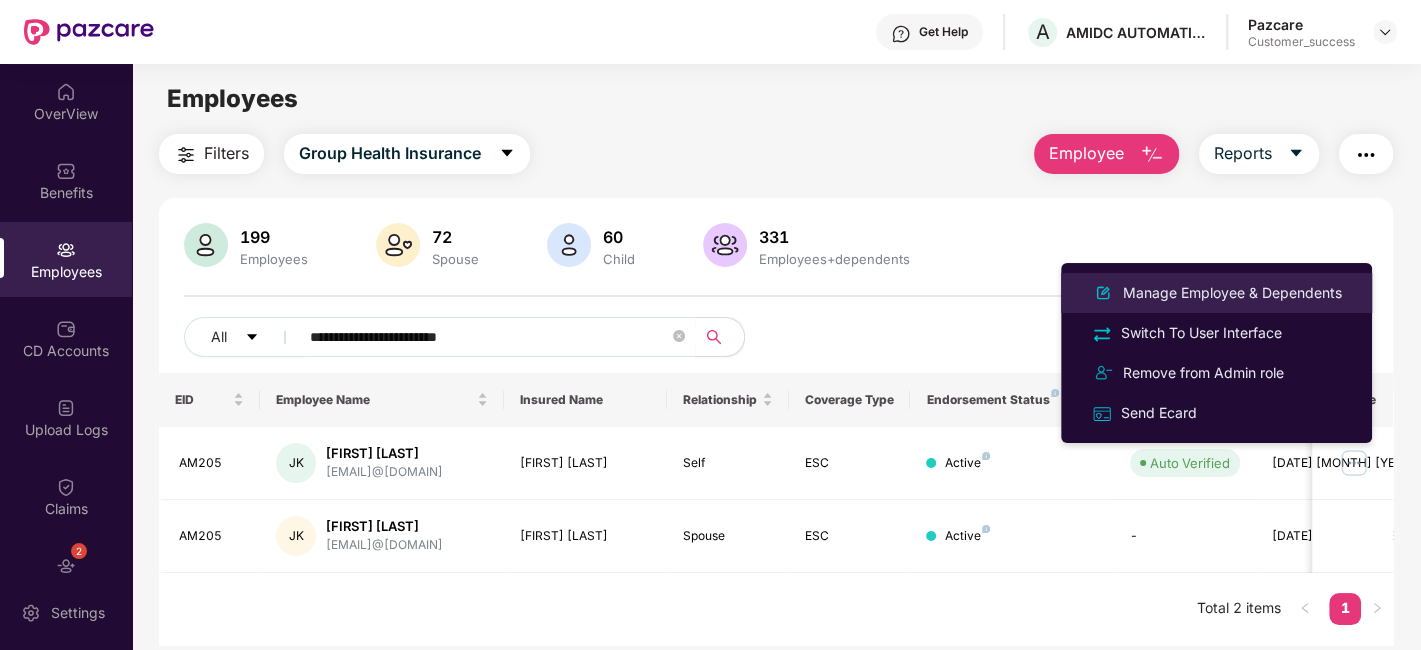 click on "Manage Employee & Dependents" at bounding box center [1216, 293] 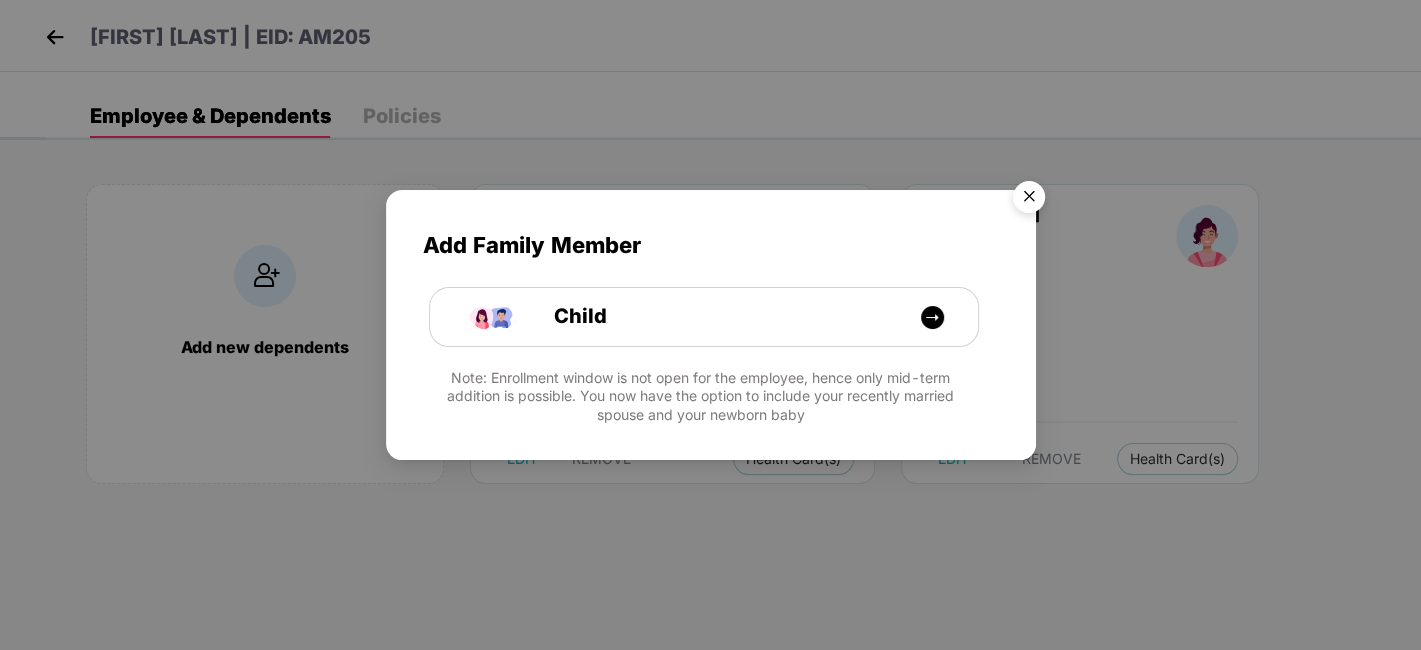 click at bounding box center [1029, 200] 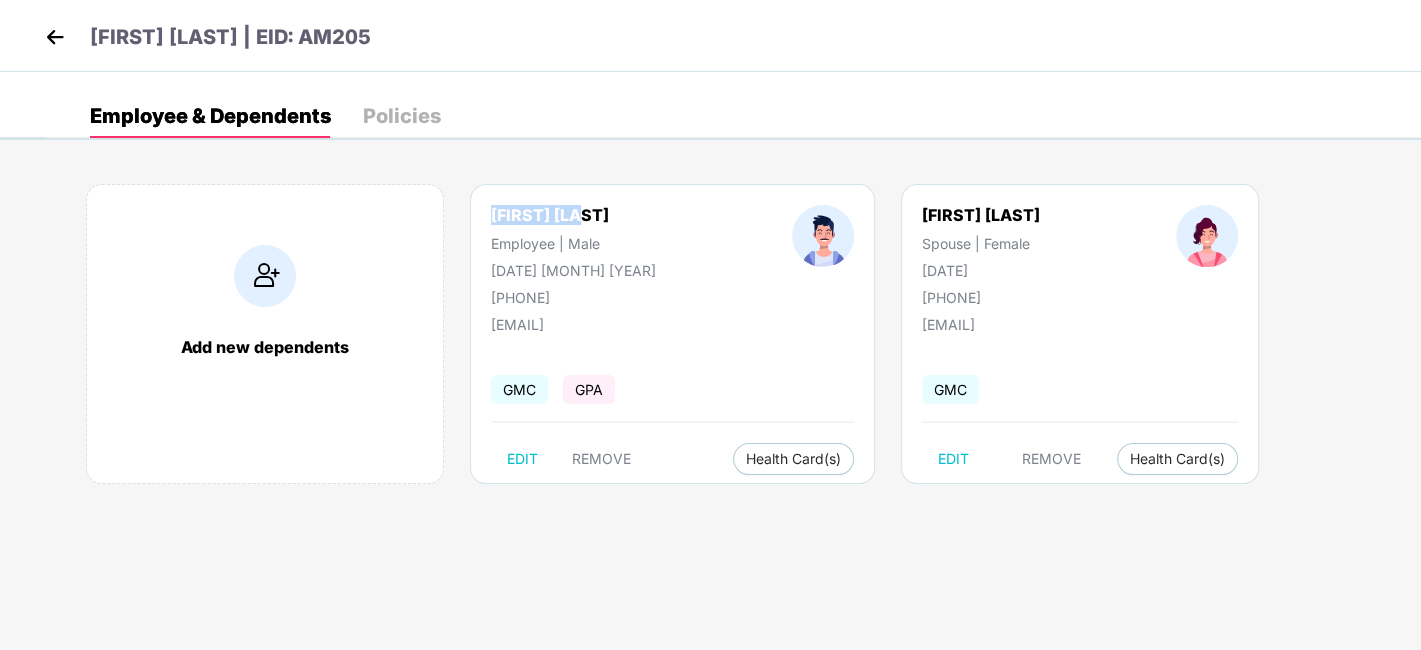 drag, startPoint x: 494, startPoint y: 204, endPoint x: 611, endPoint y: 208, distance: 117.06836 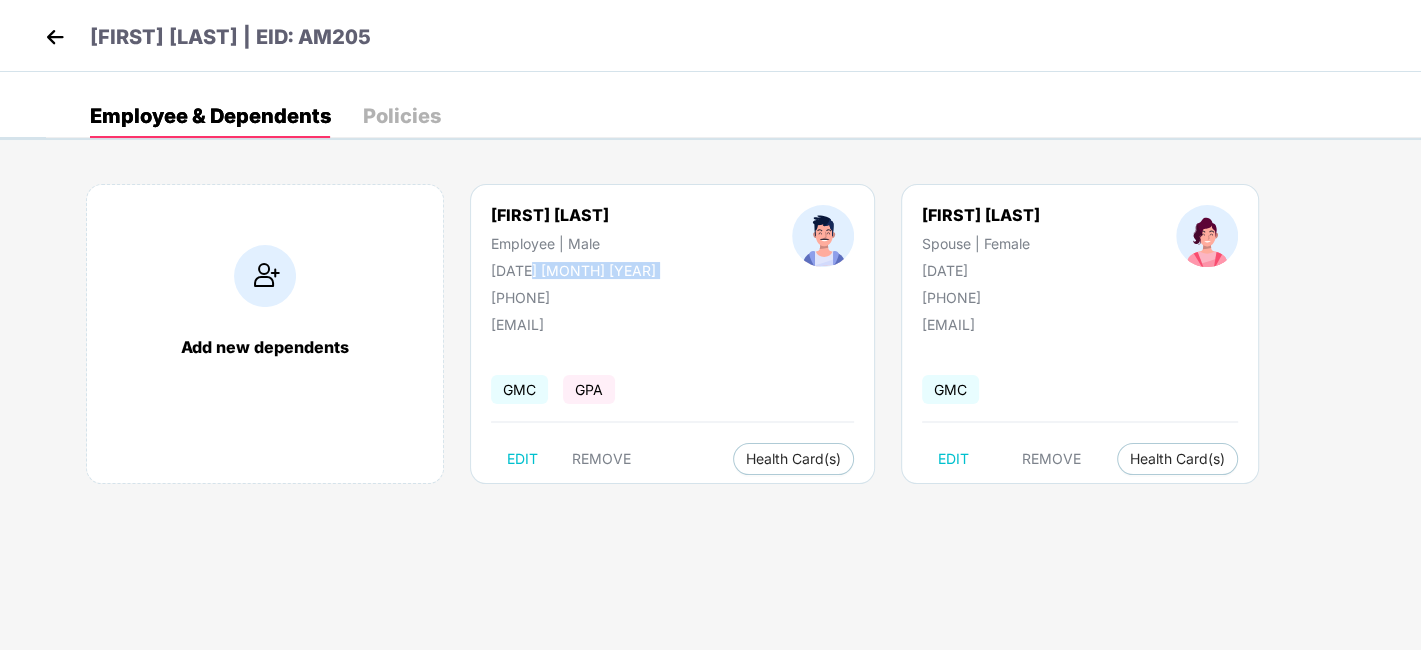 drag, startPoint x: 489, startPoint y: 294, endPoint x: 531, endPoint y: 266, distance: 50.47772 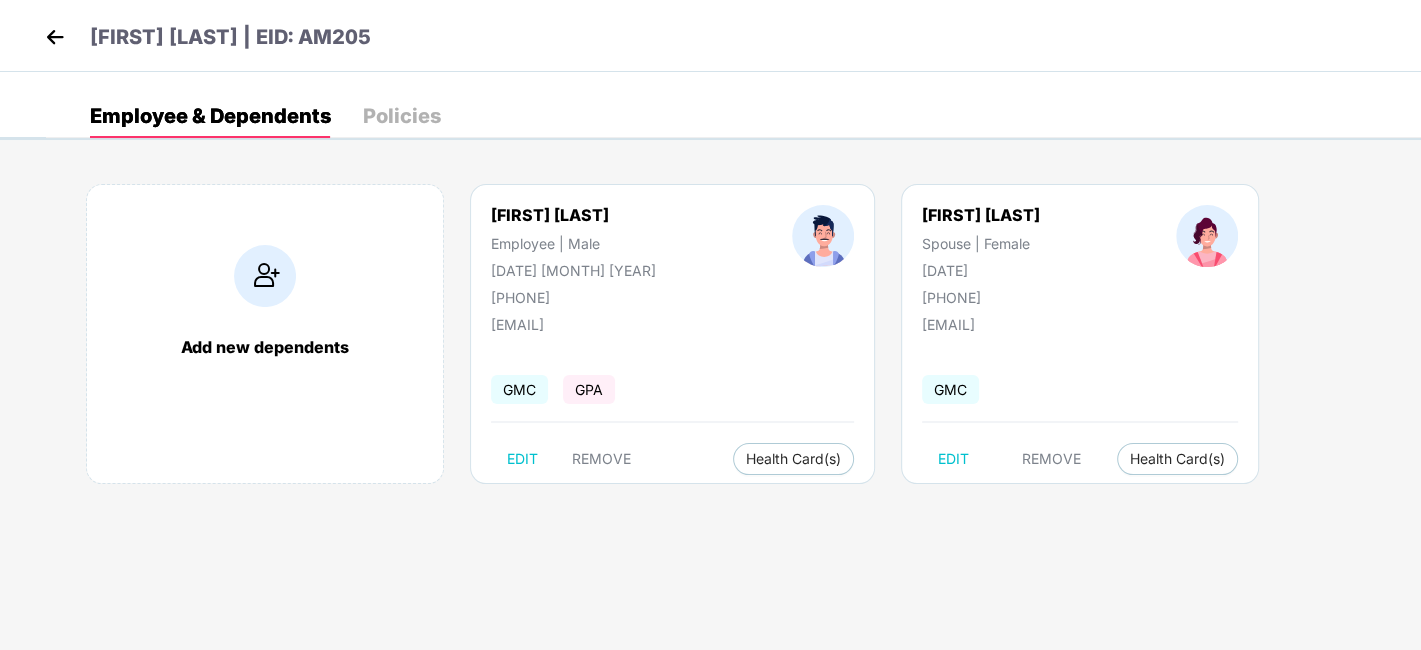 click on "[PHONE]" at bounding box center (573, 297) 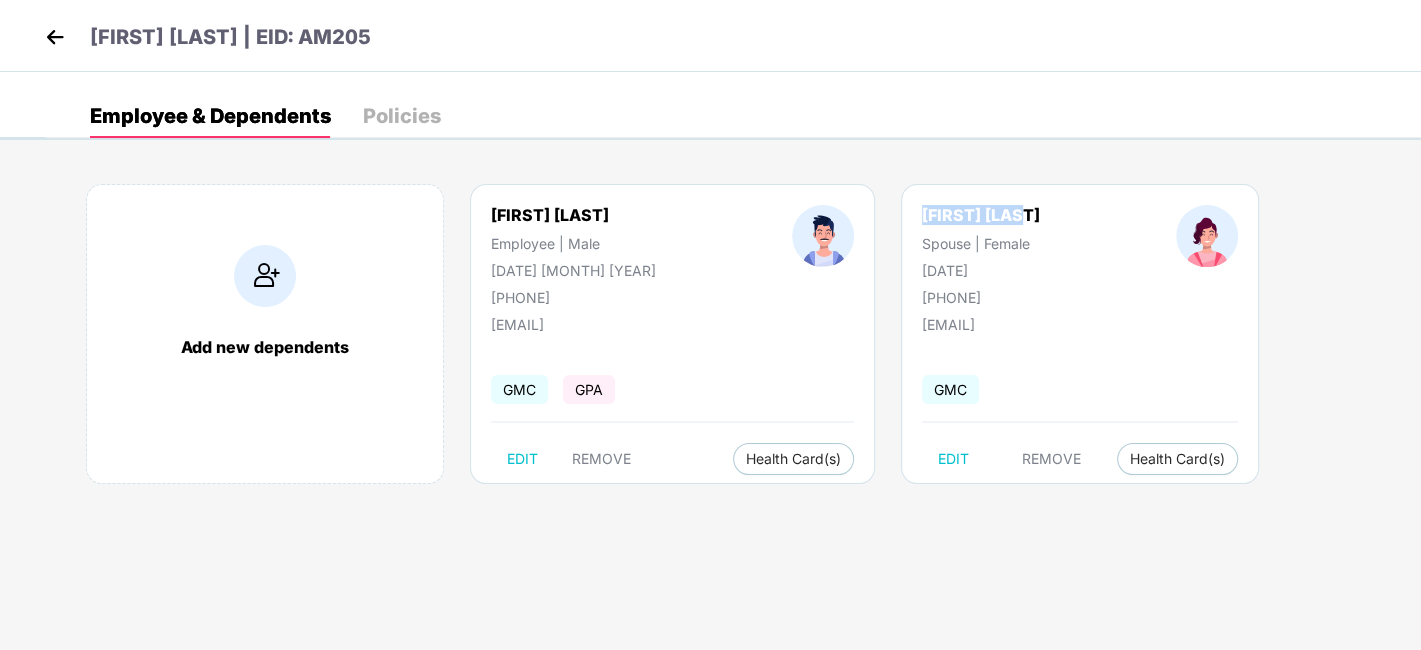 drag, startPoint x: 872, startPoint y: 207, endPoint x: 975, endPoint y: 214, distance: 103.23759 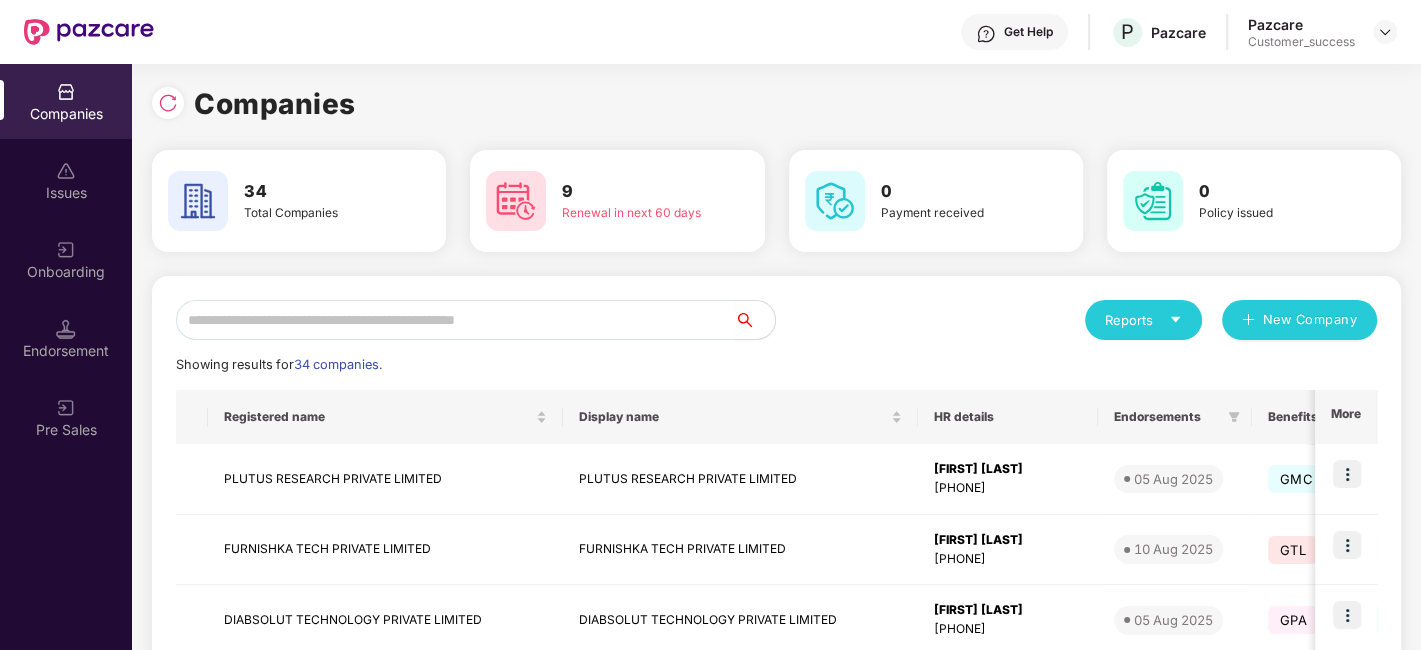 scroll, scrollTop: 0, scrollLeft: 0, axis: both 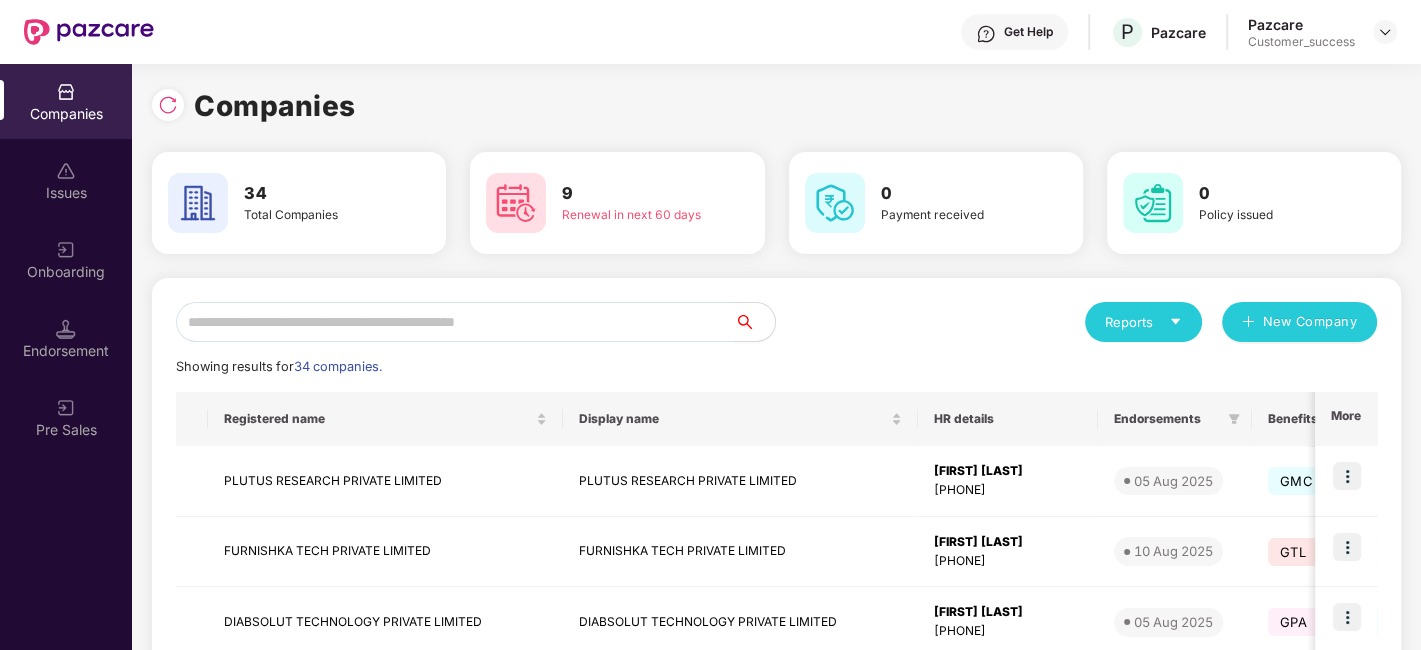 click at bounding box center (455, 322) 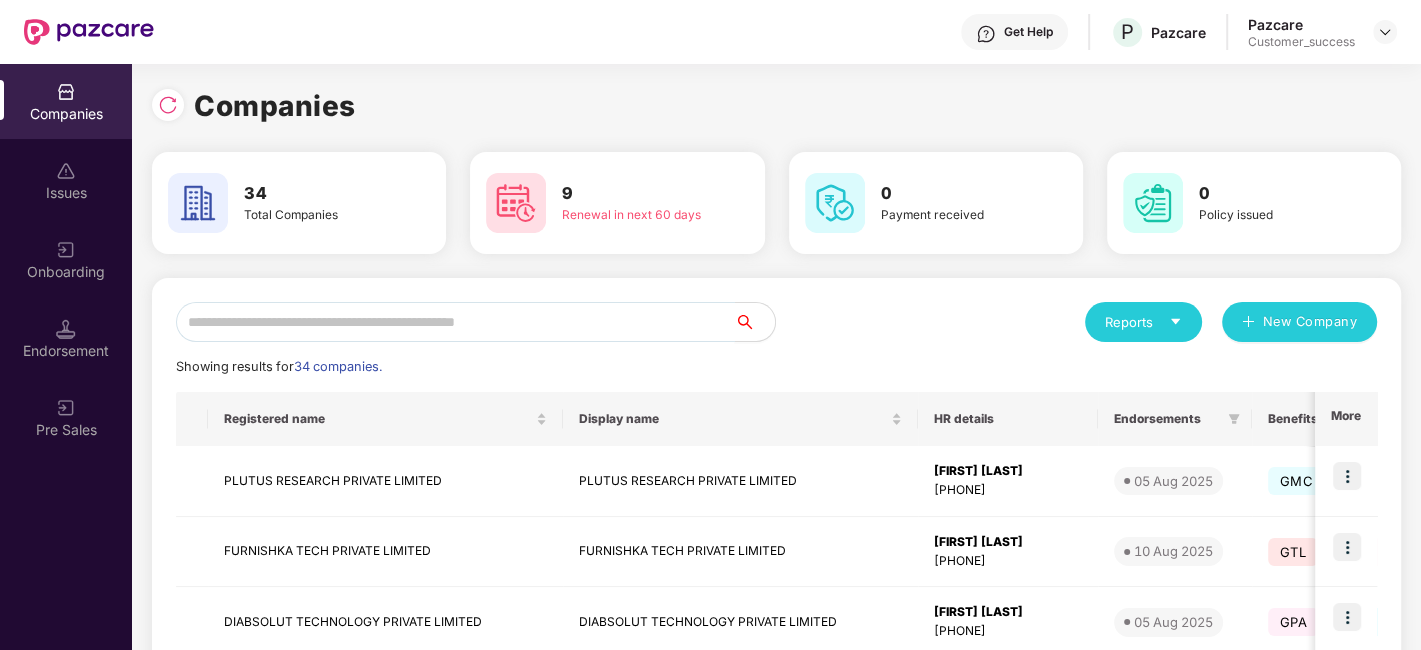 paste on "**********" 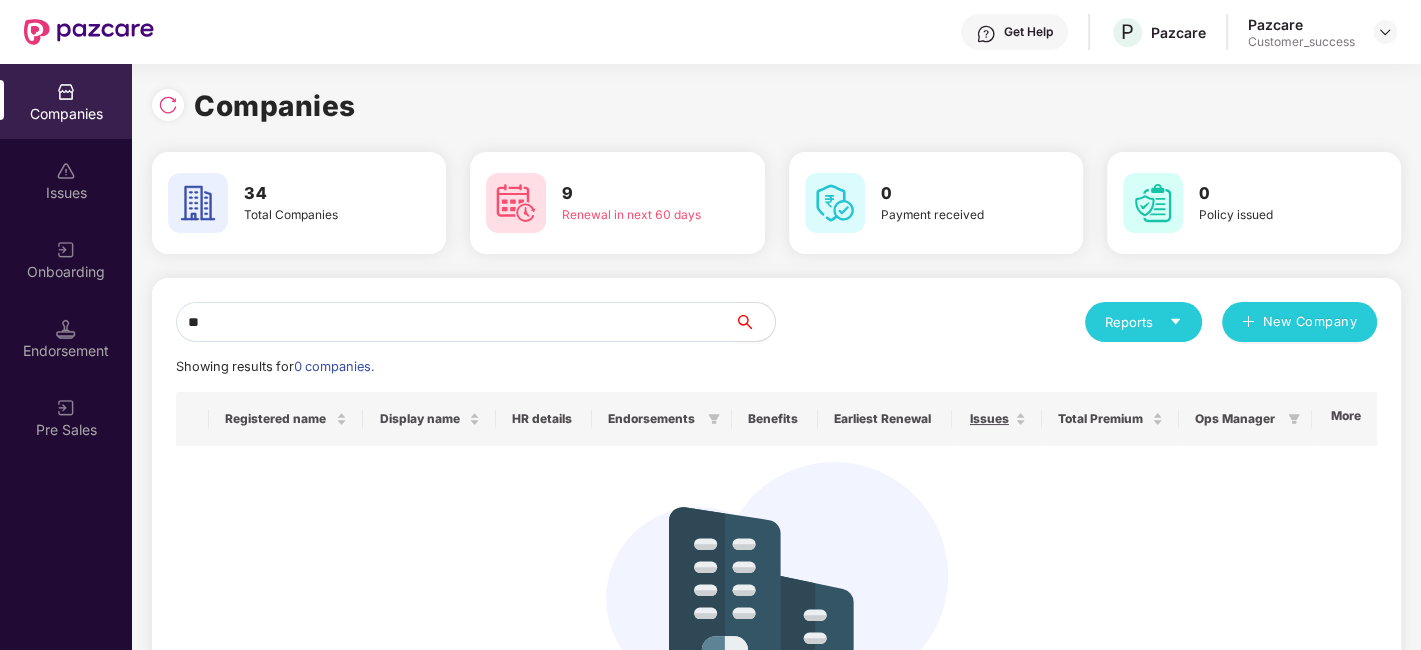 type on "*" 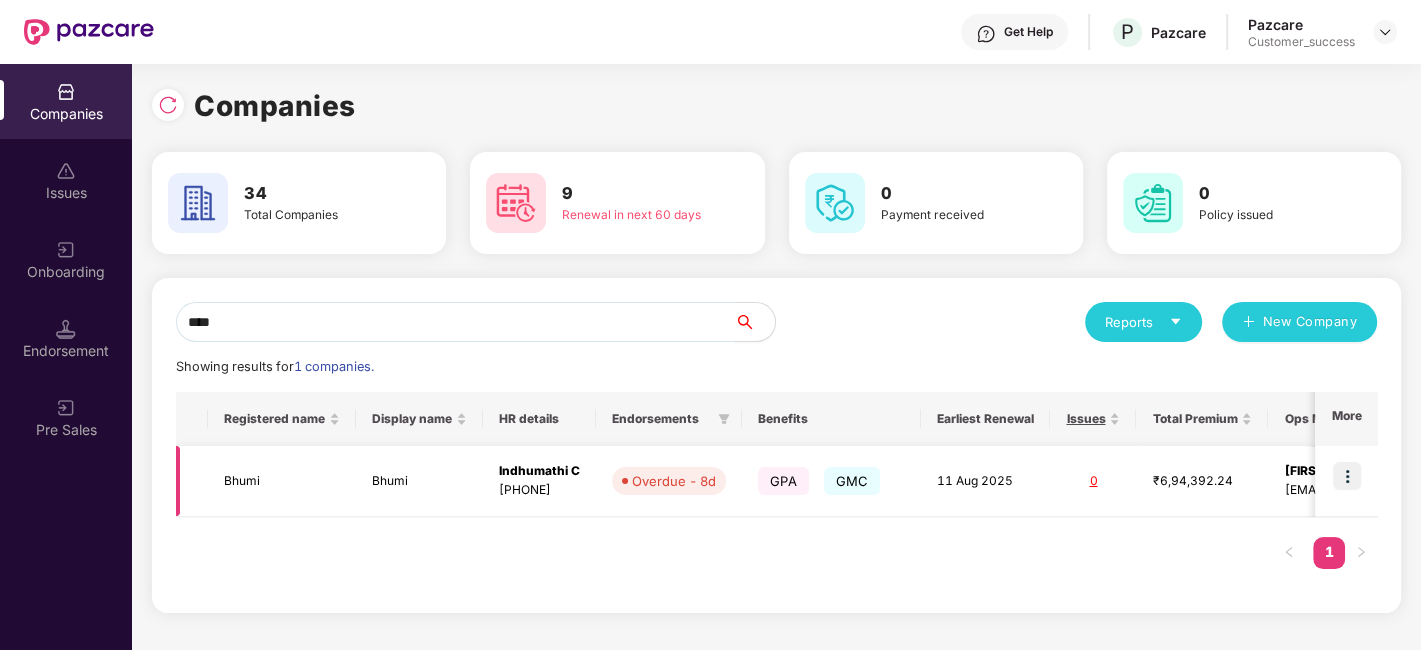 type on "****" 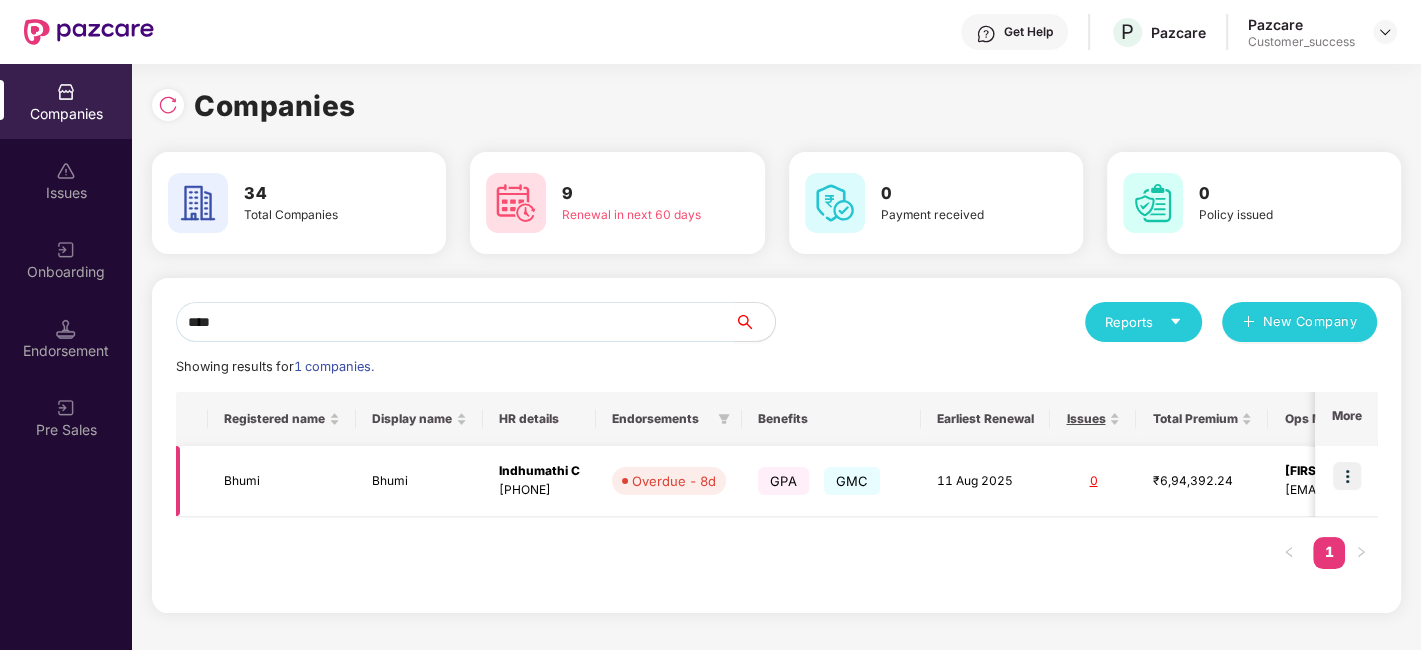 click at bounding box center [1347, 476] 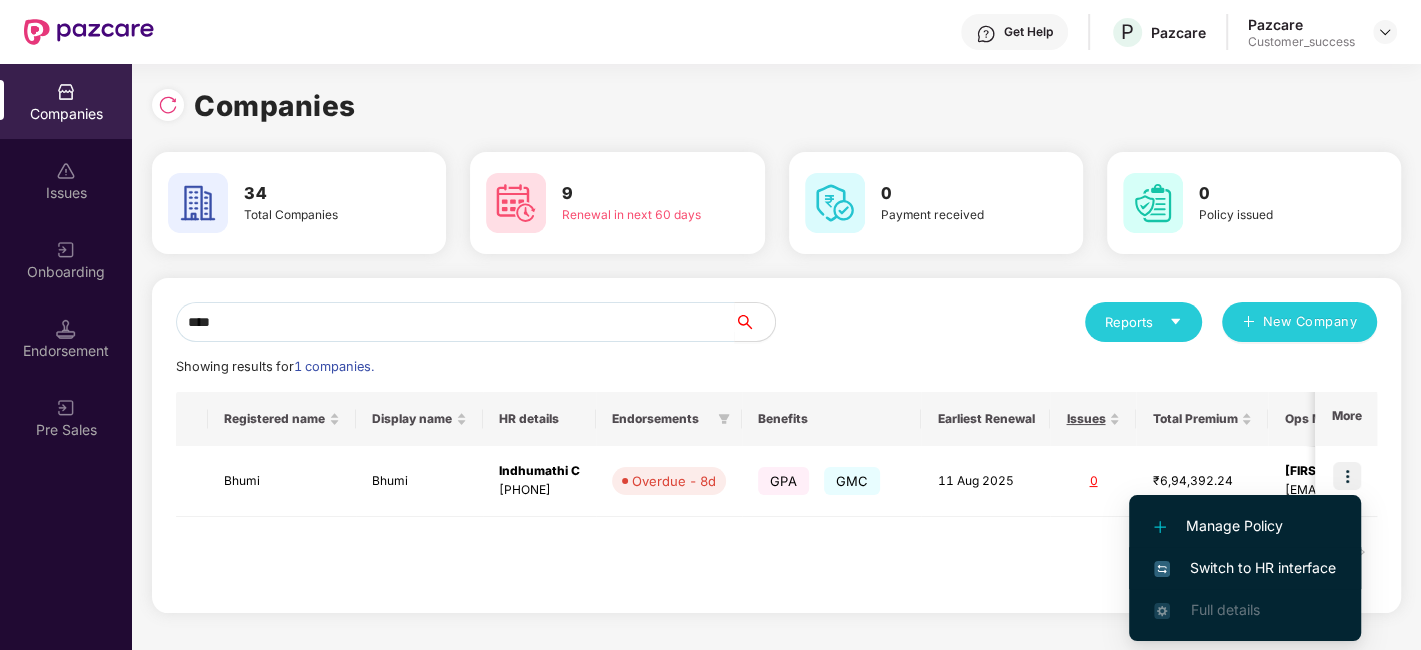 click on "Switch to HR interface" at bounding box center [1245, 568] 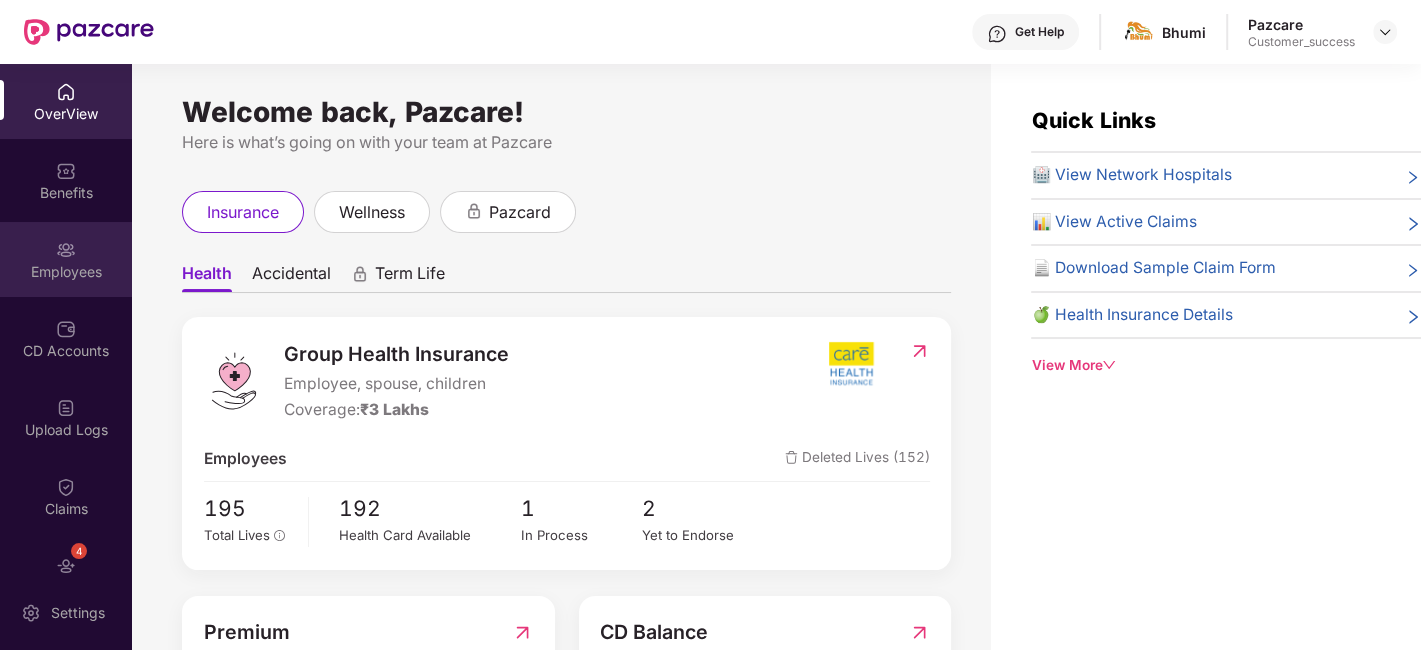 click on "Employees" at bounding box center [66, 259] 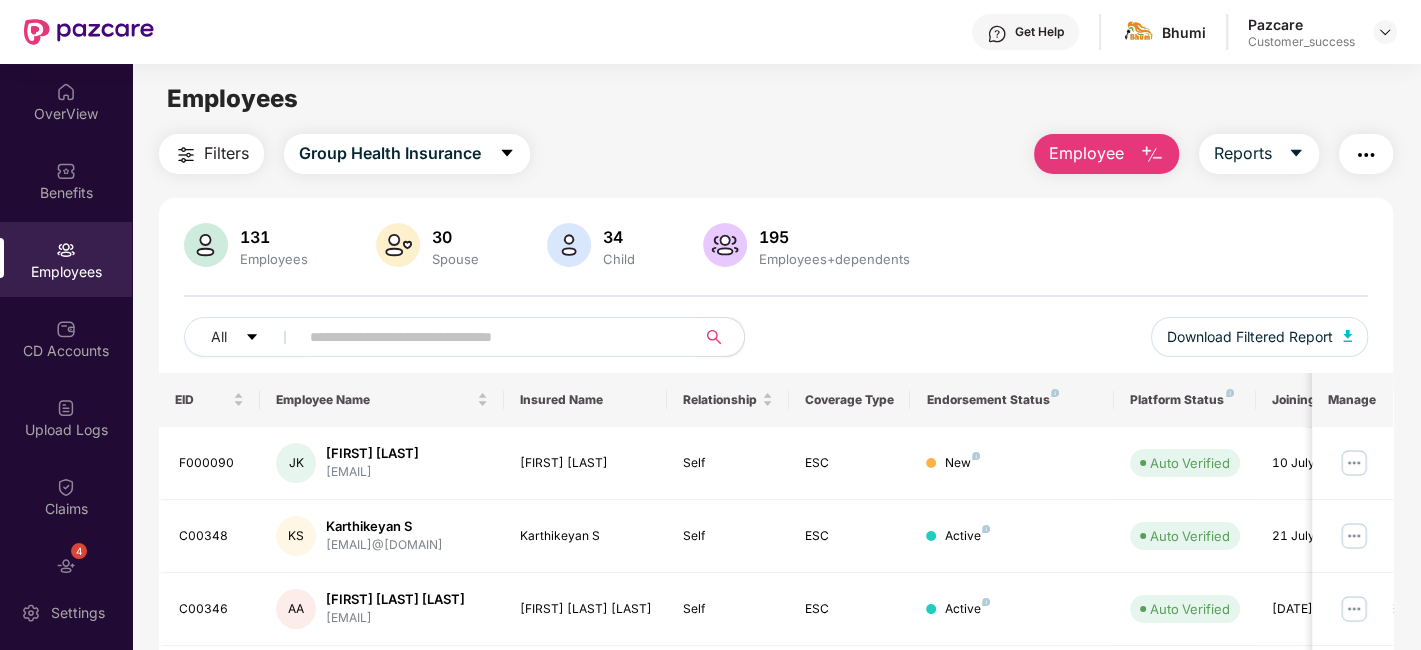 click at bounding box center (489, 337) 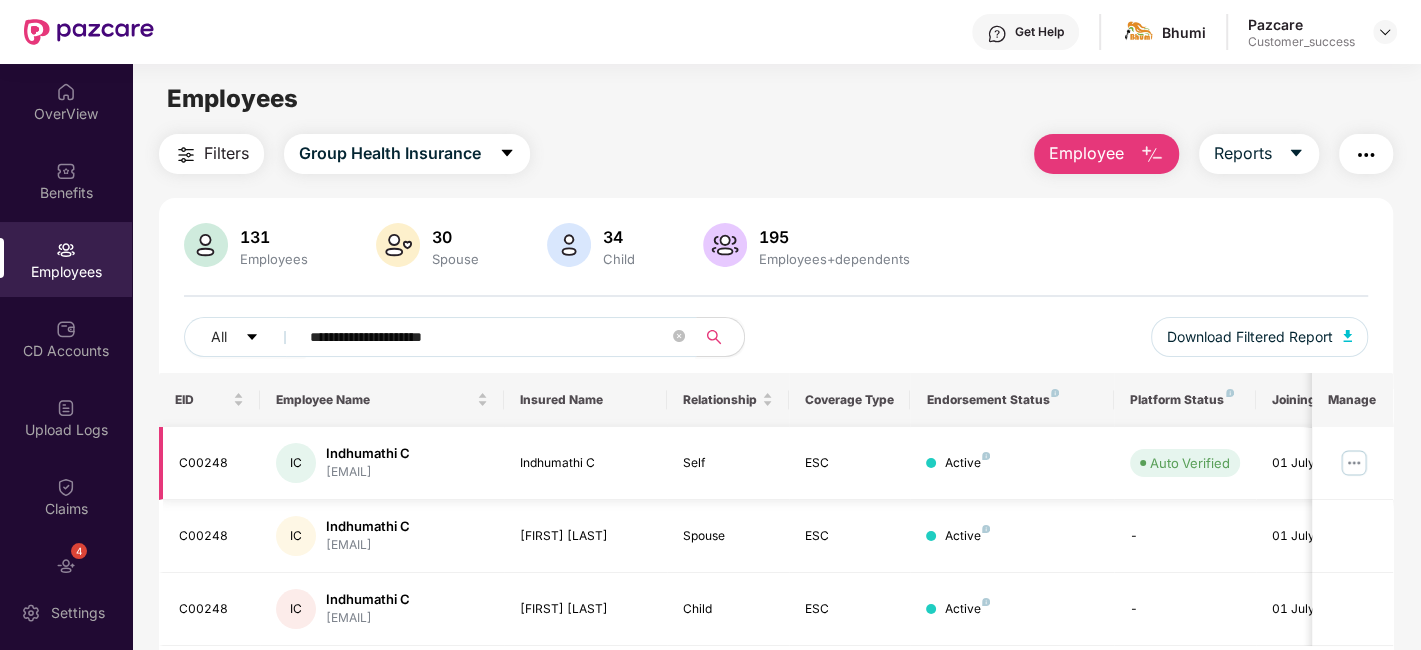 type on "**********" 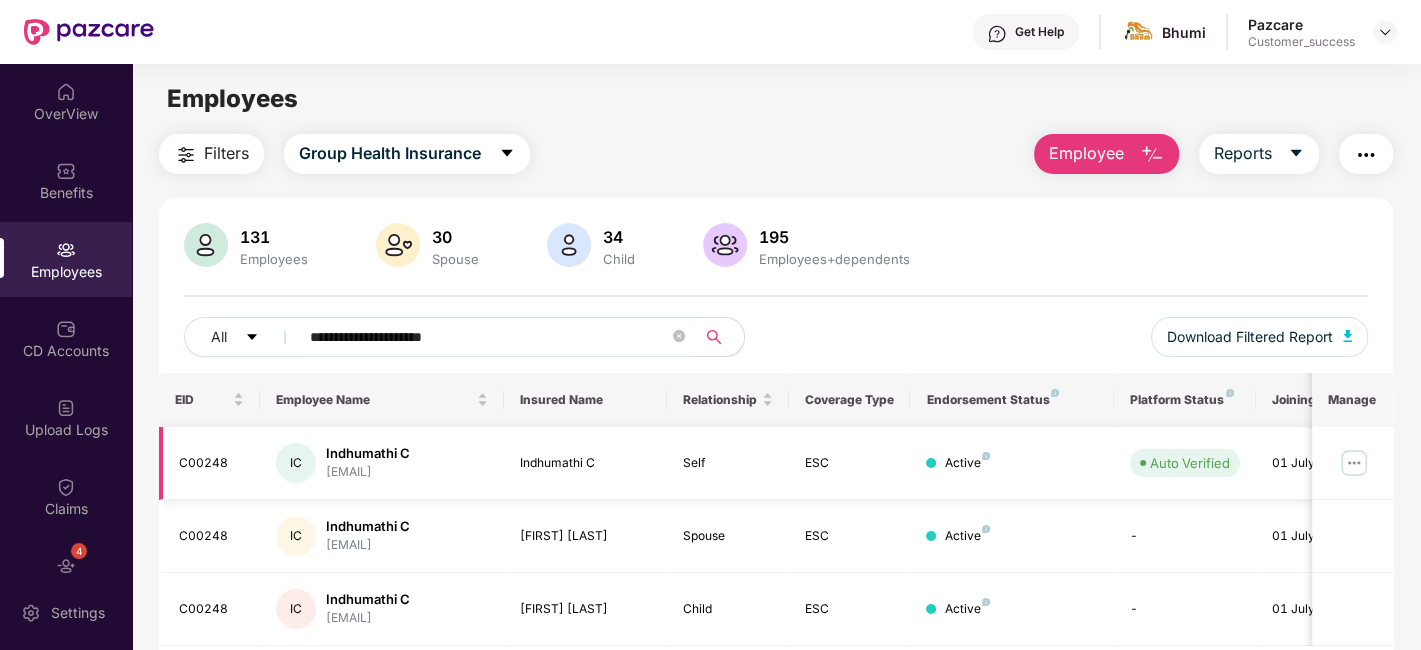 click at bounding box center [1354, 463] 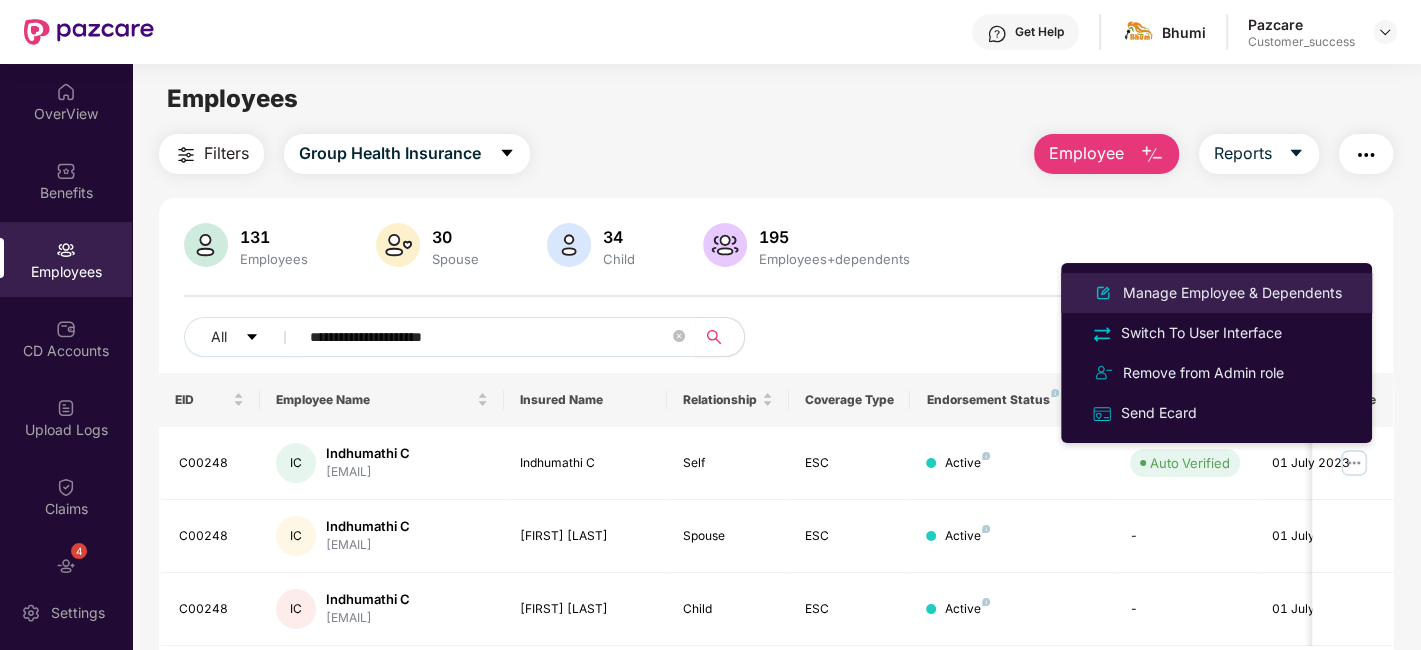 click on "Manage Employee & Dependents" at bounding box center [1232, 293] 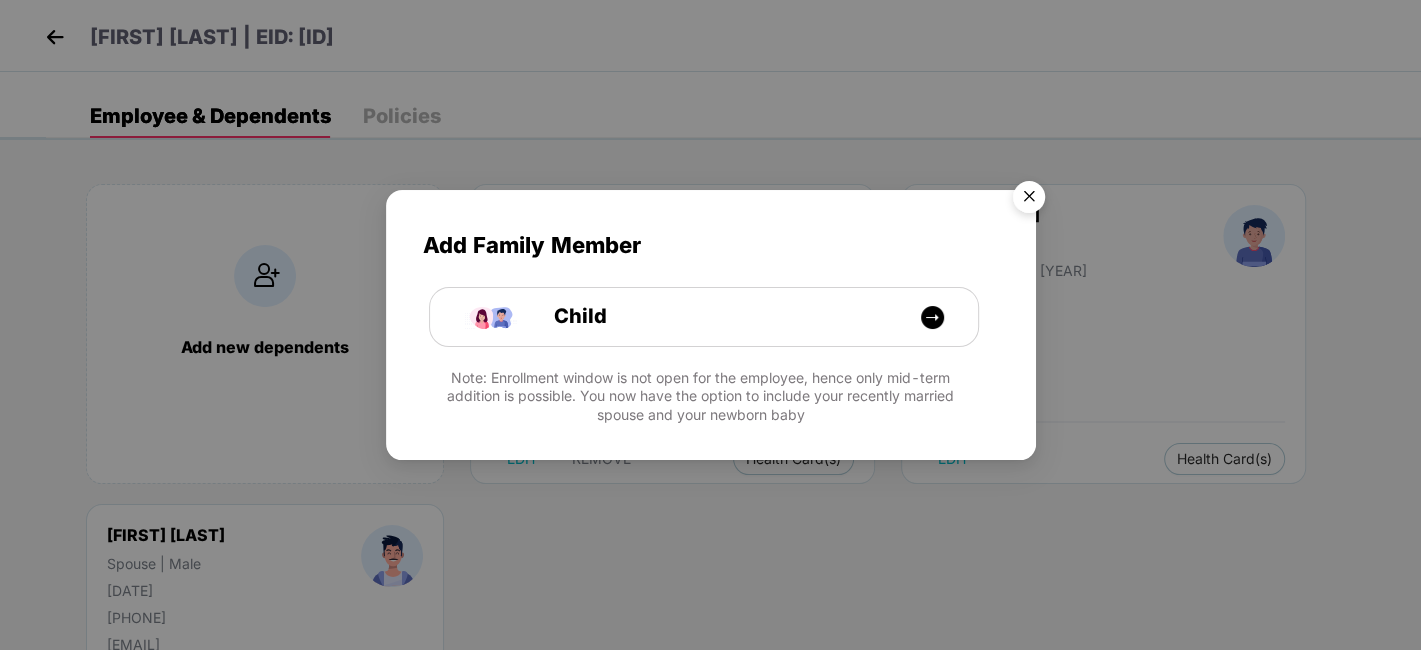 click at bounding box center [1029, 200] 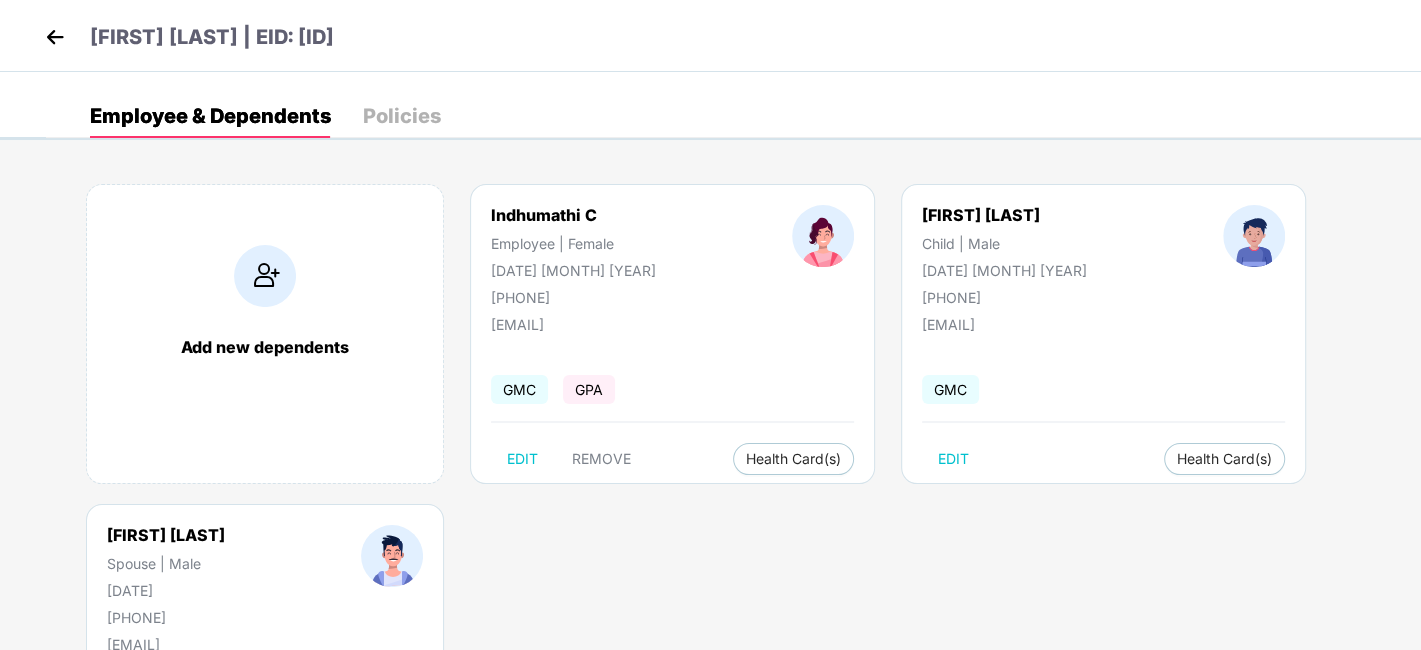 click on "[FIRST] [LAST] Employee | Female [DATE] [PHONE]" at bounding box center (573, 255) 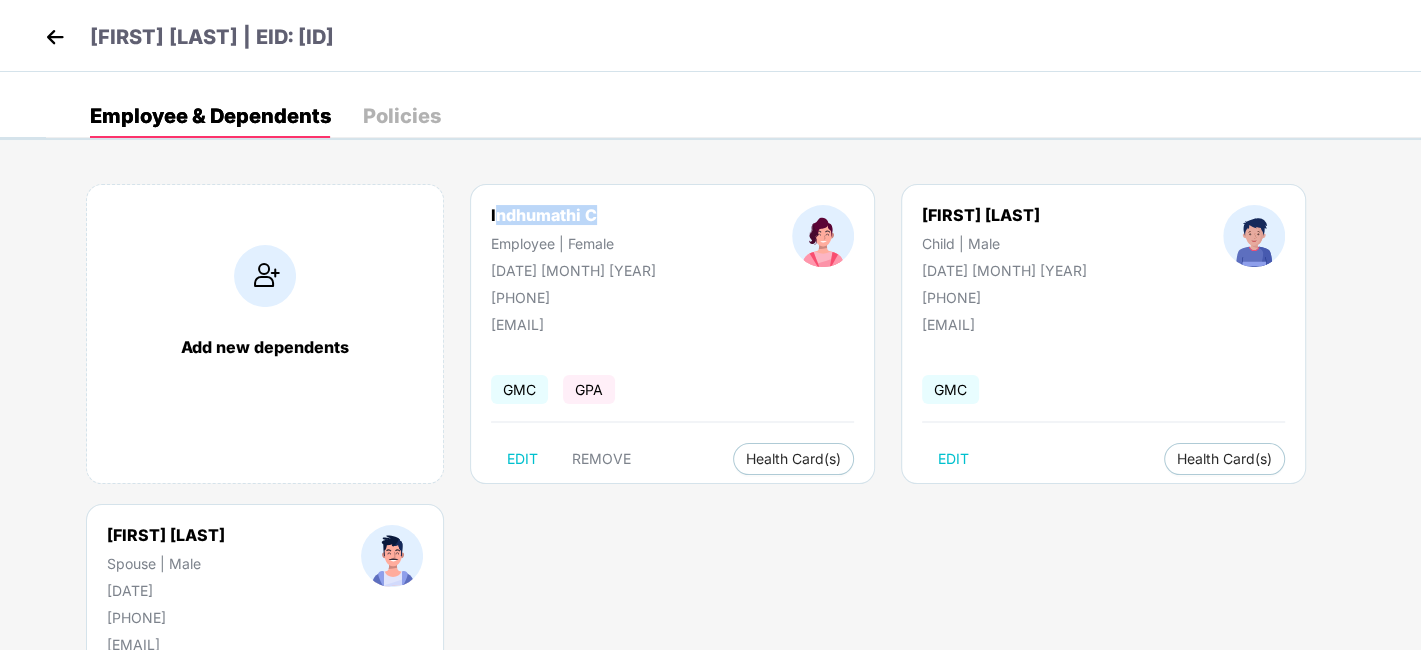 drag, startPoint x: 494, startPoint y: 210, endPoint x: 600, endPoint y: 215, distance: 106.11786 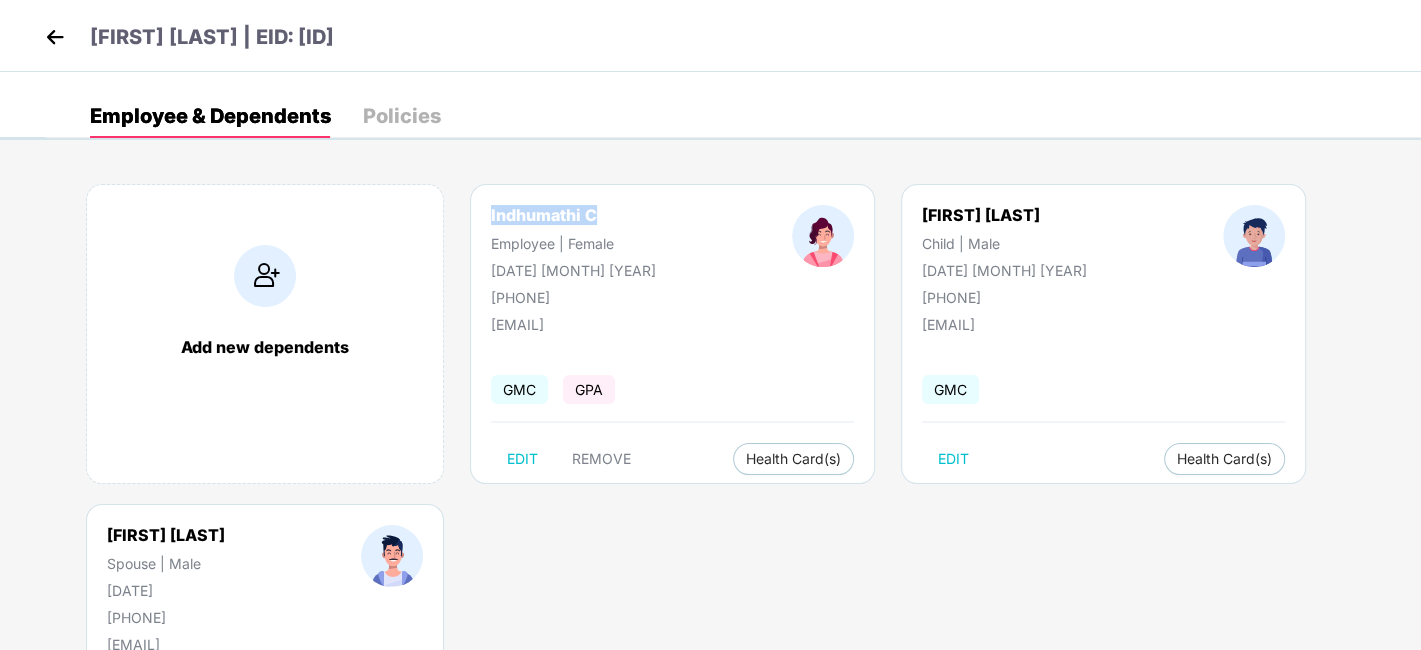 drag, startPoint x: 489, startPoint y: 213, endPoint x: 594, endPoint y: 220, distance: 105.23308 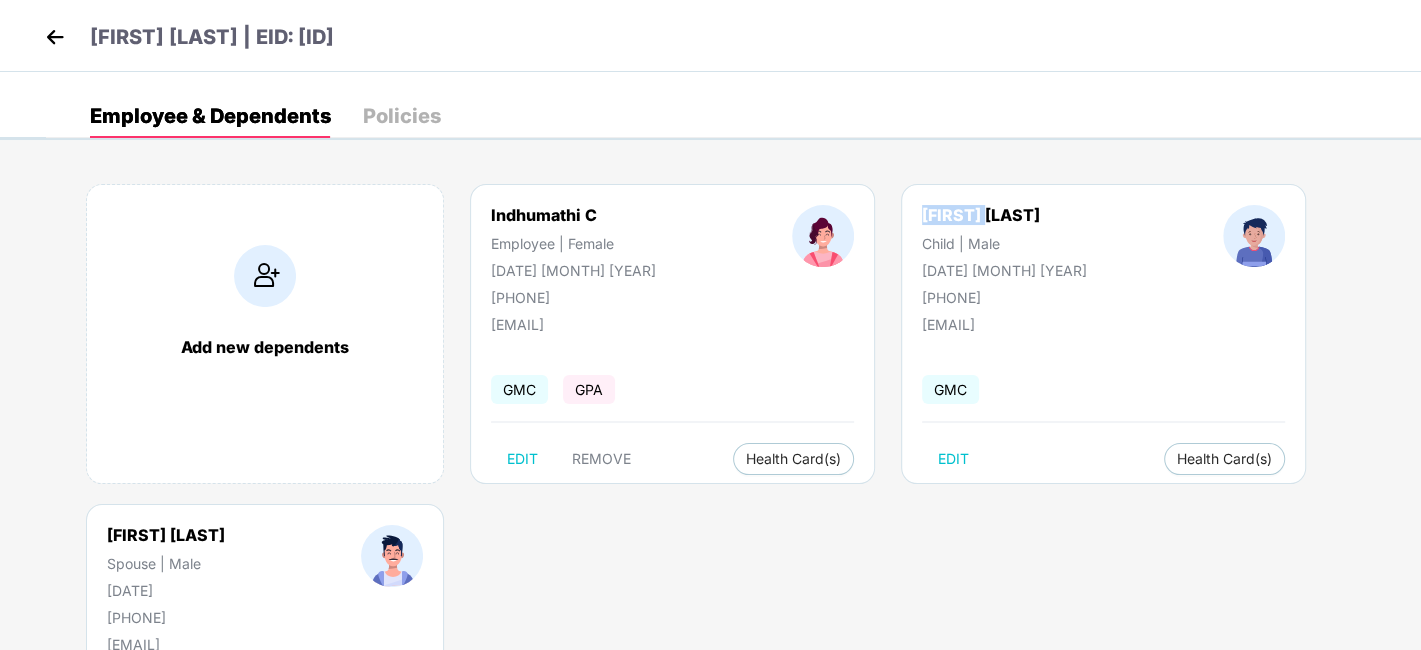 drag, startPoint x: 874, startPoint y: 217, endPoint x: 970, endPoint y: 216, distance: 96.00521 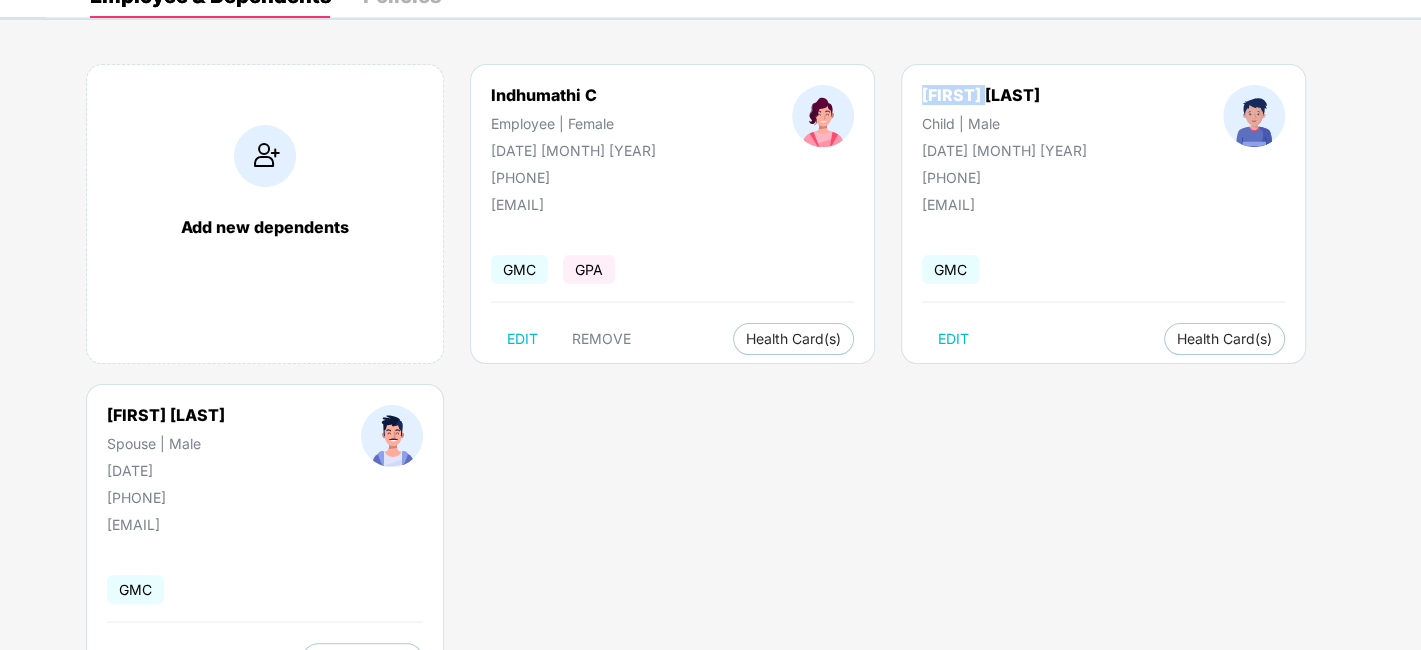 scroll, scrollTop: 137, scrollLeft: 0, axis: vertical 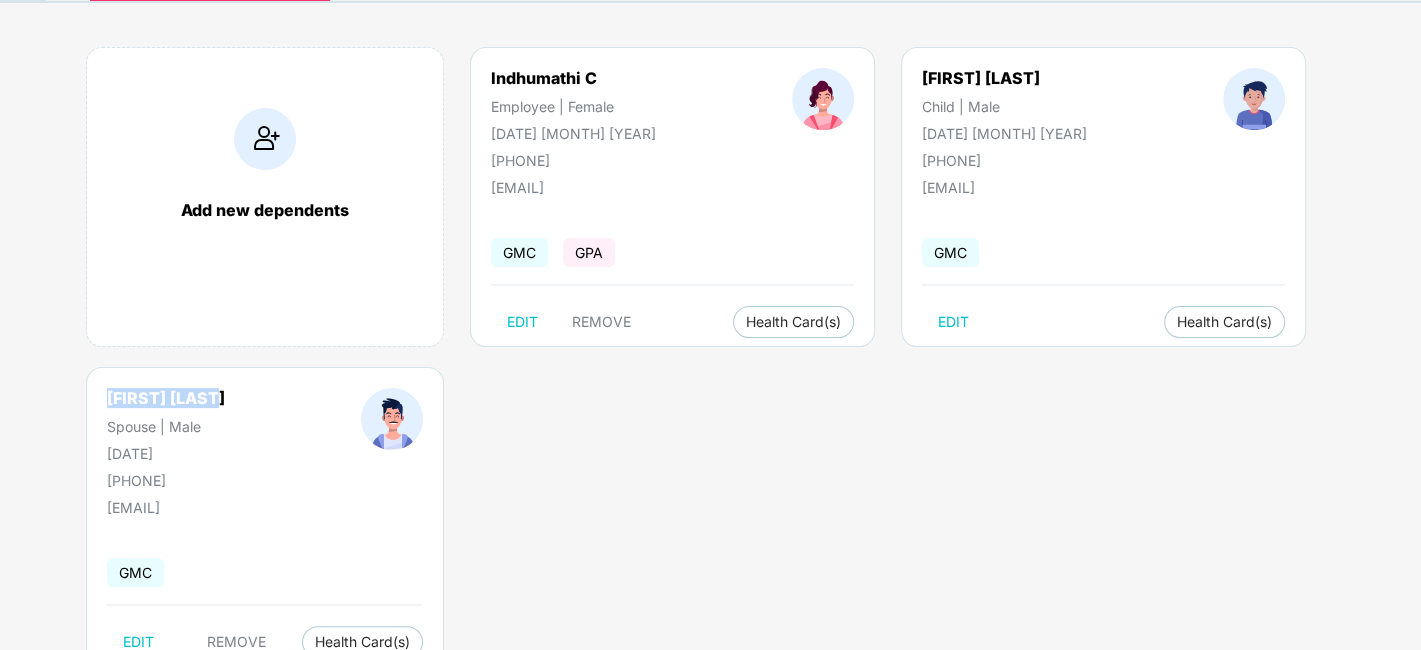 drag, startPoint x: 106, startPoint y: 398, endPoint x: 238, endPoint y: 401, distance: 132.03409 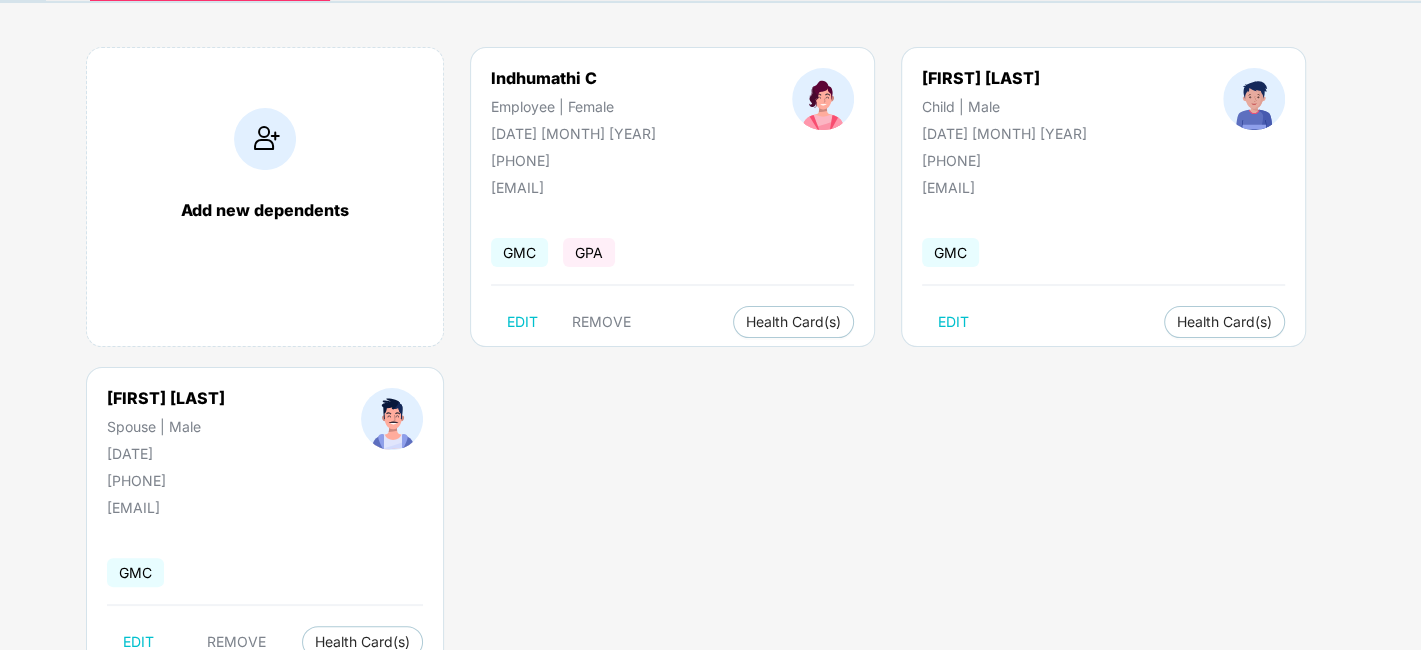 click on "Add new dependents" at bounding box center [265, 197] 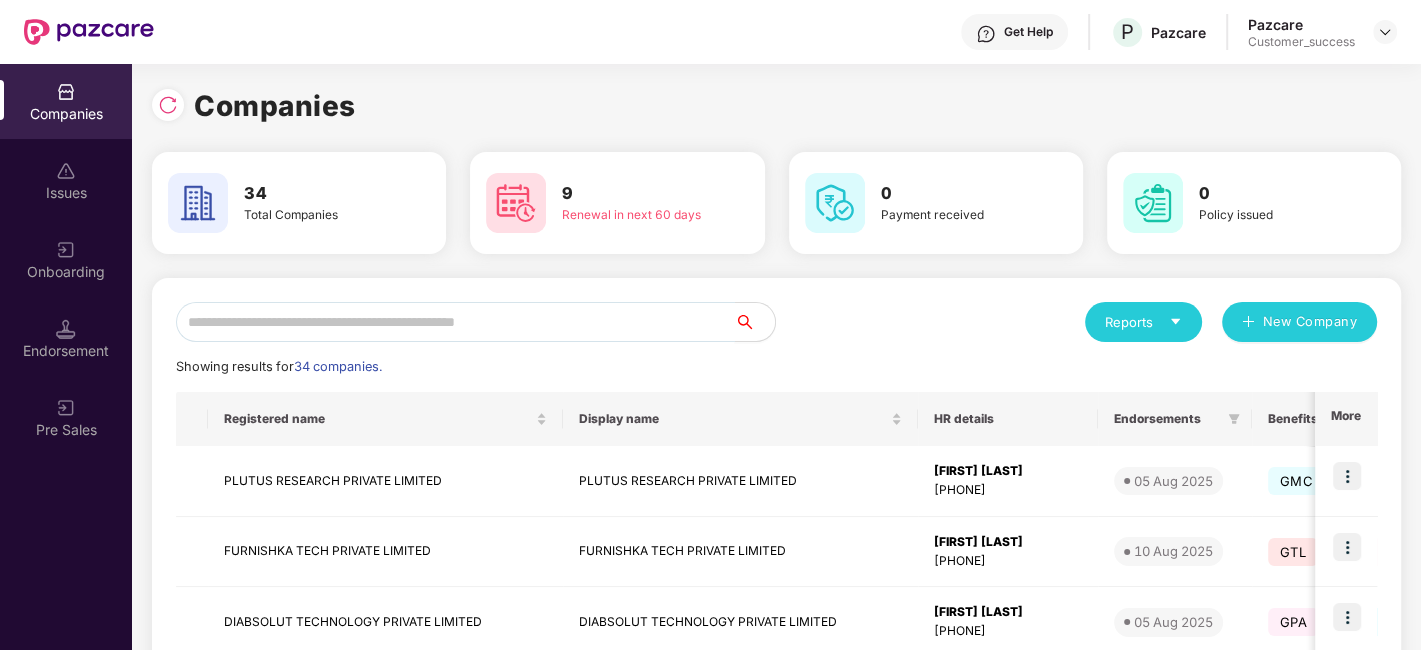 click at bounding box center (455, 322) 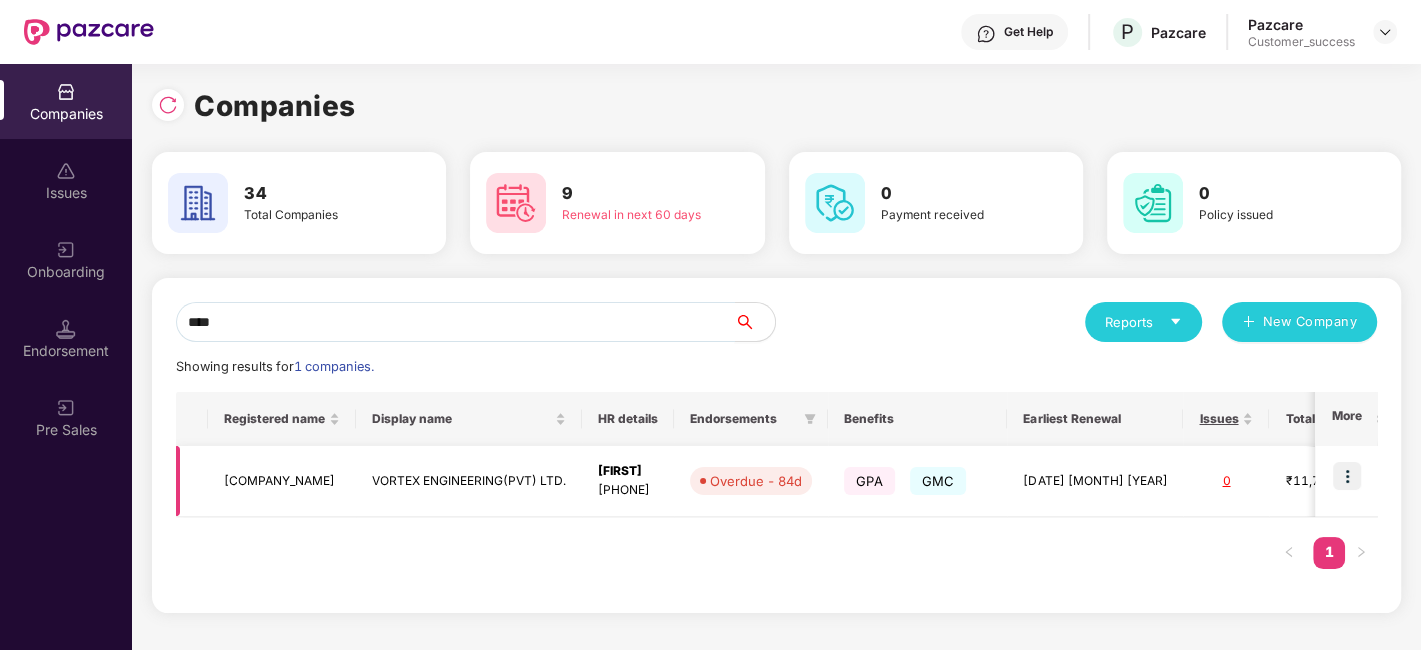 type on "****" 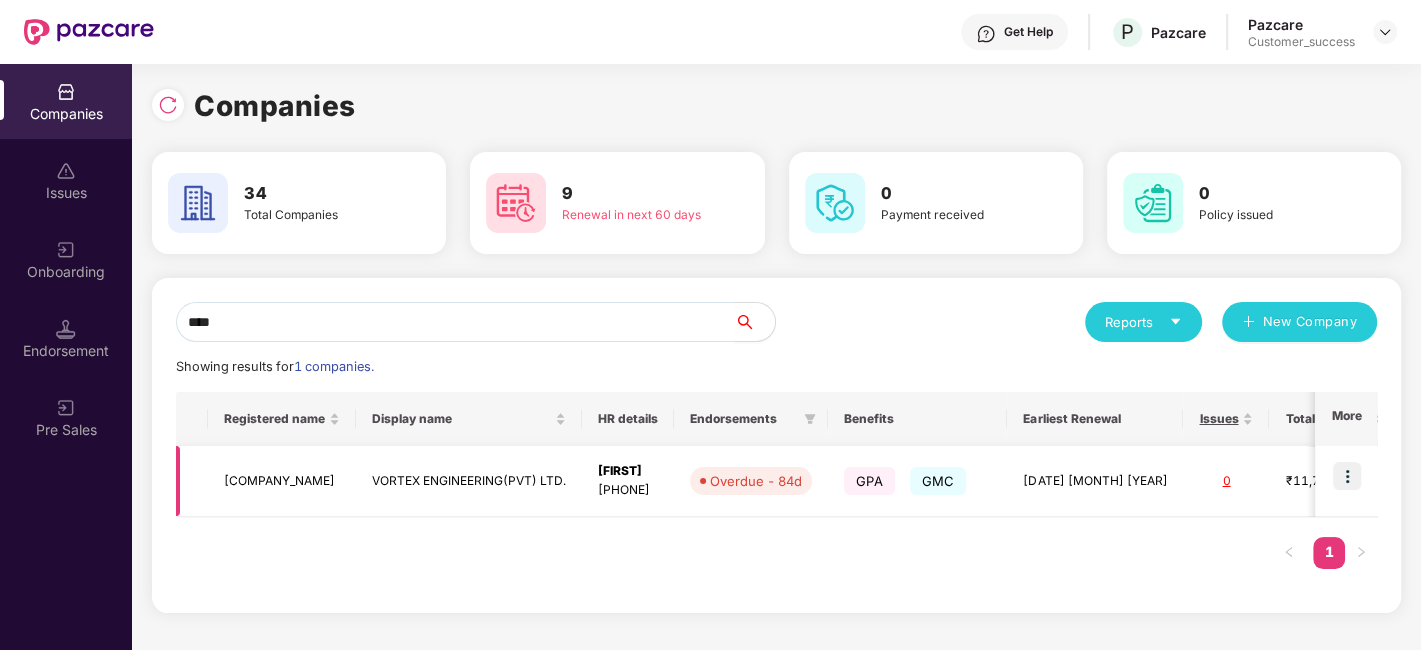 click at bounding box center (1347, 476) 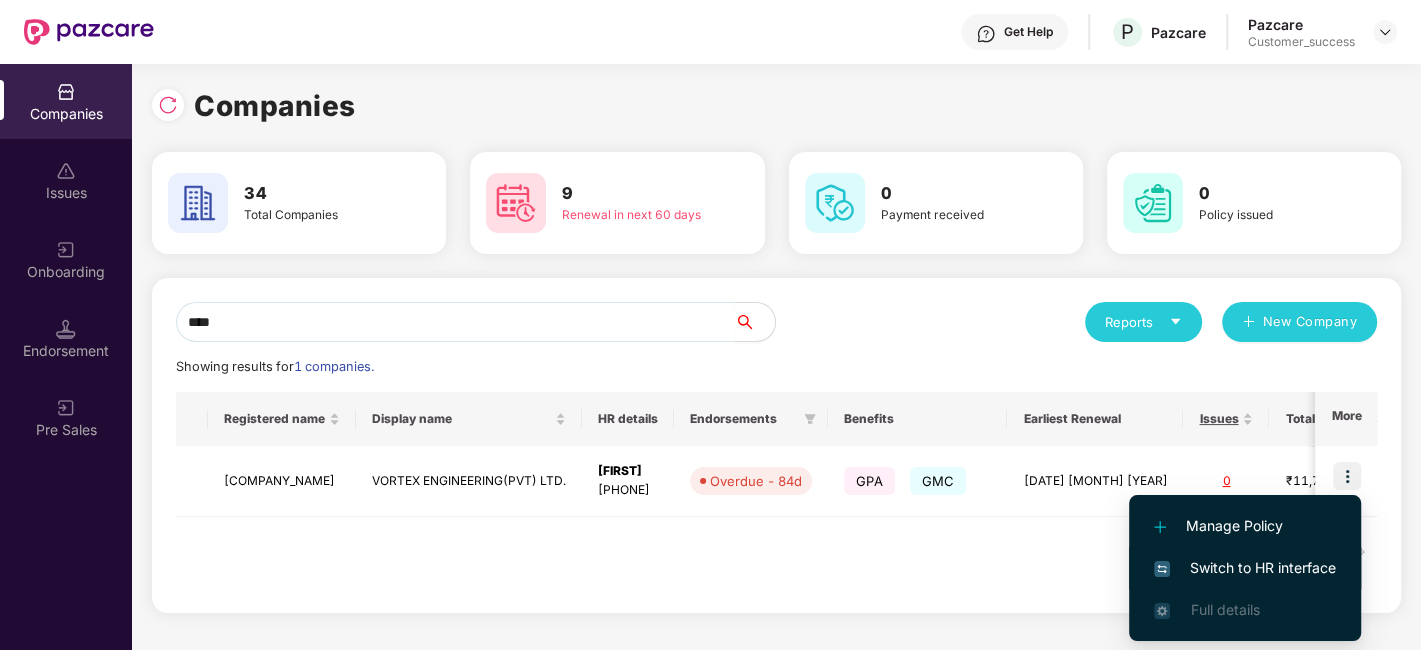 click on "Switch to HR interface" at bounding box center [1245, 568] 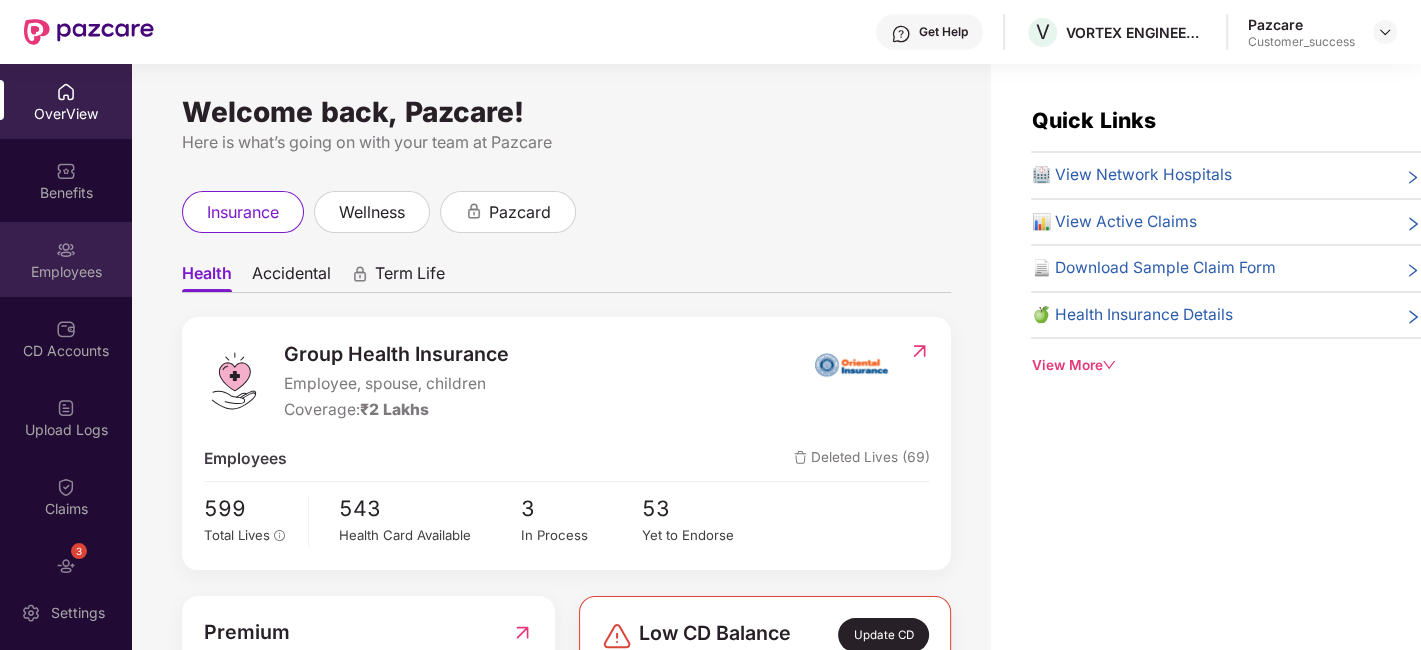 click on "Employees" at bounding box center [66, 259] 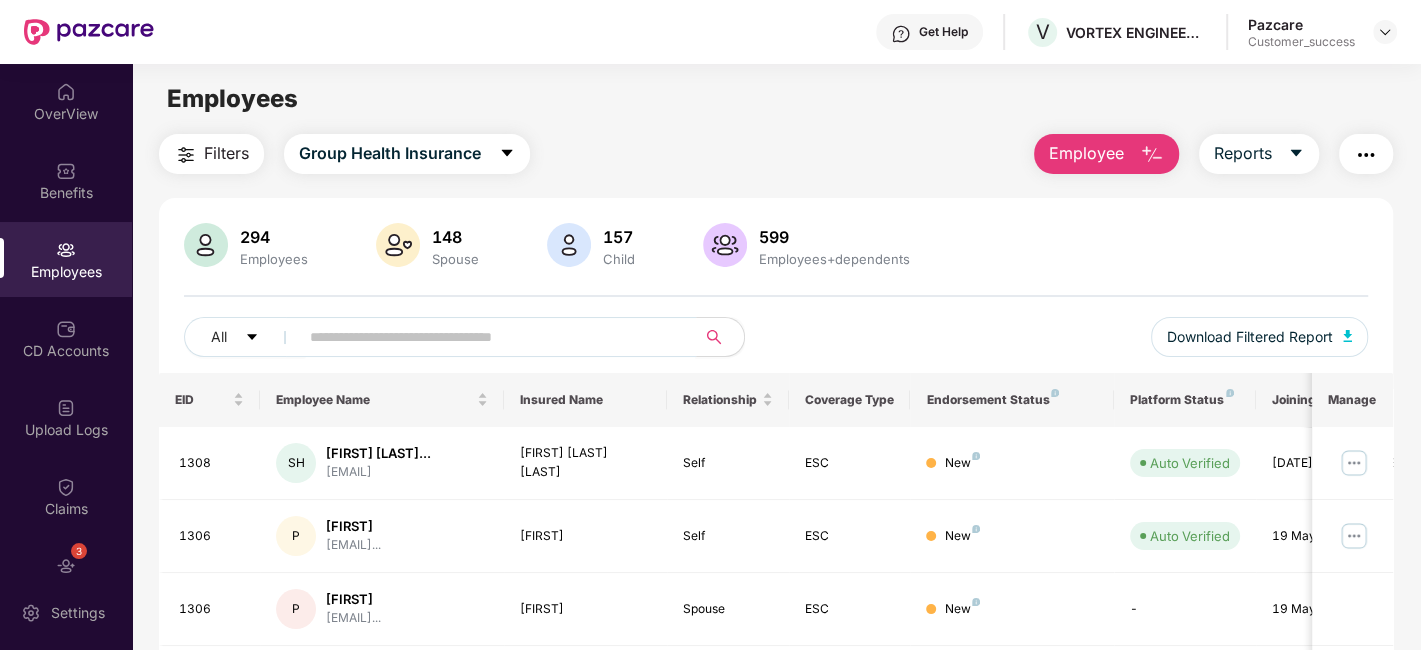 click at bounding box center (491, 337) 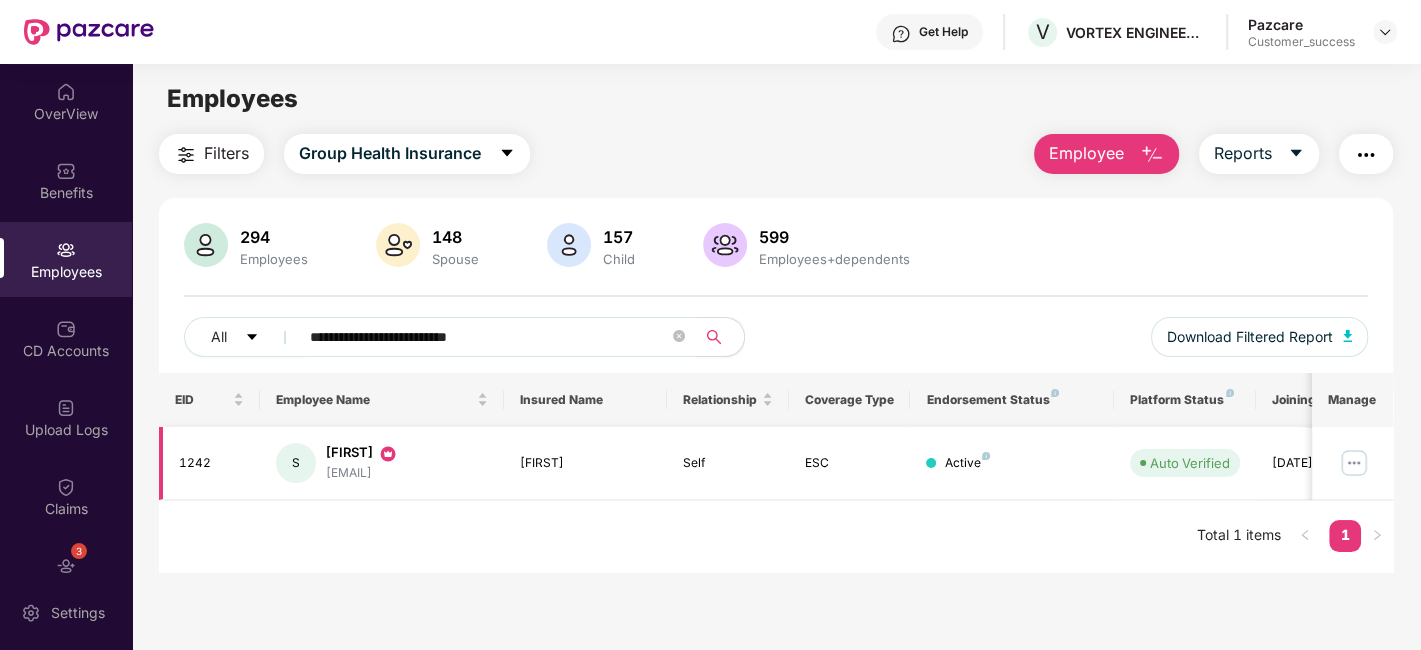 type on "**********" 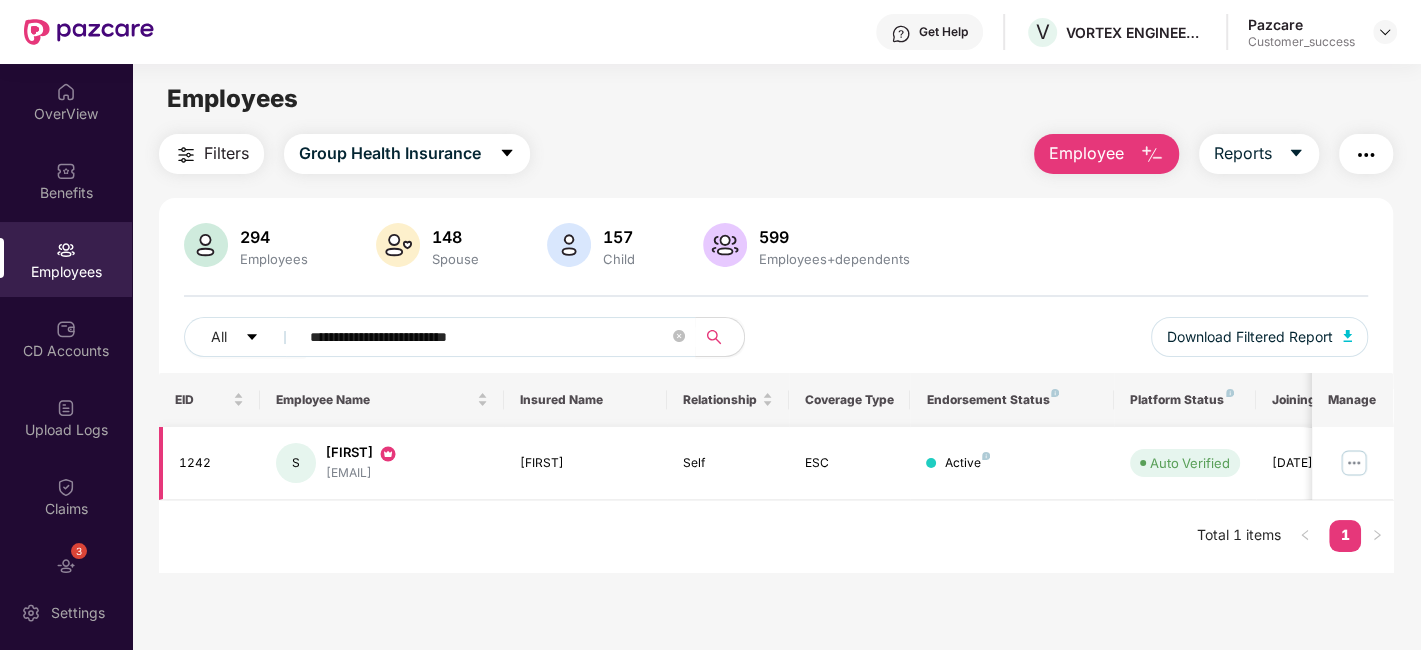 click at bounding box center [1354, 463] 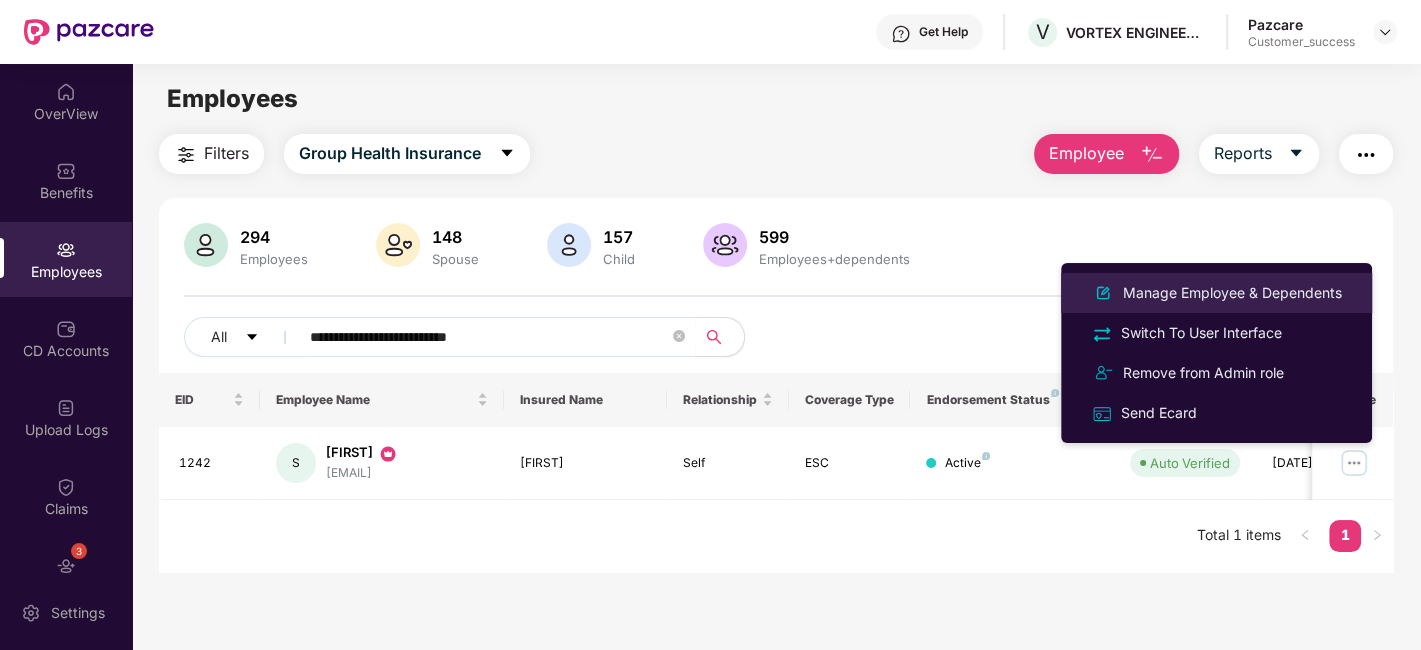 click on "Manage Employee & Dependents" at bounding box center (1232, 293) 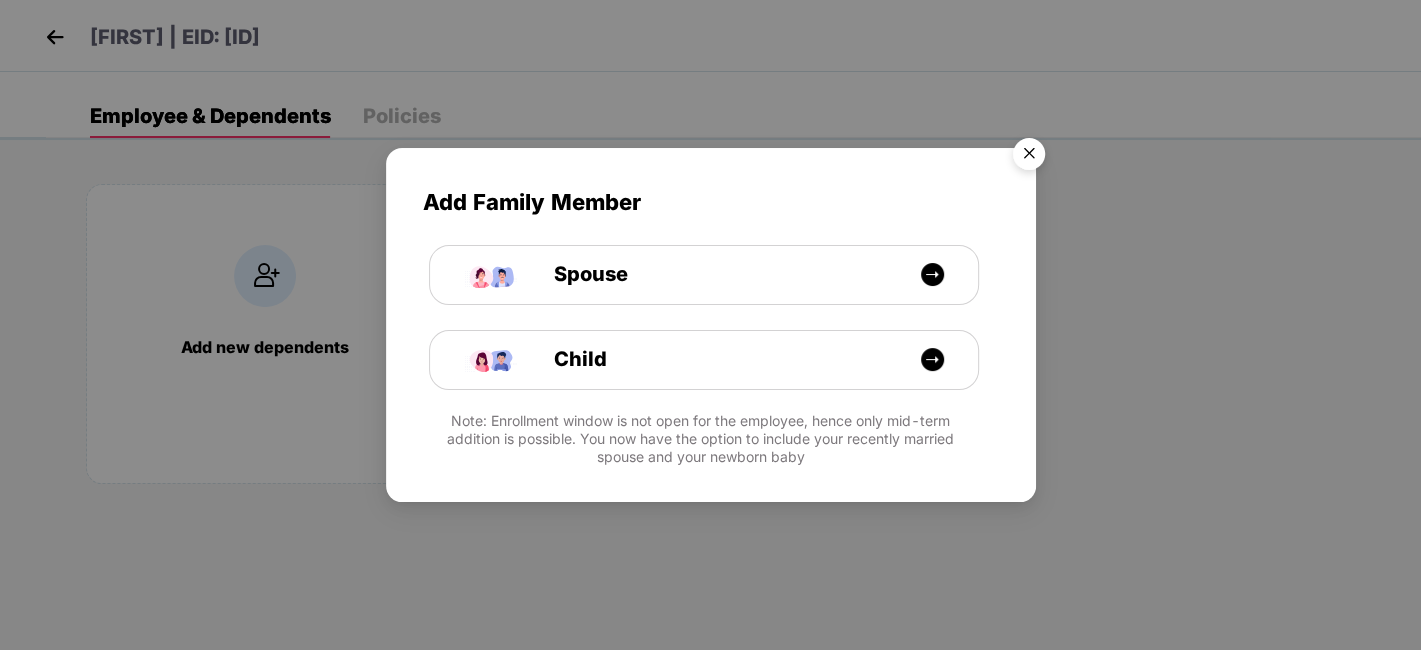 click at bounding box center (1029, 157) 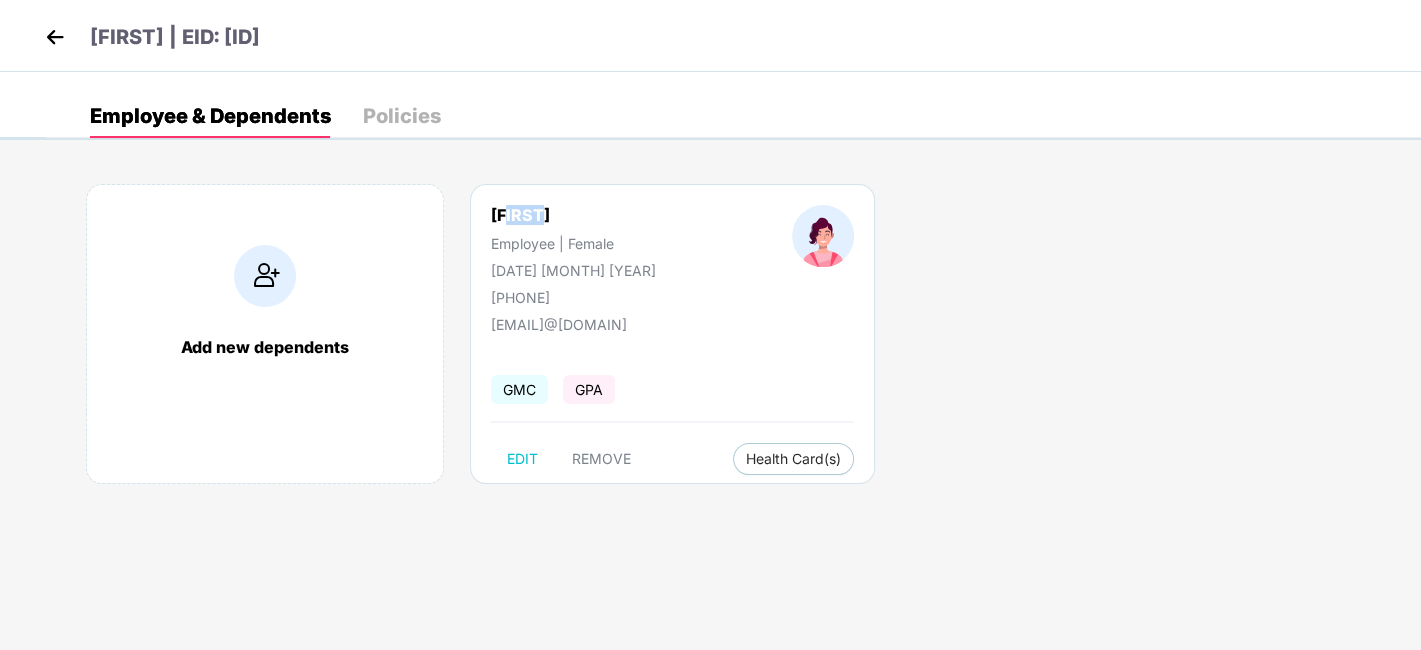 drag, startPoint x: 510, startPoint y: 221, endPoint x: 549, endPoint y: 219, distance: 39.051247 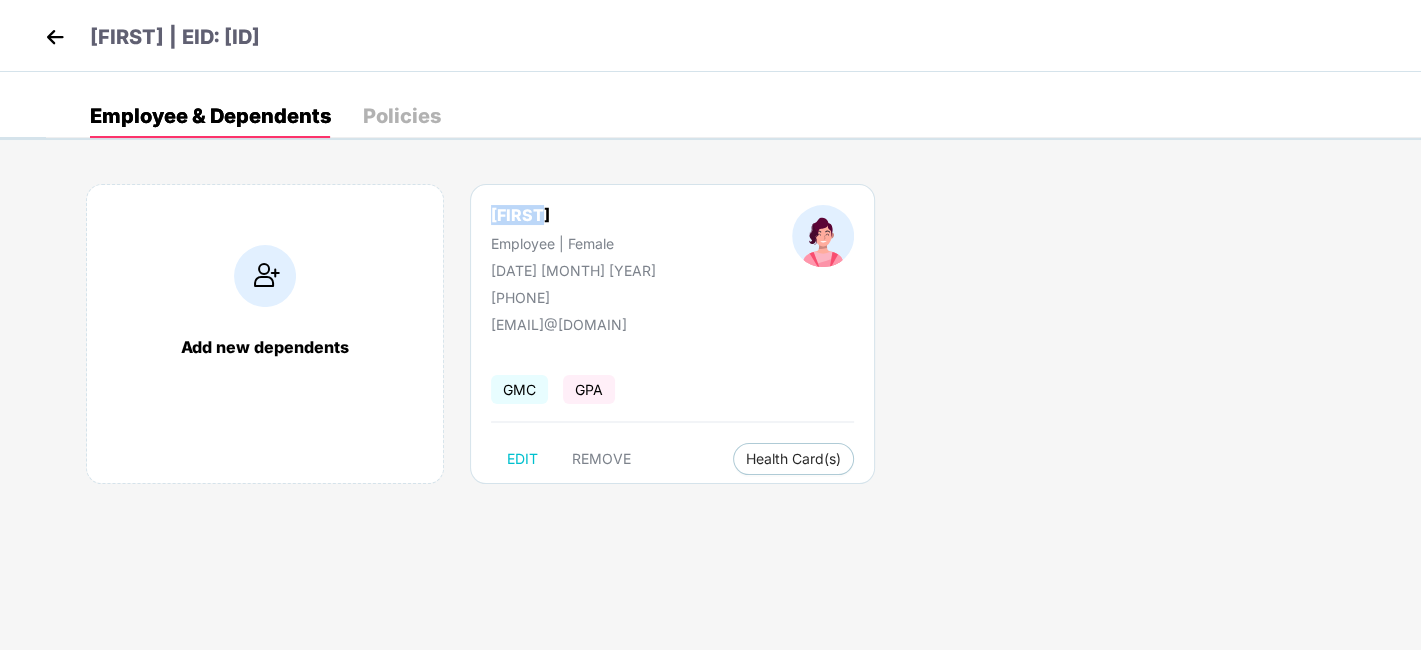 drag, startPoint x: 477, startPoint y: 210, endPoint x: 552, endPoint y: 215, distance: 75.16648 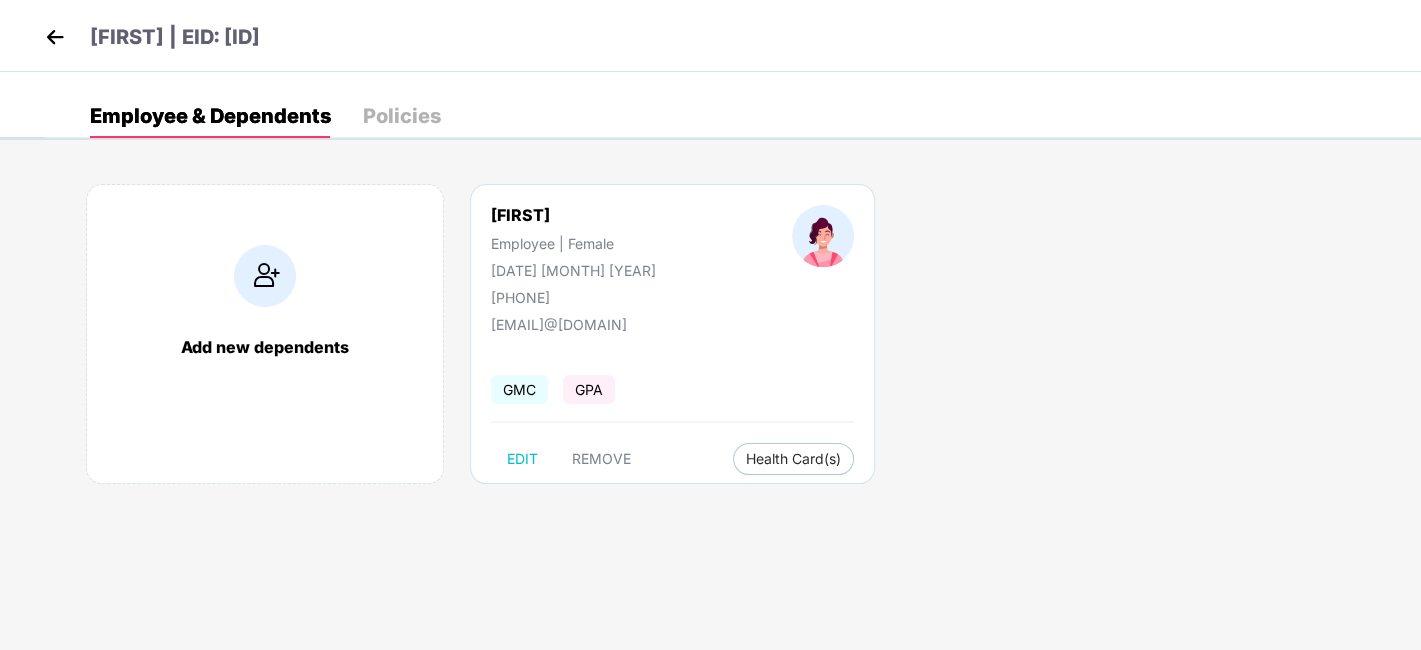 click on "Add new dependents [FIRST] Employee | Female [DATE] [MONTH] [YEAR] [PHONE] [EMAIL]@[DOMAIN] GMC GPA   EDIT REMOVE Health Card(s)" at bounding box center [733, 344] 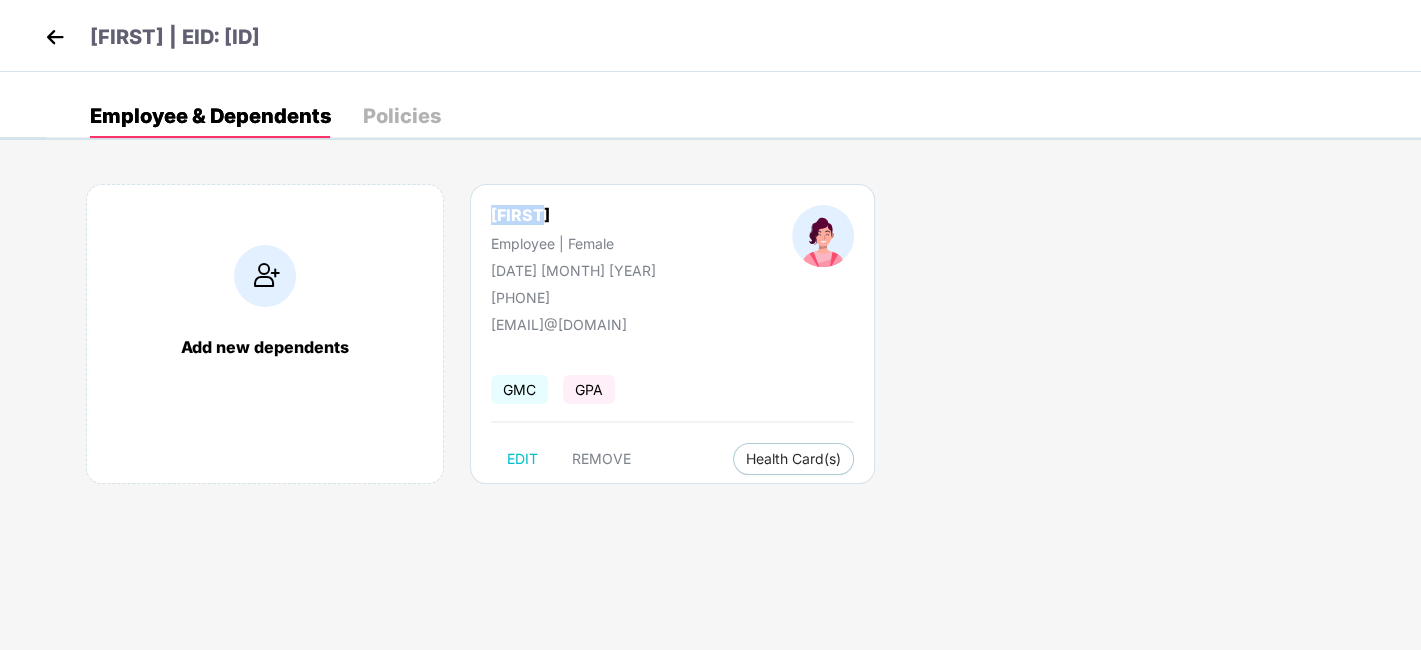 drag, startPoint x: 486, startPoint y: 217, endPoint x: 594, endPoint y: 208, distance: 108.37435 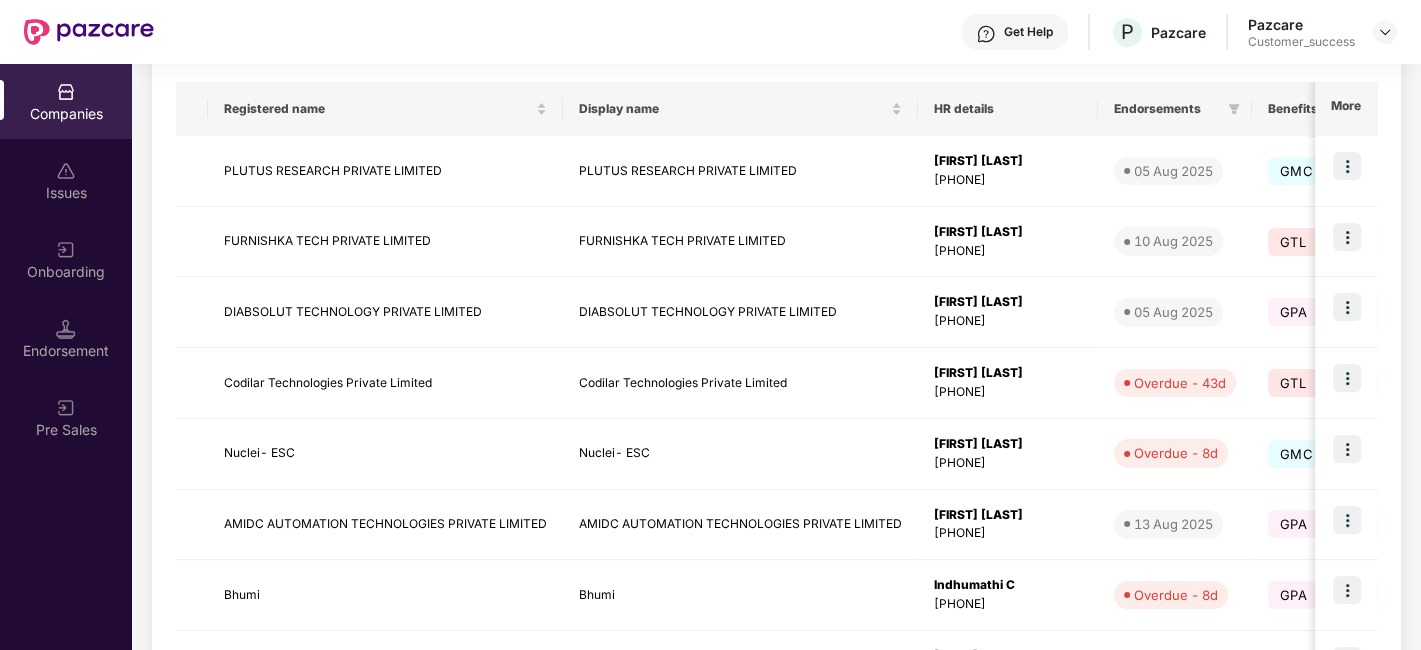 scroll, scrollTop: 0, scrollLeft: 0, axis: both 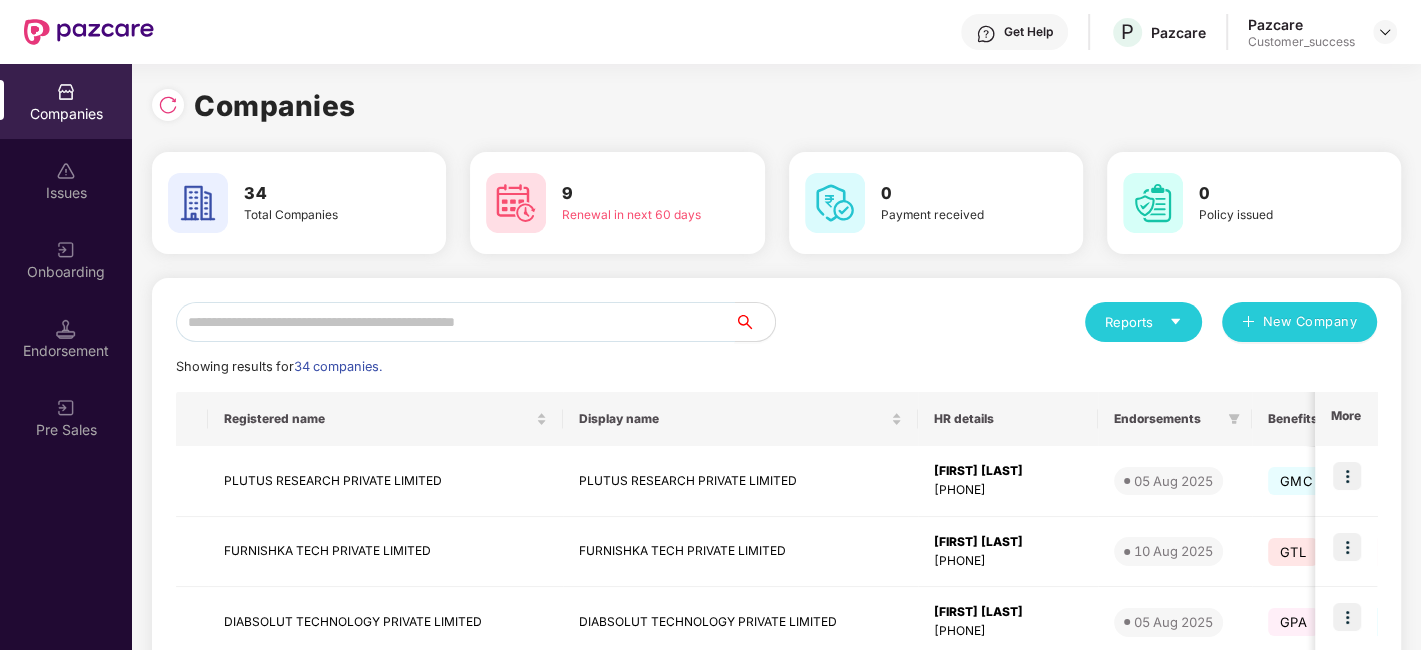 click at bounding box center (455, 322) 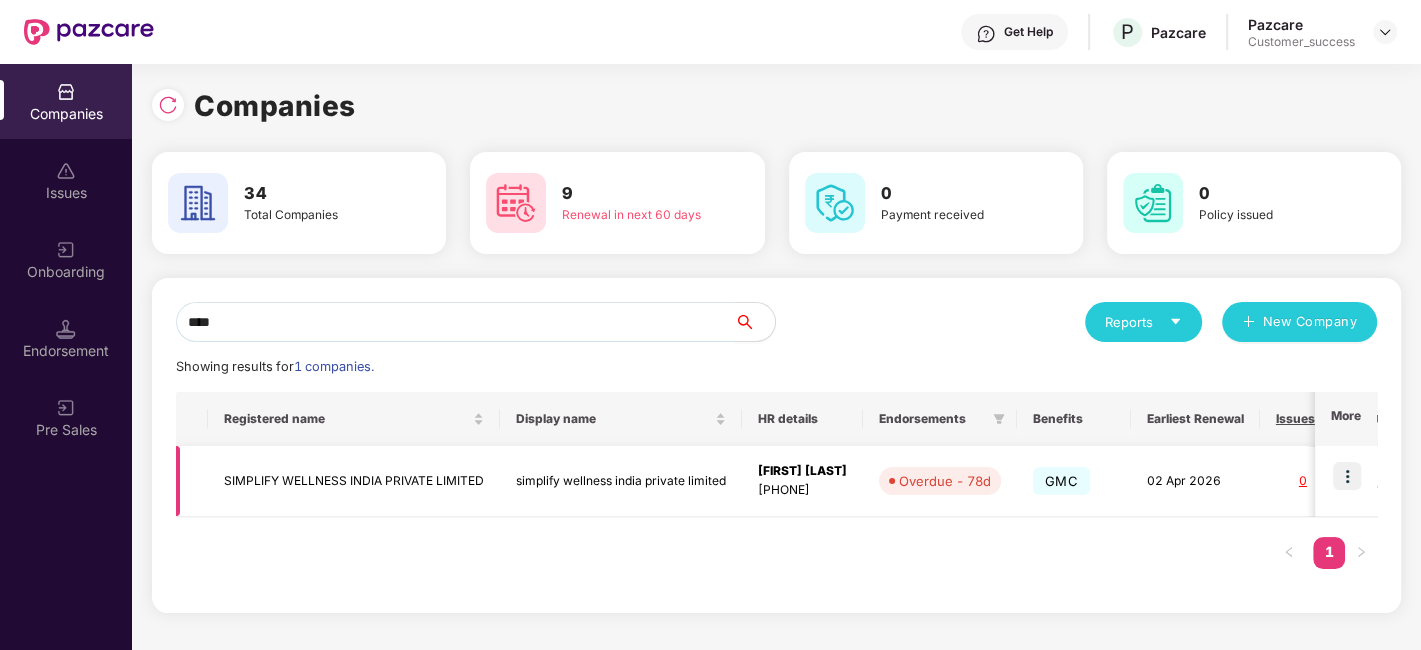 type on "****" 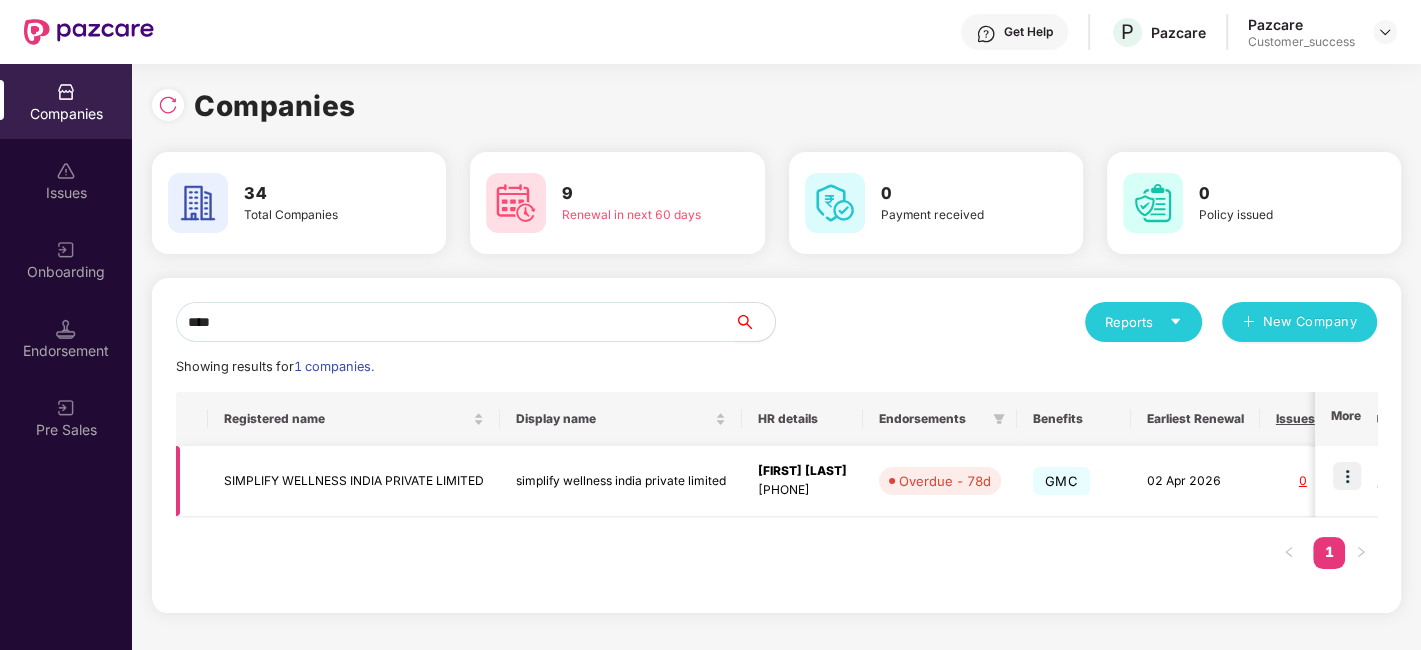 click at bounding box center (1347, 476) 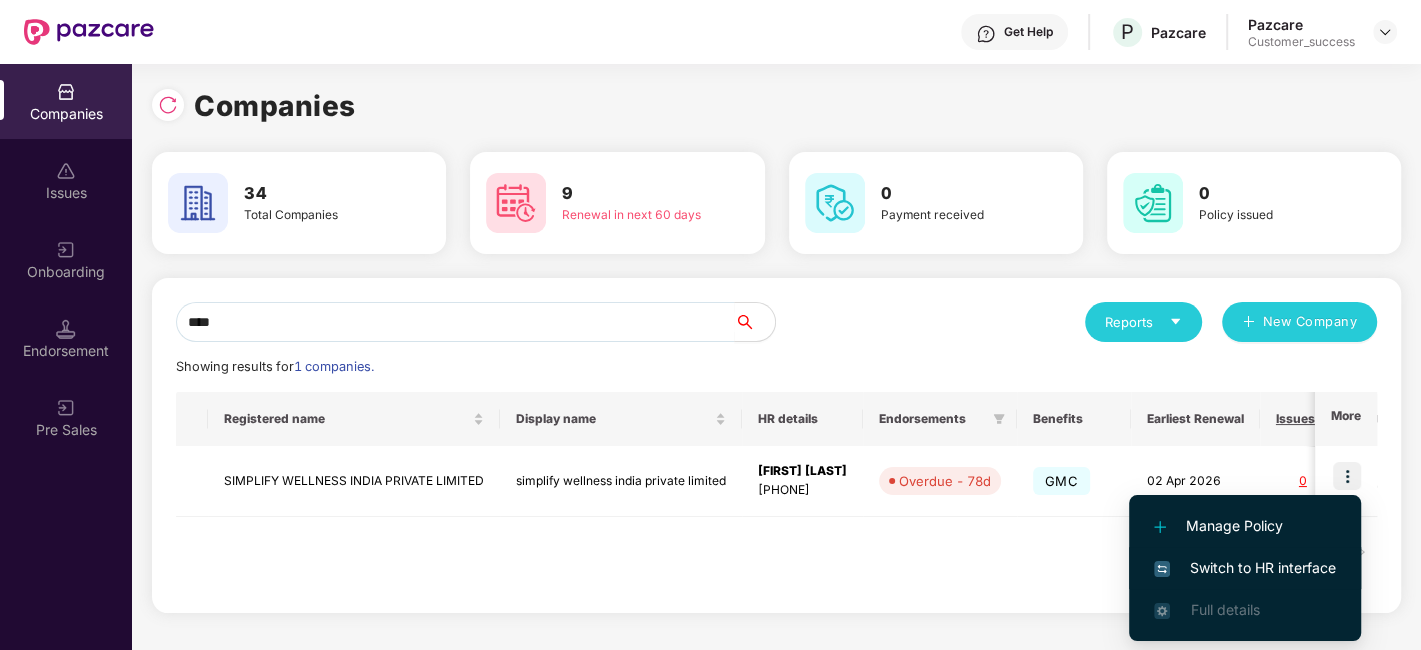 click on "Switch to HR interface" at bounding box center (1245, 568) 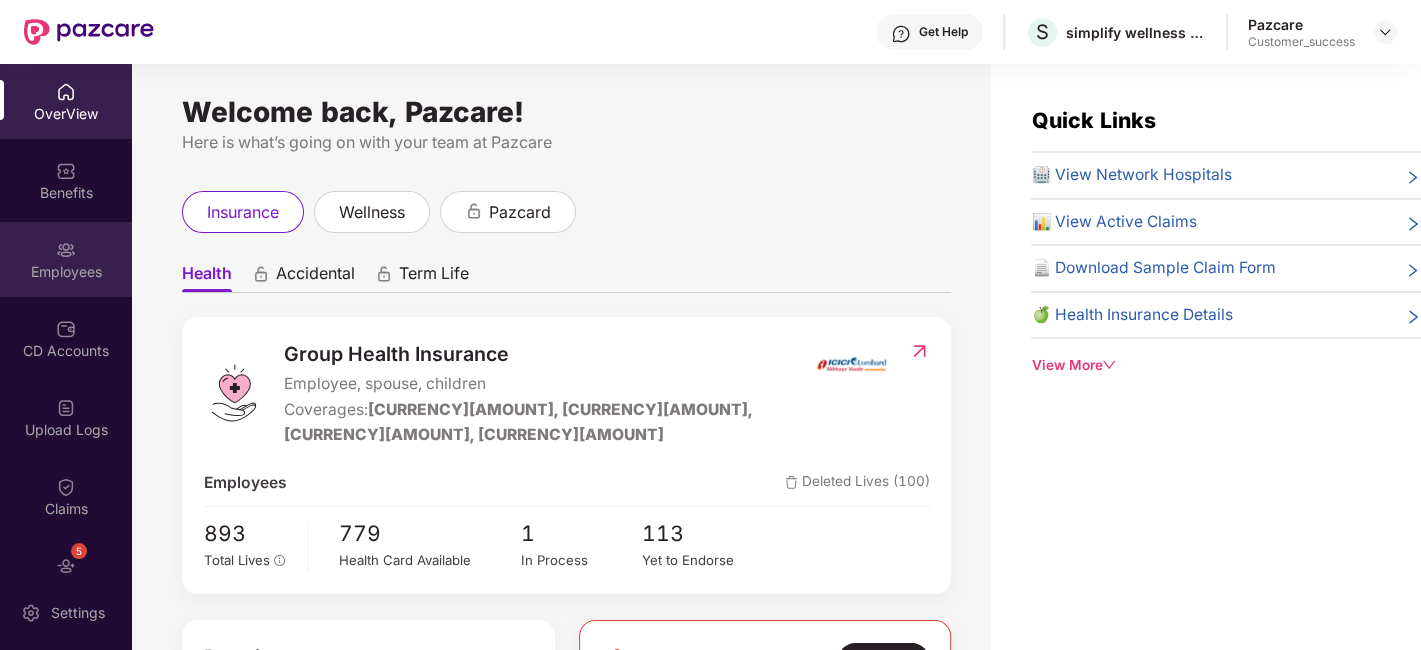 click on "Employees" at bounding box center [66, 259] 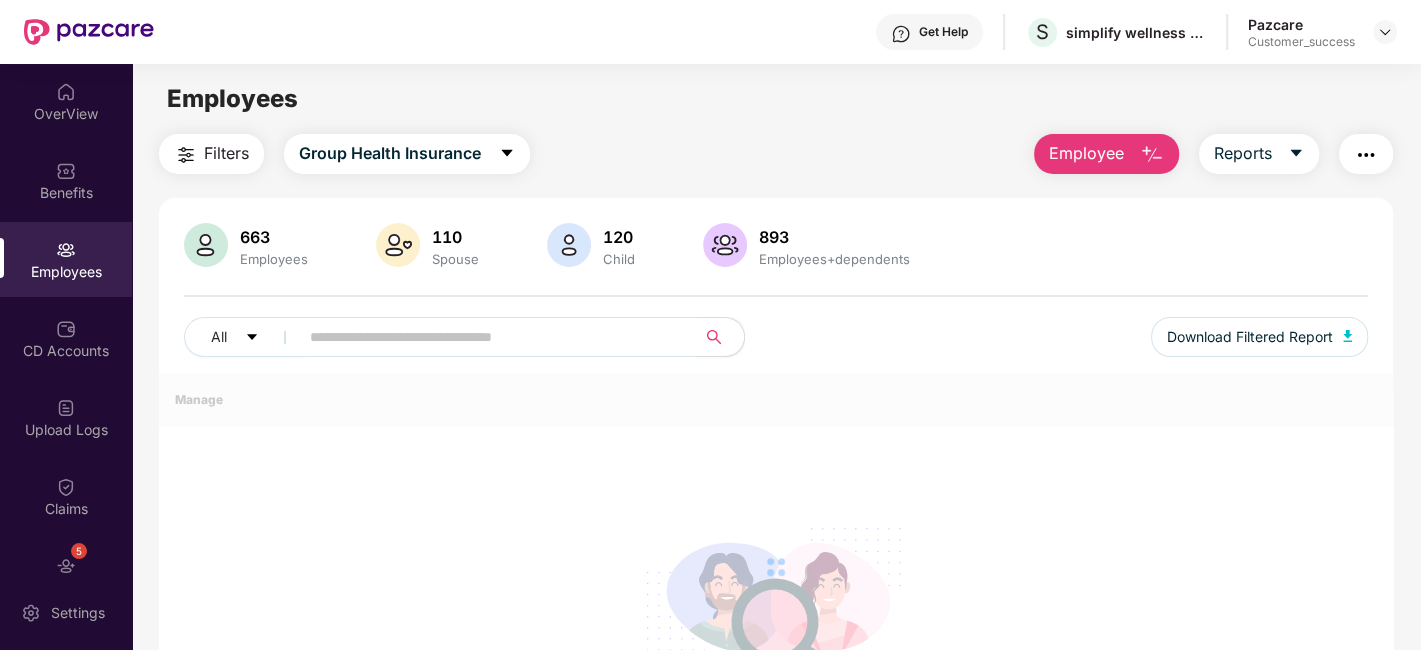 click on "All Download Filtered Report" at bounding box center (776, 345) 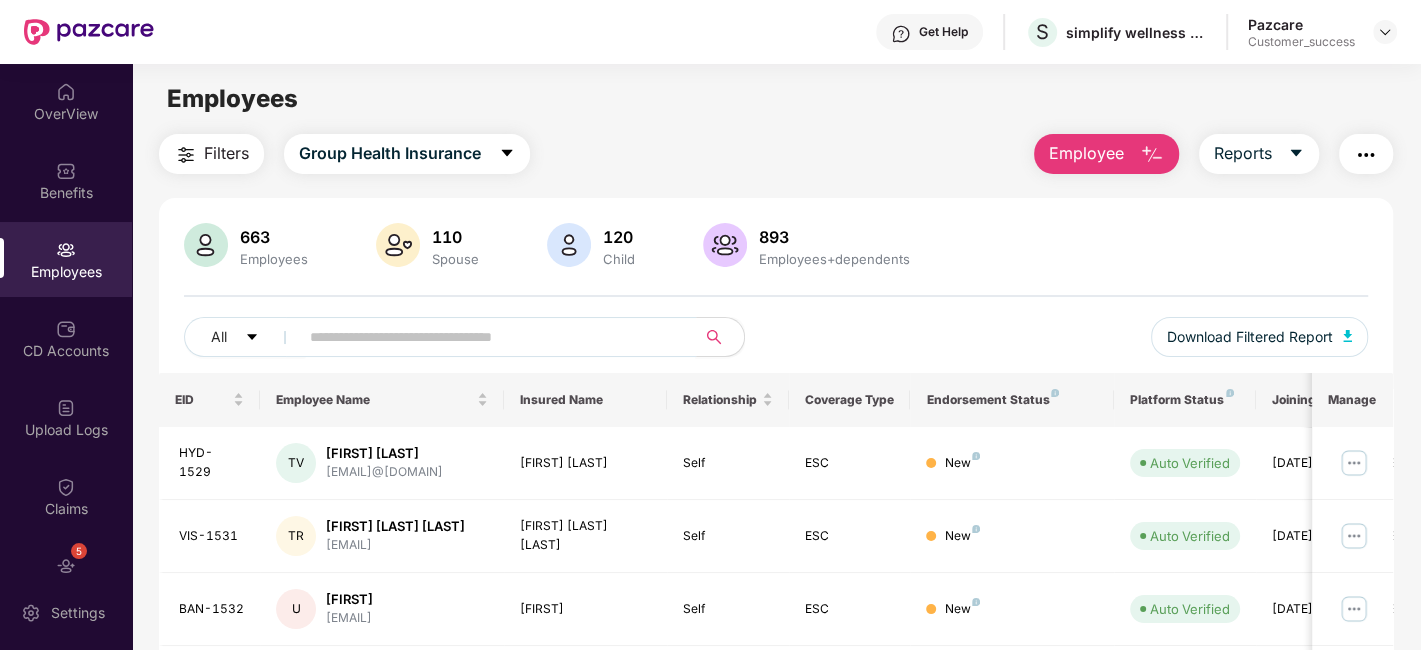 click at bounding box center [489, 337] 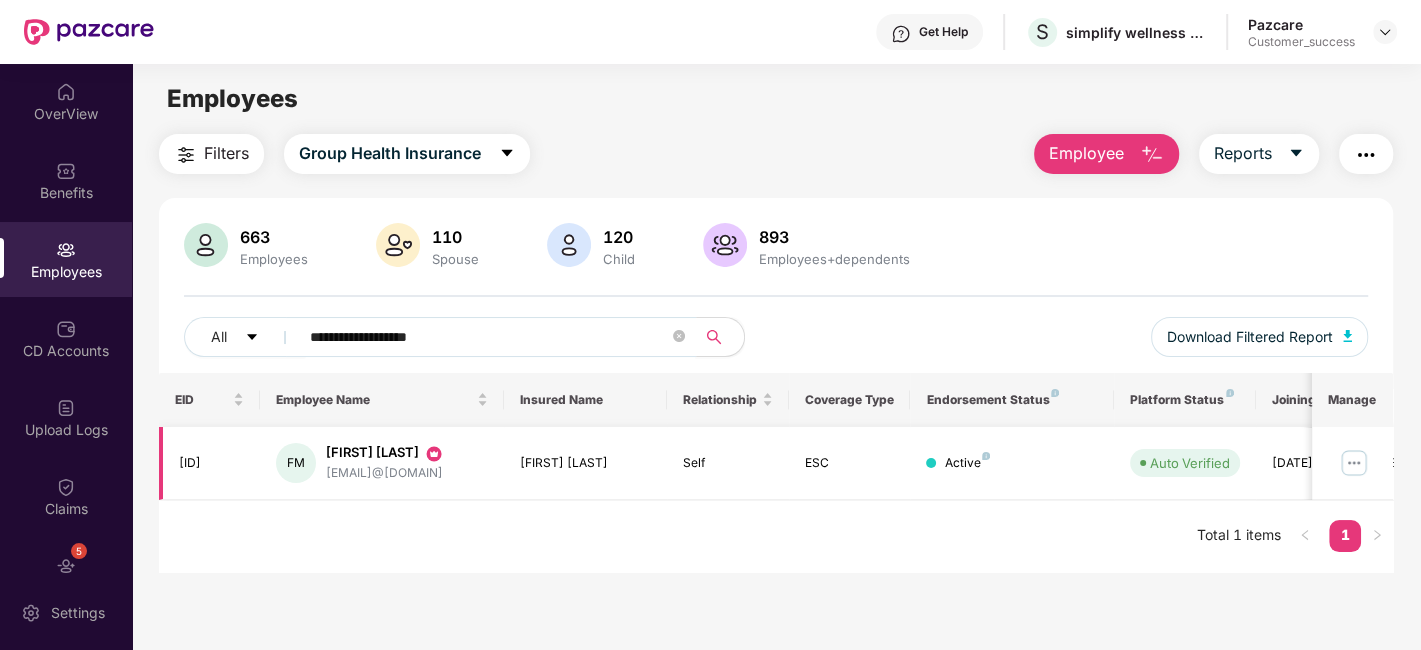 type on "**********" 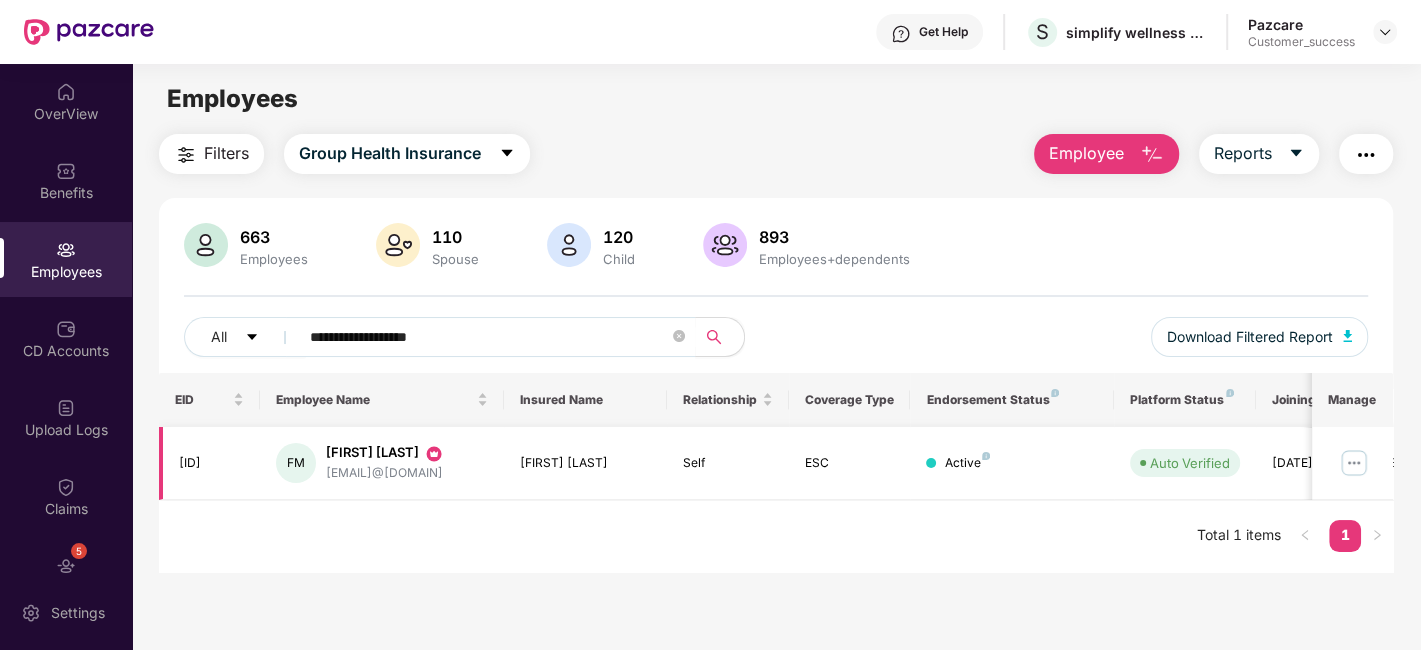 click at bounding box center [1354, 463] 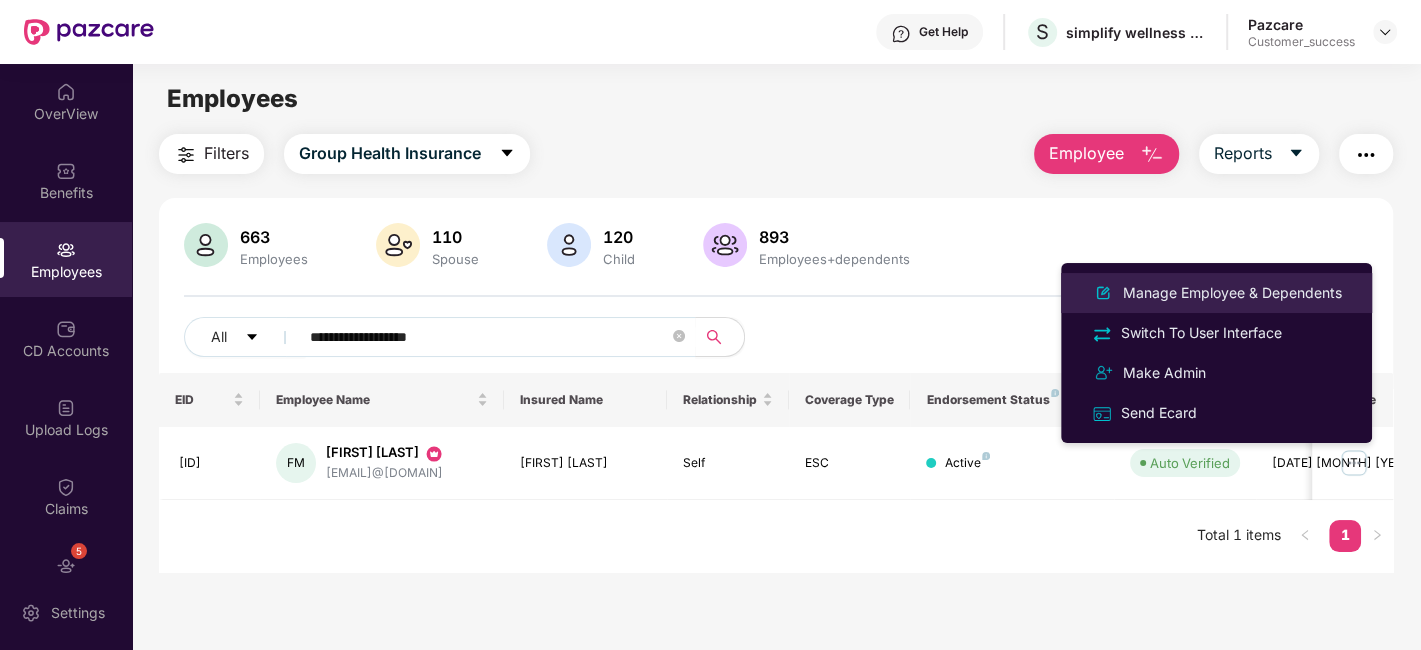 click on "Manage Employee & Dependents" at bounding box center (1232, 293) 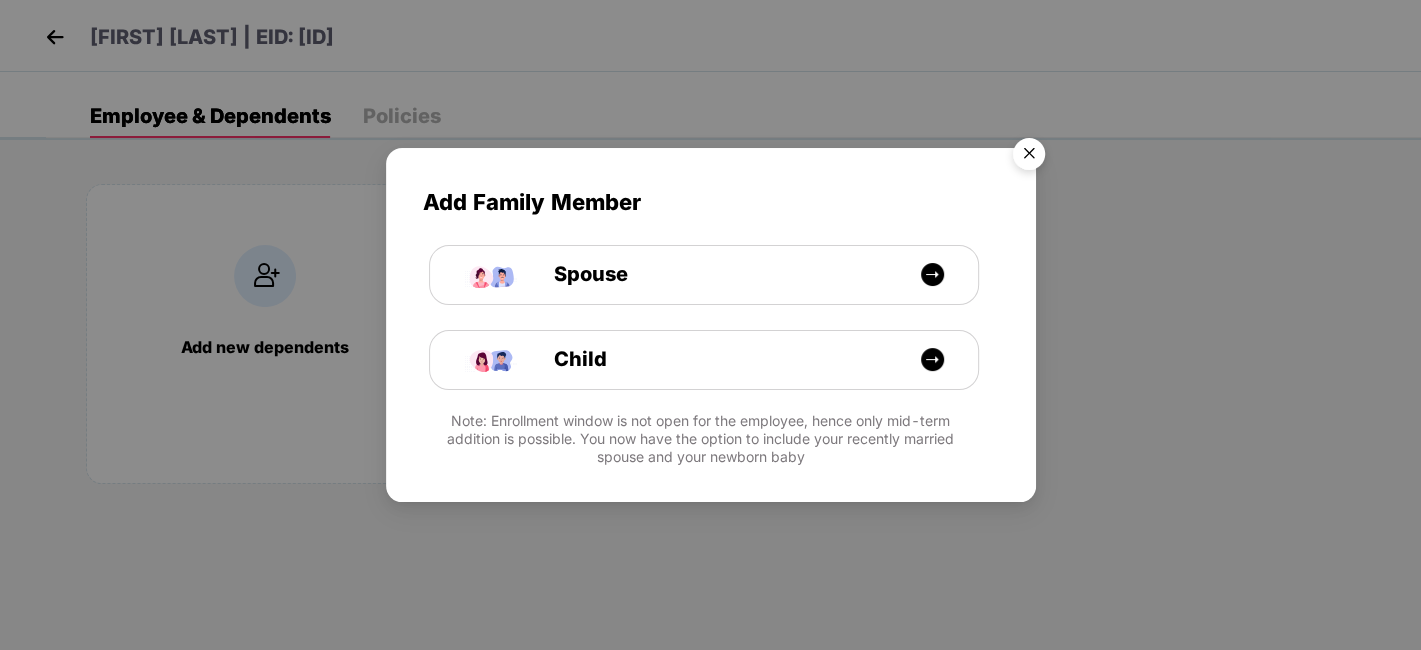 click at bounding box center (1029, 157) 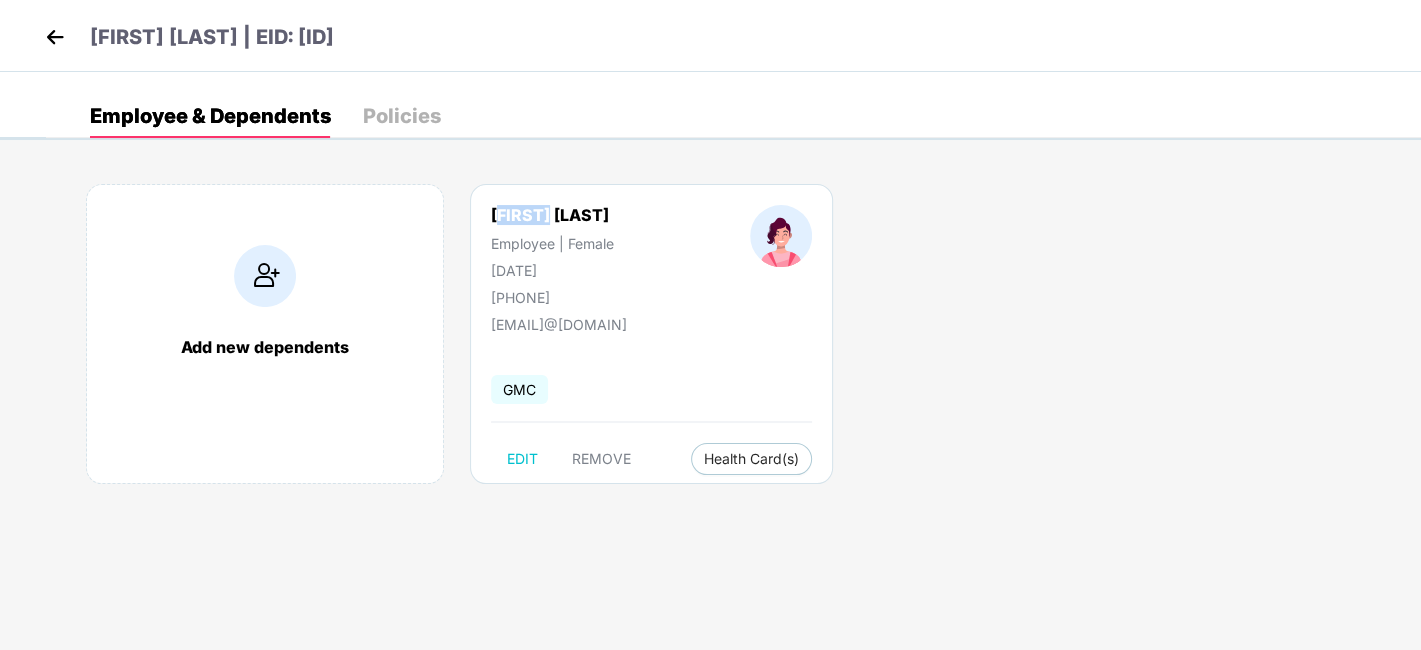 drag, startPoint x: 492, startPoint y: 207, endPoint x: 557, endPoint y: 210, distance: 65.06919 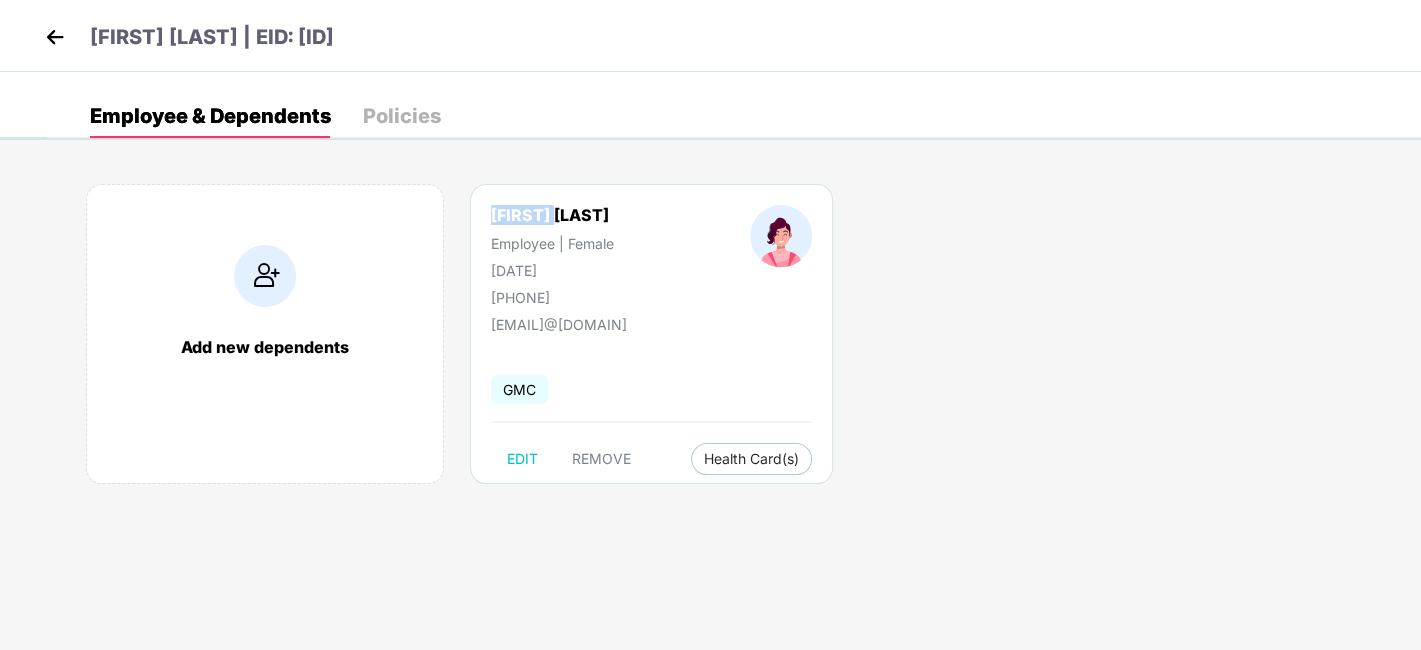 drag, startPoint x: 484, startPoint y: 207, endPoint x: 594, endPoint y: 214, distance: 110.2225 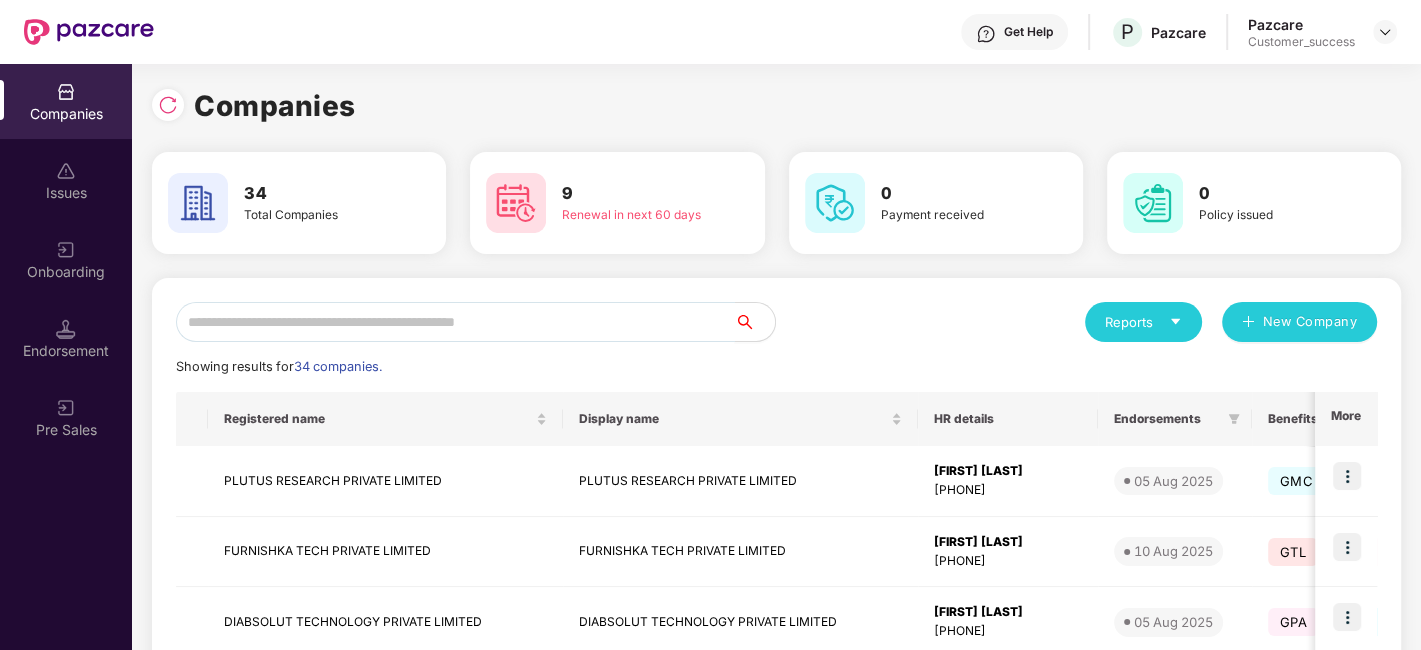 click at bounding box center [455, 322] 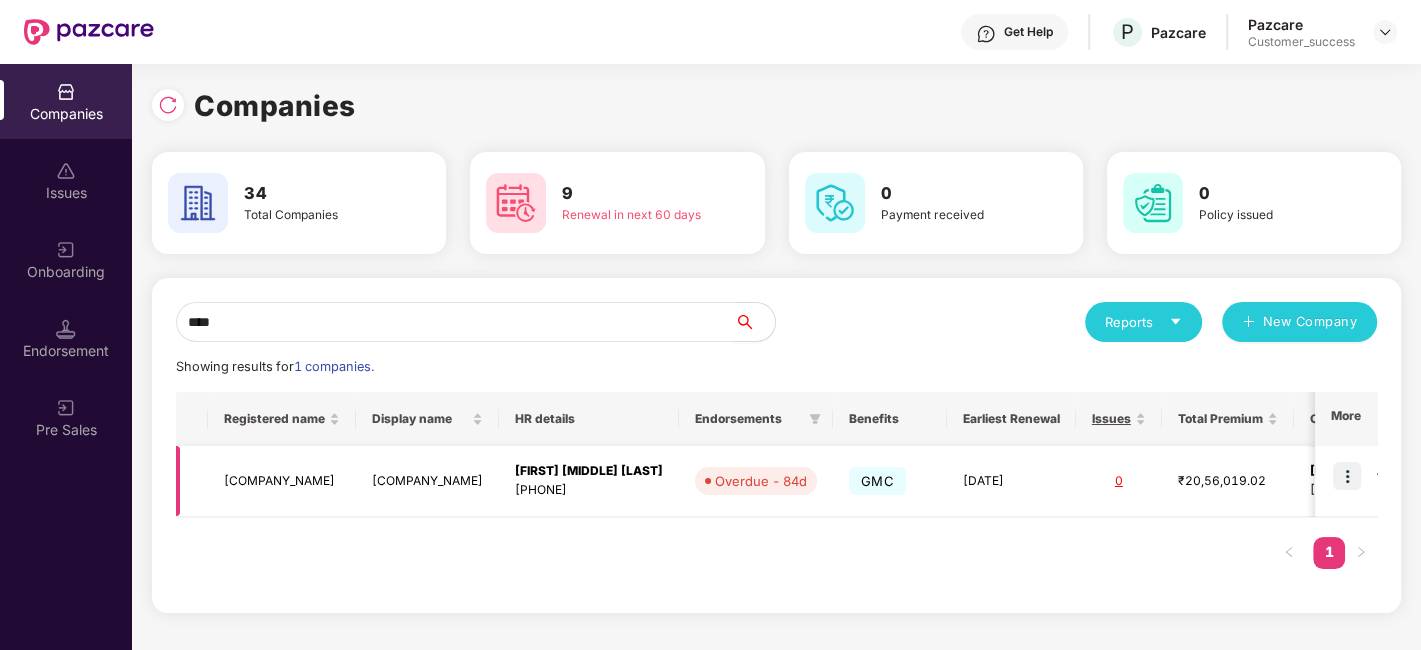 type on "****" 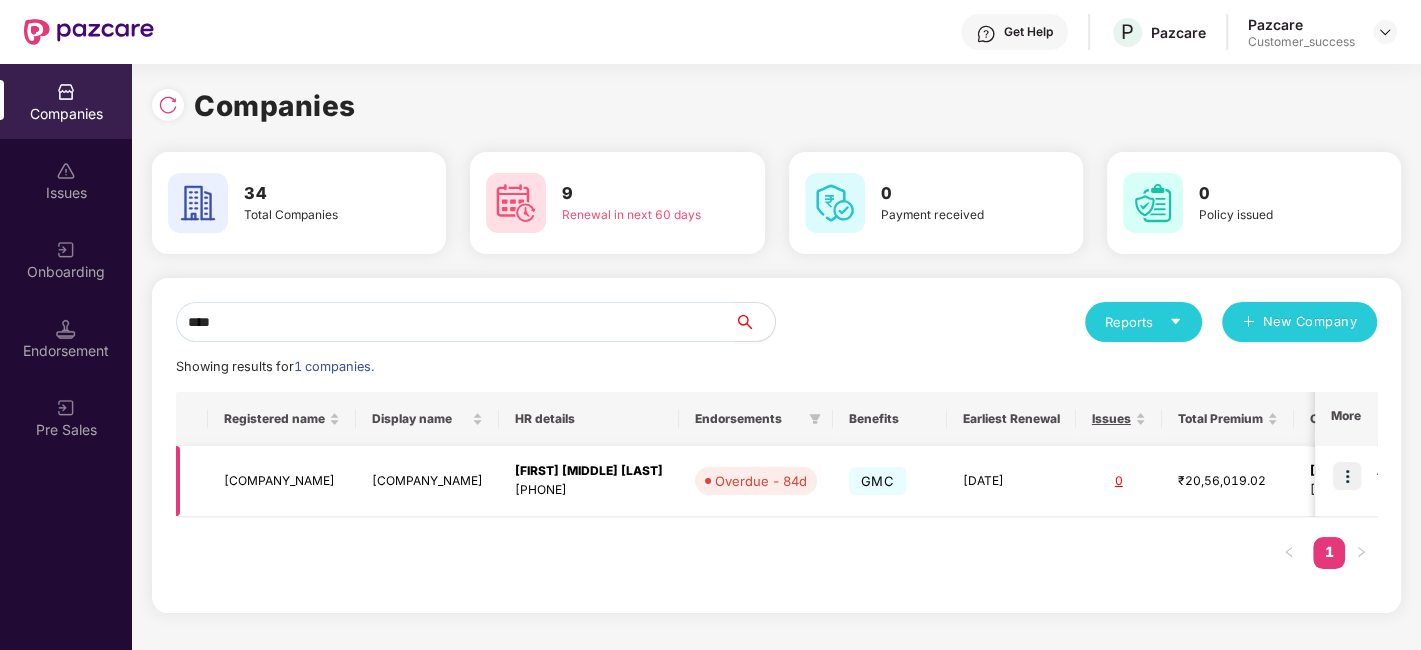 click at bounding box center (1347, 476) 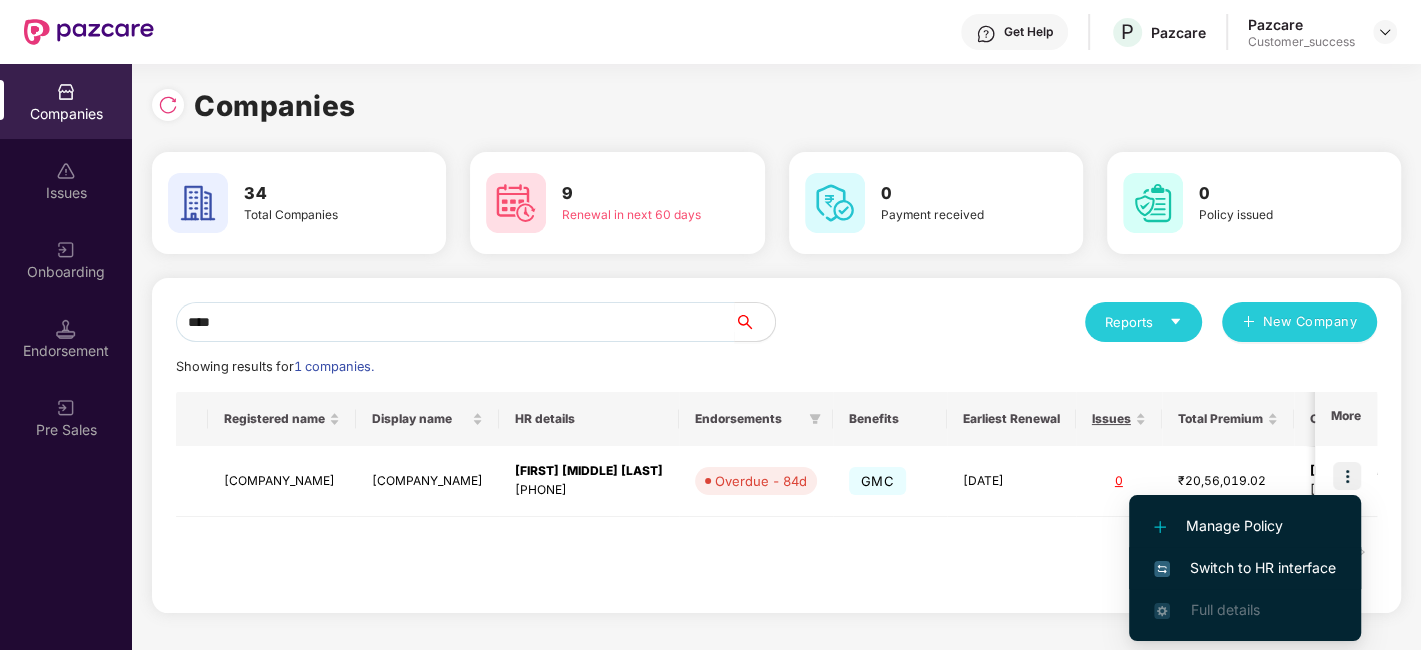 click on "Switch to HR interface" at bounding box center (1245, 568) 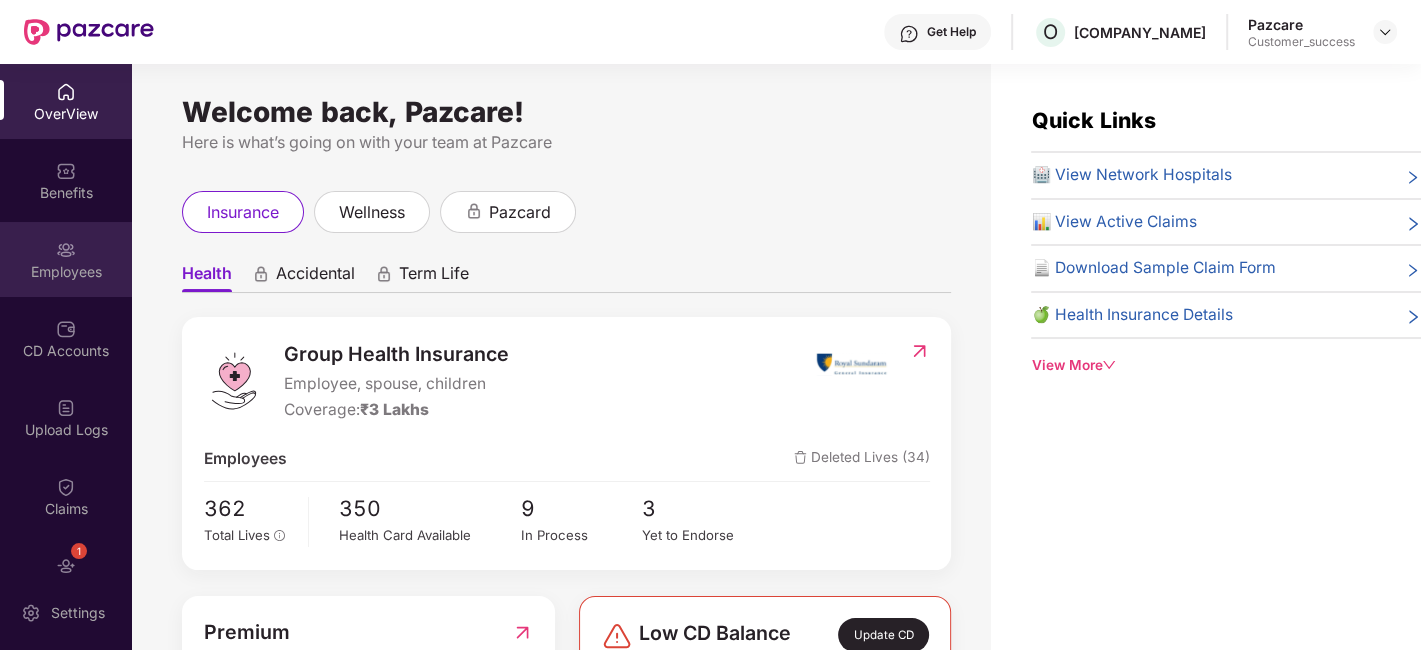 click on "Employees" at bounding box center [66, 259] 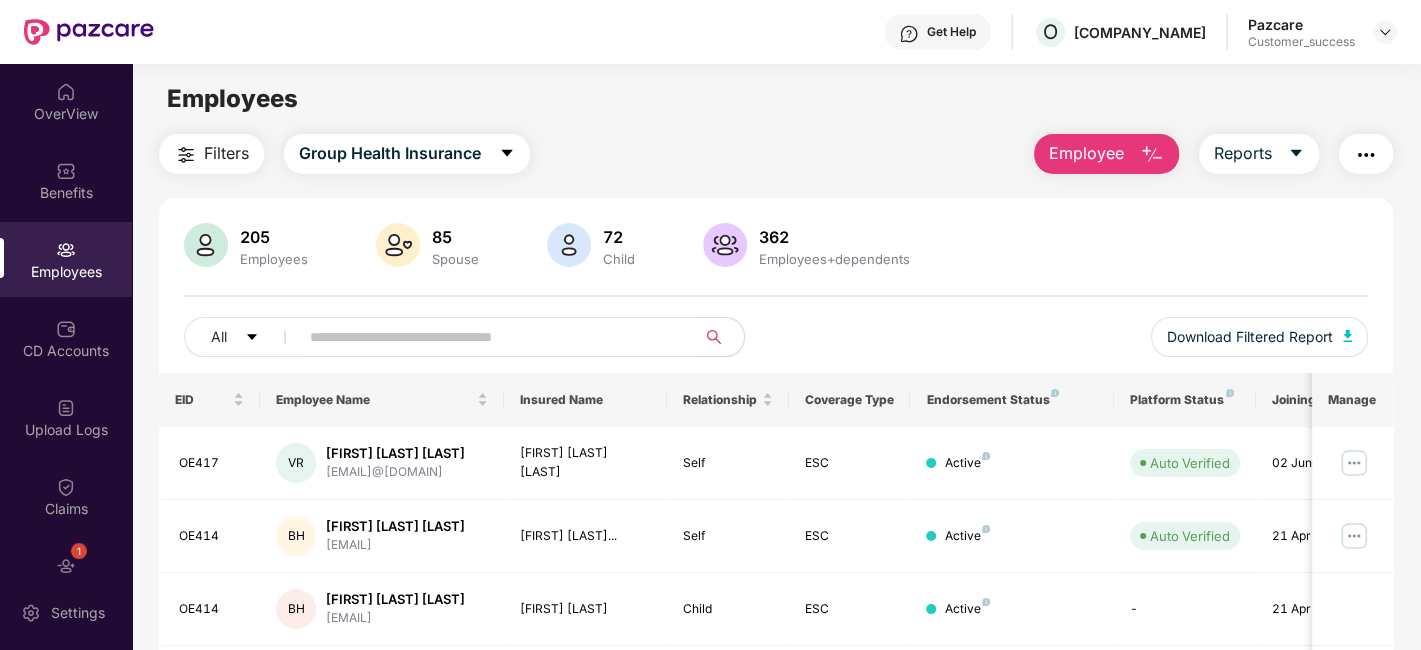 click at bounding box center [489, 337] 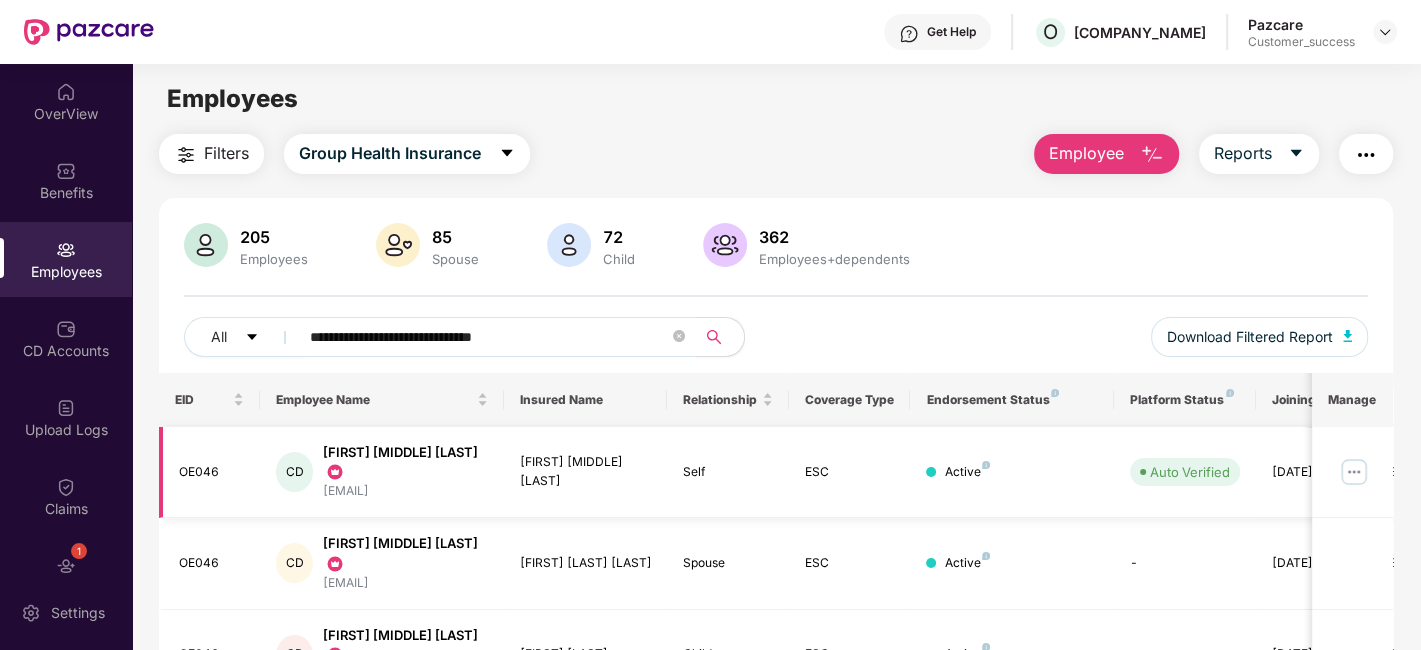 type on "**********" 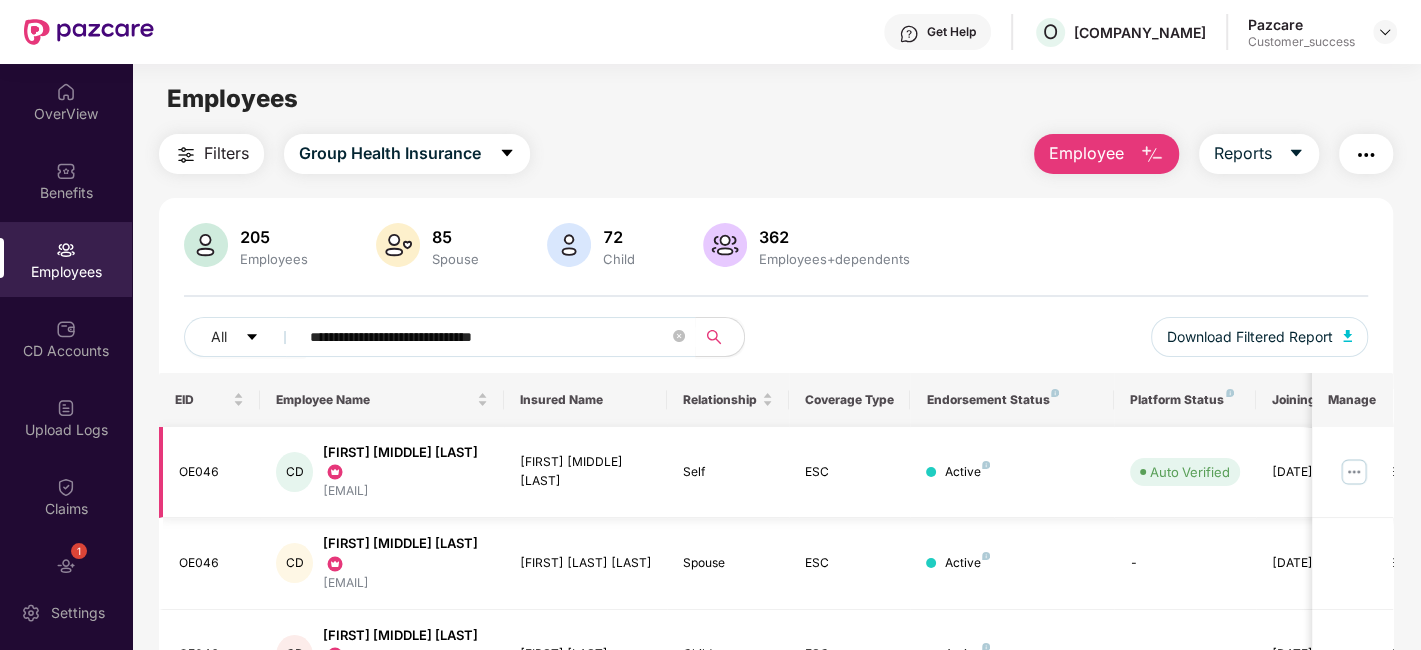 click at bounding box center (1354, 472) 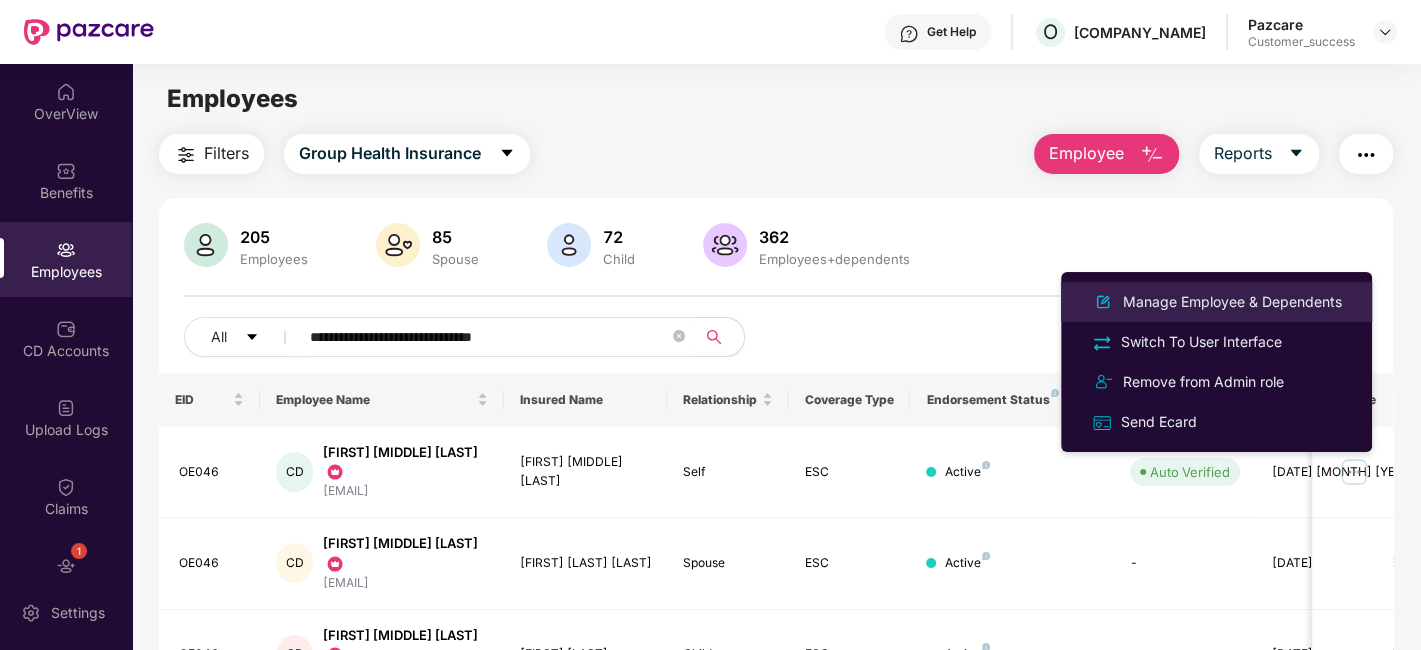 click on "Manage Employee & Dependents" at bounding box center [1232, 302] 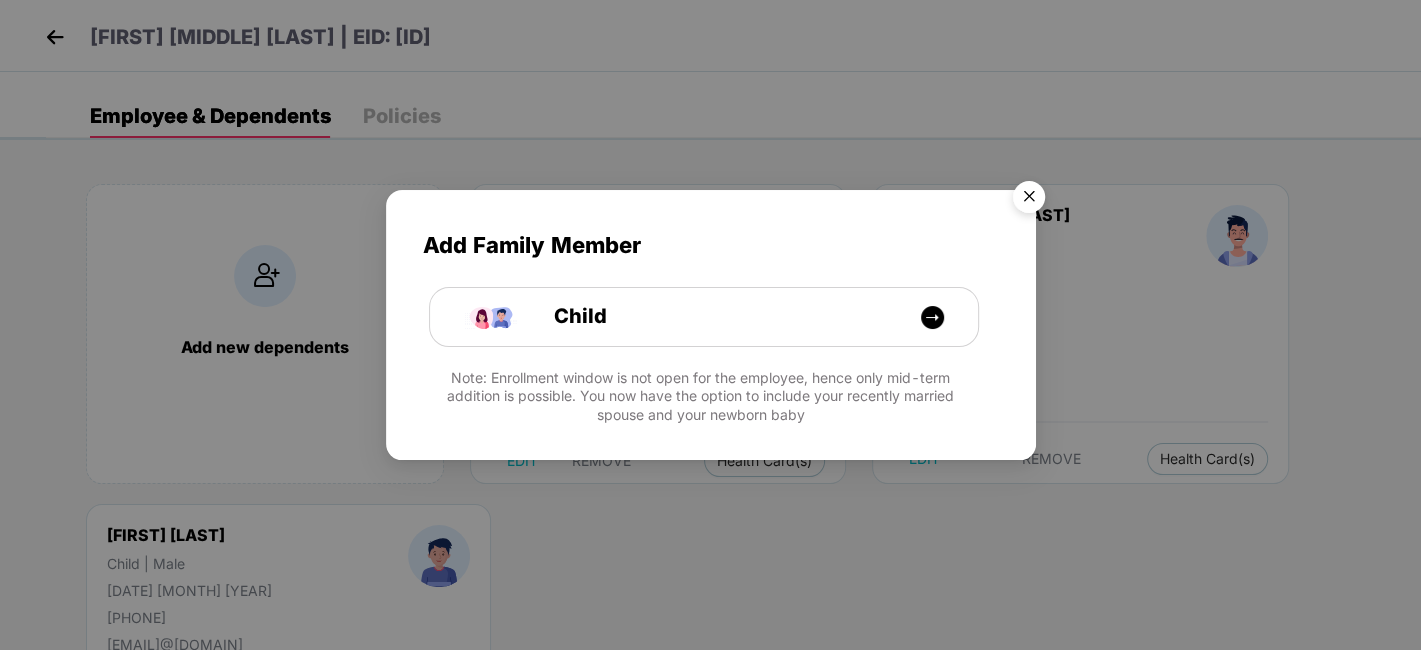 click at bounding box center (1029, 200) 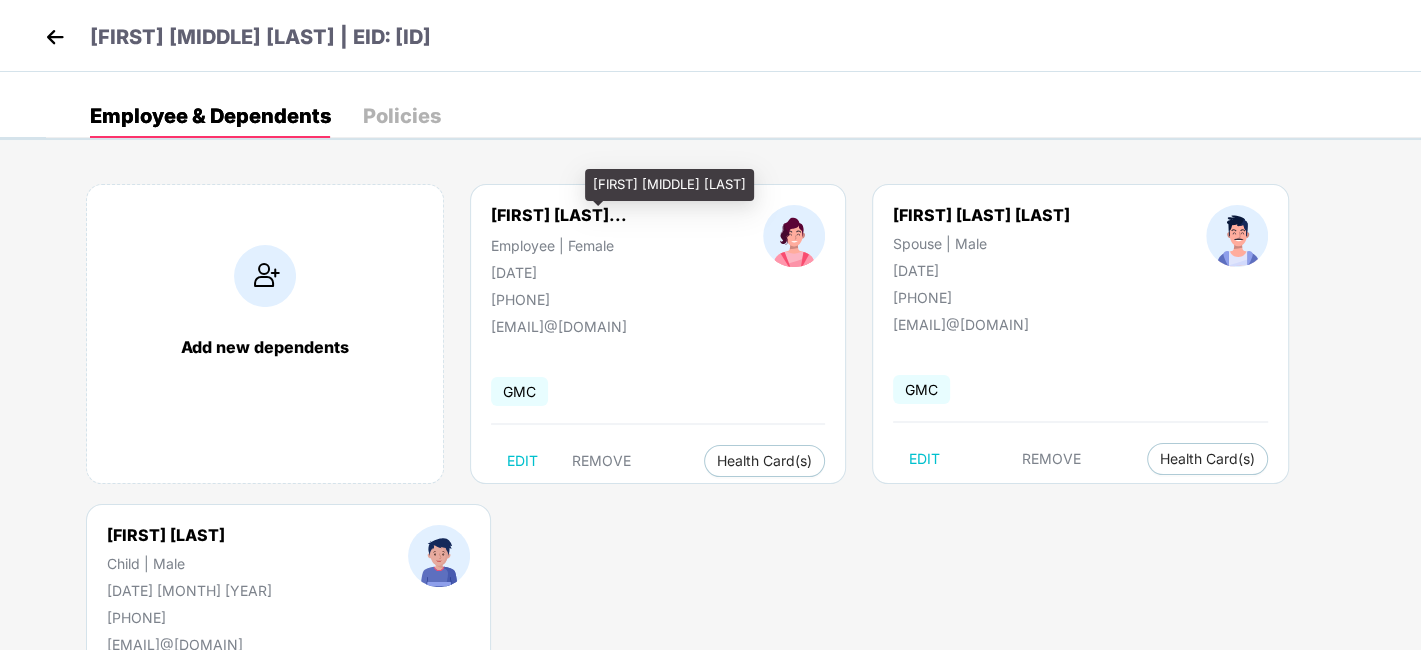 drag, startPoint x: 491, startPoint y: 216, endPoint x: 660, endPoint y: 223, distance: 169.14491 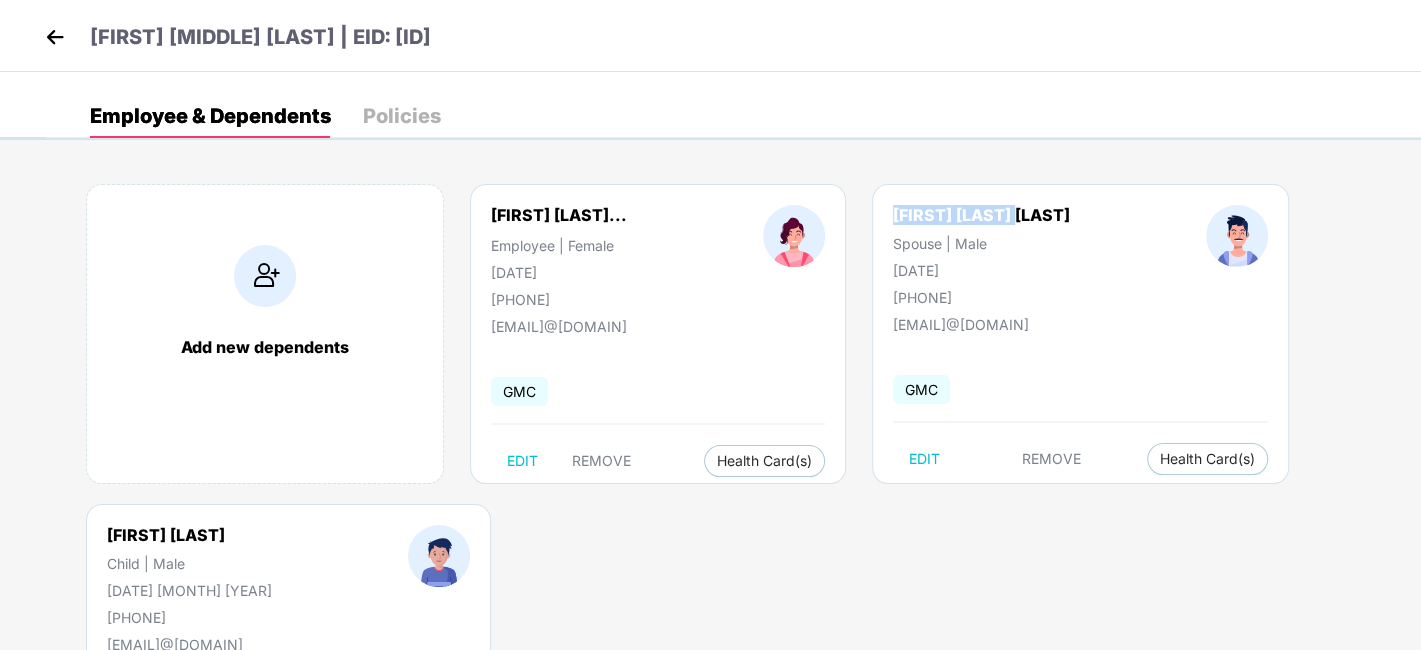 drag, startPoint x: 945, startPoint y: 219, endPoint x: 1076, endPoint y: 204, distance: 131.85599 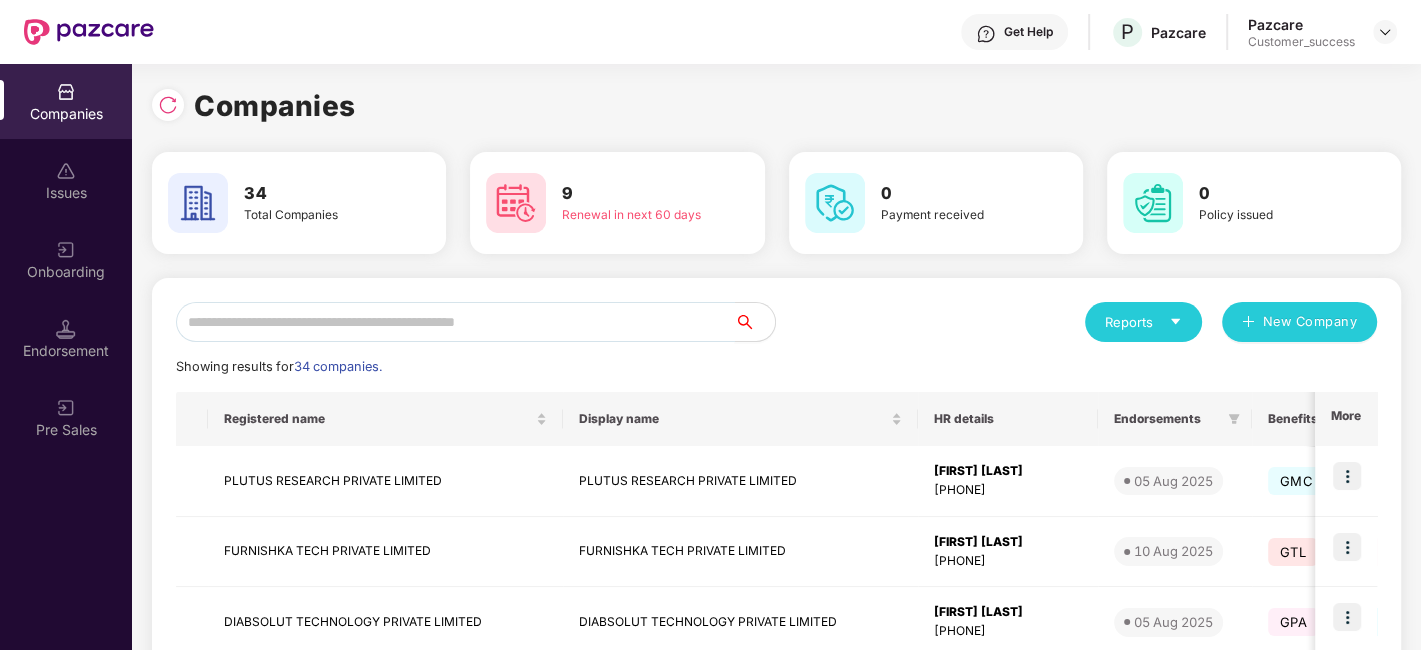 click at bounding box center (455, 322) 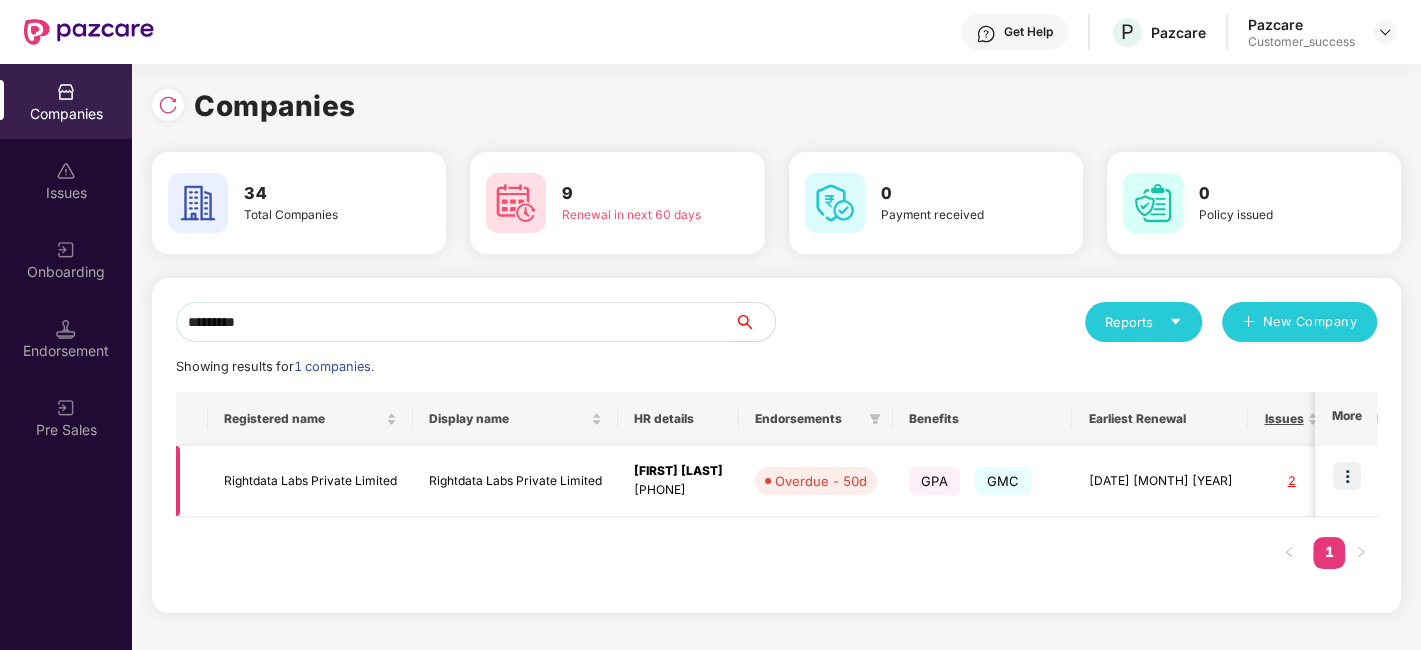 type on "*********" 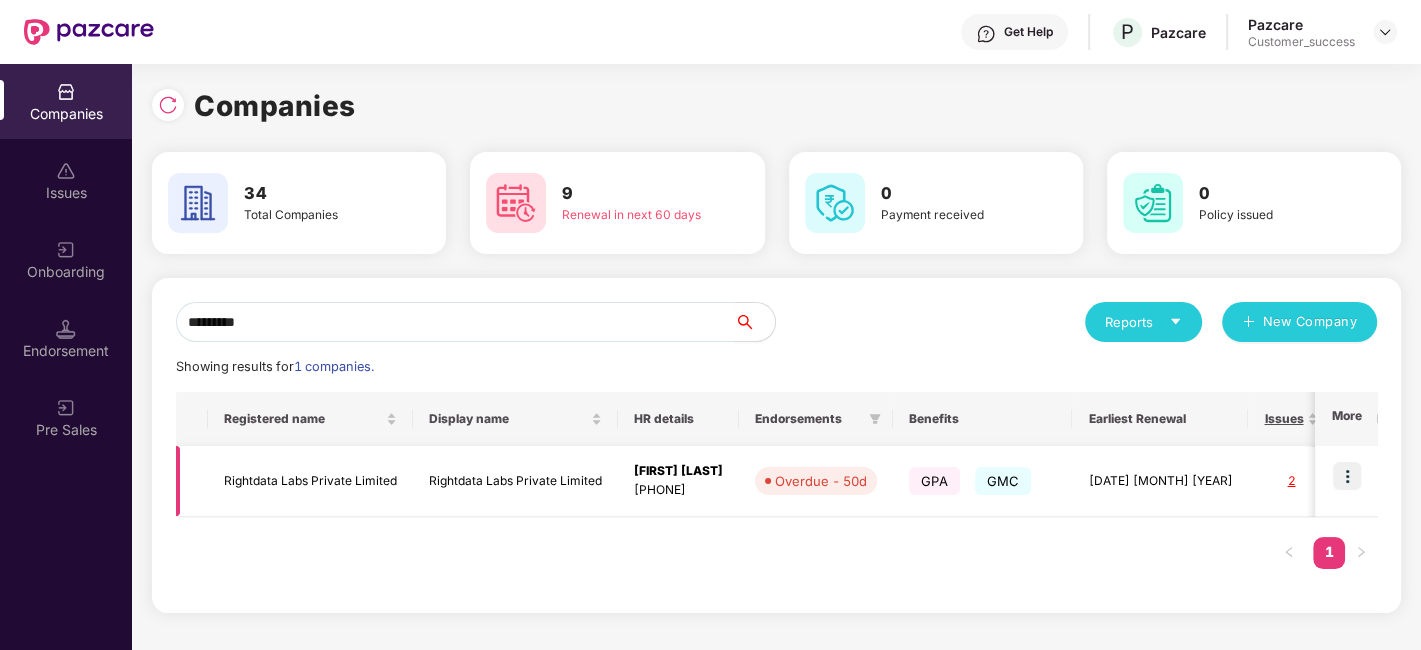 click at bounding box center (1347, 476) 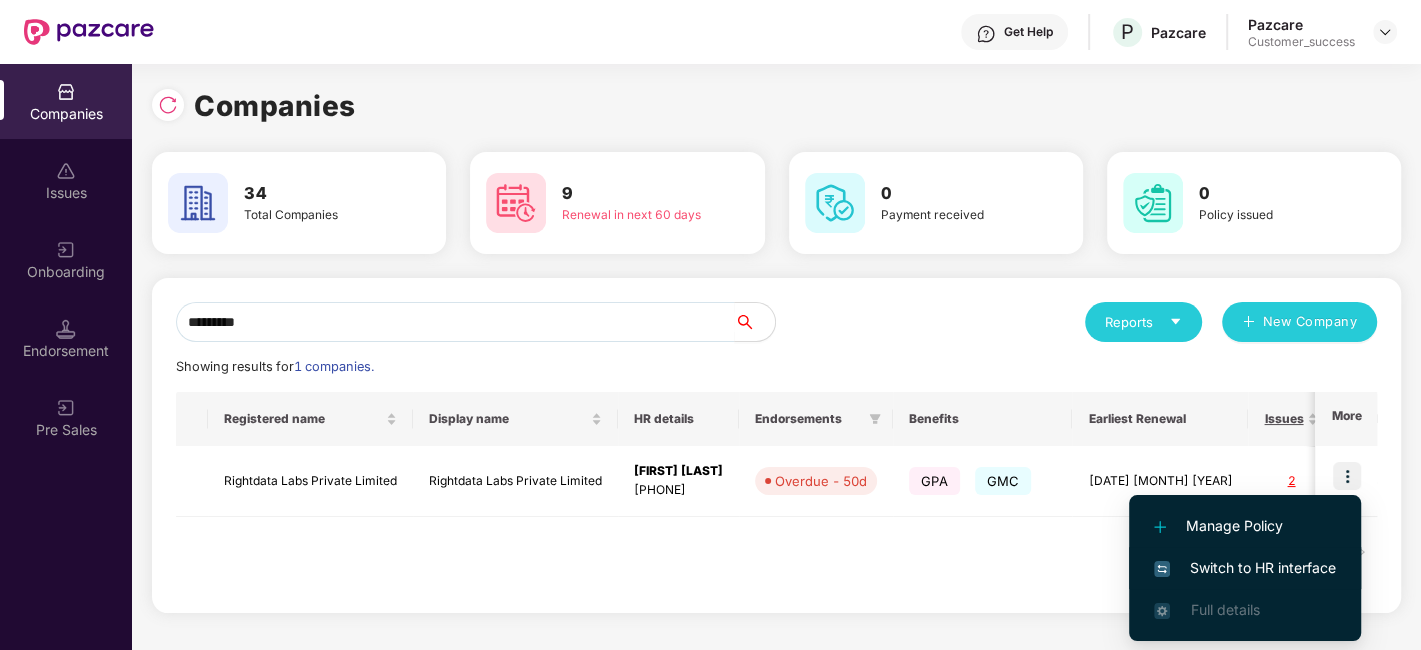 click on "Switch to HR interface" at bounding box center (1245, 568) 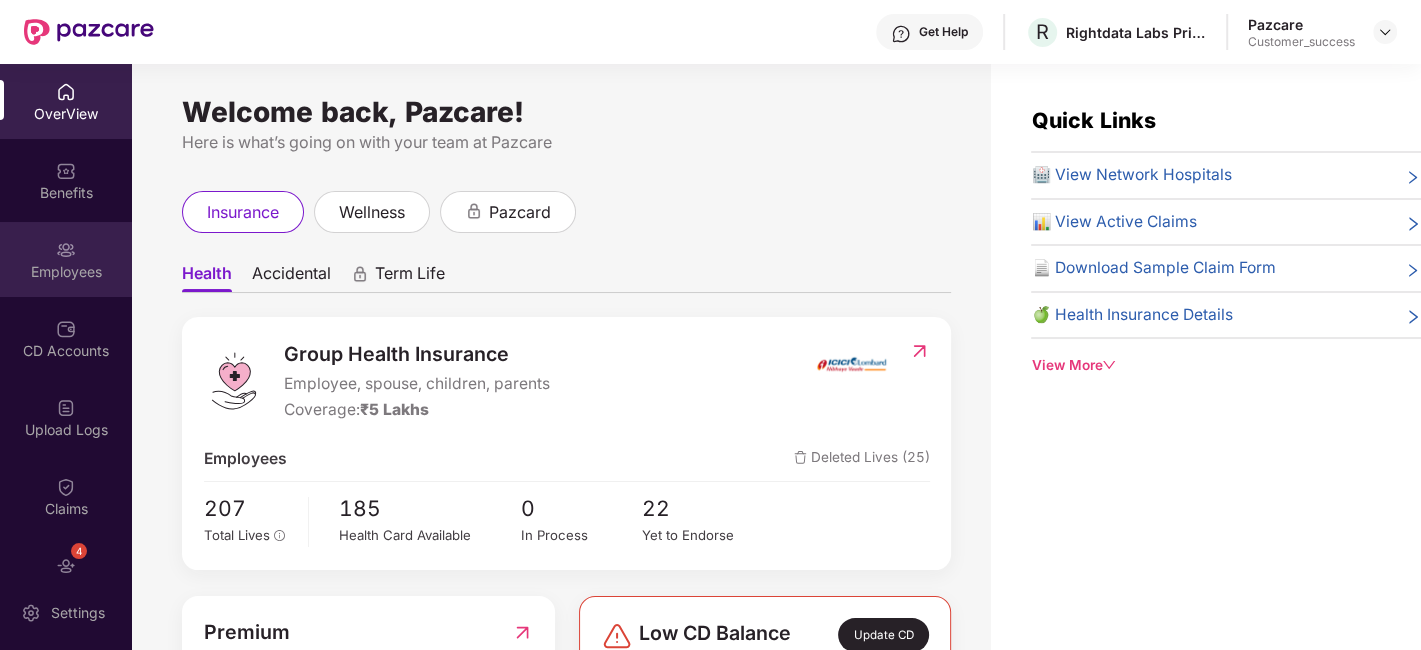 click on "Employees" at bounding box center [66, 272] 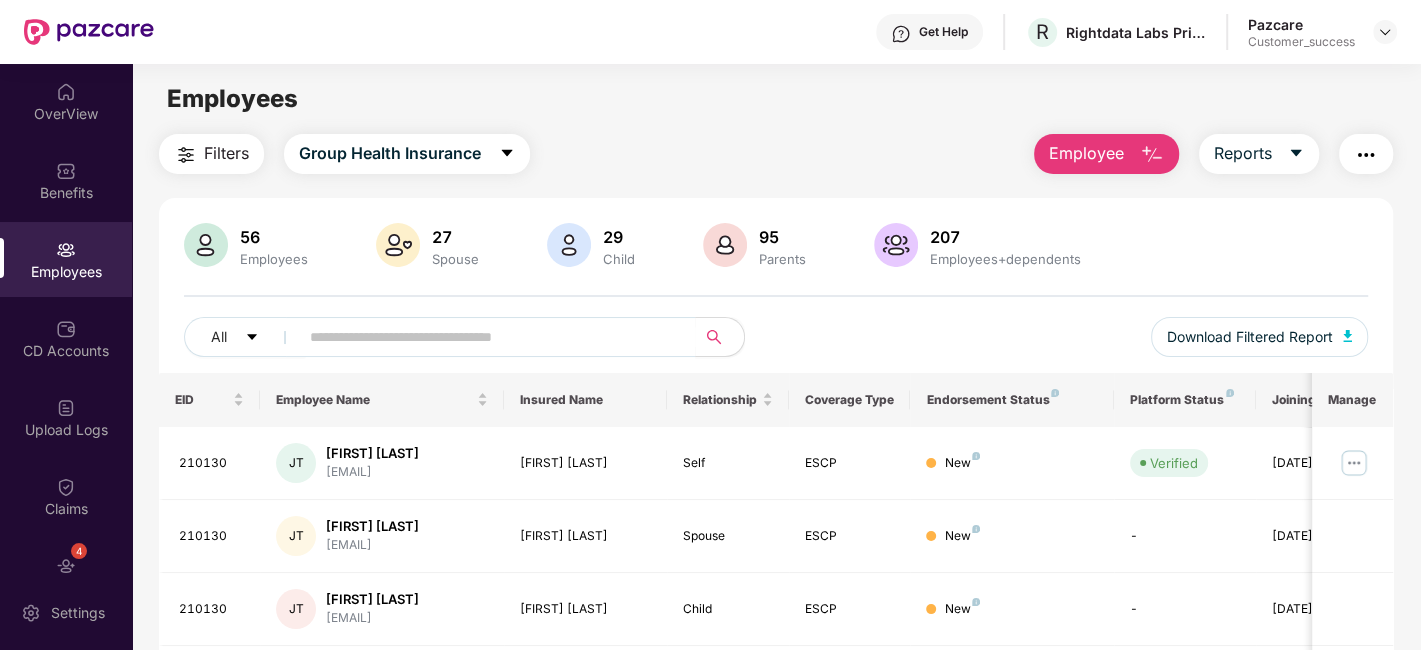 click on "All Download Filtered Report" at bounding box center (776, 345) 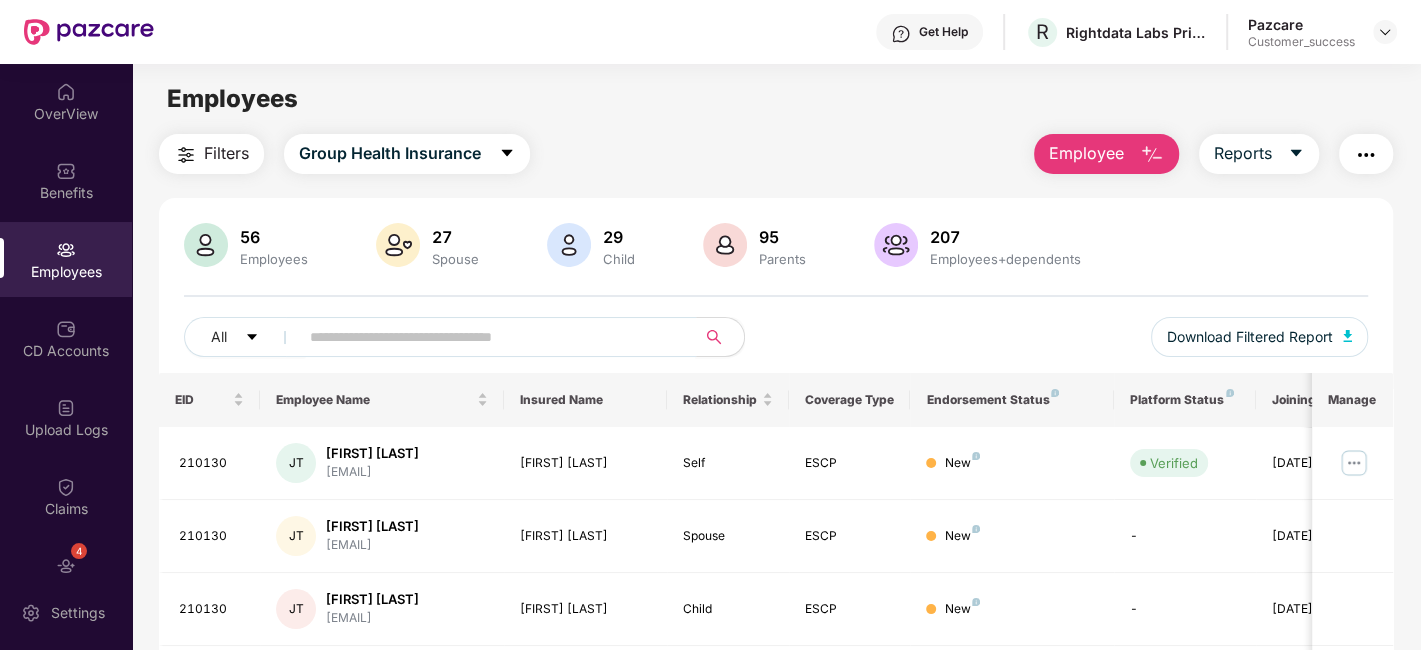 click at bounding box center (489, 337) 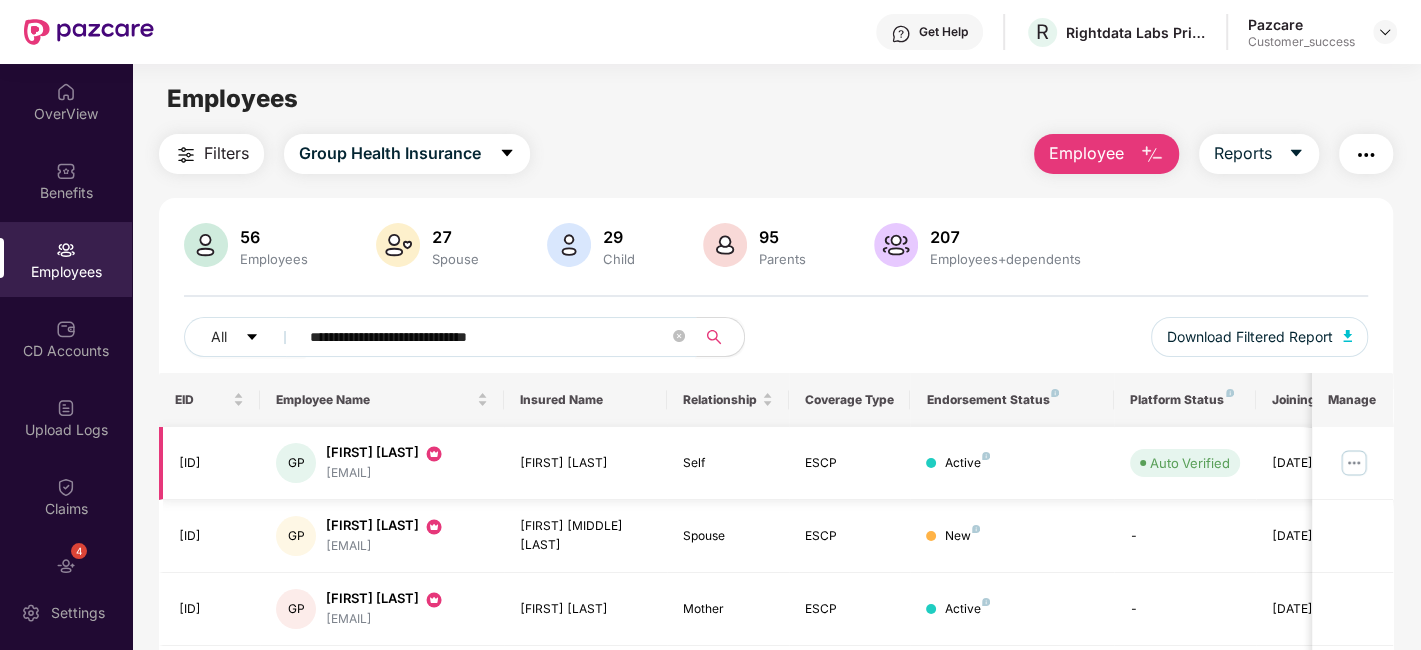 type on "**********" 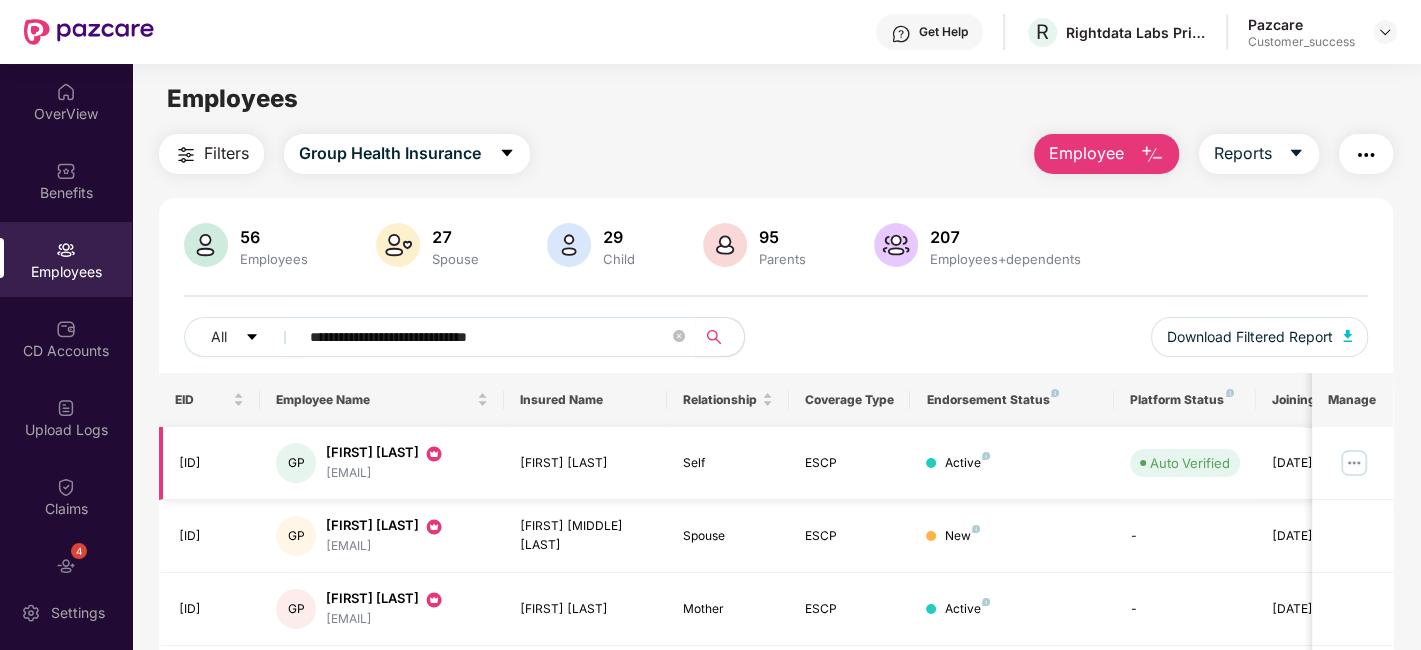 click at bounding box center (1354, 463) 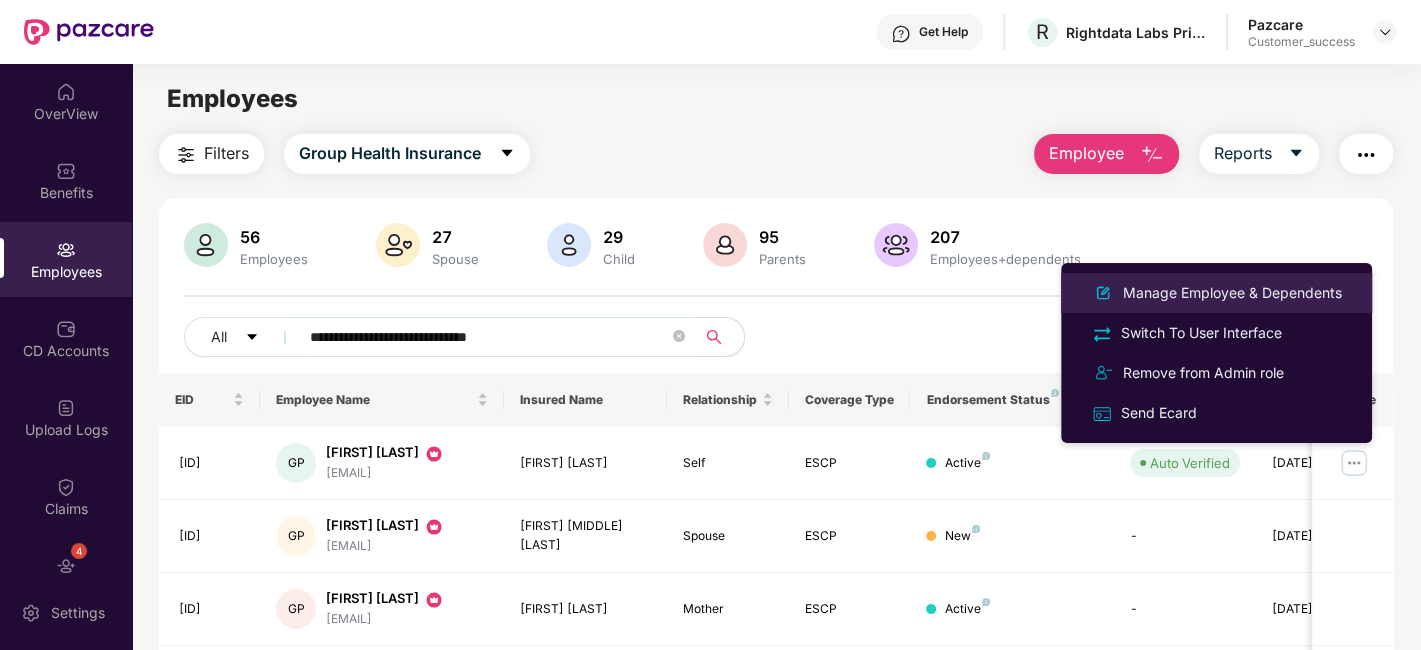 click on "Manage Employee & Dependents" at bounding box center (1216, 293) 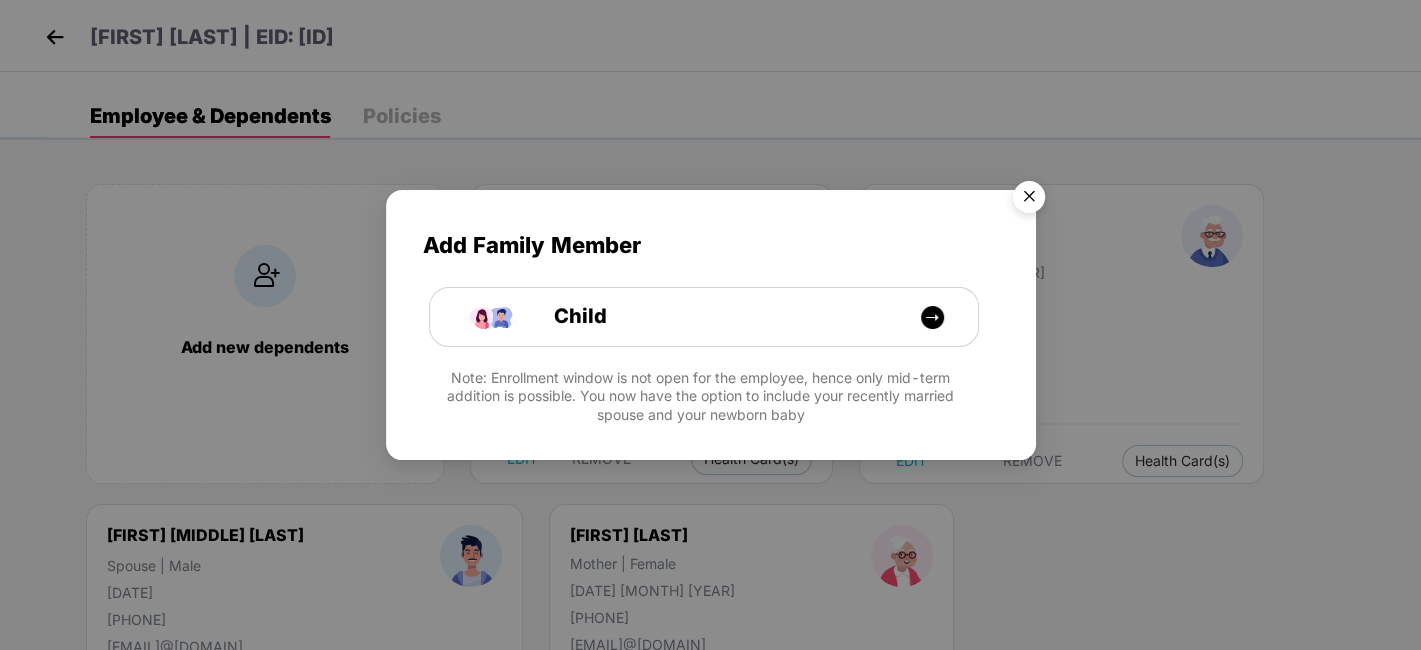 click at bounding box center [1029, 200] 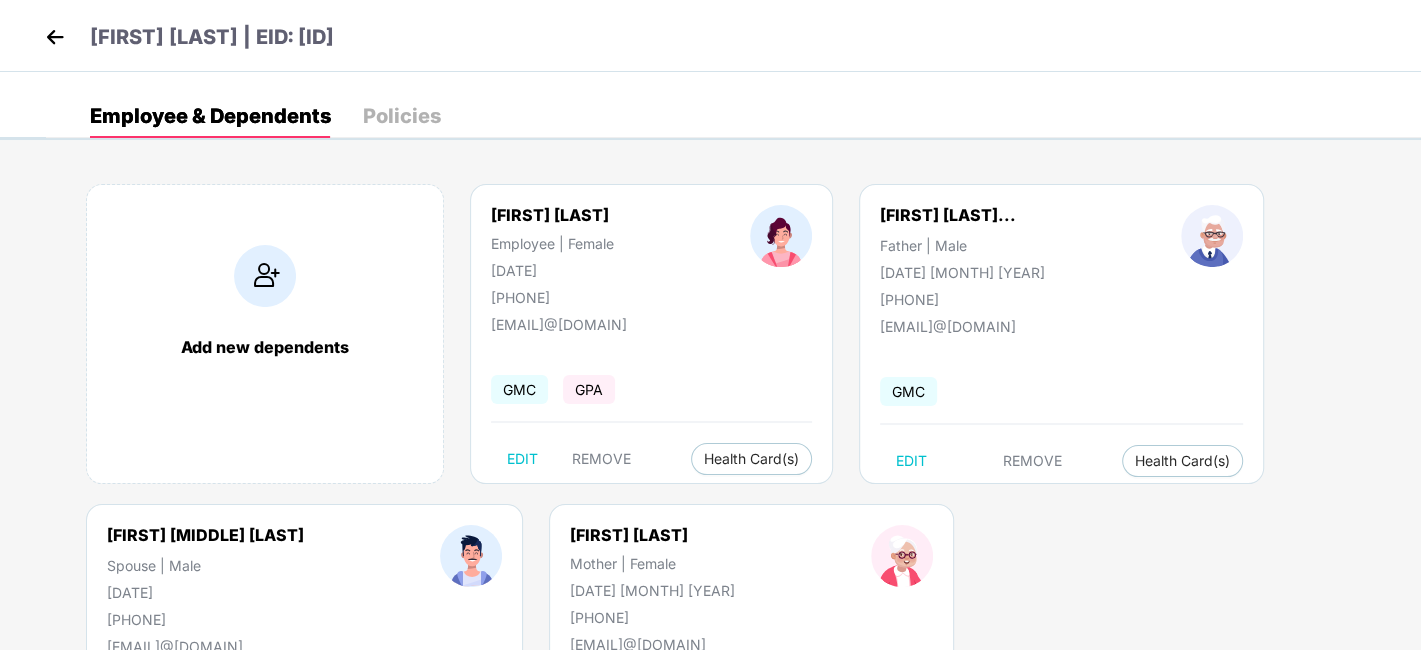 drag, startPoint x: 483, startPoint y: 222, endPoint x: 655, endPoint y: 202, distance: 173.15889 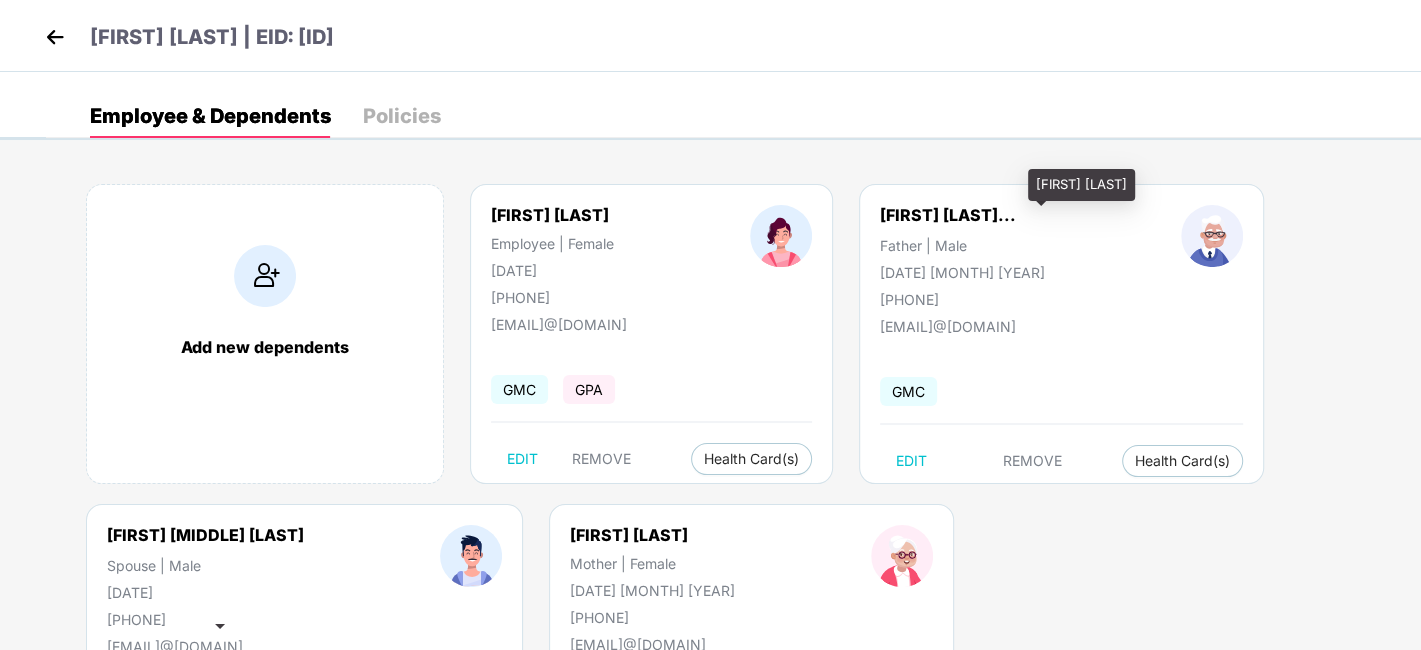 drag, startPoint x: 927, startPoint y: 215, endPoint x: 1113, endPoint y: 212, distance: 186.02419 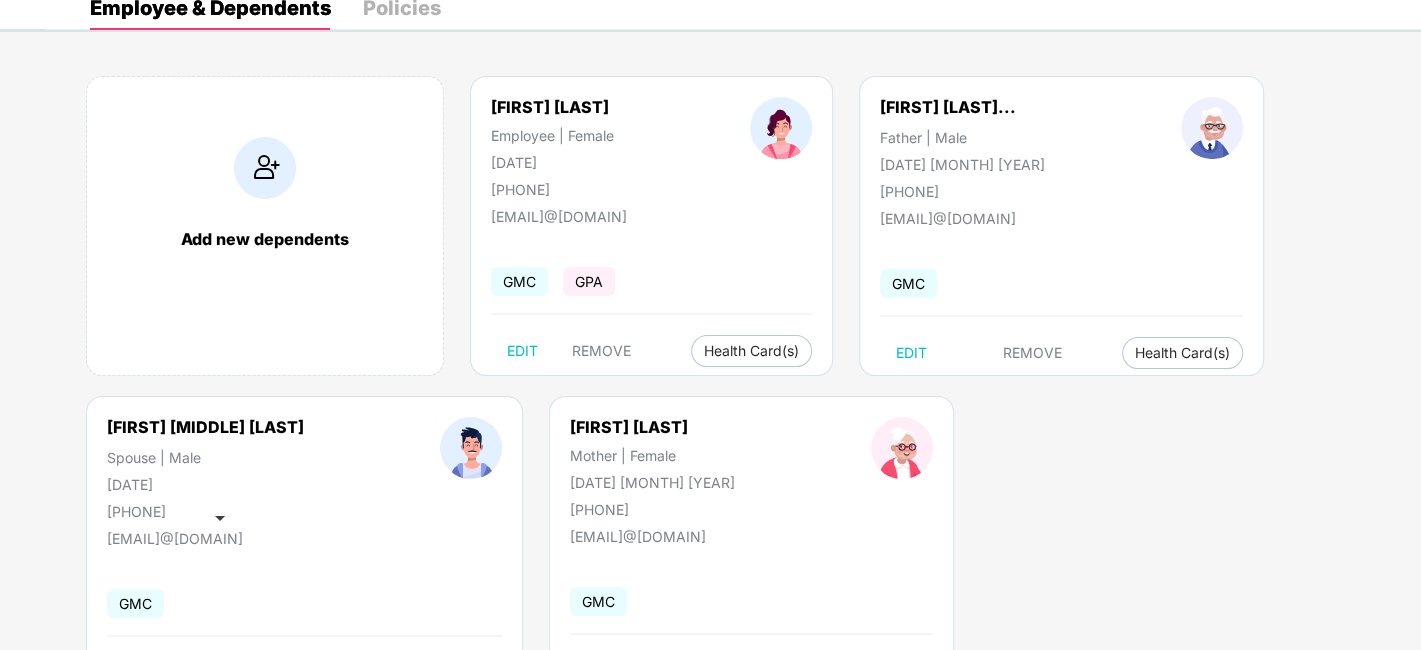 scroll, scrollTop: 114, scrollLeft: 0, axis: vertical 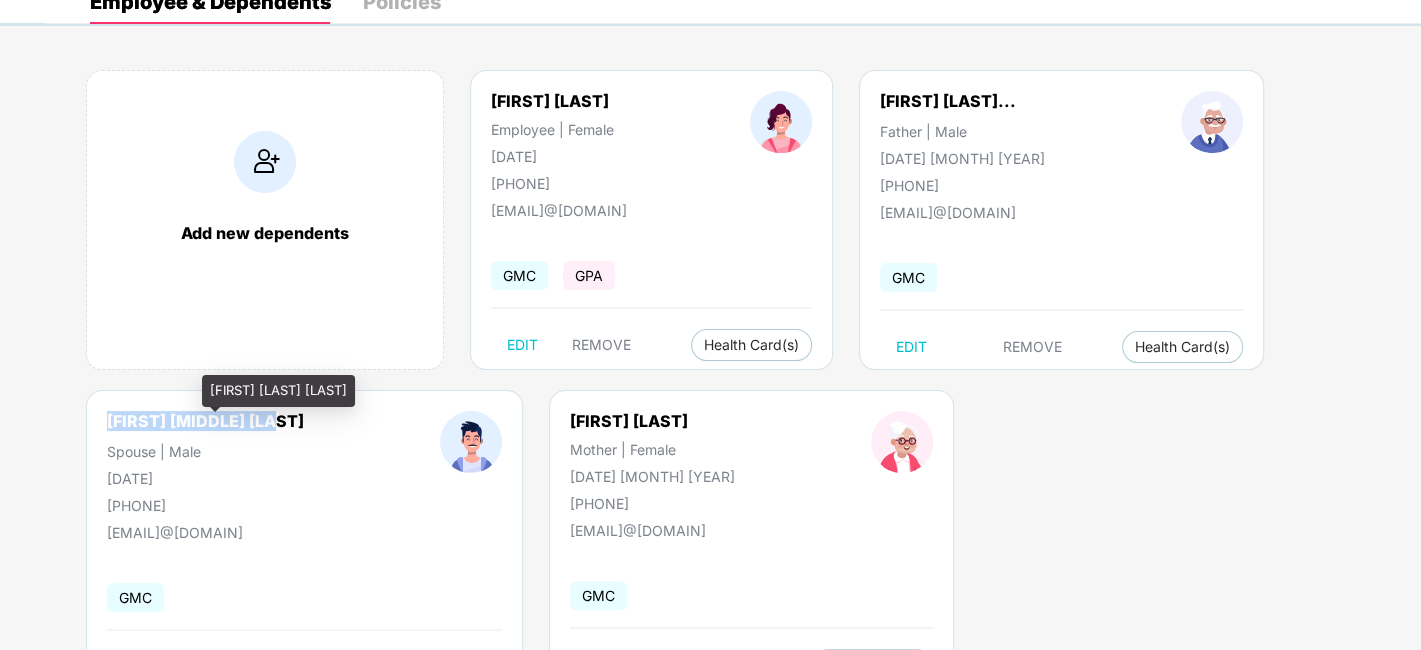 drag, startPoint x: 104, startPoint y: 421, endPoint x: 275, endPoint y: 421, distance: 171 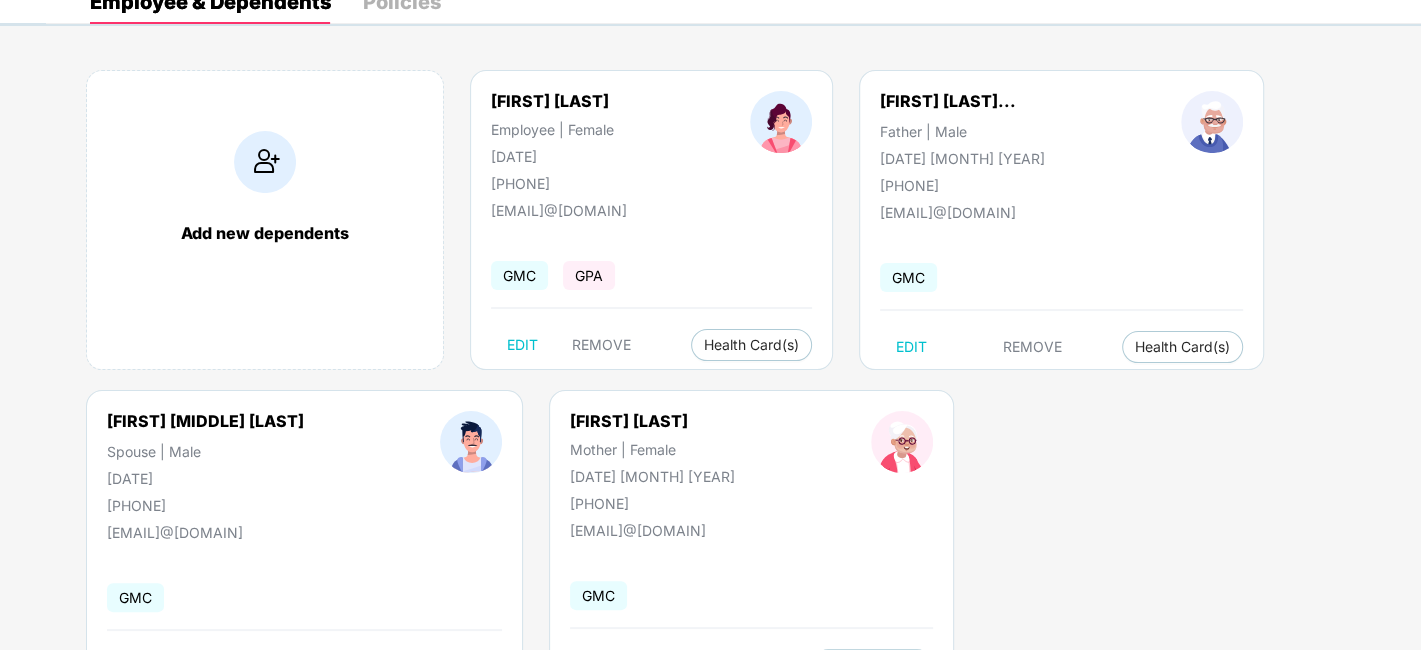 click on "[FIRST] [LAST] Mother | Female [DATE] [PHONE]" at bounding box center (652, 461) 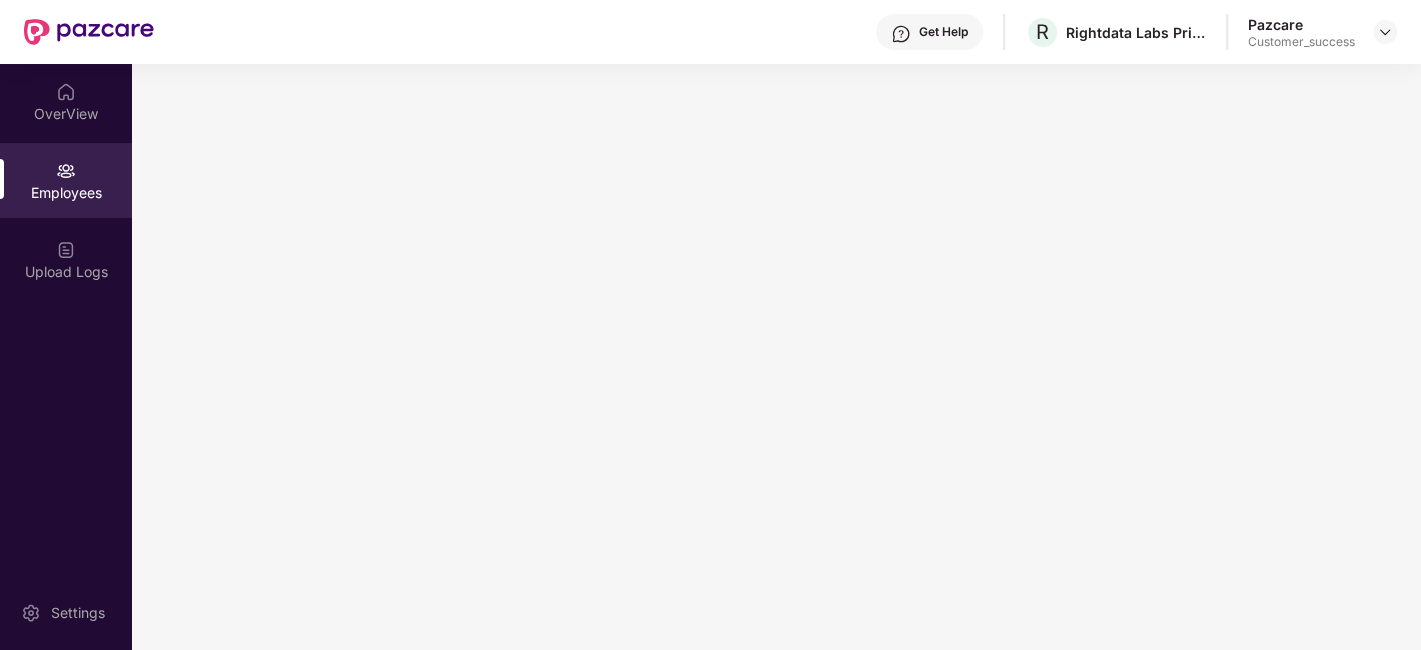 scroll, scrollTop: 0, scrollLeft: 0, axis: both 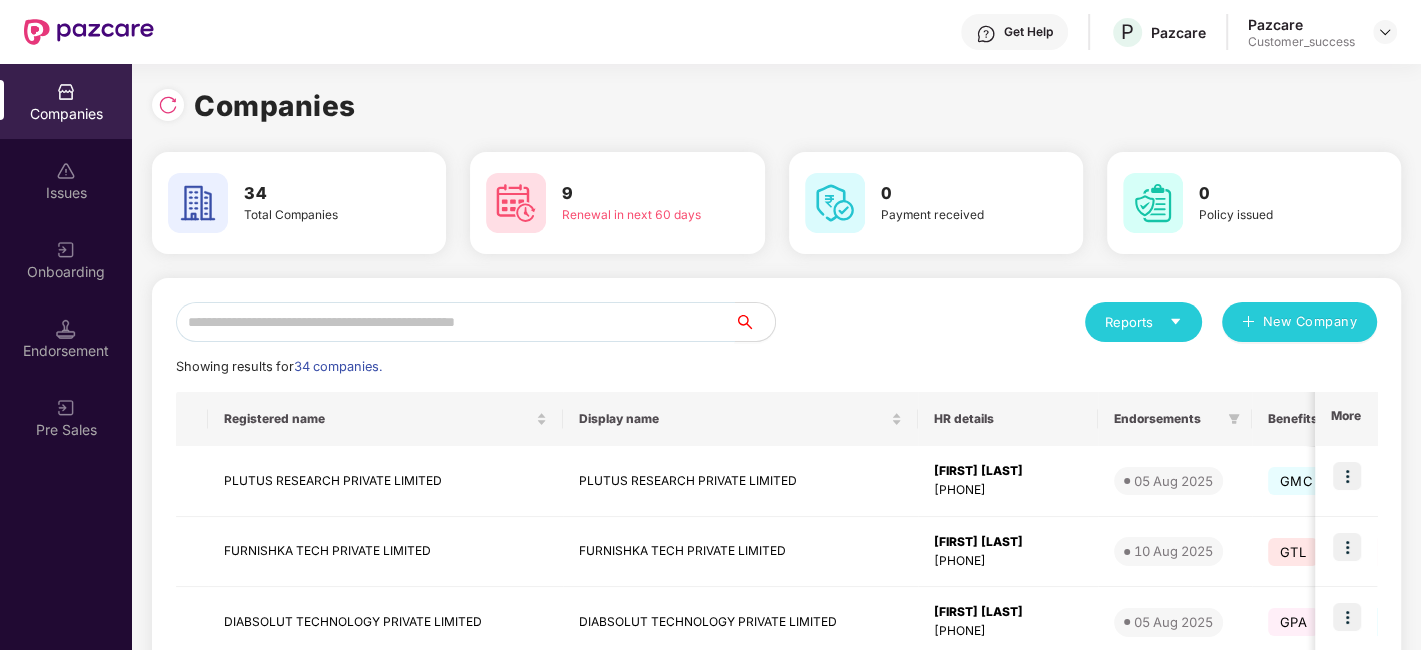 click at bounding box center (455, 322) 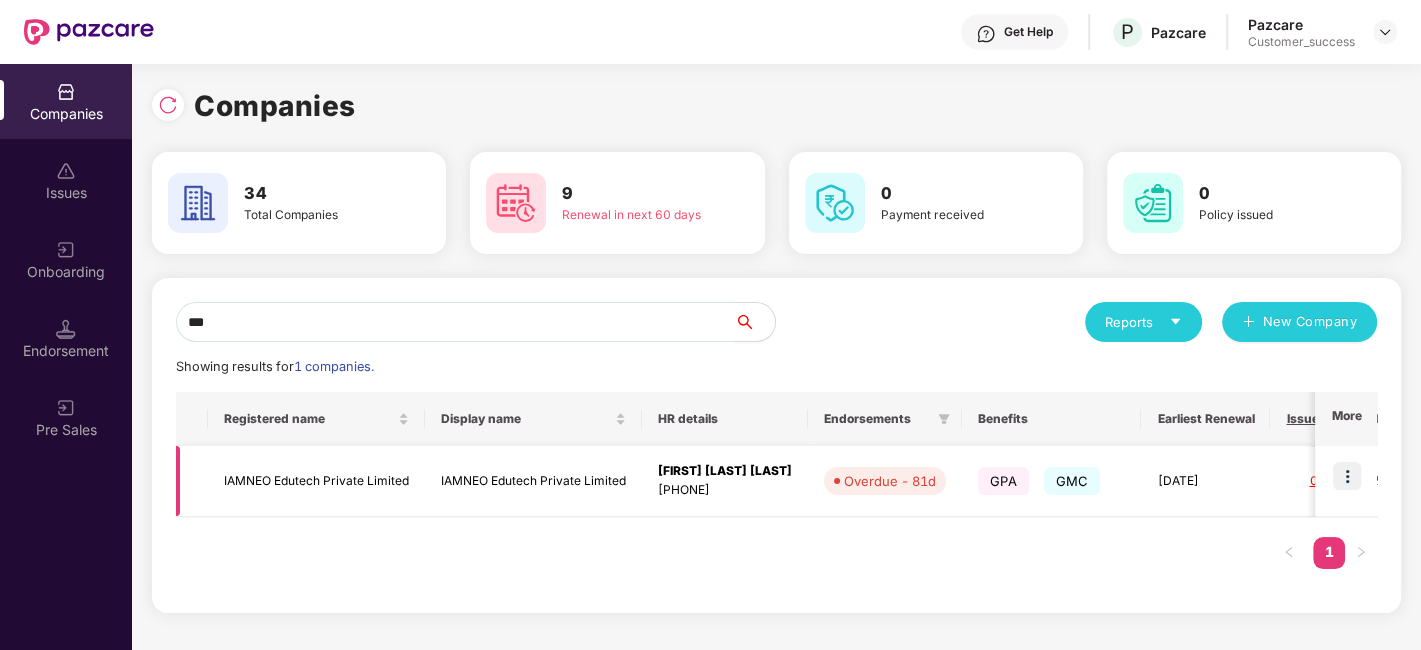 type on "***" 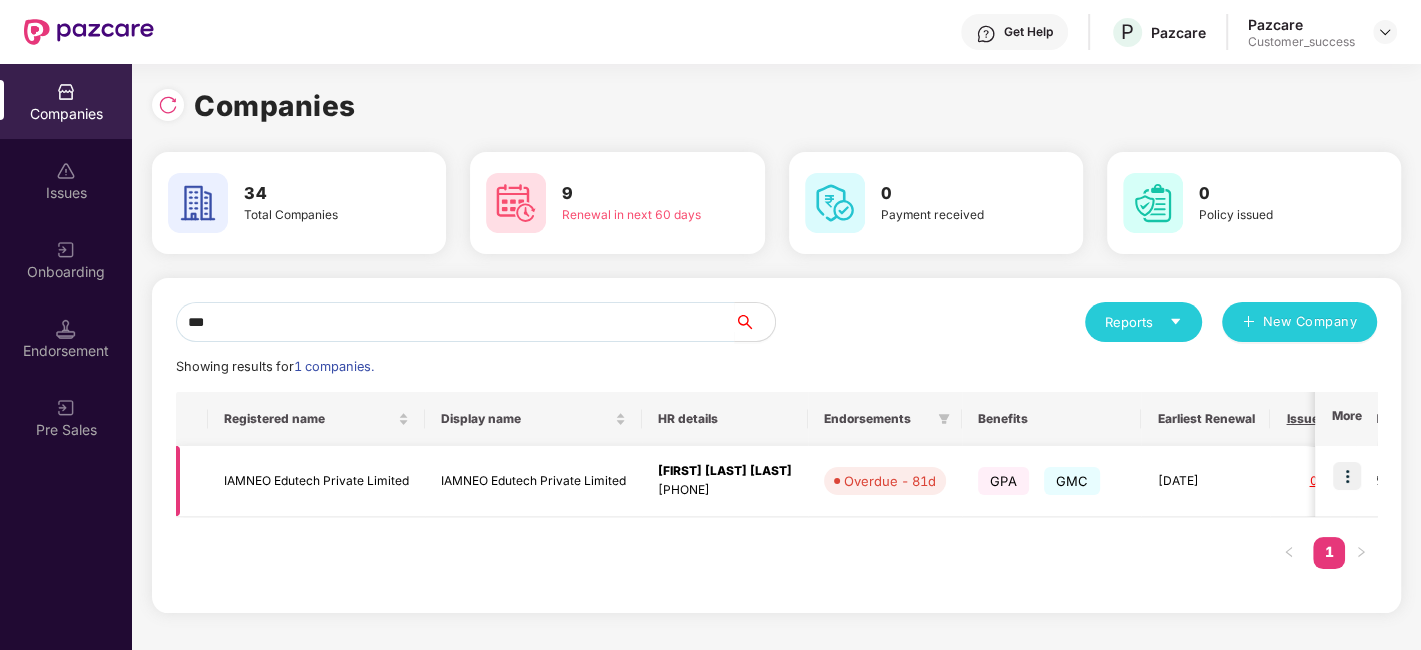 click at bounding box center (1347, 476) 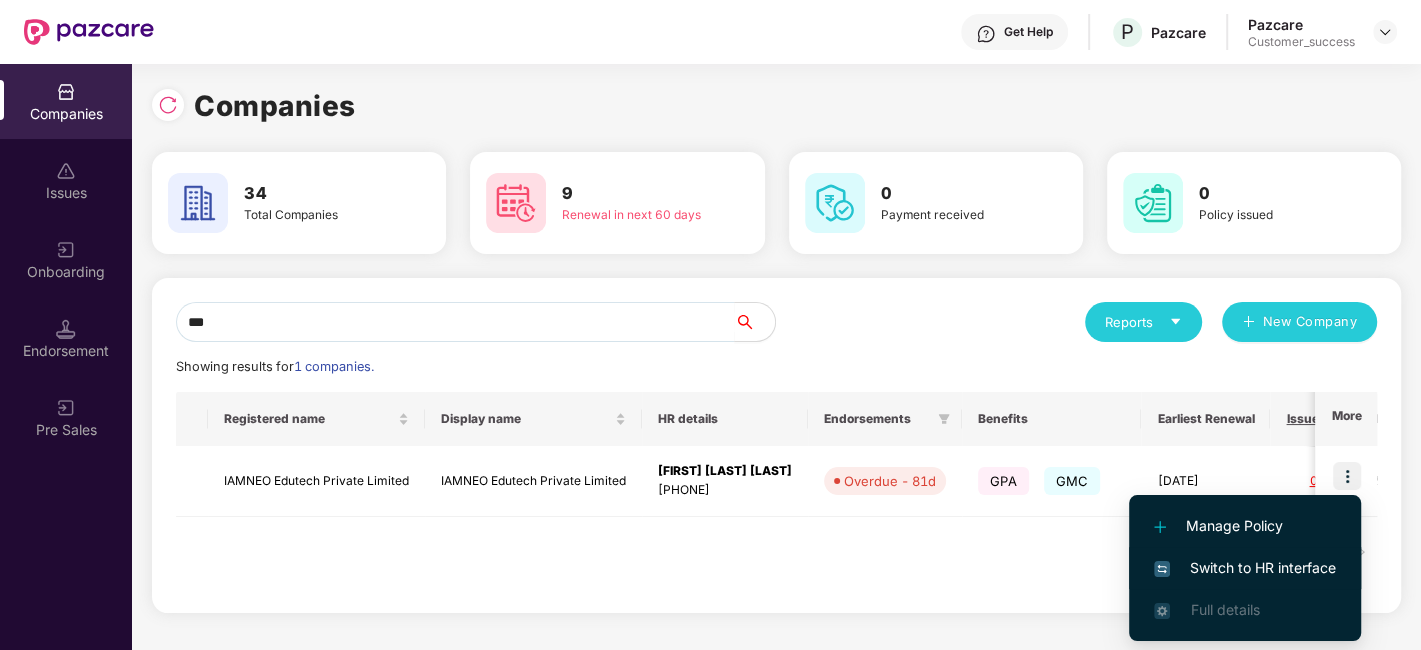 click on "Switch to HR interface" at bounding box center (1245, 568) 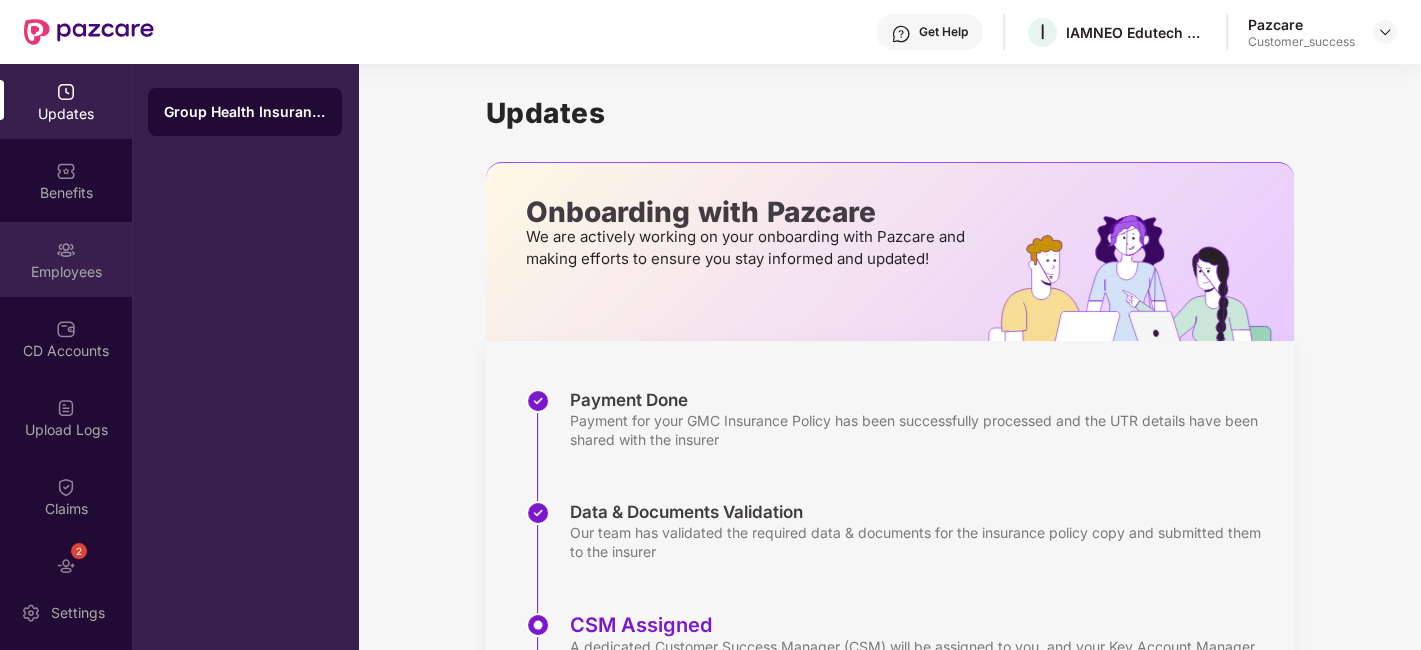 click on "Employees" at bounding box center [66, 272] 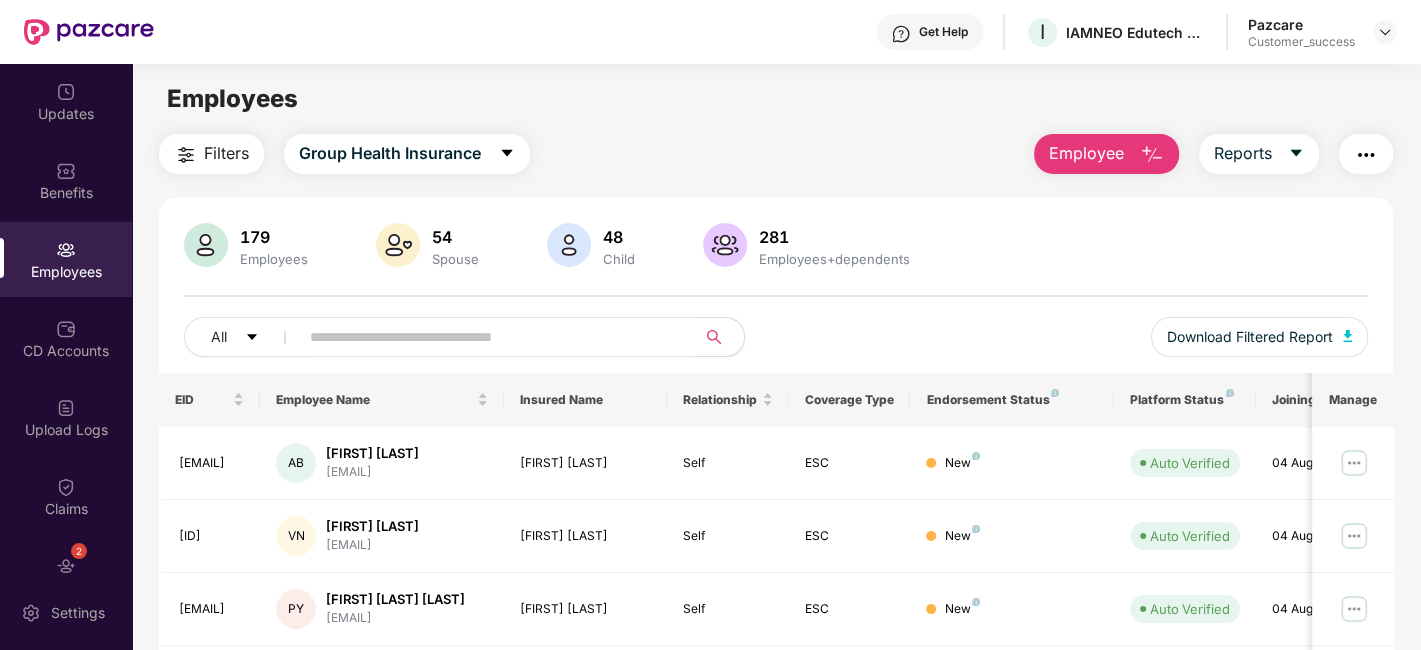 click at bounding box center [489, 337] 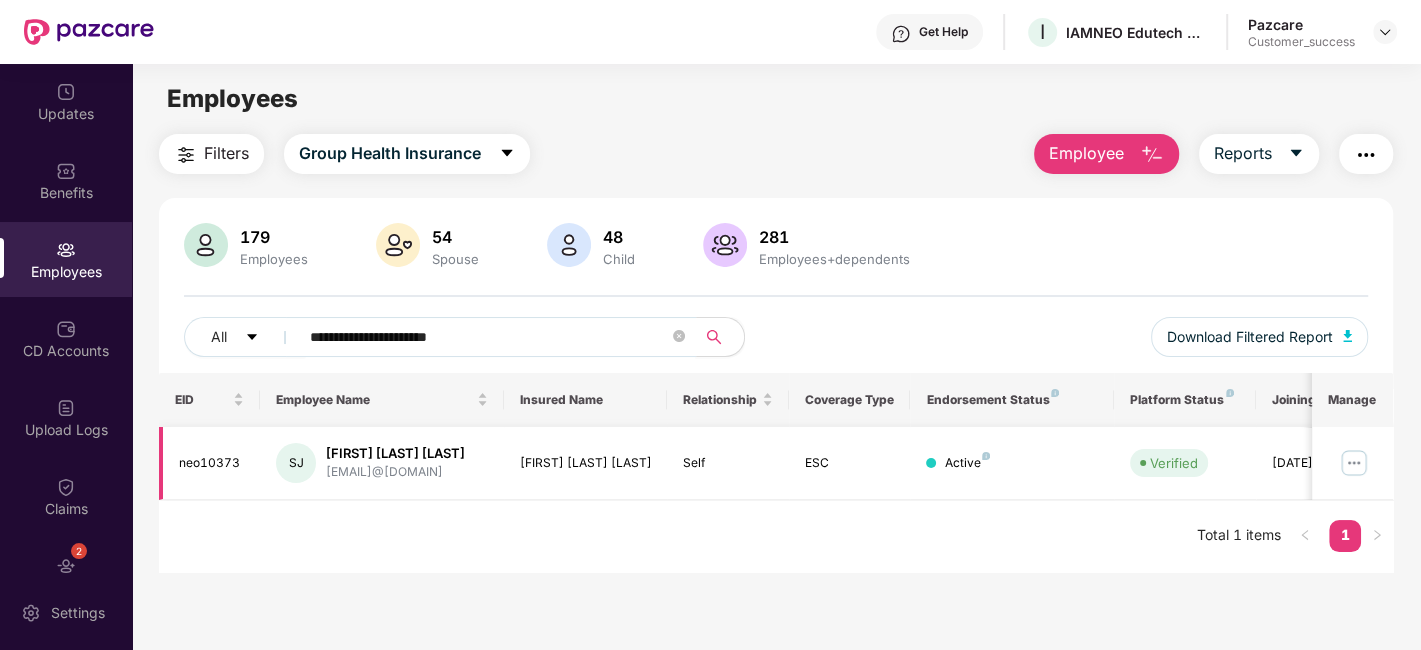 type on "**********" 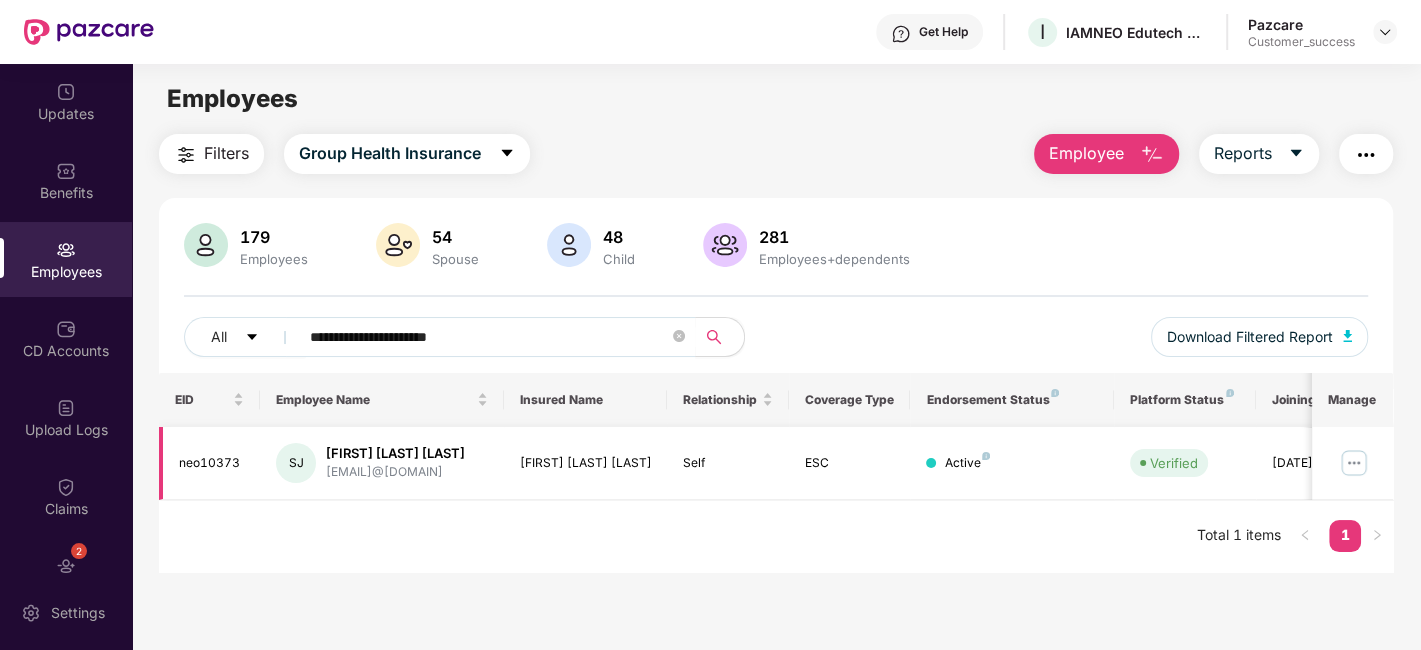 click at bounding box center (1354, 463) 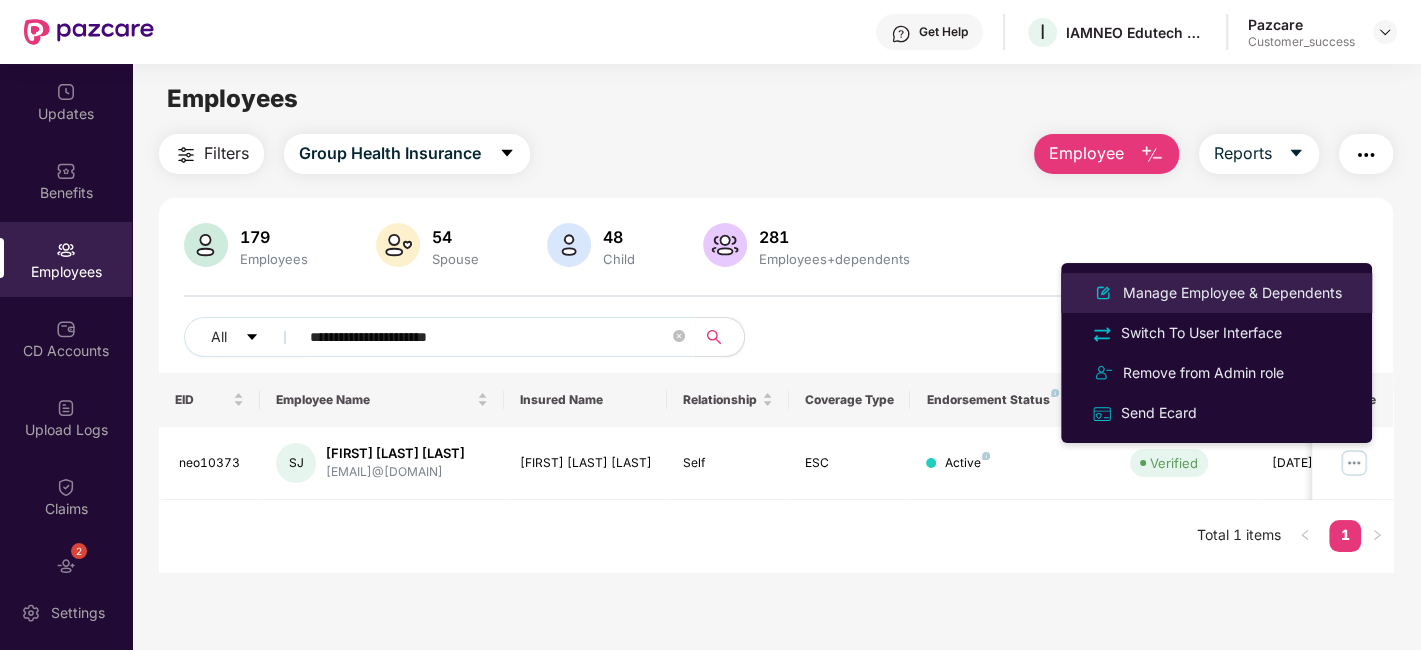 click on "Manage Employee & Dependents" at bounding box center [1216, 293] 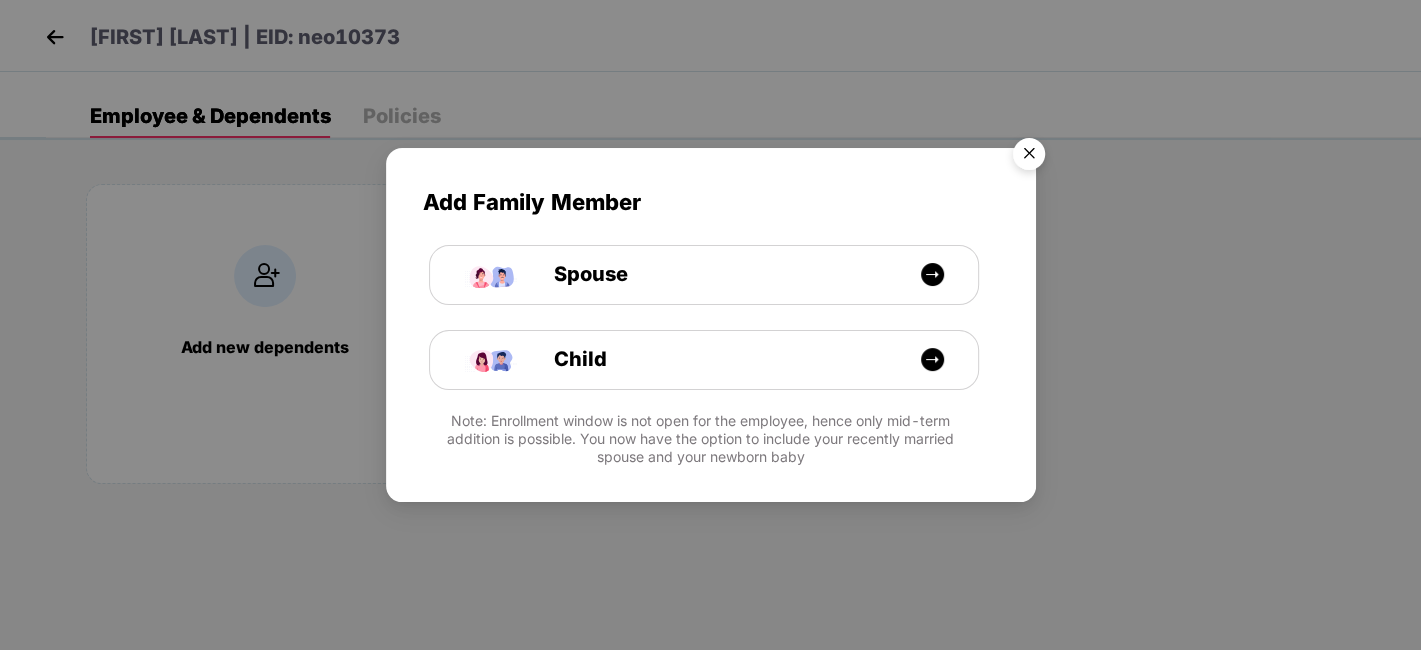 click at bounding box center [1029, 157] 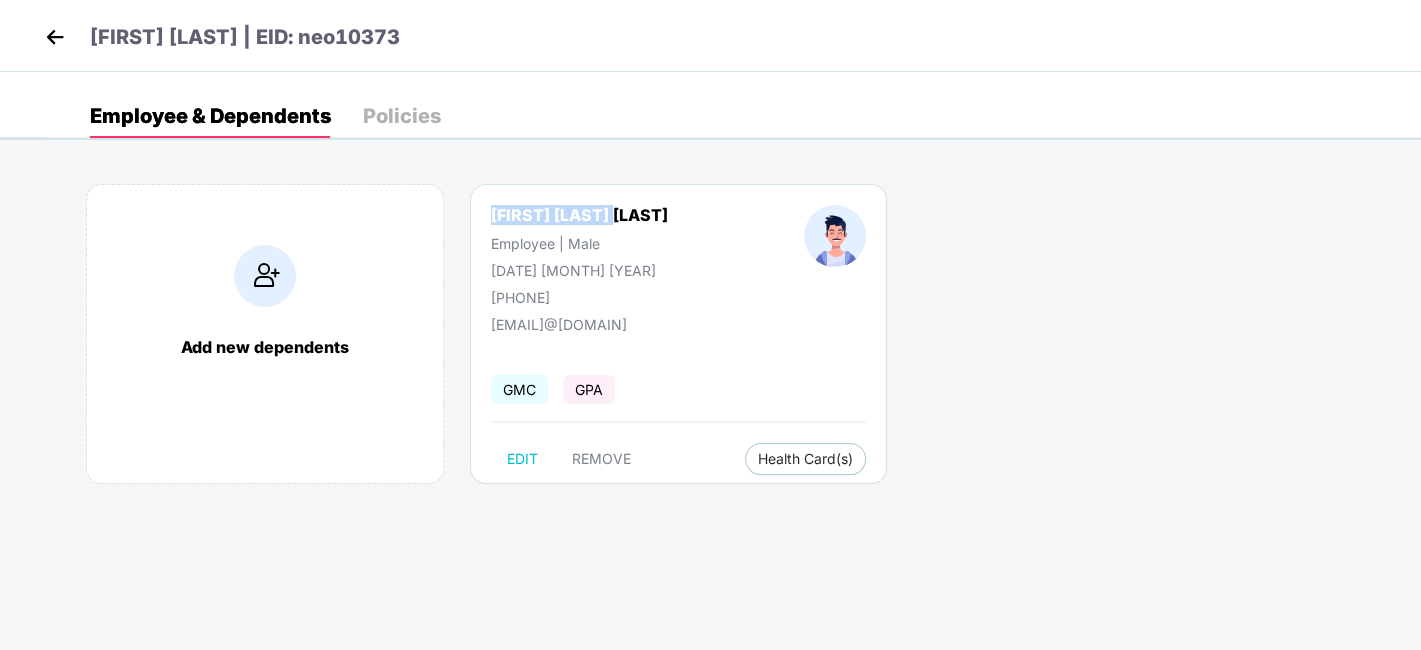 drag, startPoint x: 491, startPoint y: 218, endPoint x: 614, endPoint y: 212, distance: 123.146255 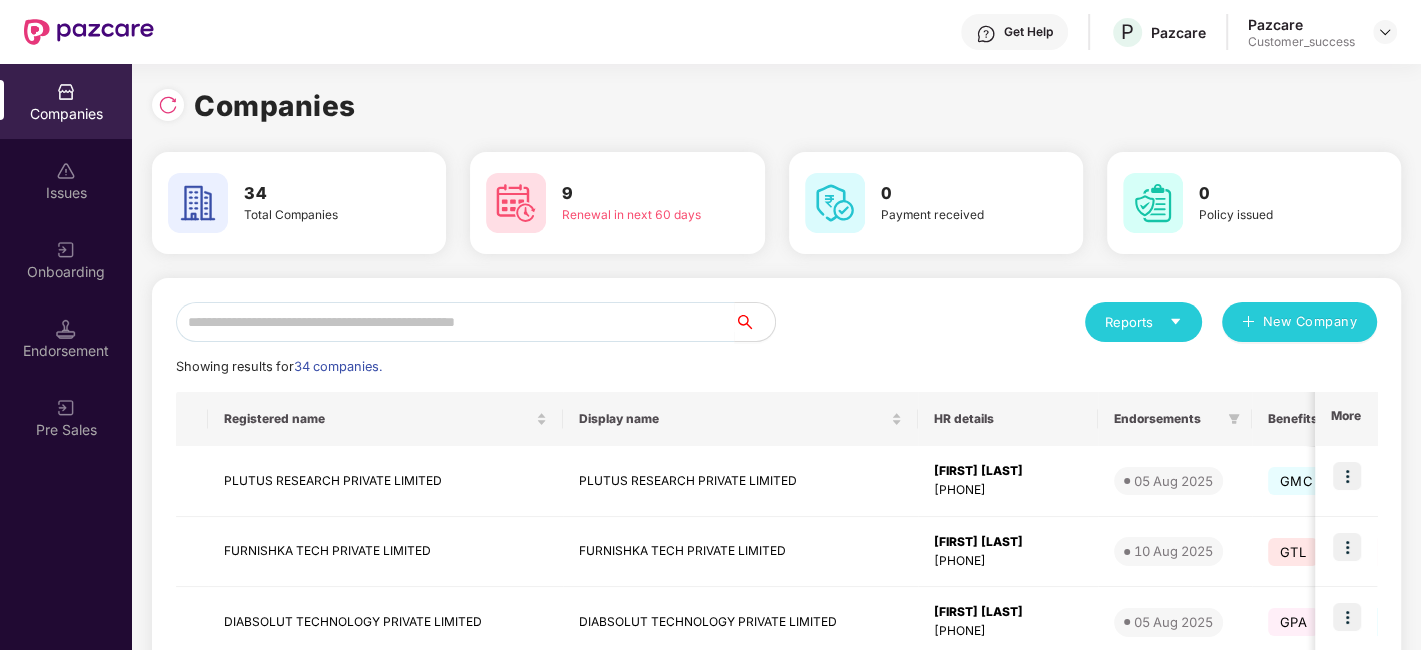 click on "Reports  New Company Showing results for  34 companies. Registered name Display name HR details Endorsements Benefits Earliest Renewal Issues Total Premium Ops Manager More                       [COMPANY_NAME] [COMPANY_NAME] [FIRST] [LAST] [PHONE] [DATE] [MONTH] [YEAR] GMC [DATE] [MONTH] [YEAR] 0 [CURRENCY][AMOUNT] [FIRST] [LAST] [EMAIL]@[DOMAIN] [COMPANY_NAME] [COMPANY_NAME] [FIRST] [LAST] [PHONE] [DATE] [MONTH] [YEAR] GTL GPA GMC [DATE] [MONTH] [YEAR] 0 [CURRENCY][AMOUNT] [FIRST] [LAST] [EMAIL]@[DOMAIN] [COMPANY_NAME] [COMPANY_NAME] [FIRST] [LAST] [PHONE] [DATE] [MONTH] [YEAR] GPA GMC [DATE] [MONTH] [YEAR] 0 [CURRENCY][AMOUNT] [FIRST] [LAST] [EMAIL]@[DOMAIN] [COMPANY_NAME] [COMPANY_NAME] [FIRST] [LAST] Overdue - 43d GTL GMC [DATE] [MONTH] [YEAR] 4 [CURRENCY][AMOUNT] [FIRST] [LAST] [EMAIL]@[DOMAIN] [COMPANY_NAME] [COMPANY_NAME] [FIRST] [LAST] [PHONE] GMC [DATE] [MONTH] [YEAR] 0" at bounding box center (776, 763) 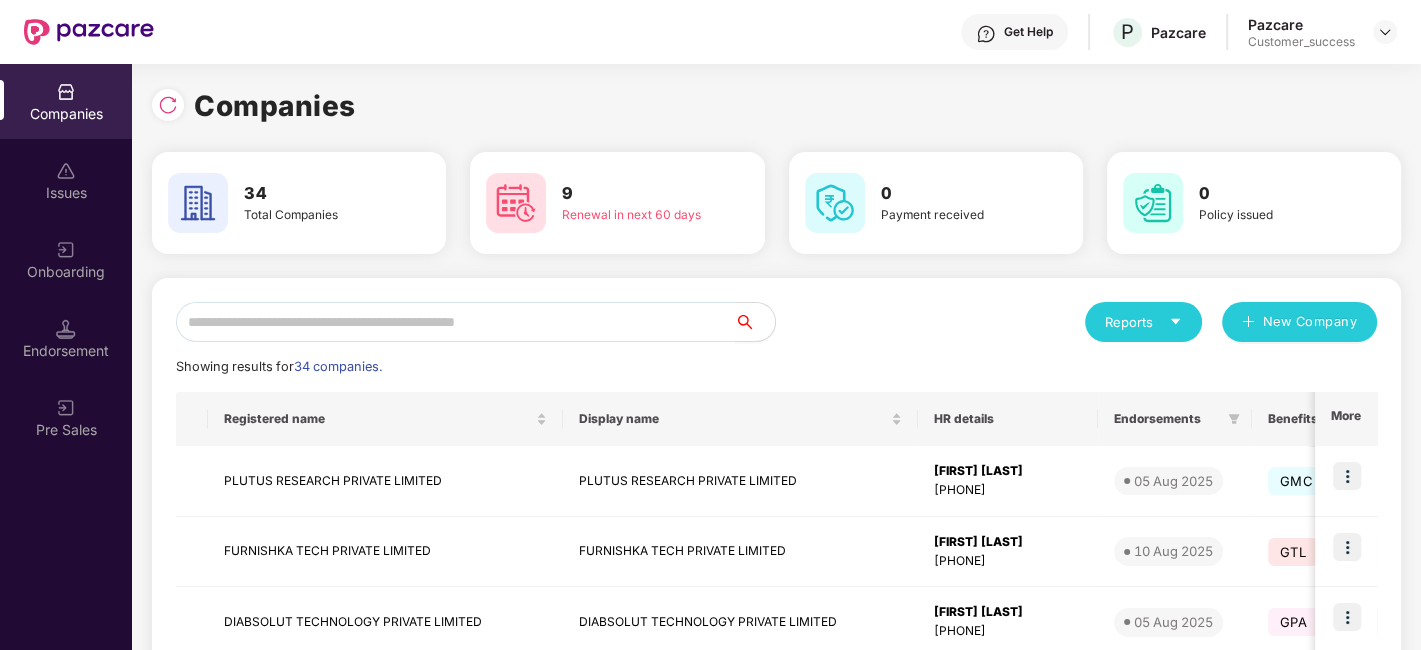 click at bounding box center [455, 322] 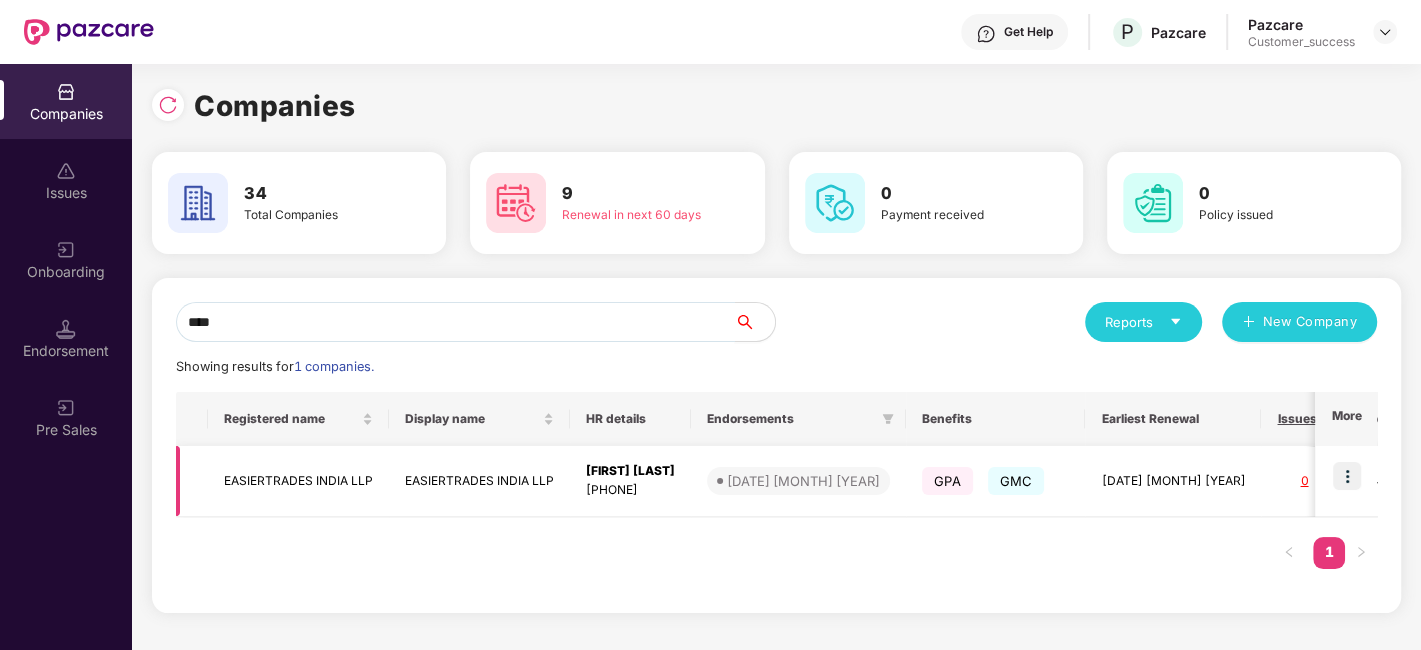 type on "****" 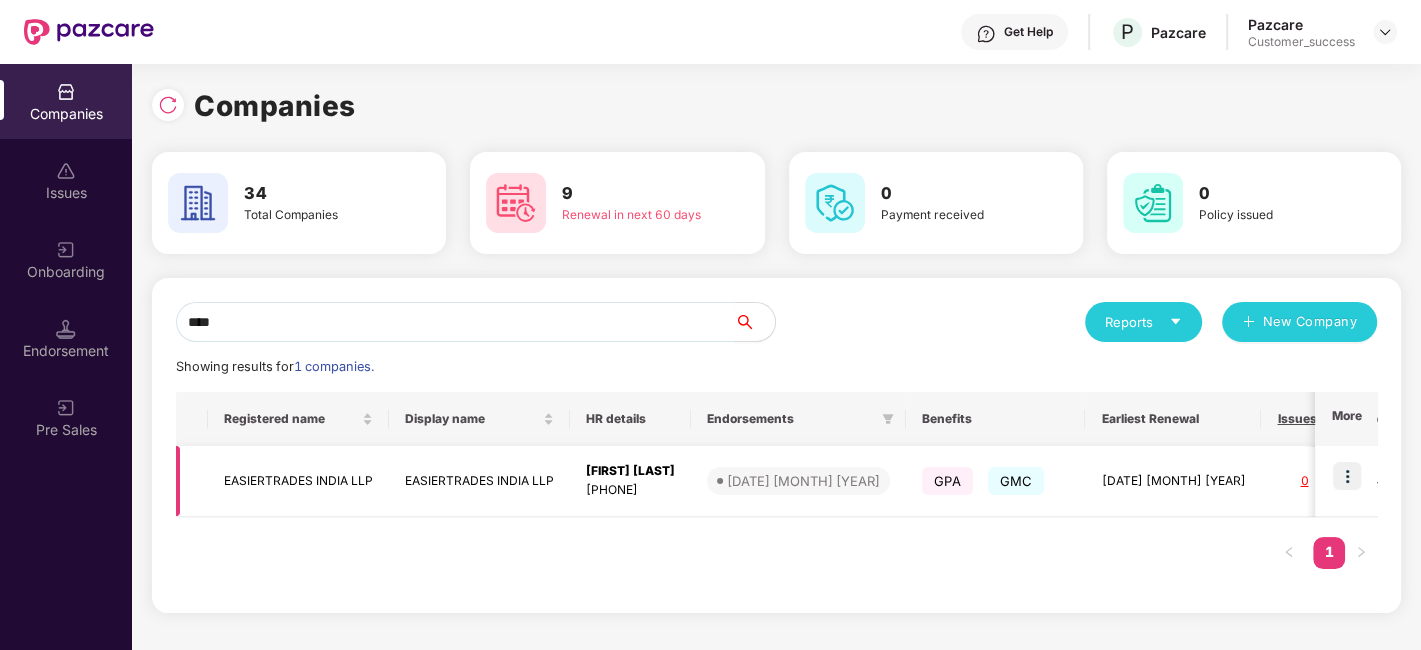 click at bounding box center (1347, 476) 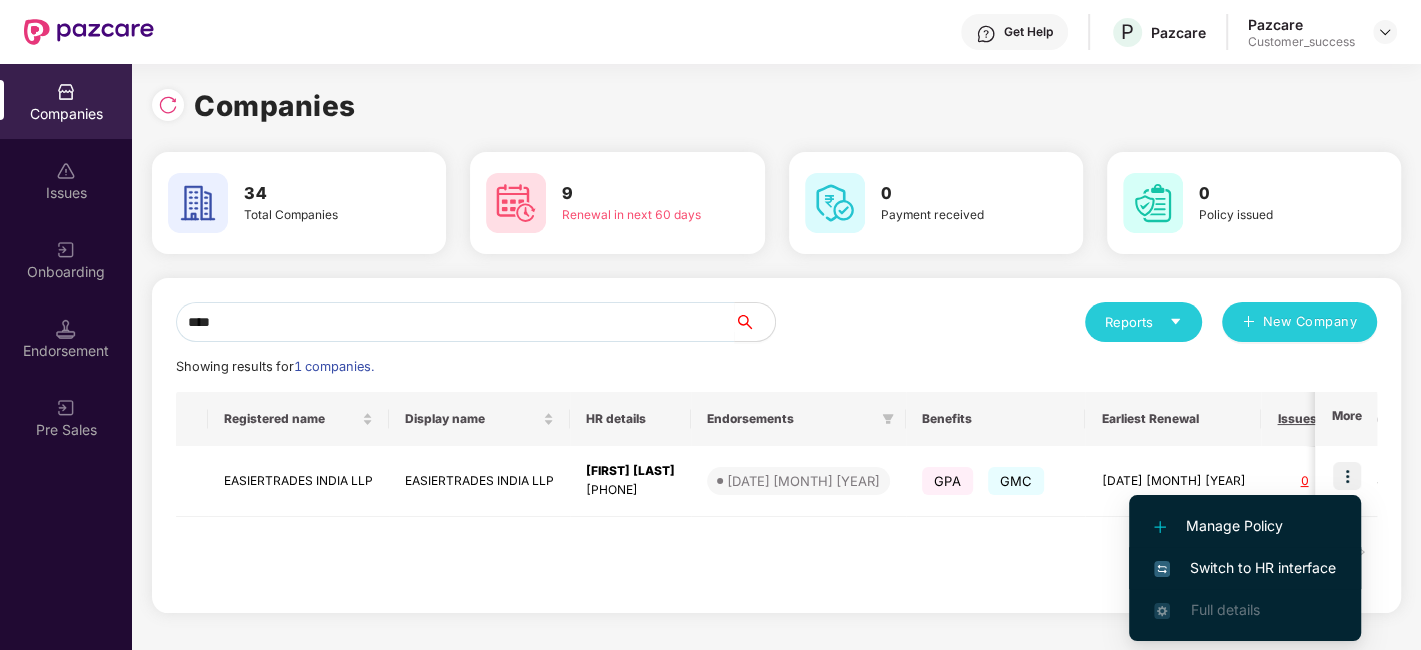 click on "Switch to HR interface" at bounding box center (1245, 568) 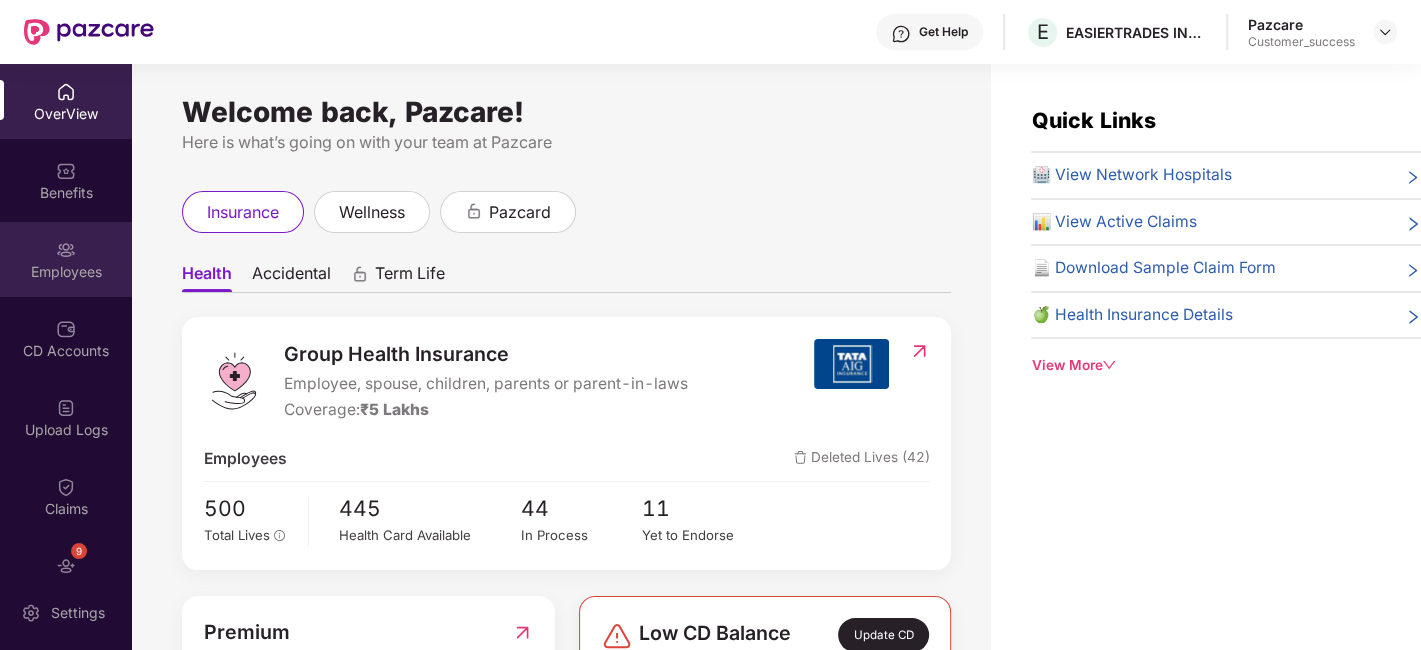 click on "Employees" at bounding box center (66, 272) 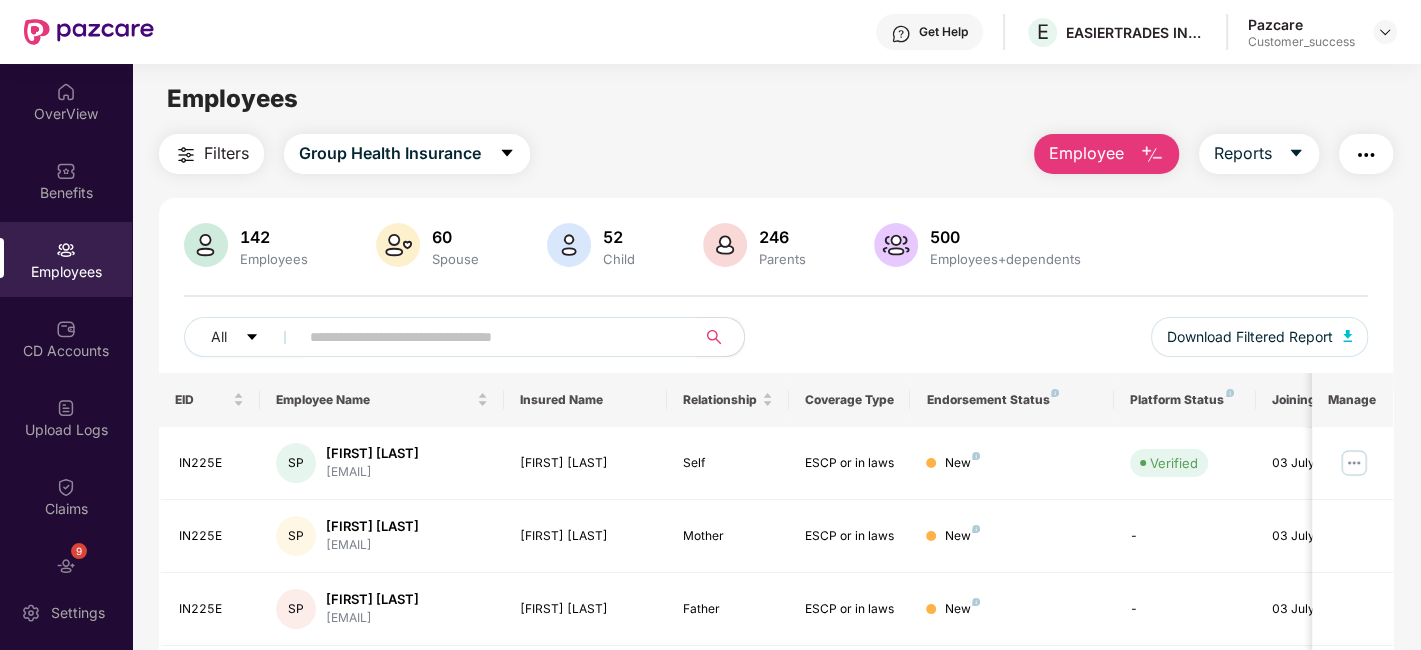 click at bounding box center [489, 337] 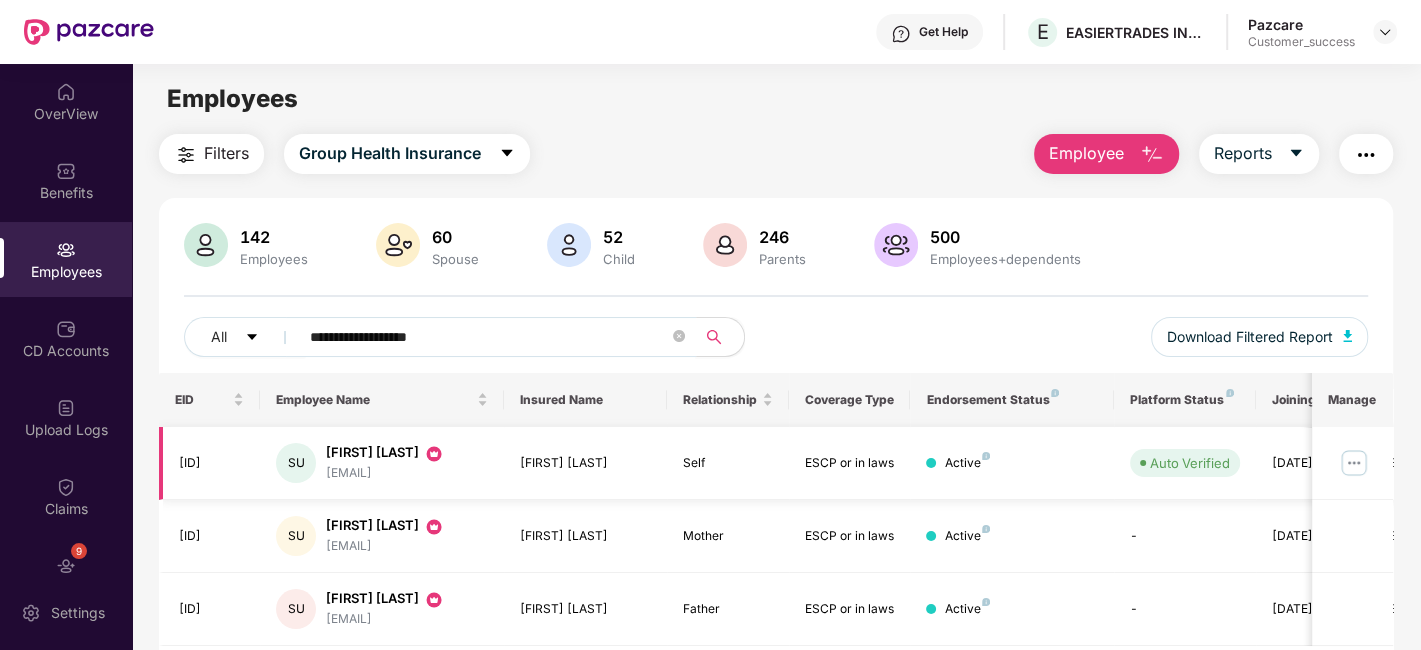 type on "**********" 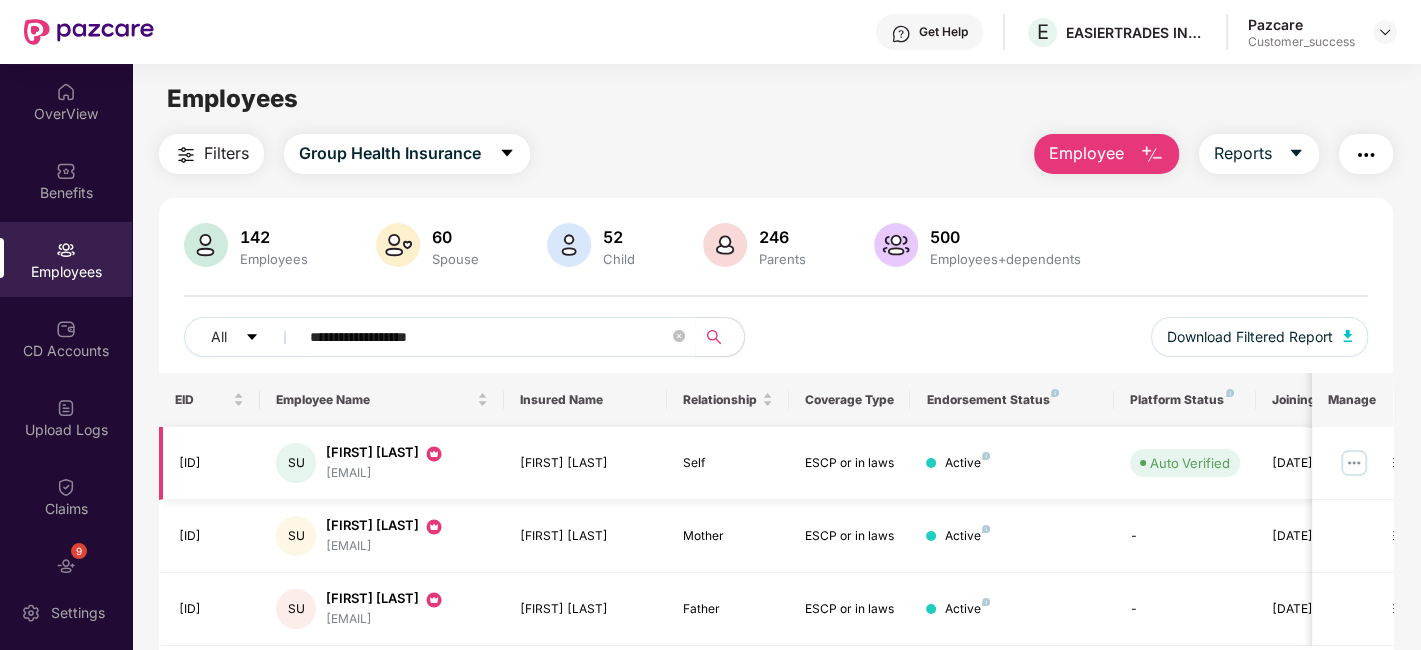 click at bounding box center (1352, 463) 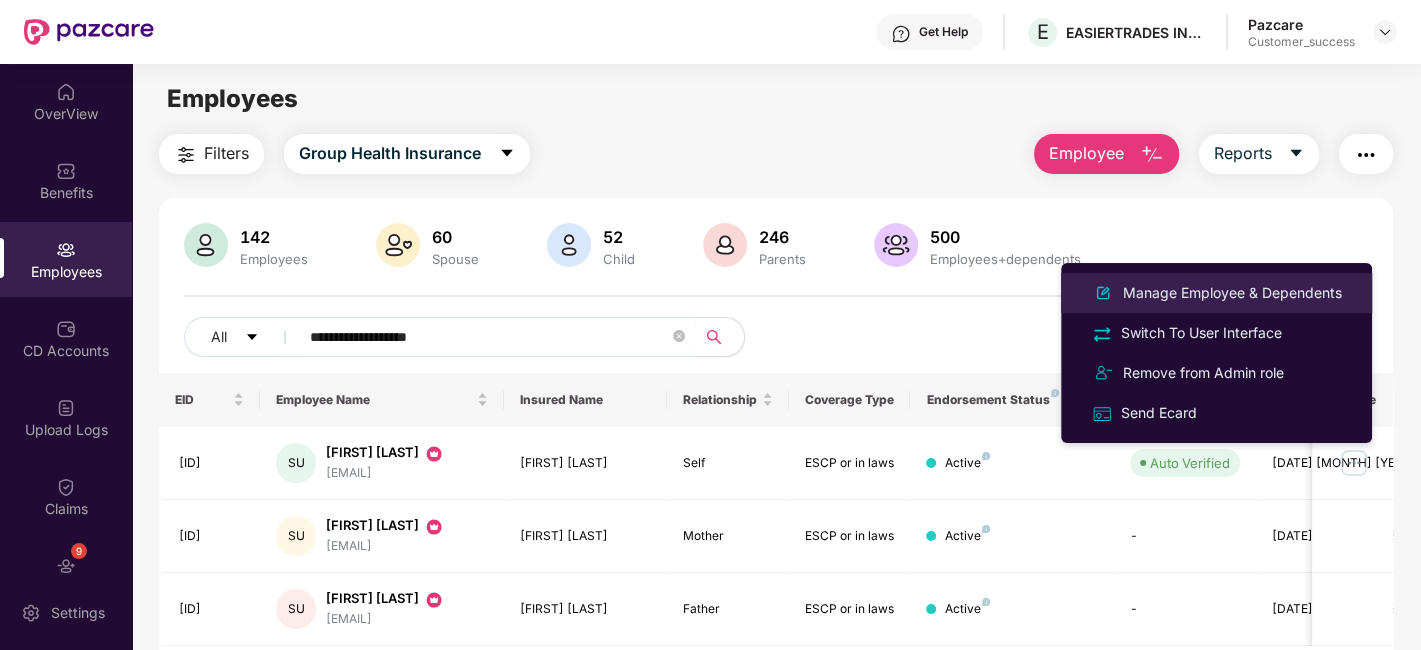 click on "Manage Employee & Dependents" at bounding box center [1232, 293] 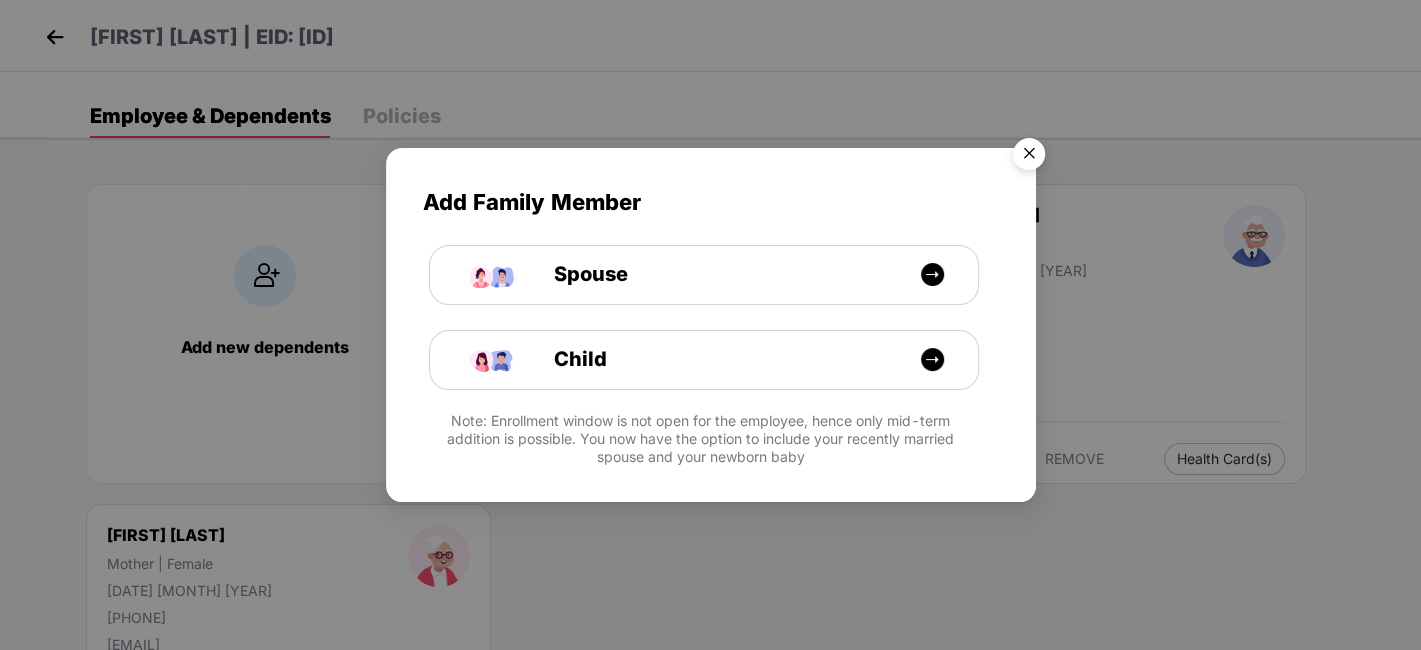 click at bounding box center (1029, 157) 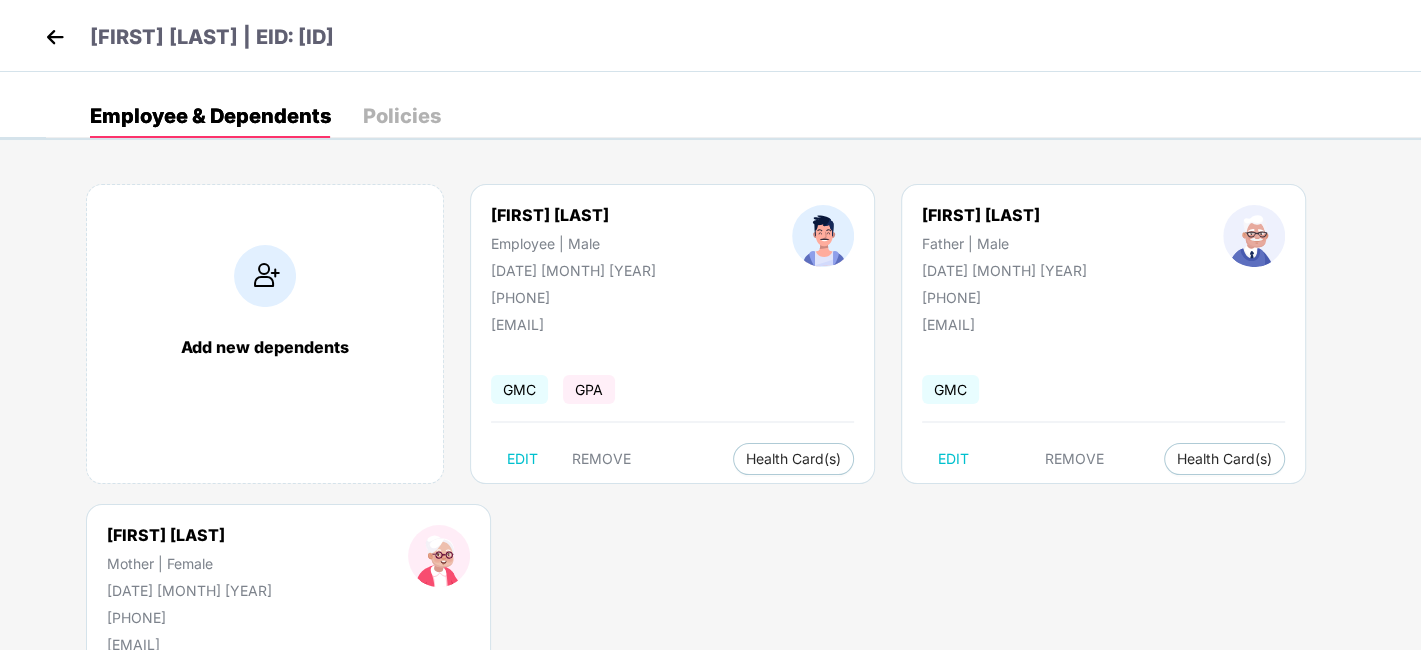 drag, startPoint x: 490, startPoint y: 201, endPoint x: 645, endPoint y: 202, distance: 155.00322 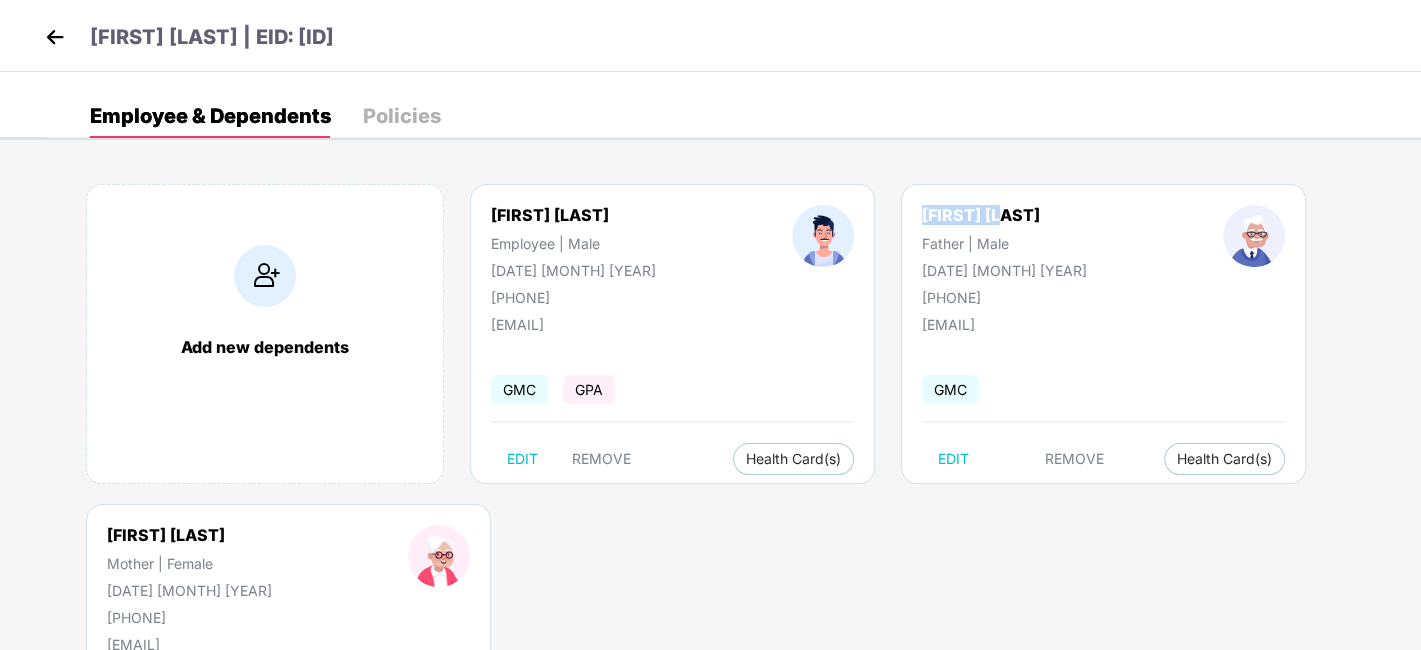 drag, startPoint x: 893, startPoint y: 215, endPoint x: 1010, endPoint y: 207, distance: 117.273186 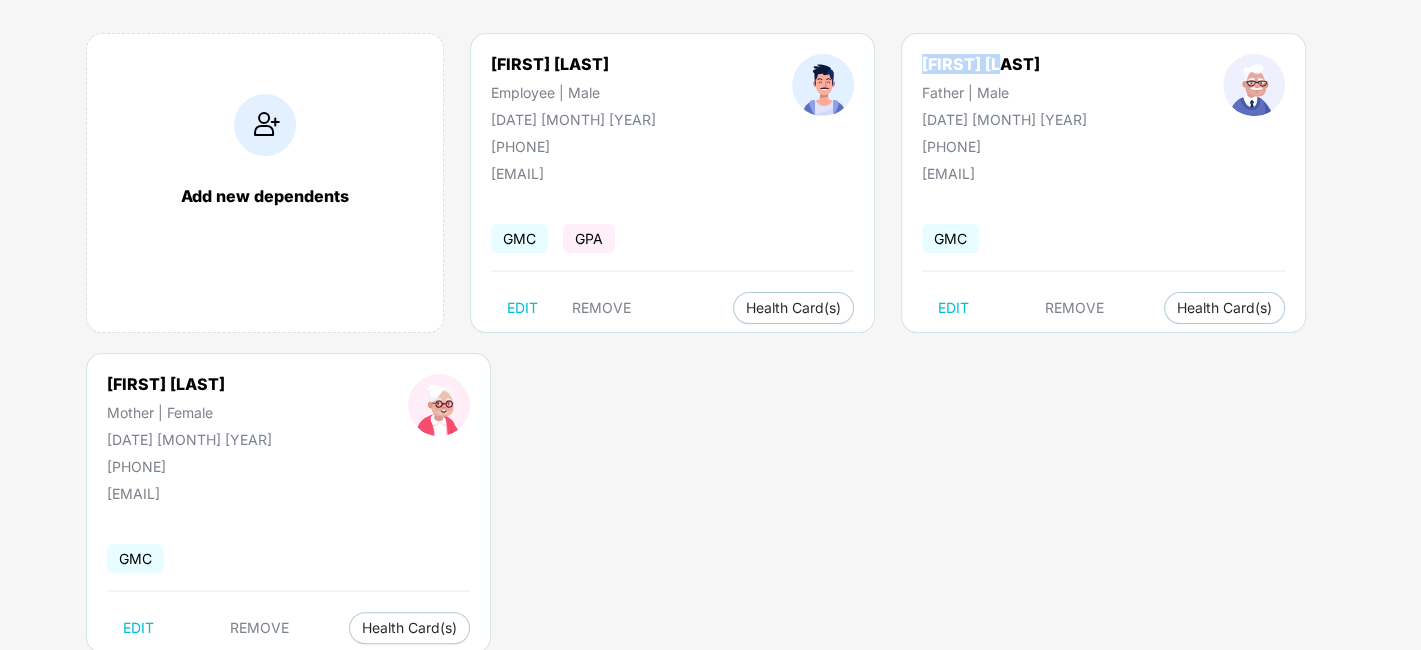 scroll, scrollTop: 153, scrollLeft: 0, axis: vertical 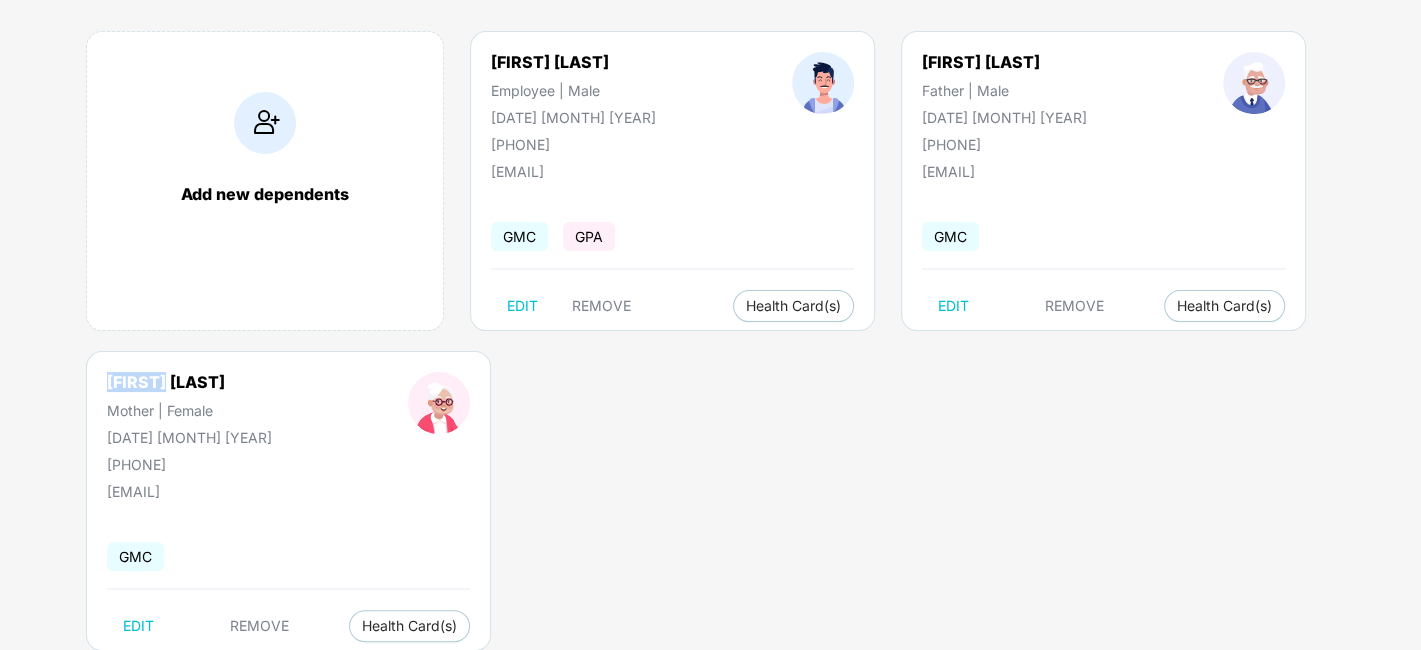 drag, startPoint x: 101, startPoint y: 391, endPoint x: 189, endPoint y: 377, distance: 89.106674 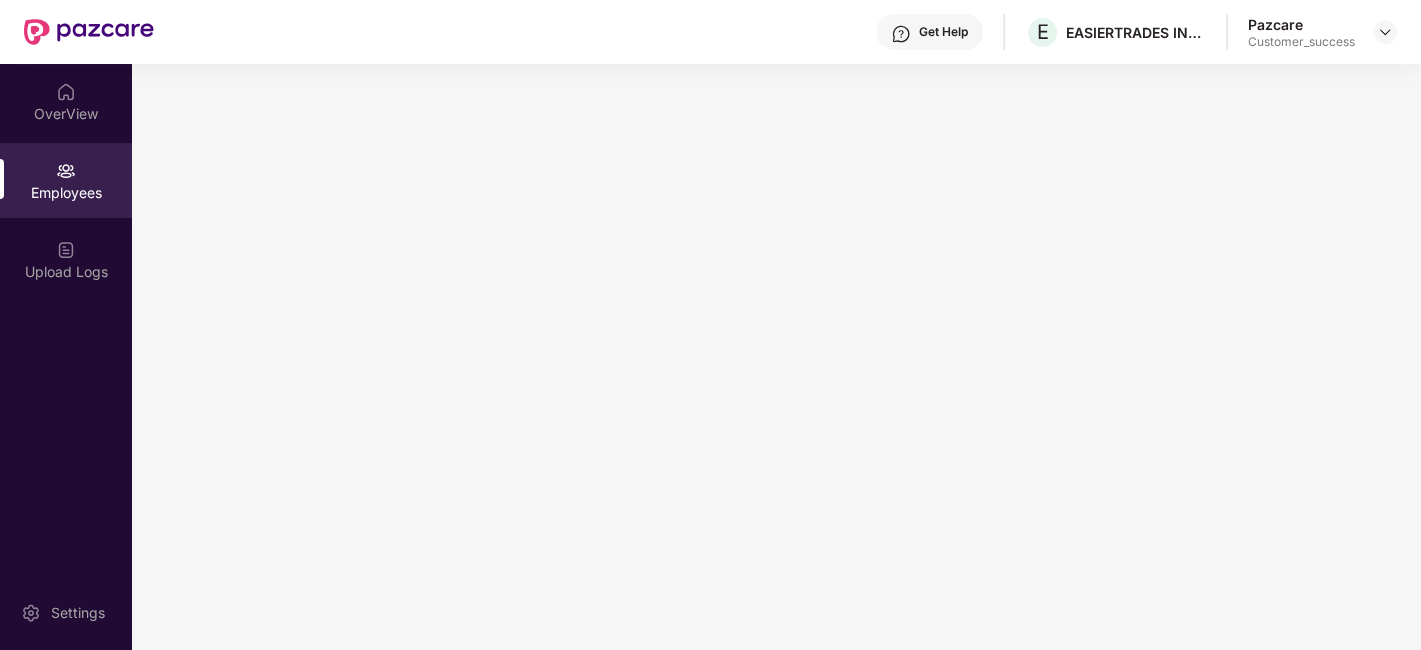 scroll, scrollTop: 0, scrollLeft: 0, axis: both 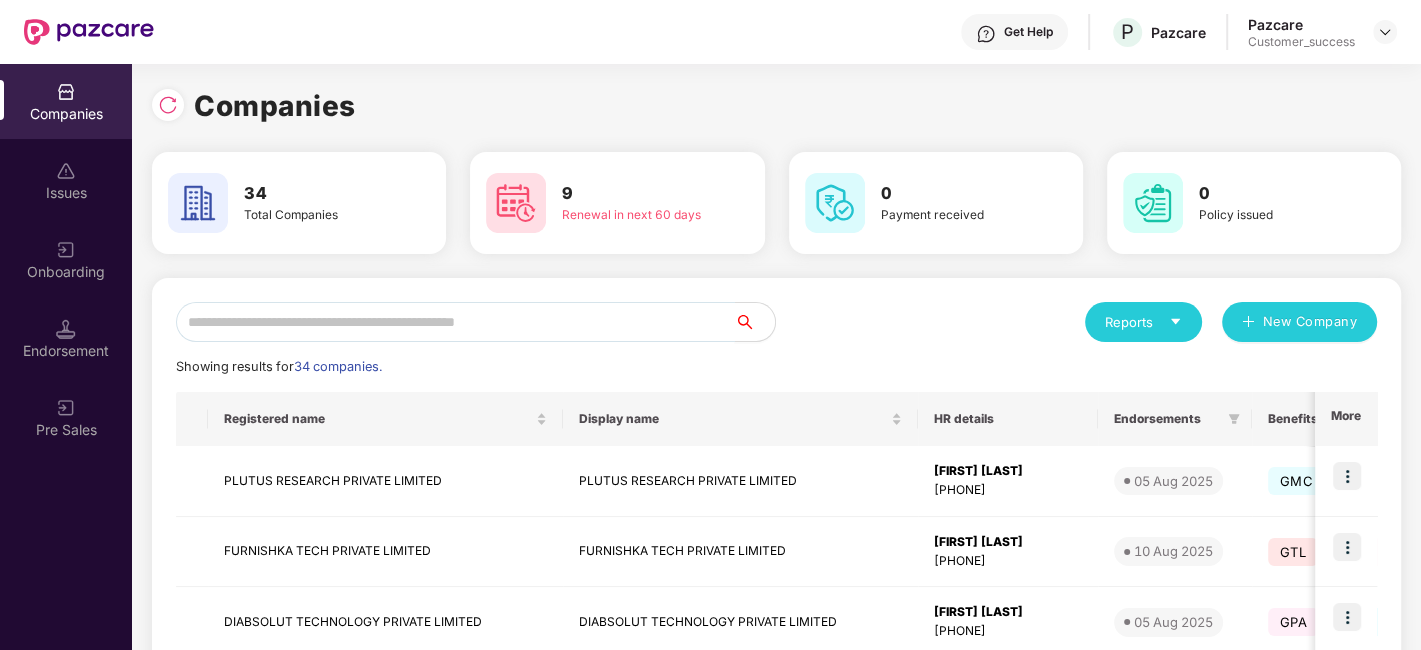 click at bounding box center (455, 322) 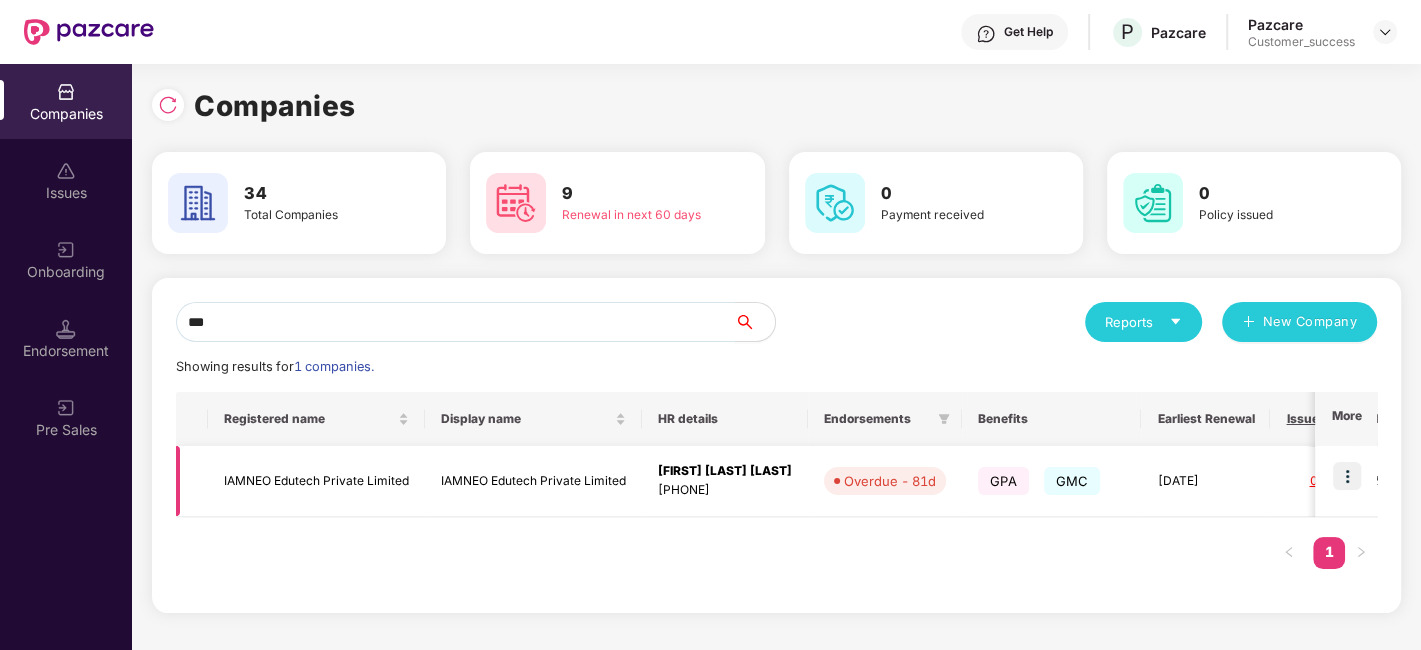 type on "***" 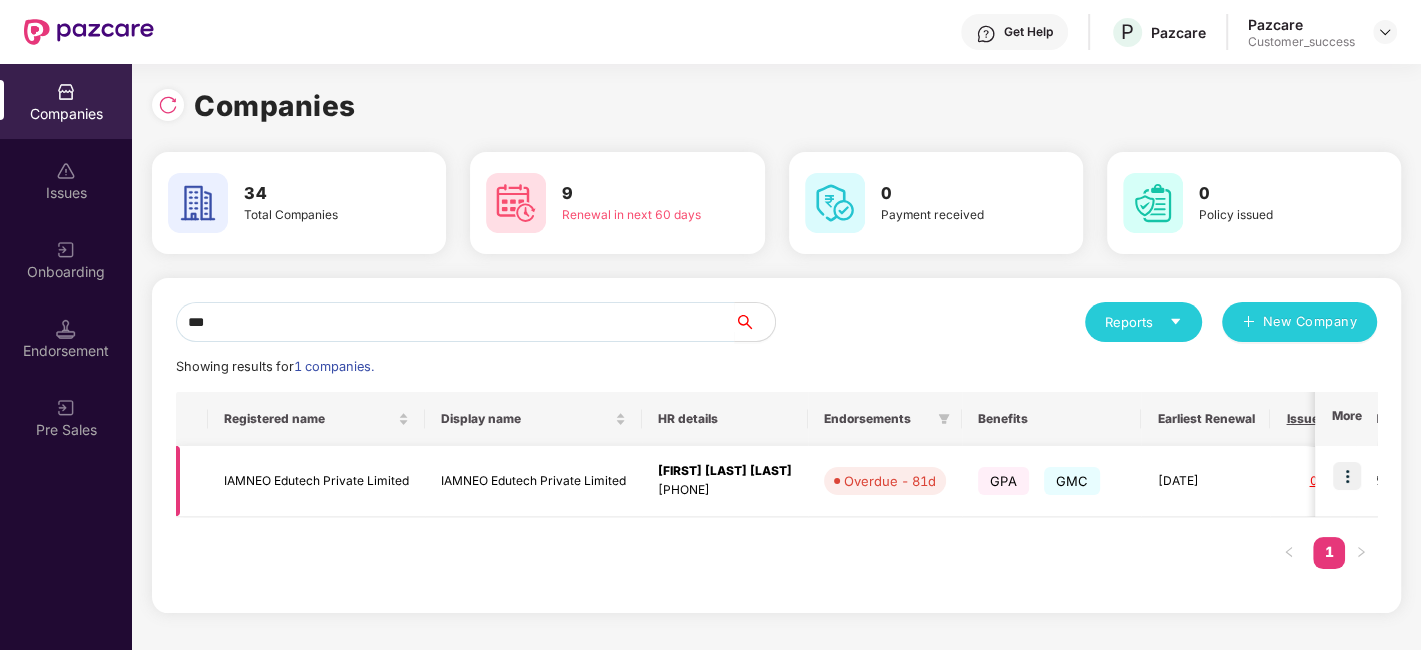 click at bounding box center [1347, 476] 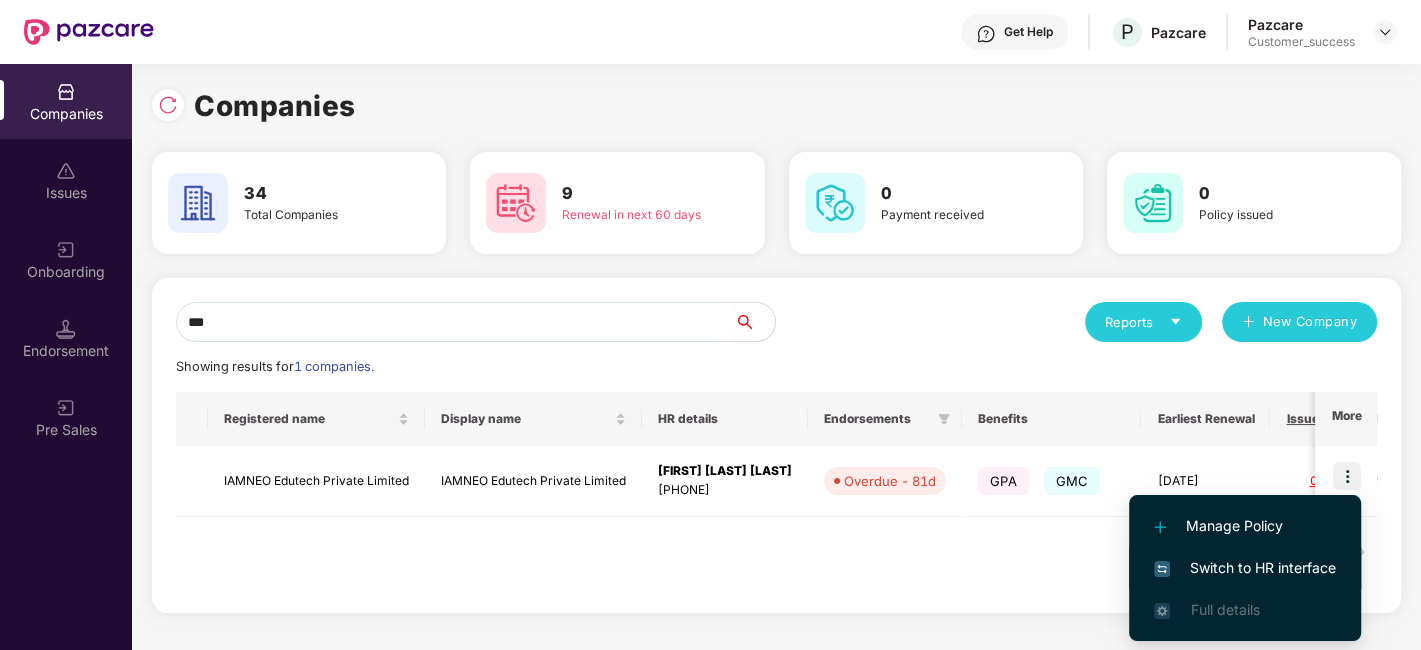 click on "Switch to HR interface" at bounding box center [1245, 568] 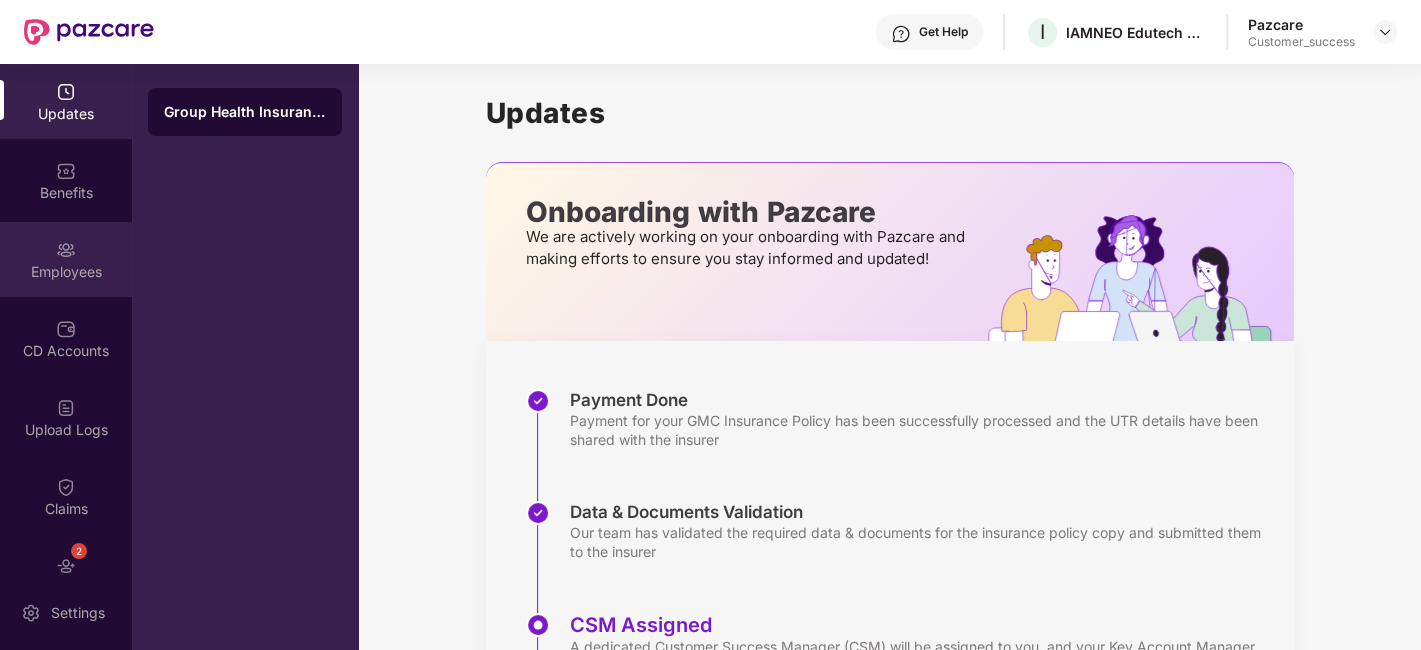 click on "Employees" at bounding box center (66, 272) 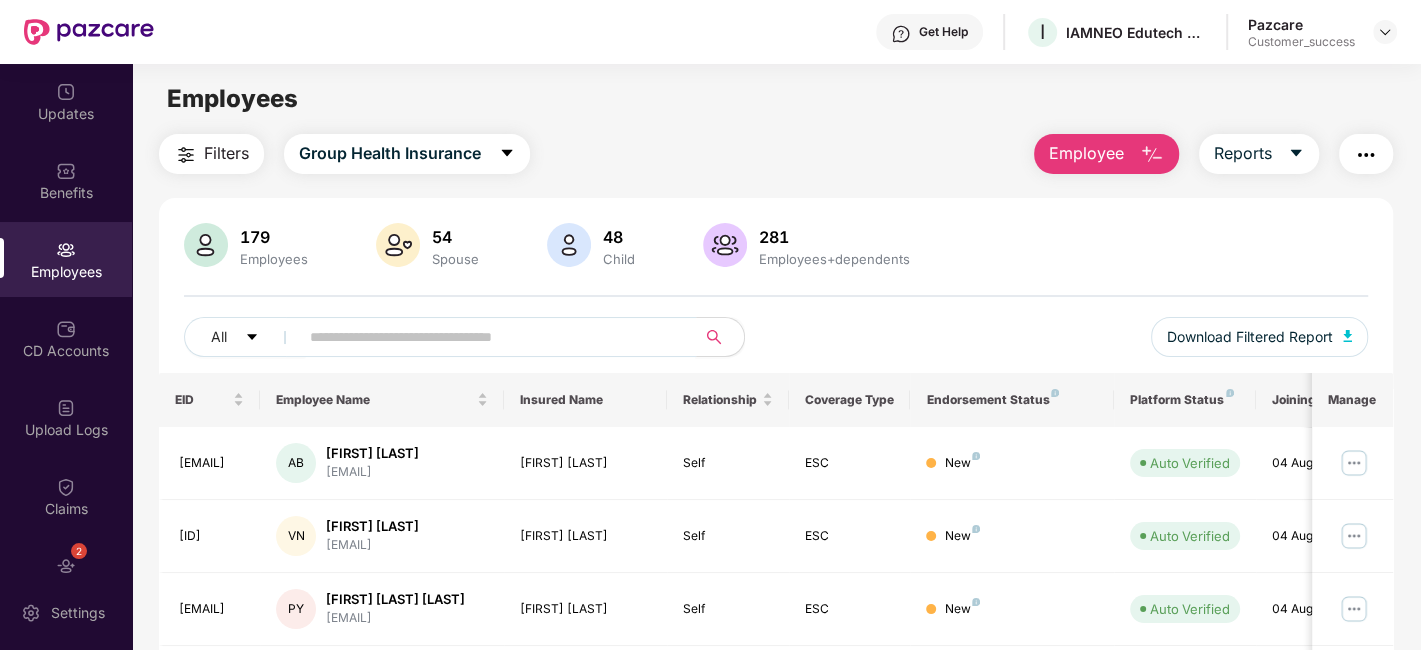 click at bounding box center (489, 337) 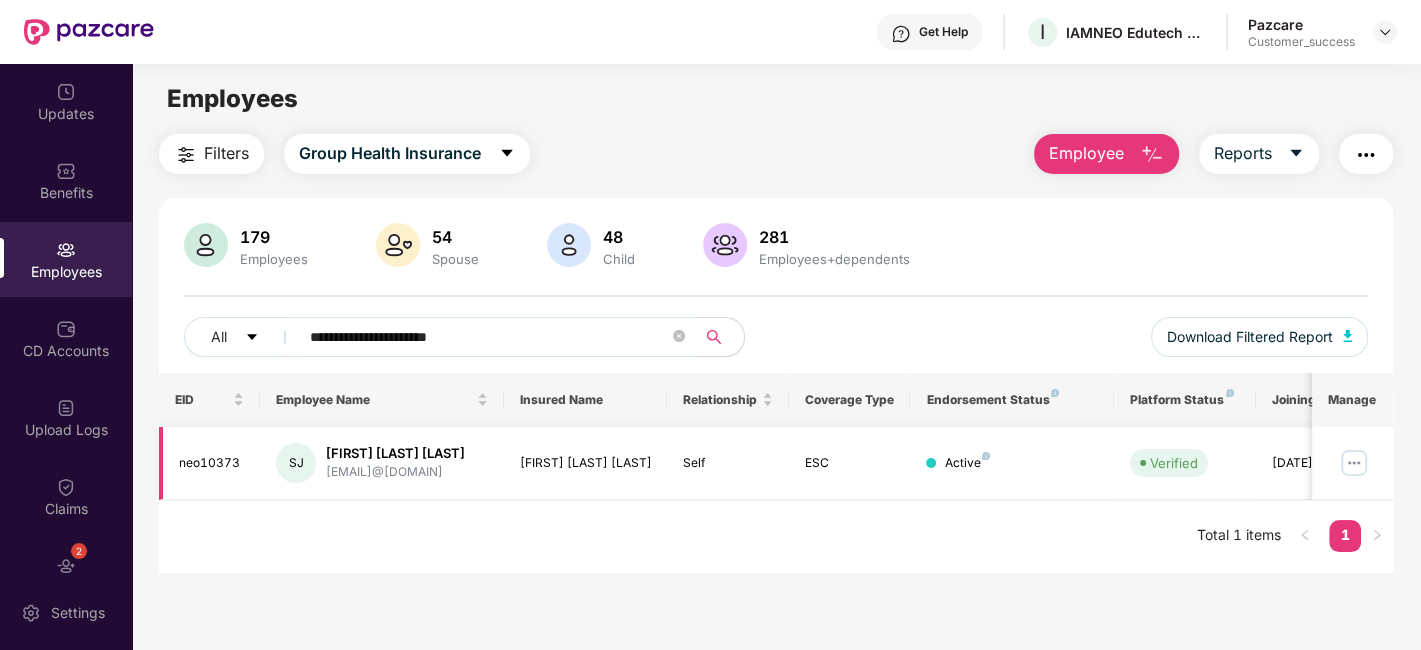 type on "**********" 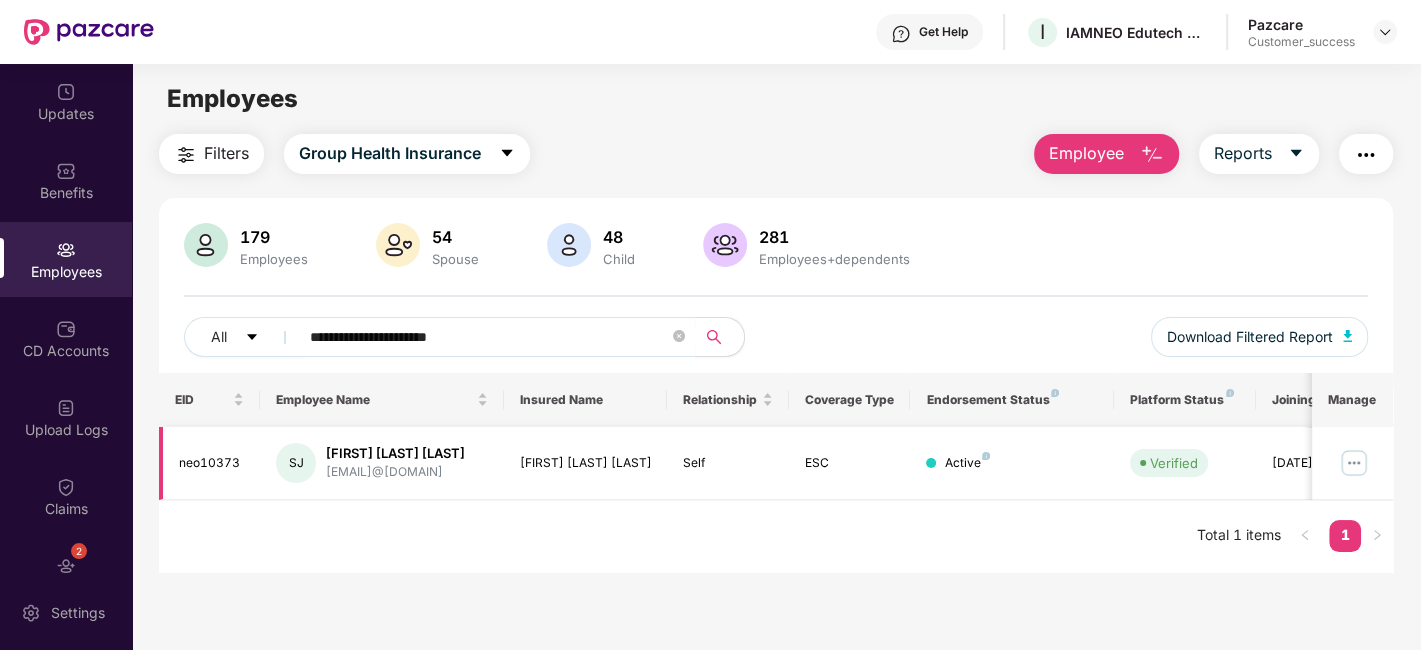 click at bounding box center [1354, 463] 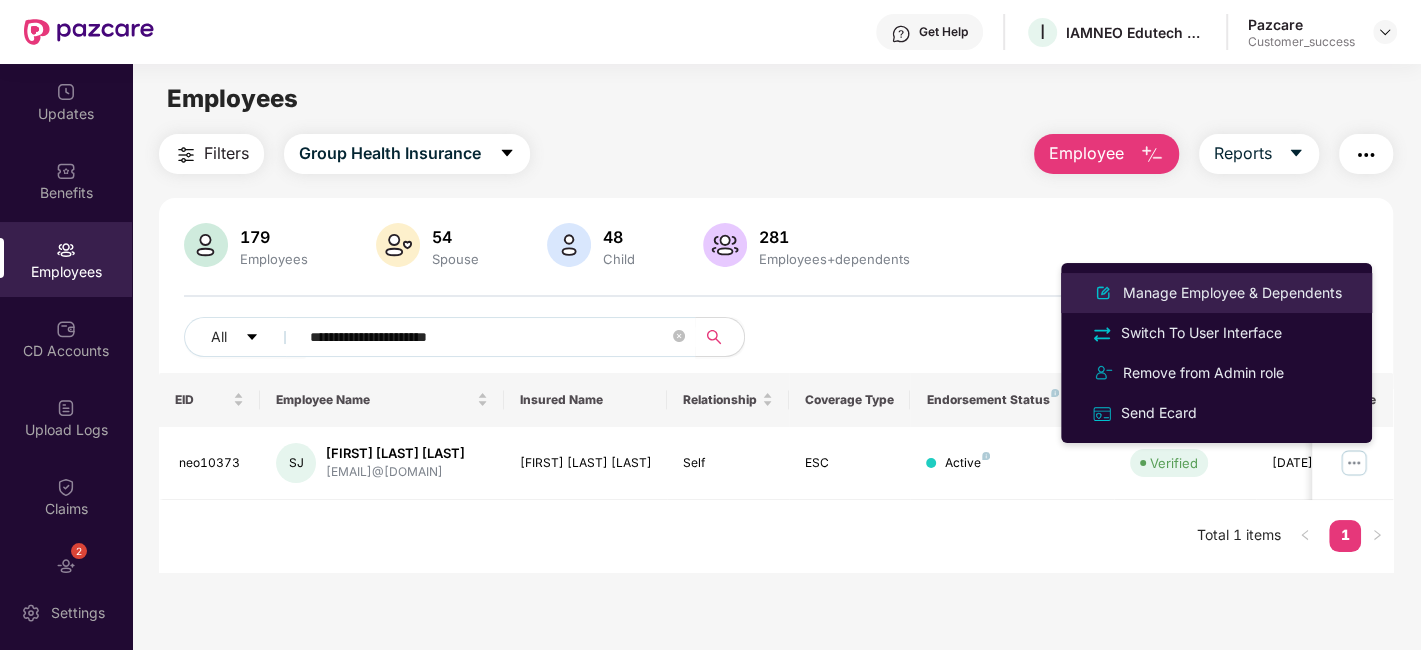 click on "Manage Employee & Dependents" at bounding box center (1232, 293) 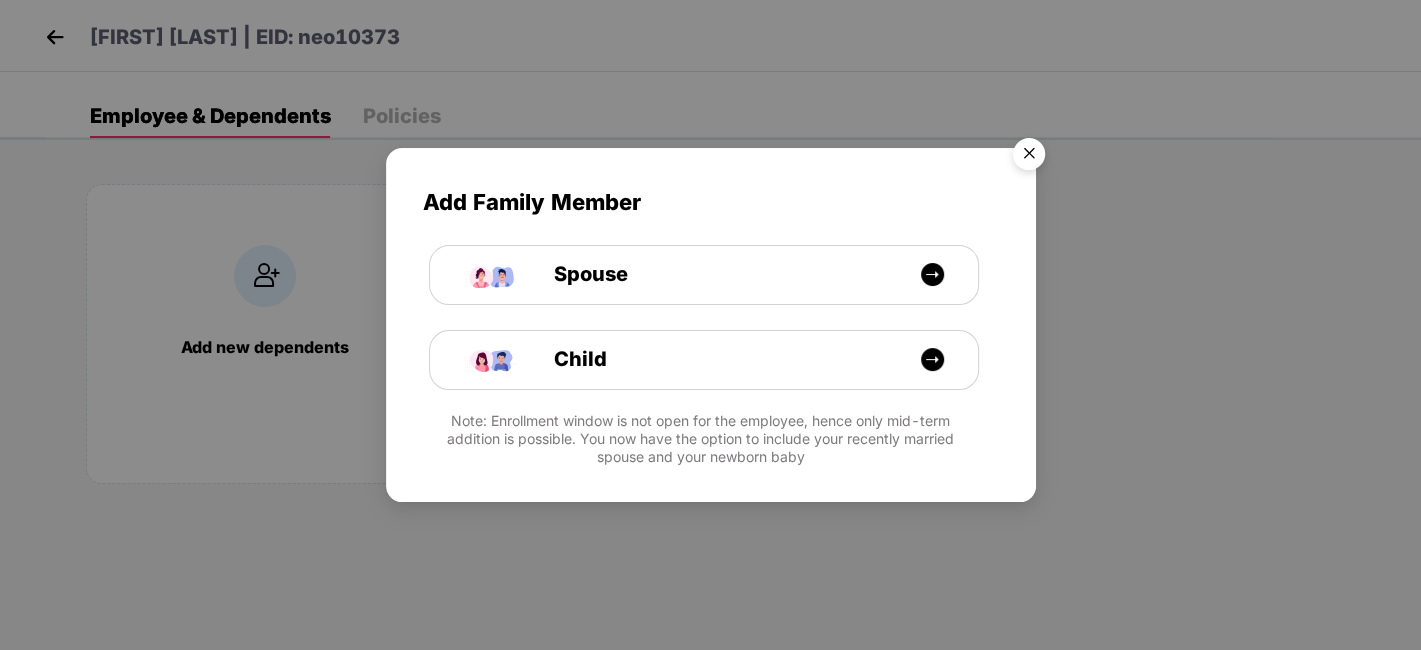 click at bounding box center (1029, 157) 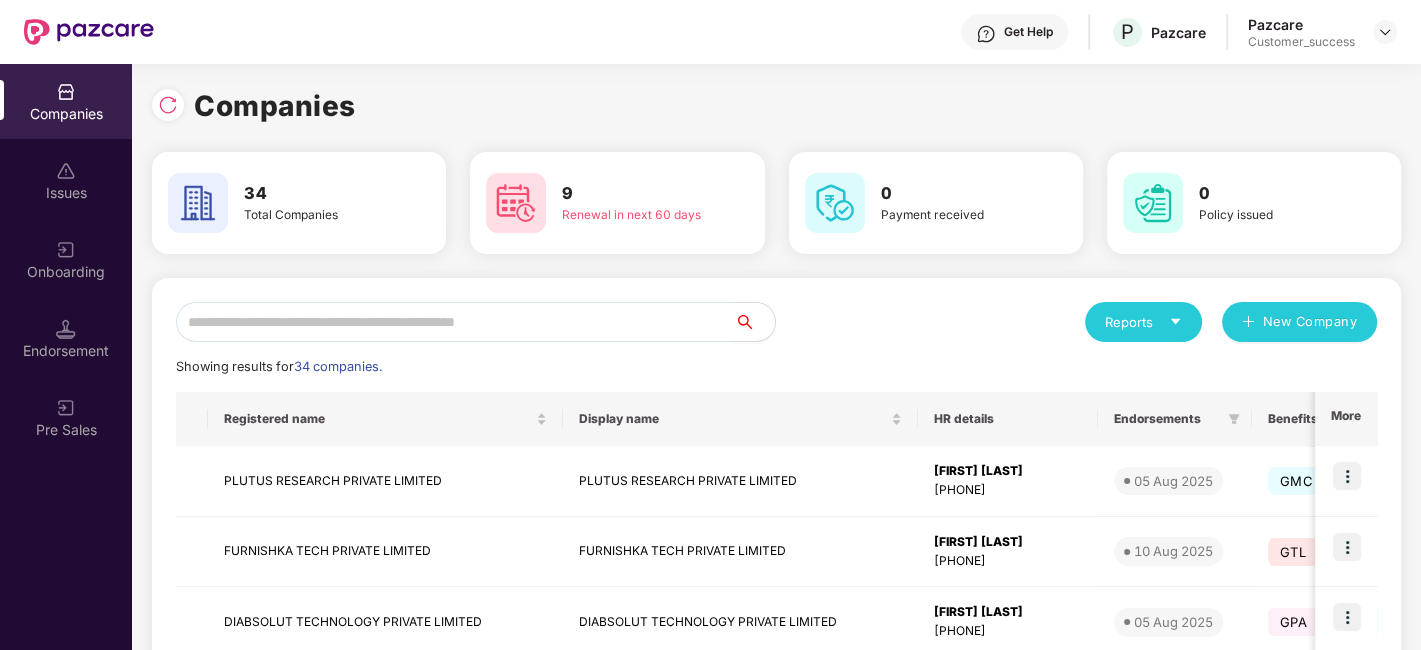 click at bounding box center [455, 322] 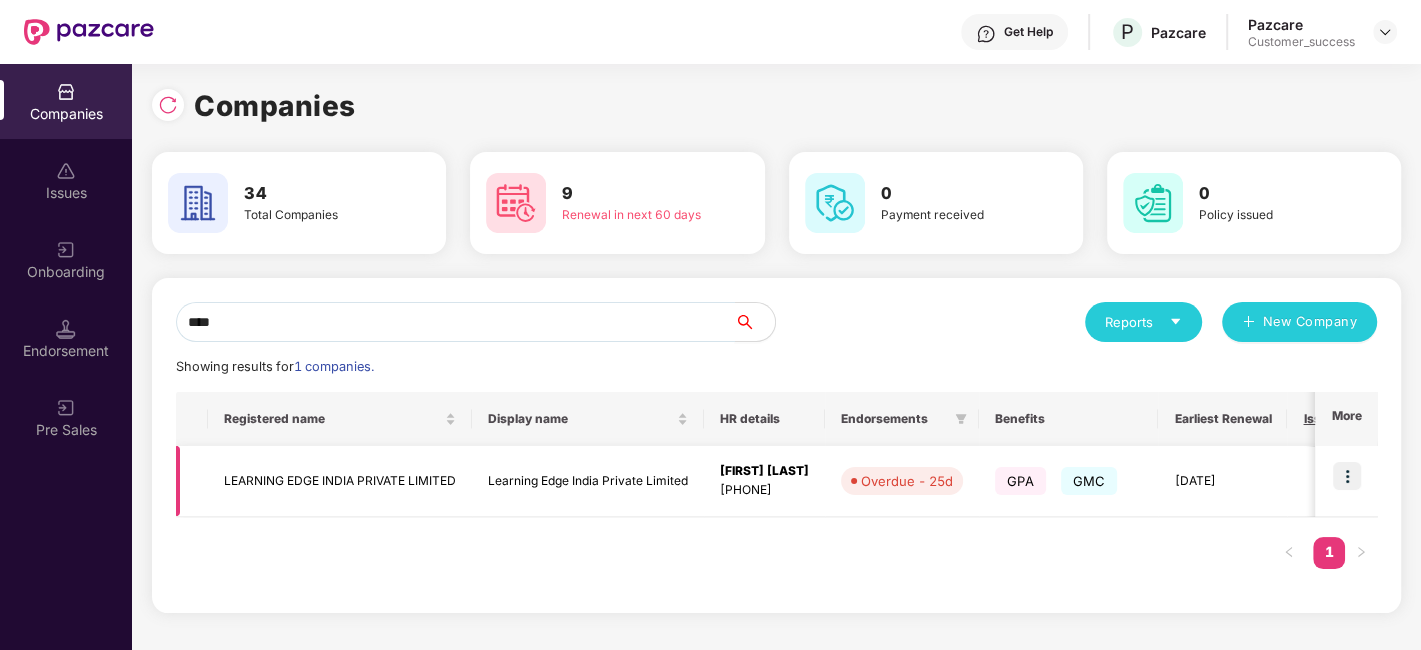type on "****" 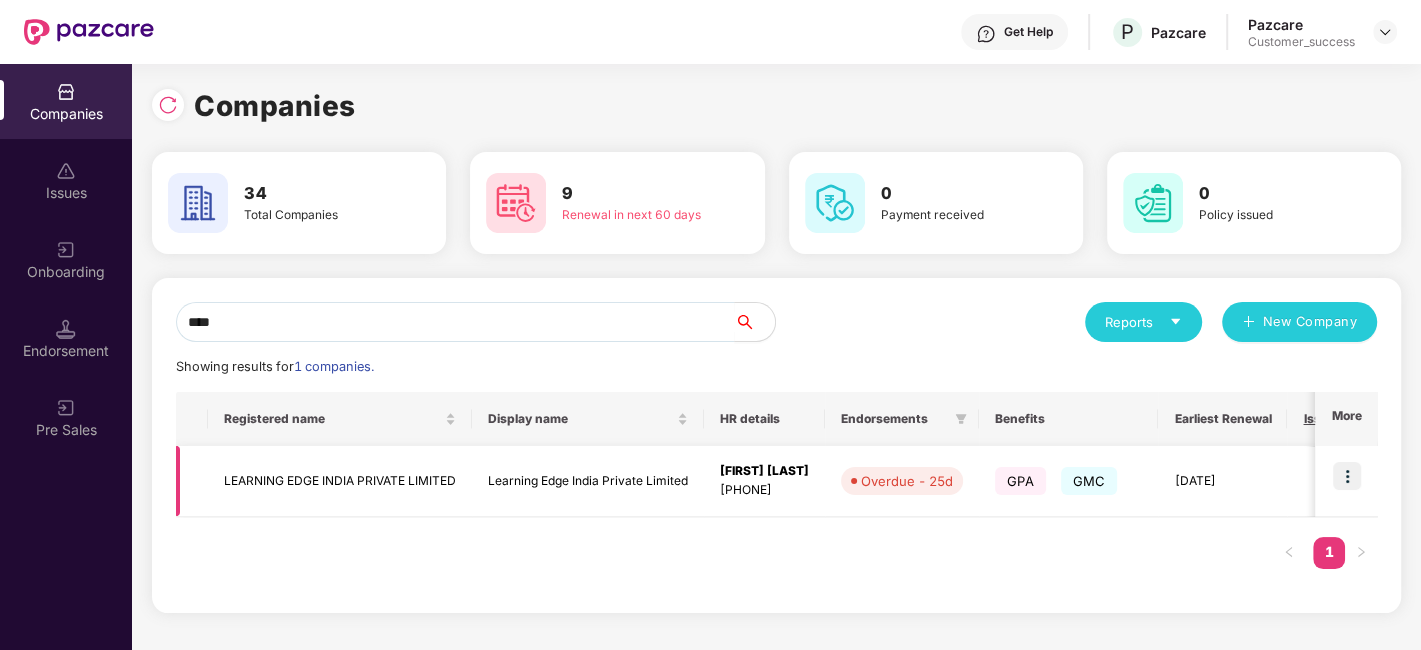 click at bounding box center (1347, 476) 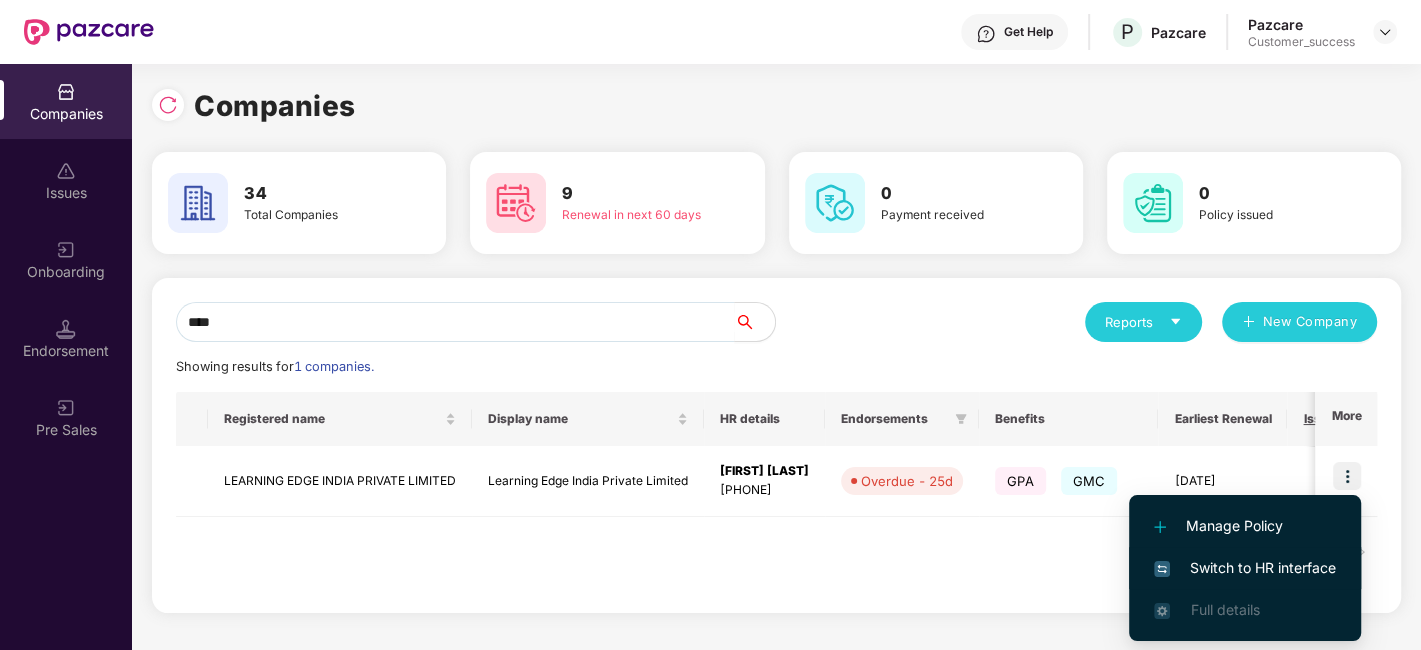 click on "Switch to HR interface" at bounding box center (1245, 568) 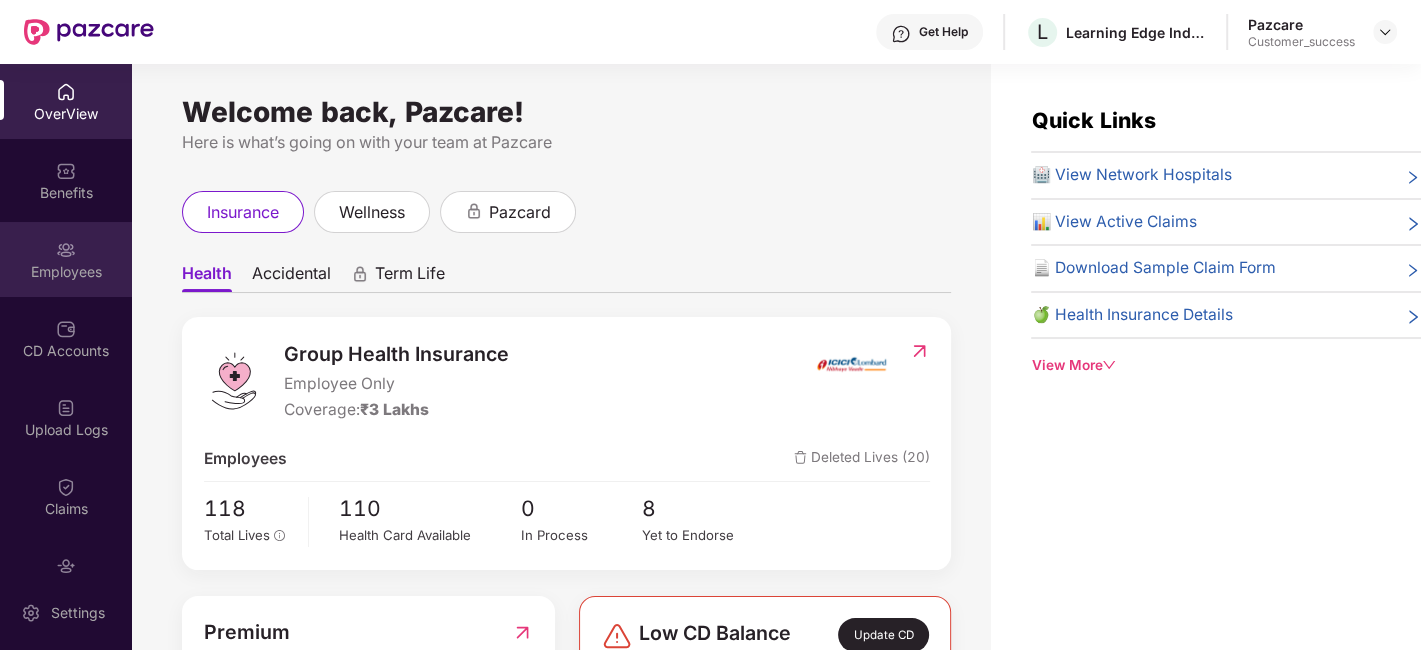 click on "Employees" at bounding box center [66, 259] 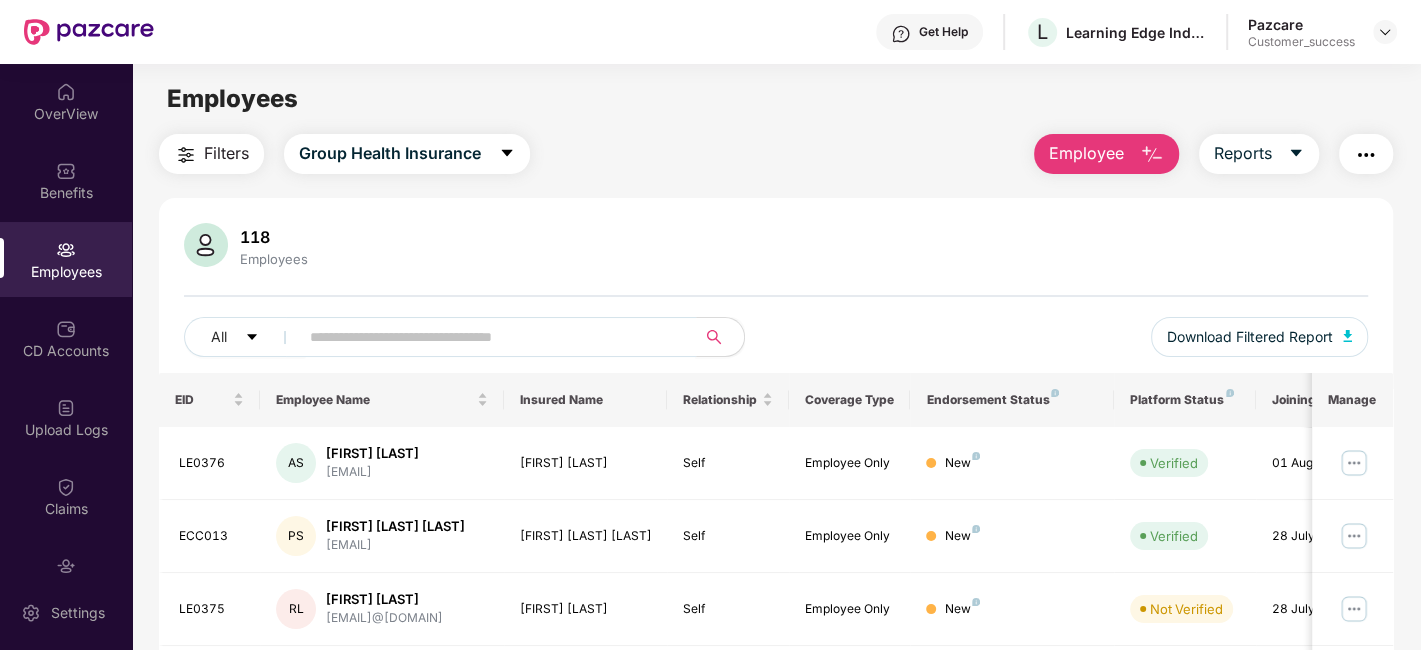click at bounding box center [489, 337] 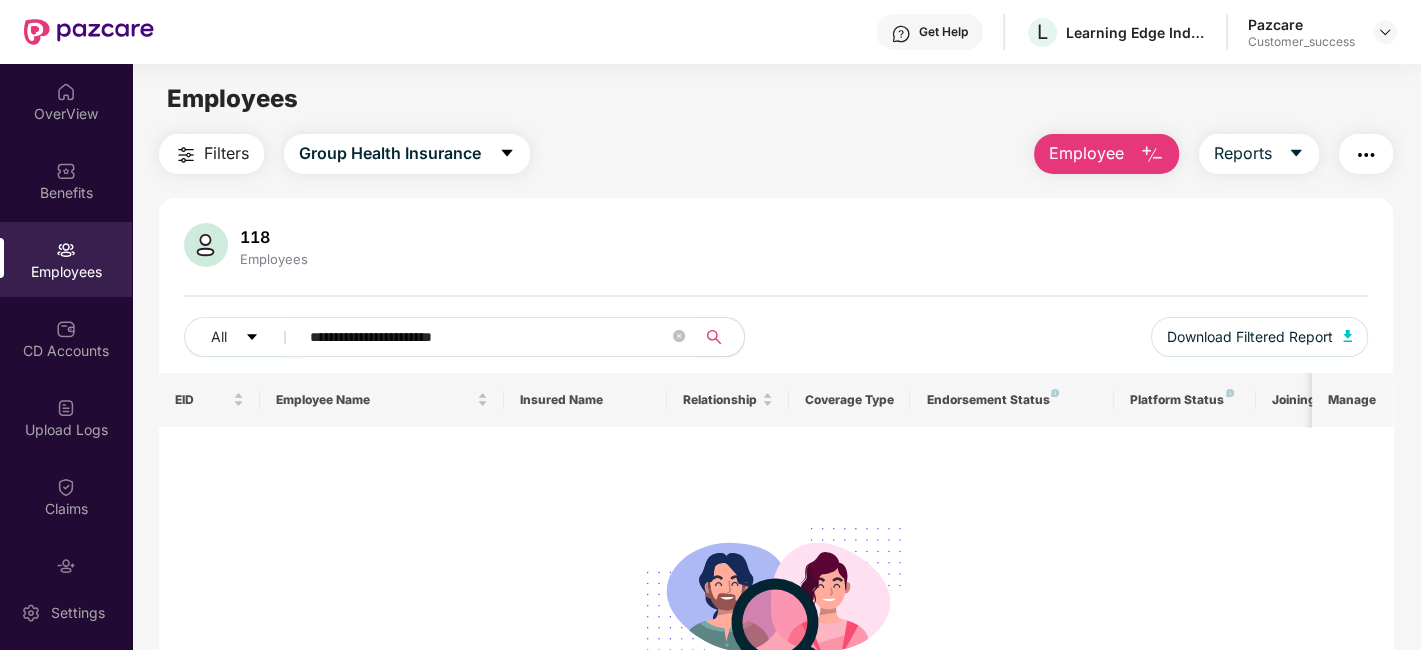 click on "**********" at bounding box center [491, 337] 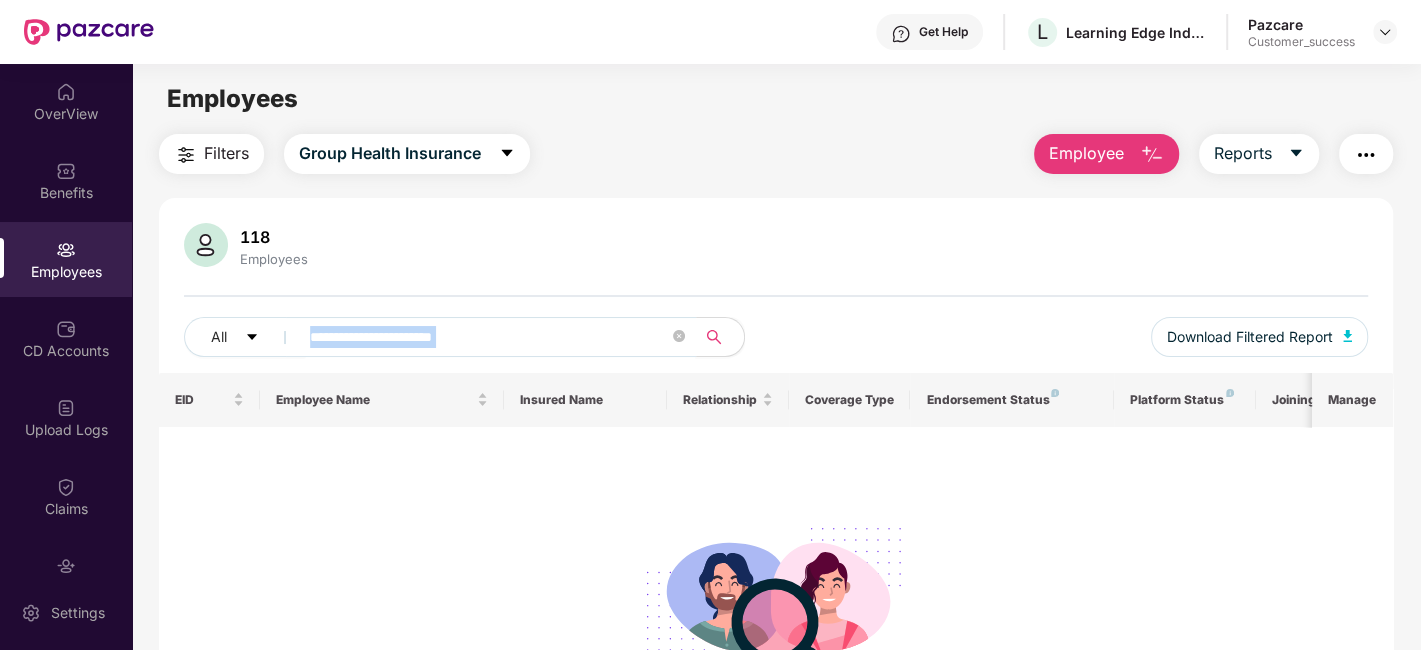 click on "**********" at bounding box center (491, 337) 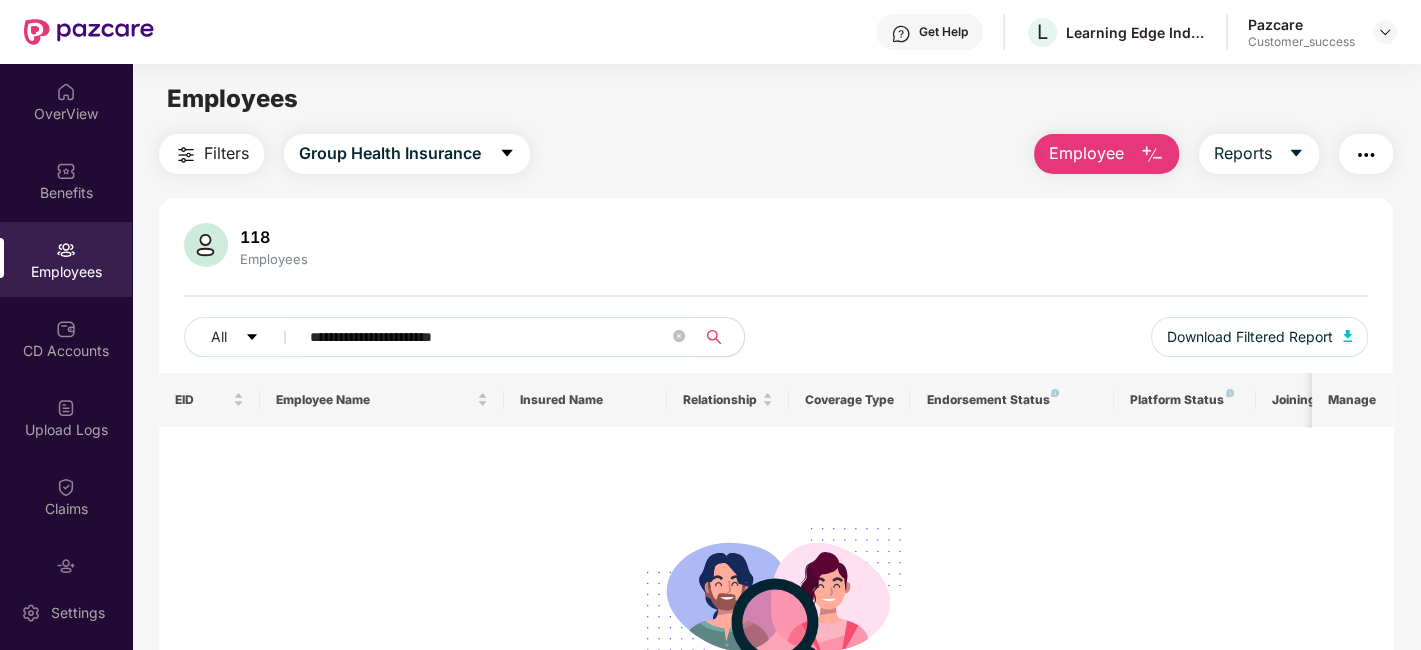 click on "**********" at bounding box center (491, 337) 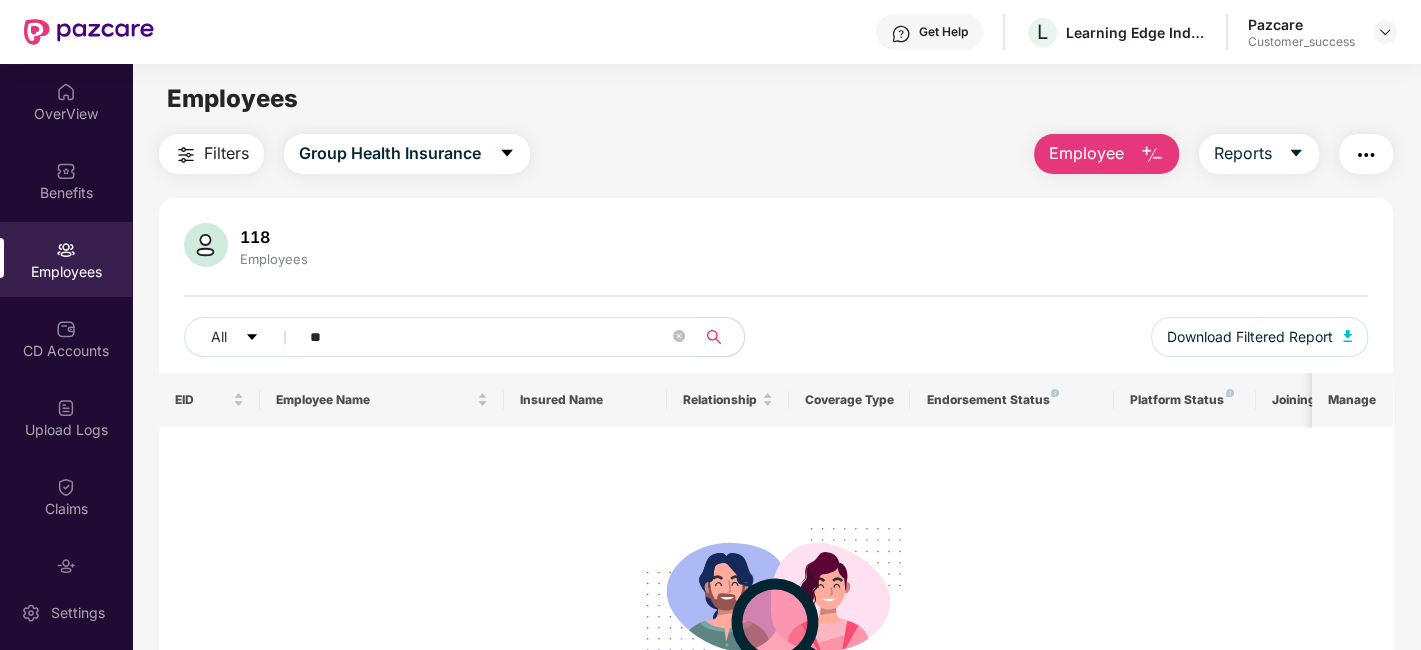 type on "*" 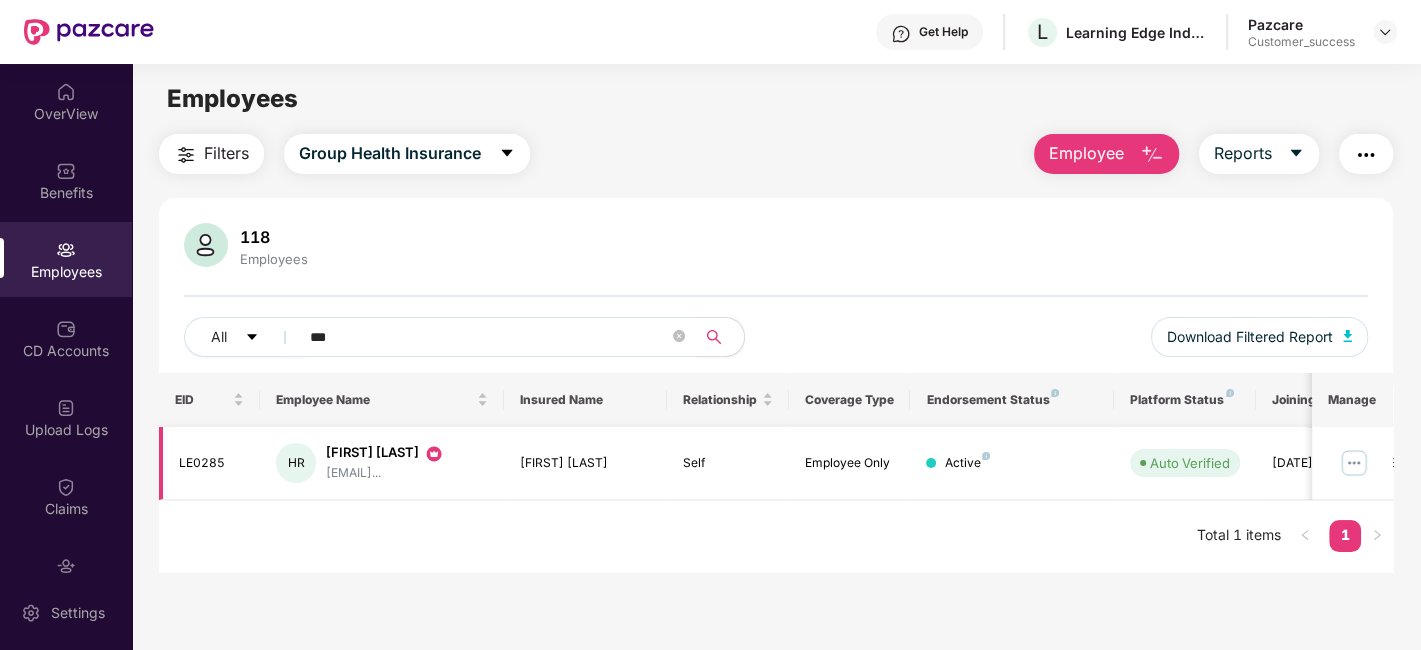 type on "***" 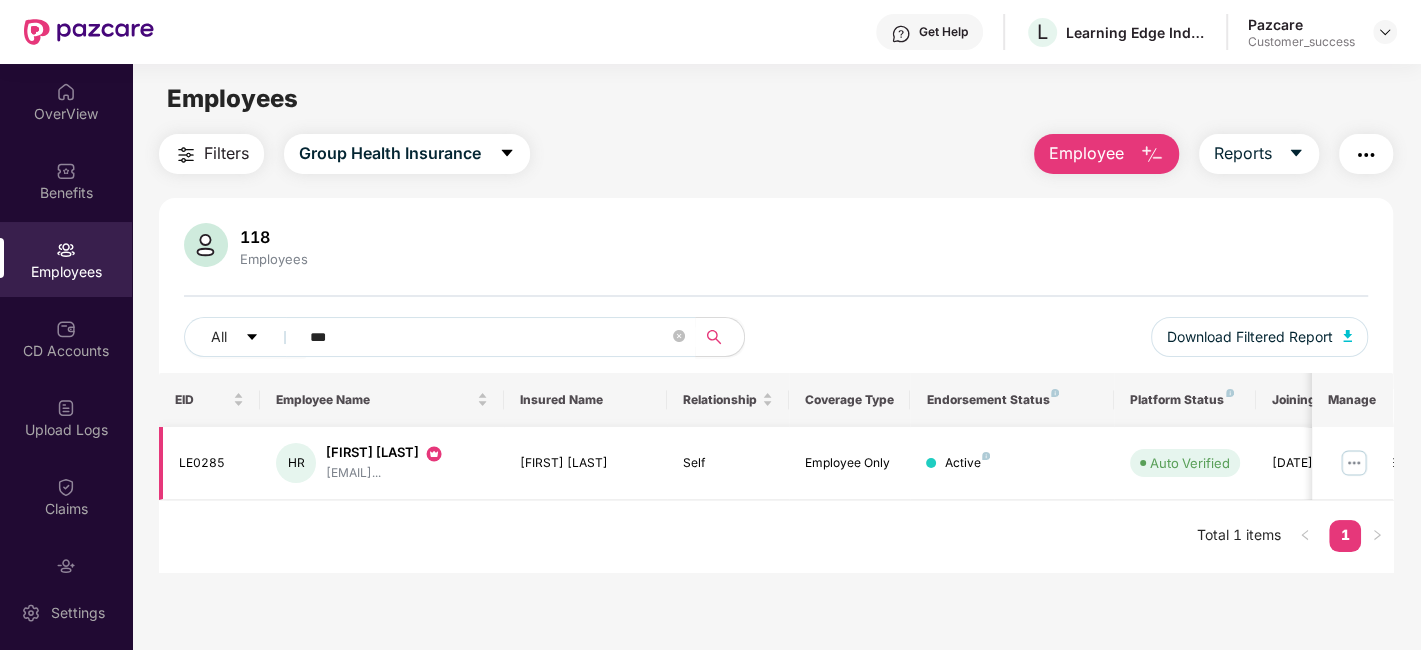 click at bounding box center (1354, 463) 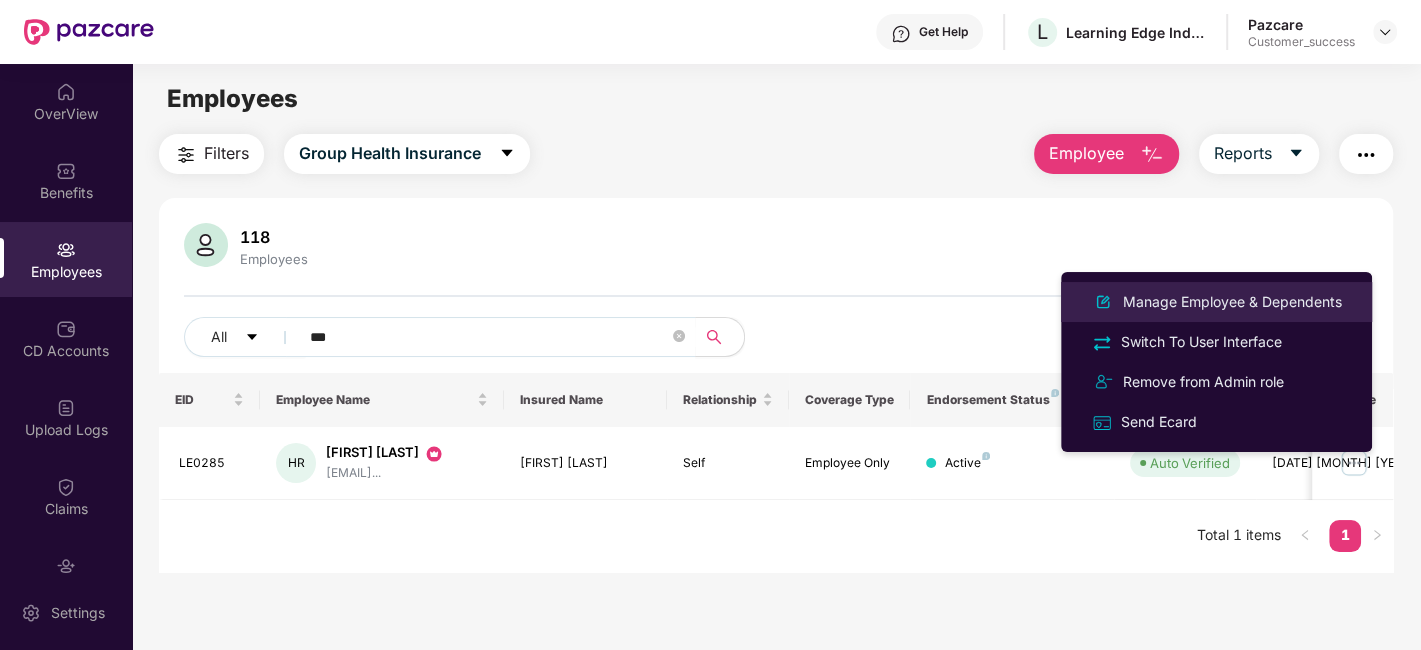 click on "Manage Employee & Dependents" at bounding box center [1232, 302] 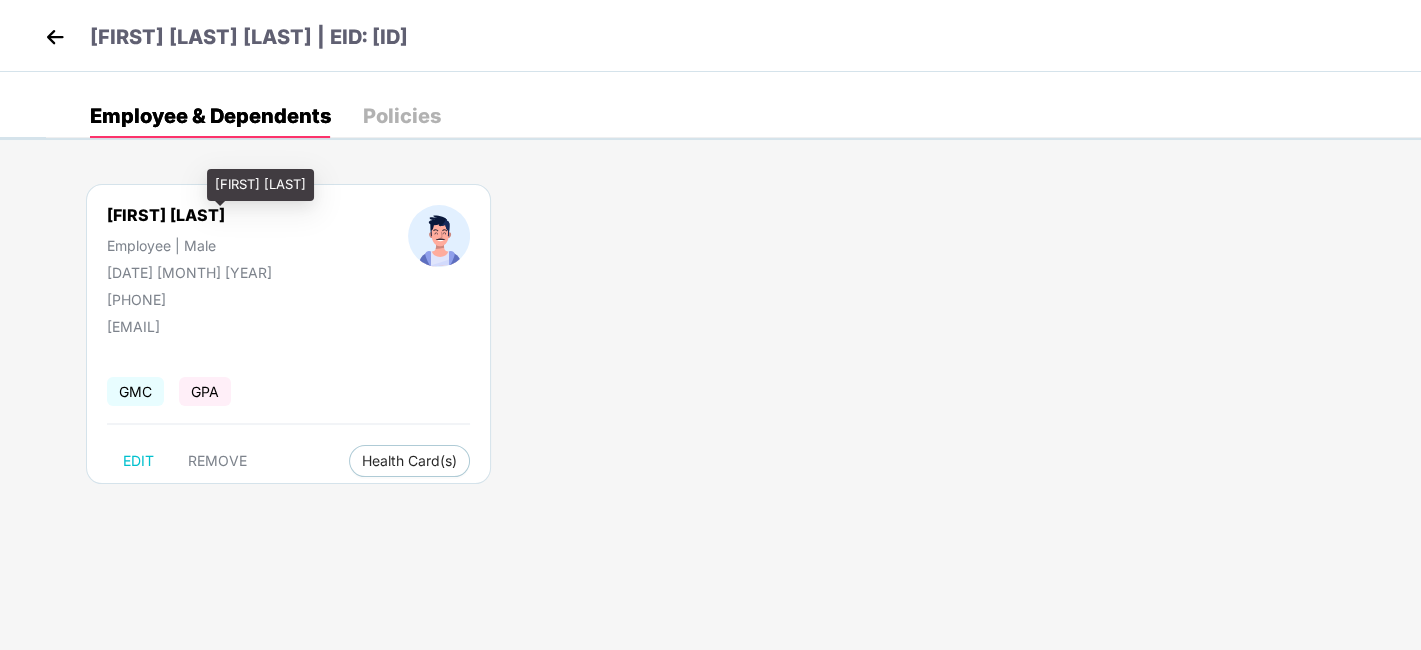 drag, startPoint x: 111, startPoint y: 212, endPoint x: 288, endPoint y: 212, distance: 177 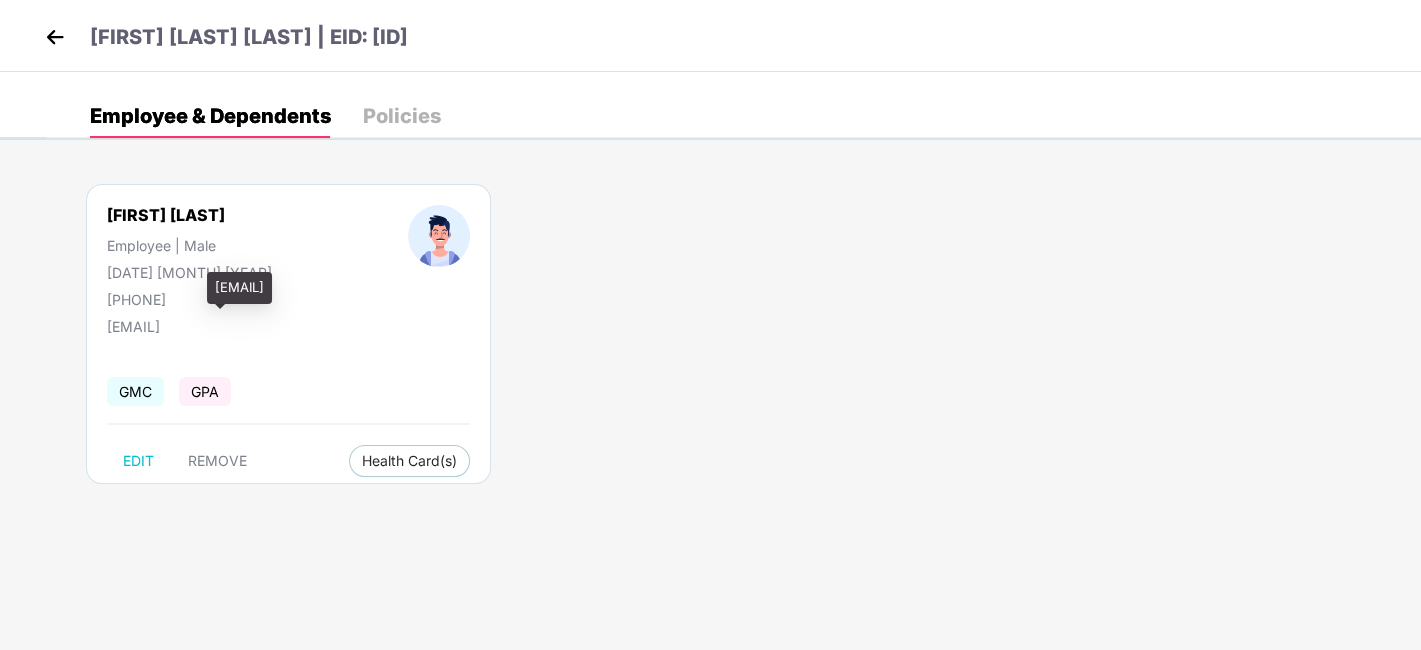 drag, startPoint x: 107, startPoint y: 330, endPoint x: 288, endPoint y: 326, distance: 181.04419 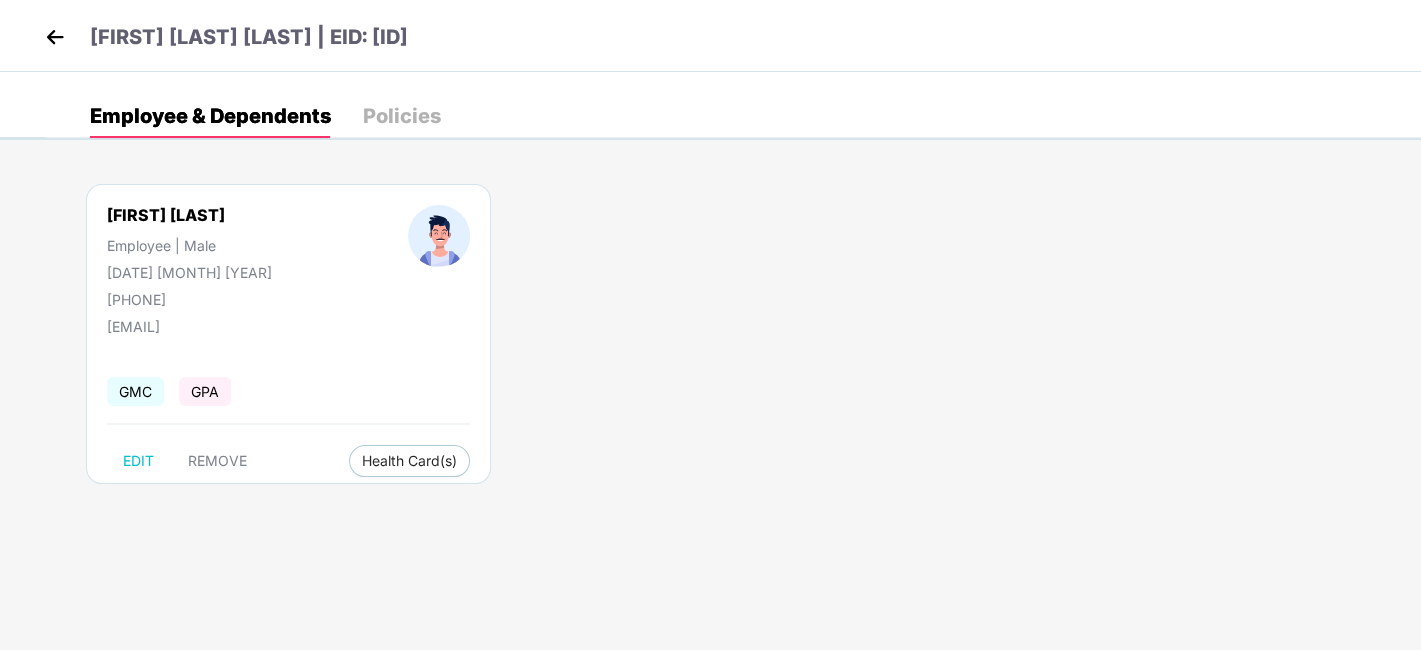 drag, startPoint x: 109, startPoint y: 289, endPoint x: 219, endPoint y: 295, distance: 110.16351 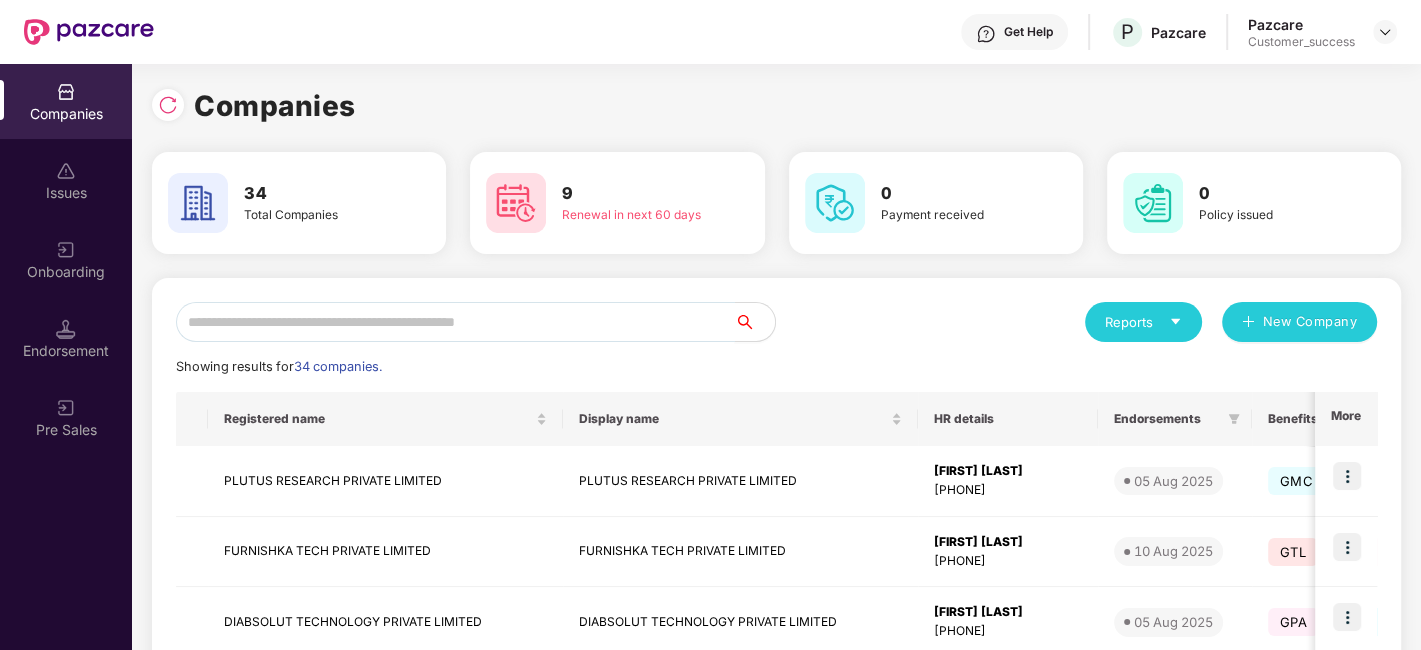 click at bounding box center (455, 322) 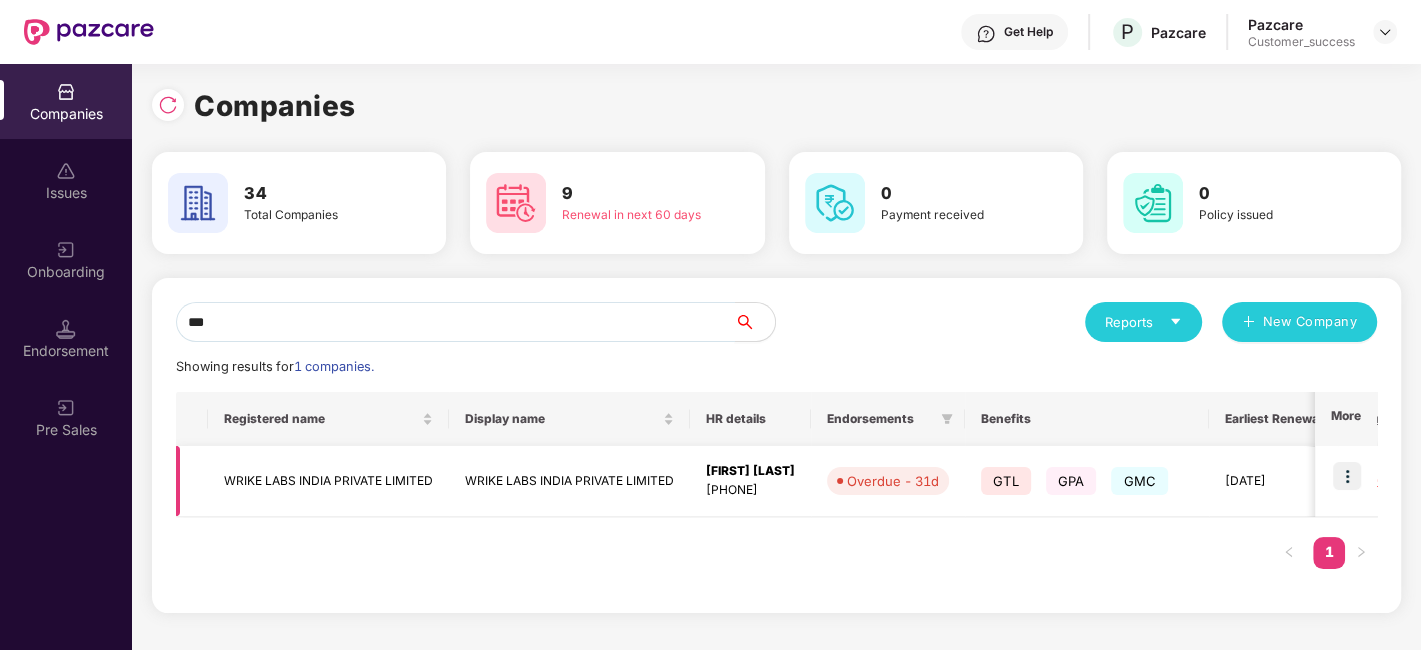 type on "***" 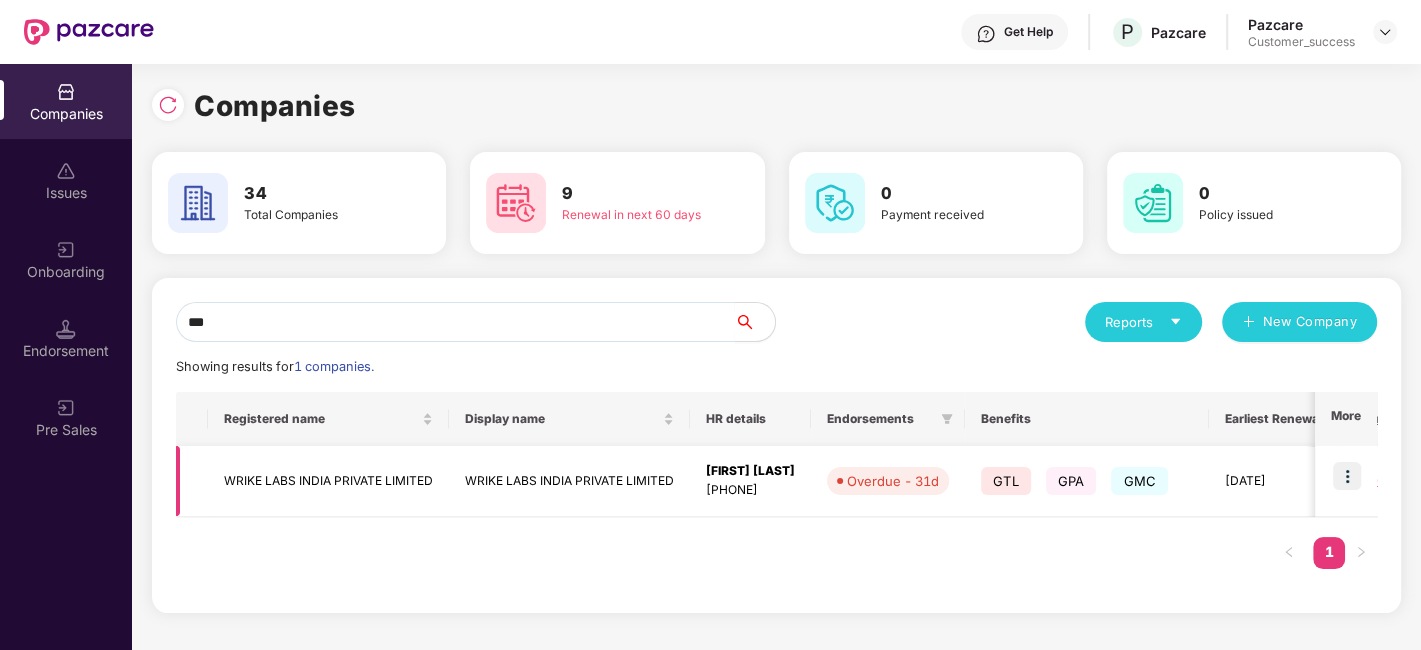 click at bounding box center (1347, 476) 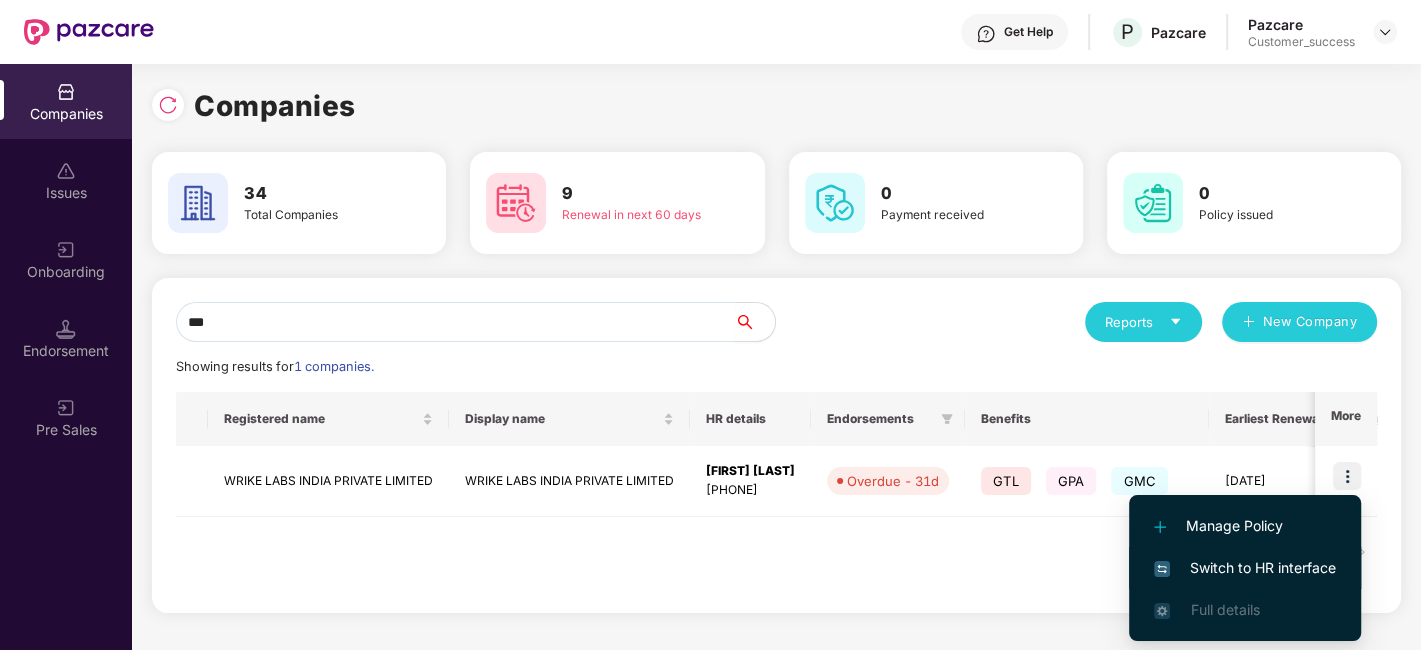 click on "Switch to HR interface" at bounding box center [1245, 568] 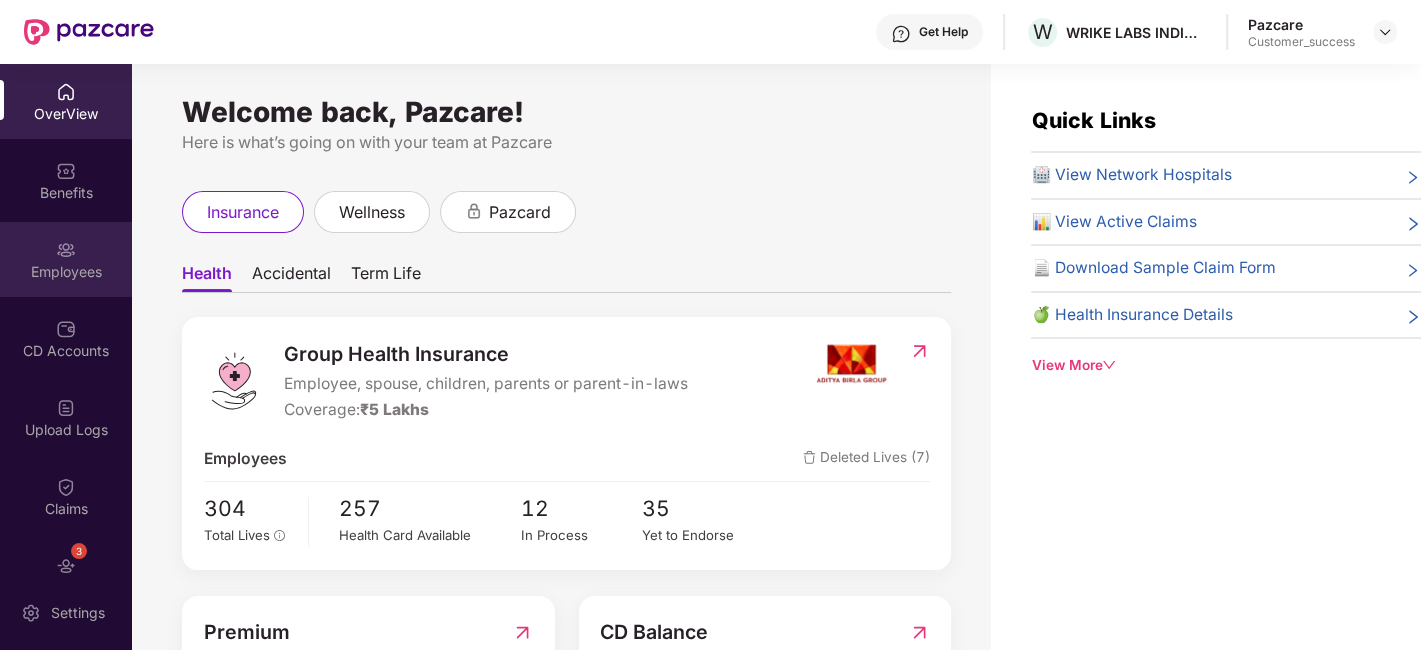 click on "Employees" at bounding box center [66, 259] 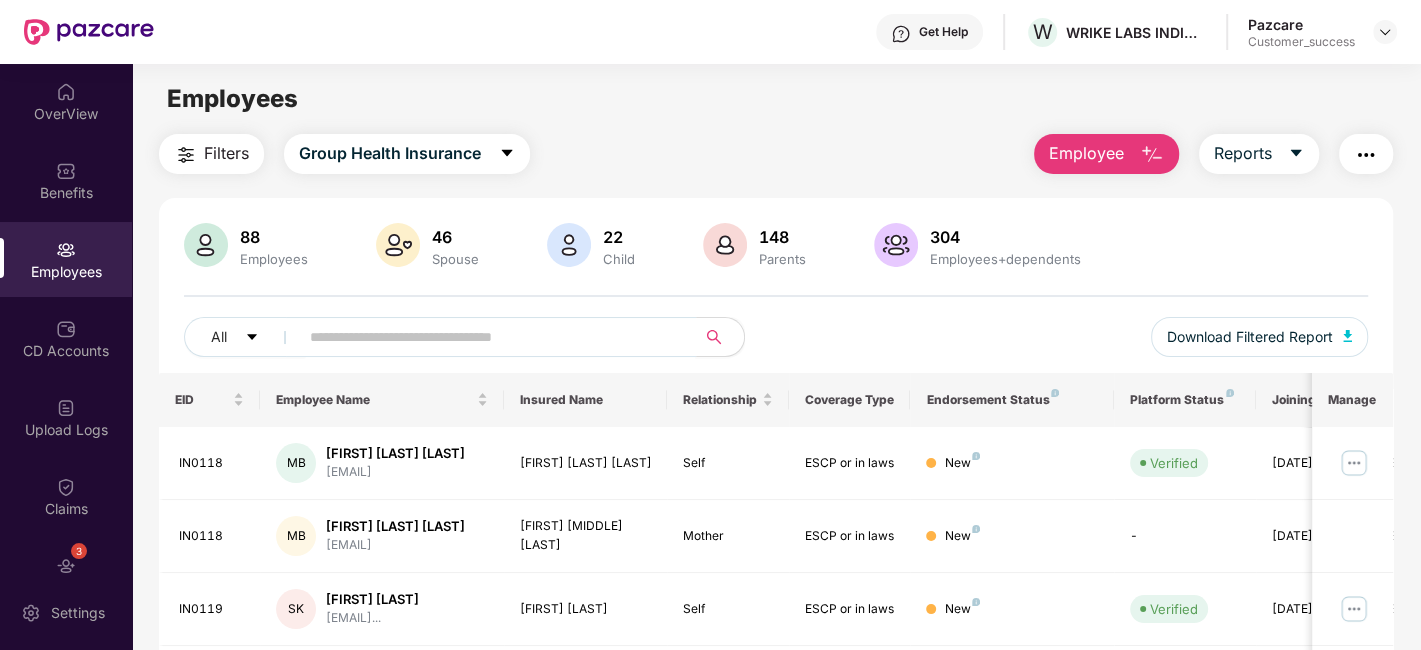 click at bounding box center [489, 337] 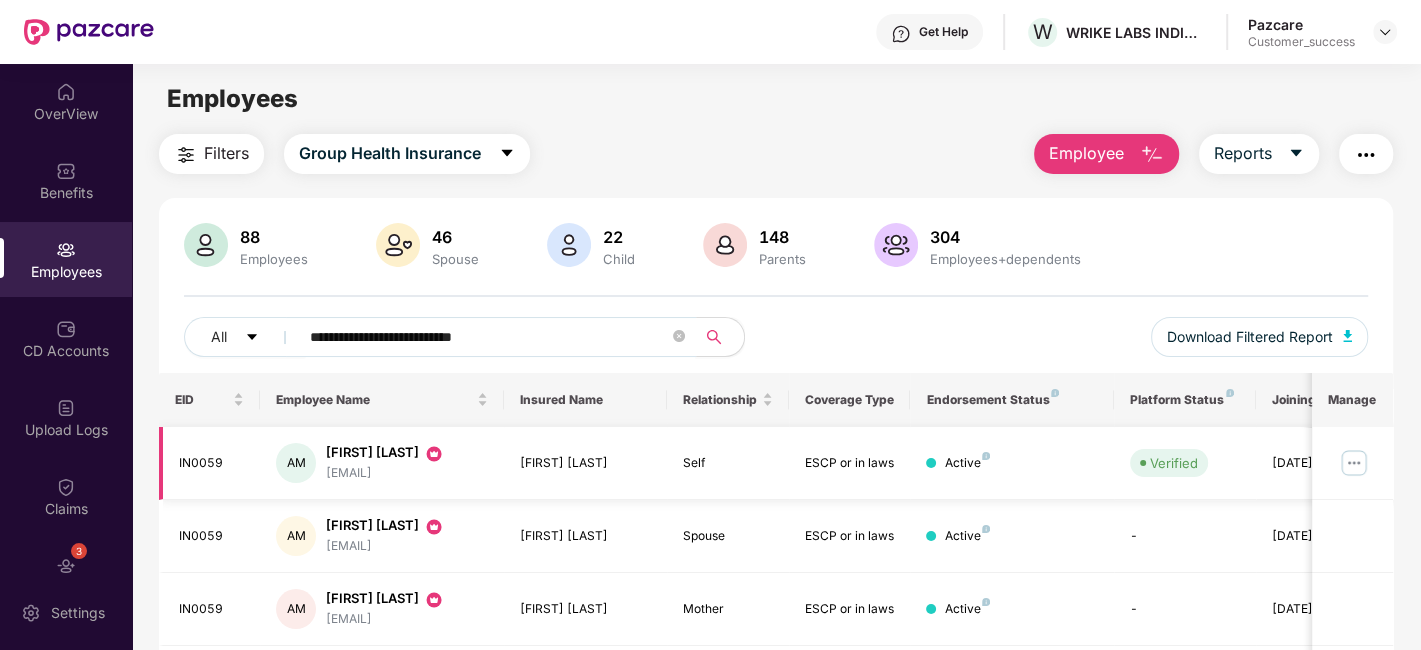 type on "**********" 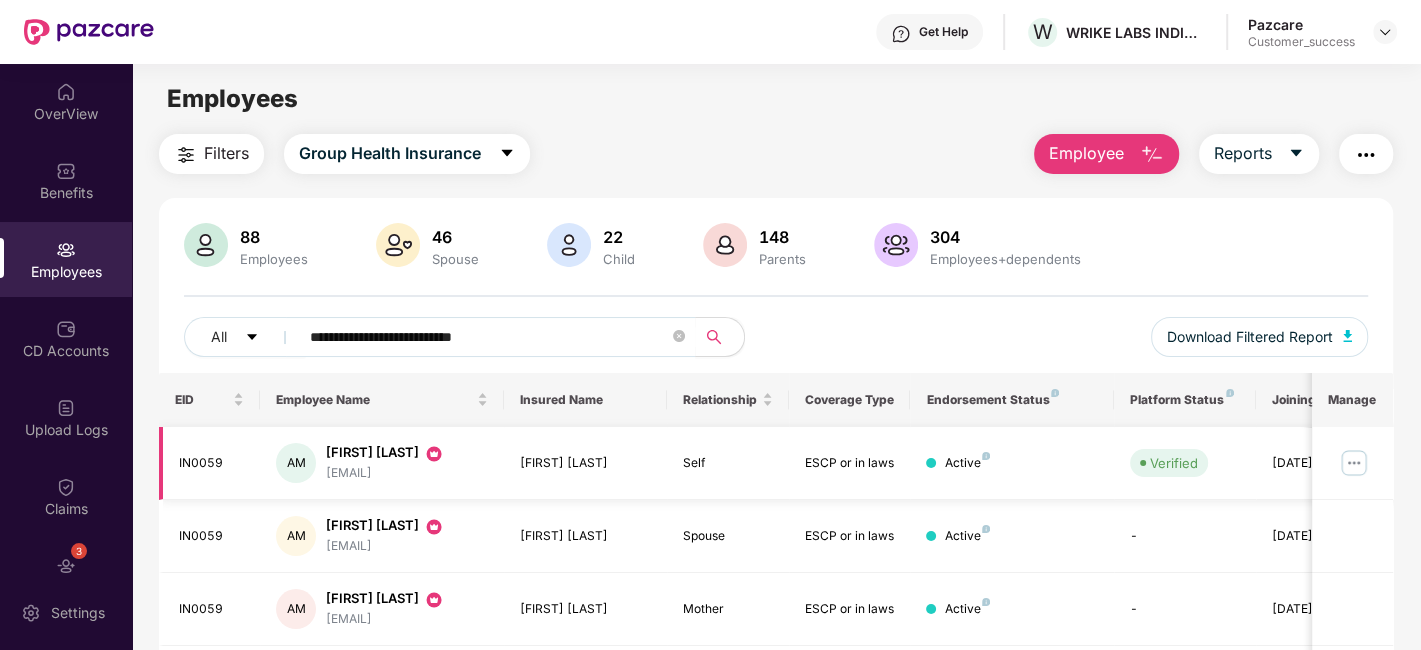 click at bounding box center [1354, 463] 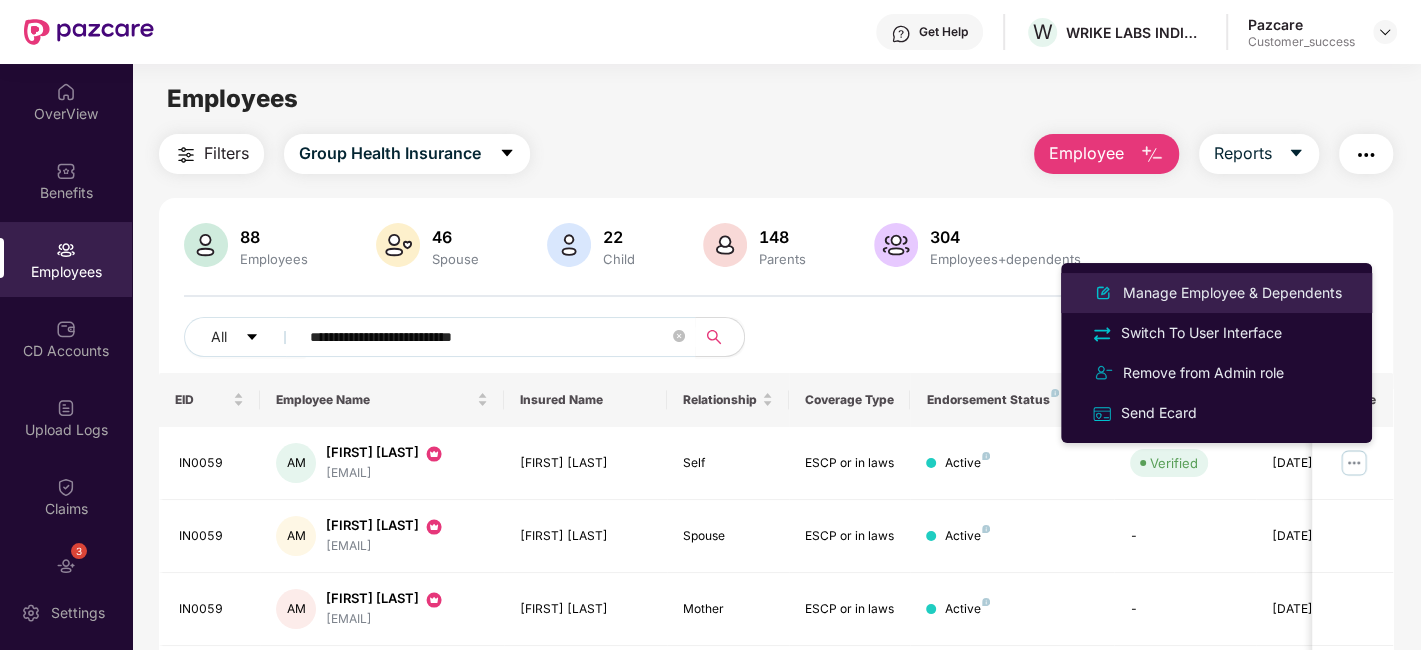 click on "Manage Employee & Dependents" at bounding box center [1216, 293] 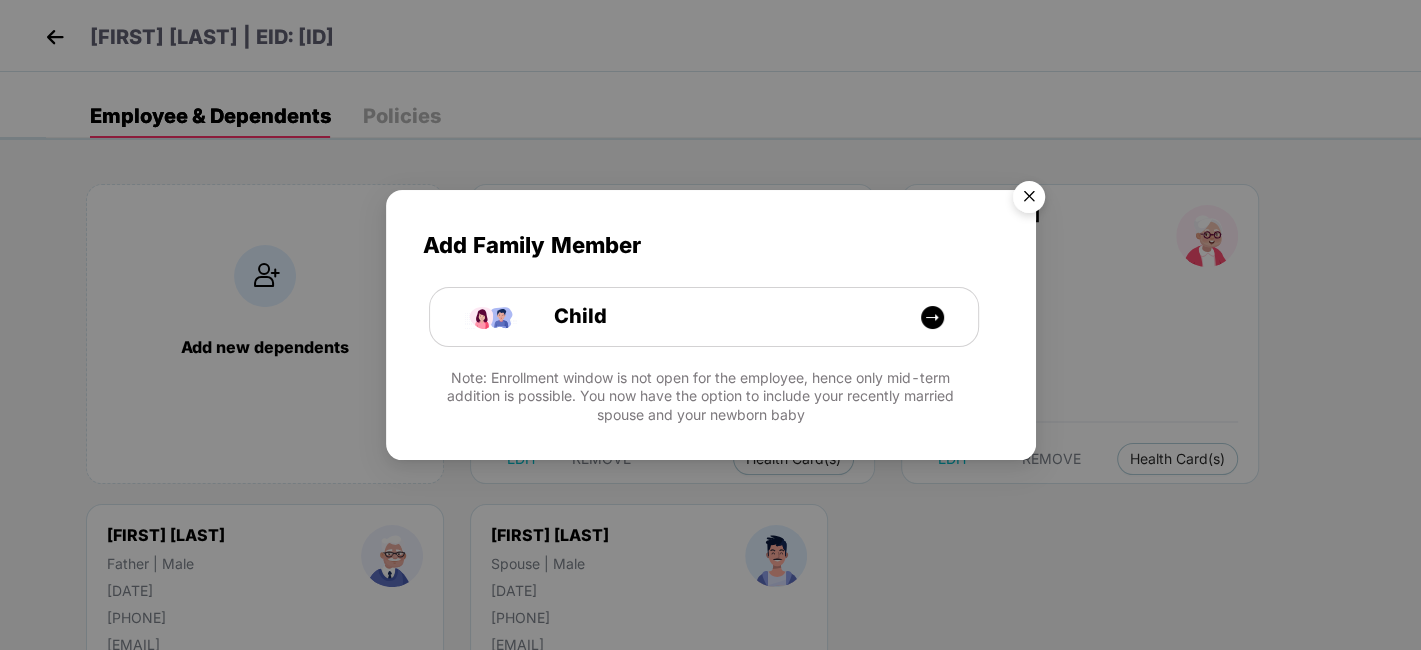 click at bounding box center [1029, 200] 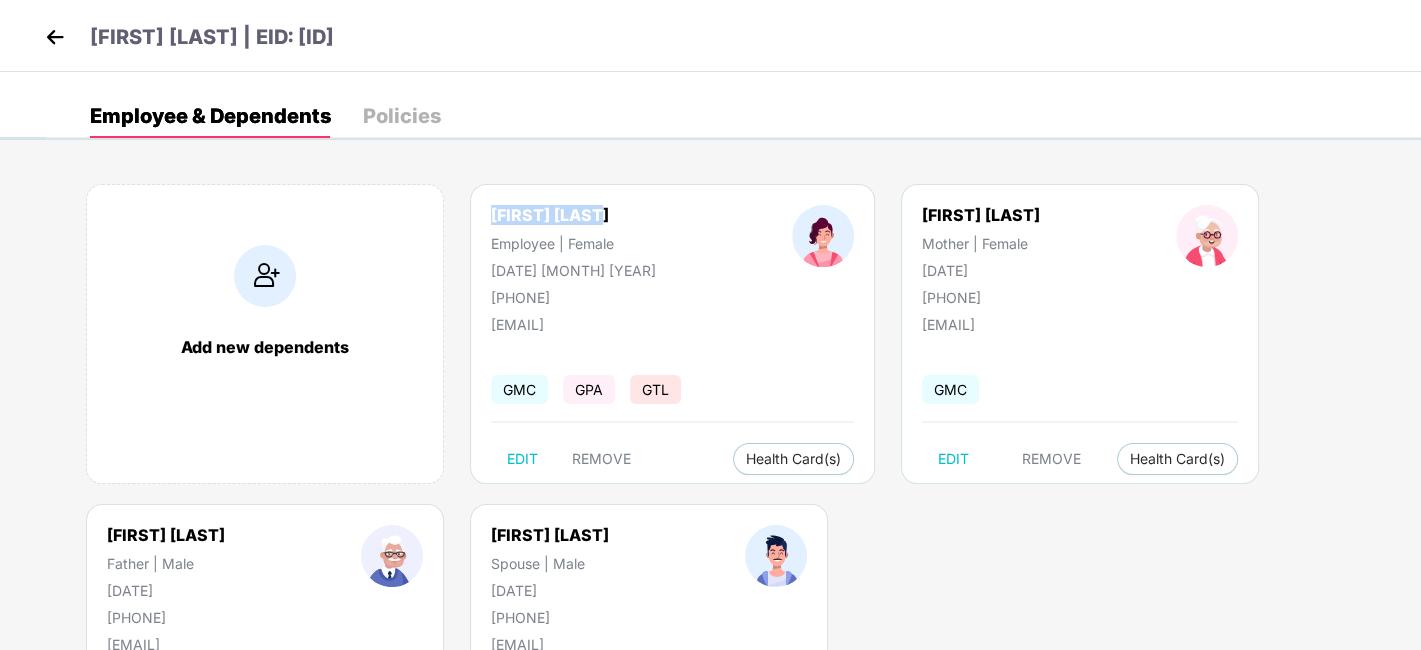 drag, startPoint x: 489, startPoint y: 210, endPoint x: 602, endPoint y: 210, distance: 113 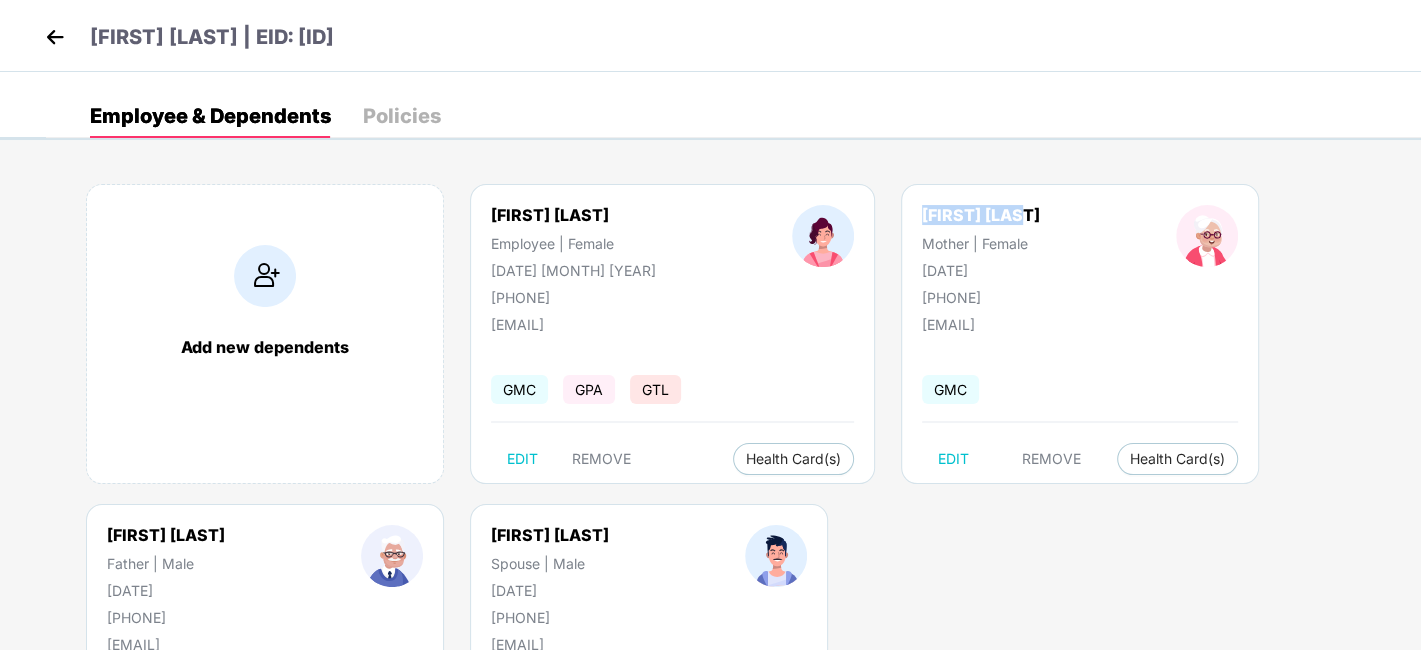 drag, startPoint x: 839, startPoint y: 214, endPoint x: 995, endPoint y: 202, distance: 156.46086 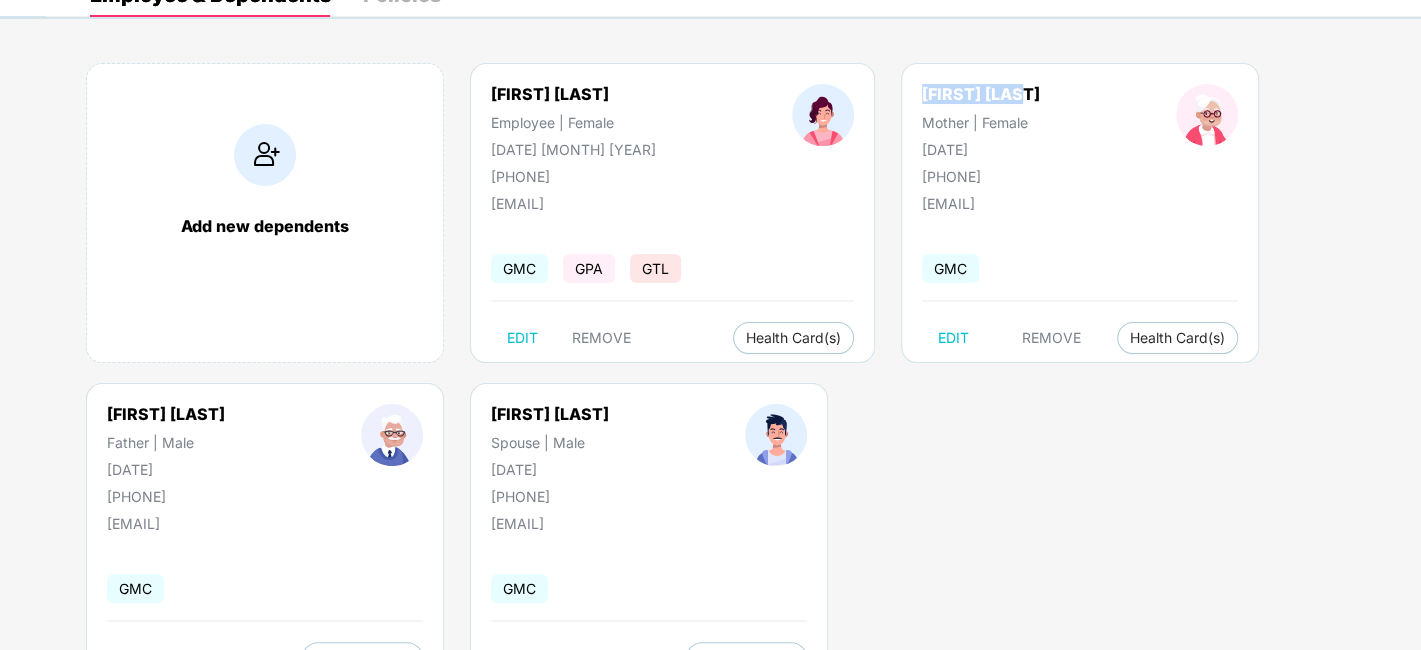 scroll, scrollTop: 122, scrollLeft: 0, axis: vertical 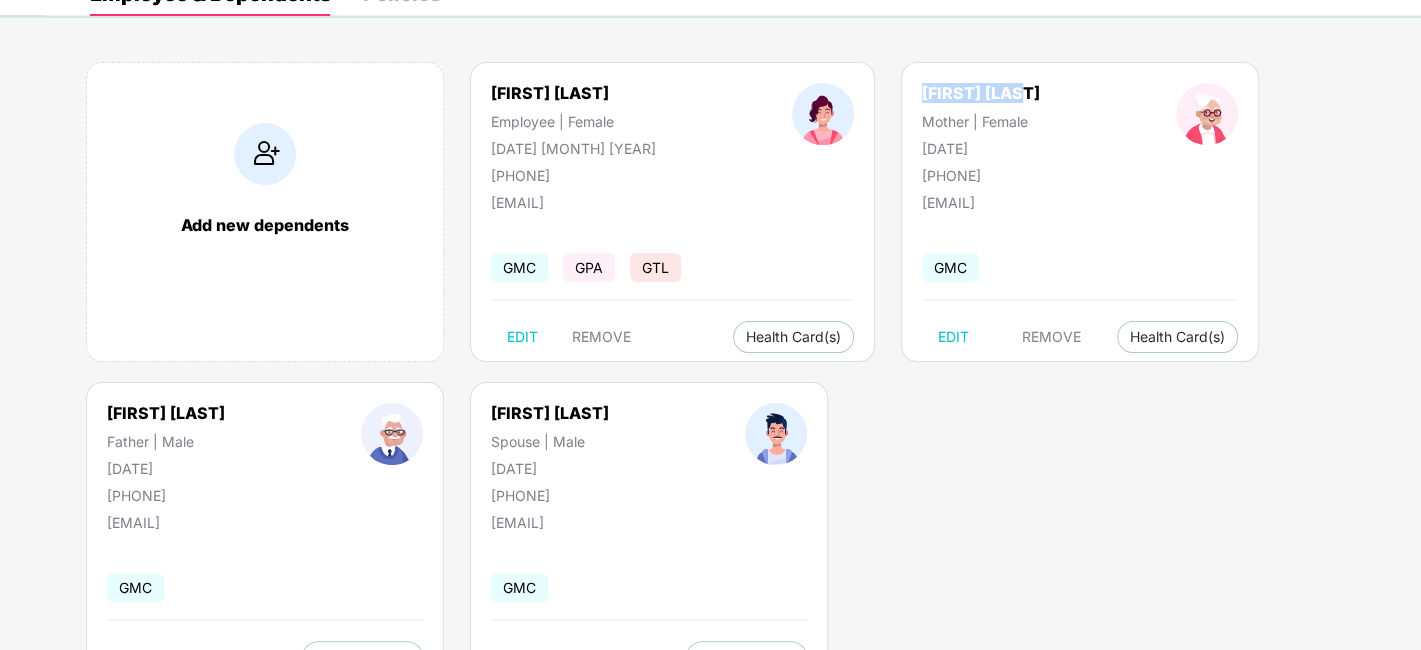 drag, startPoint x: 103, startPoint y: 404, endPoint x: 269, endPoint y: 406, distance: 166.01205 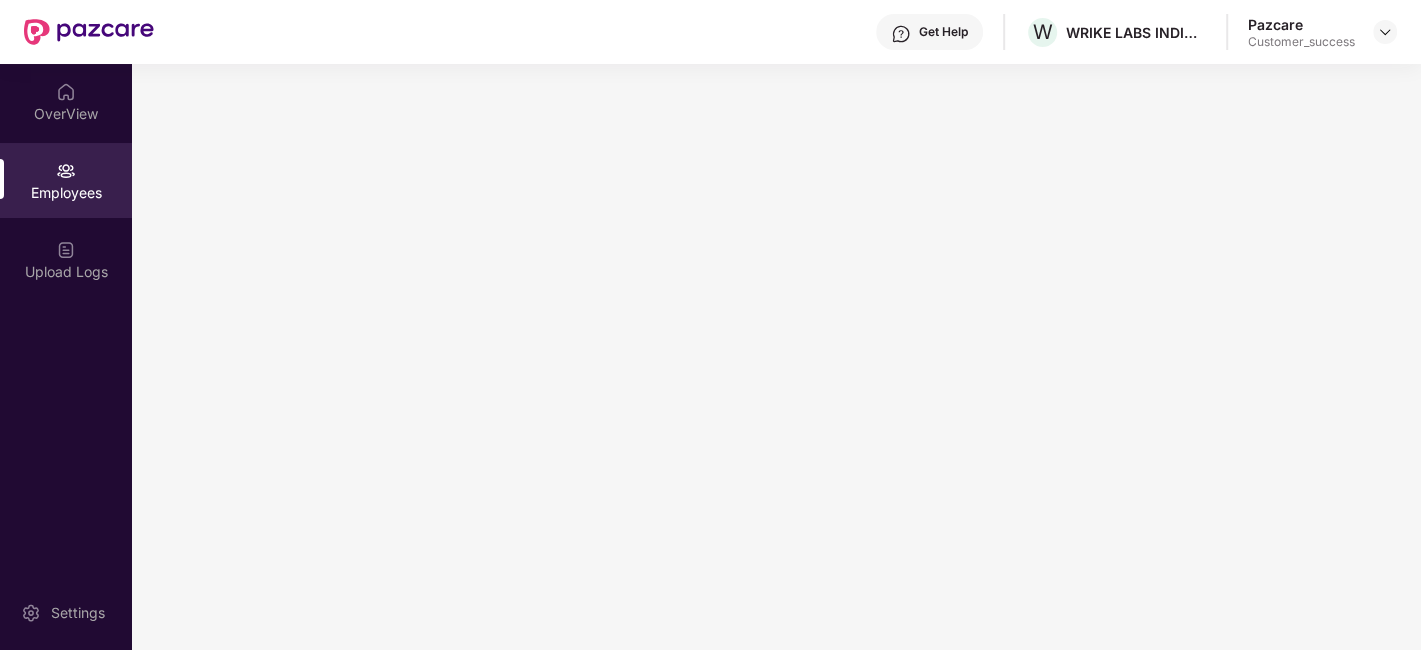 scroll, scrollTop: 0, scrollLeft: 0, axis: both 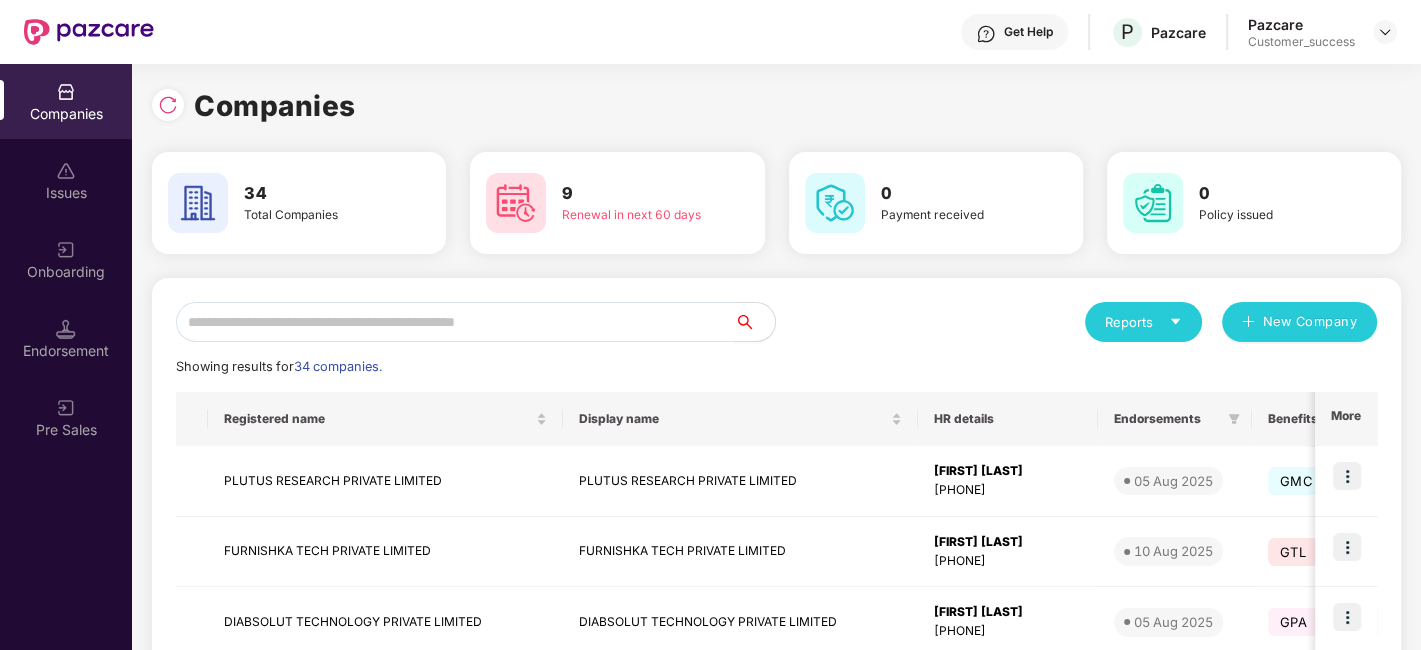 click at bounding box center [455, 322] 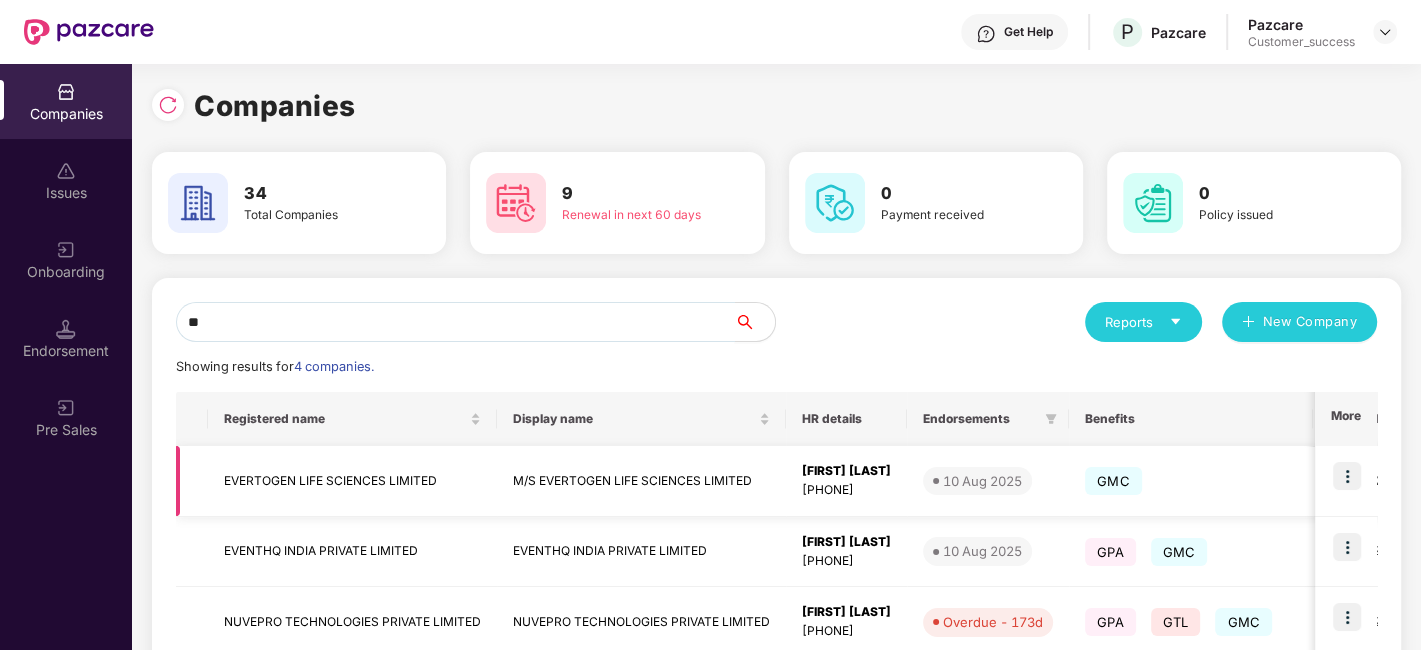 type on "**" 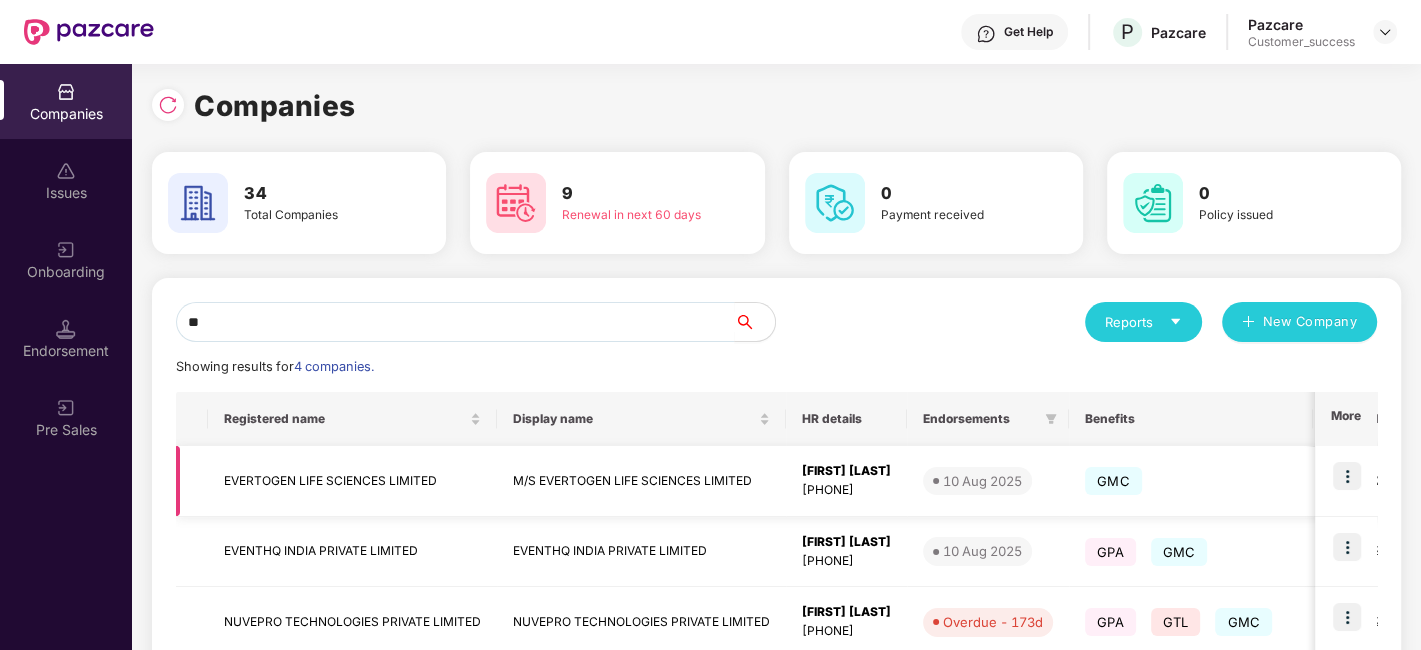 click at bounding box center [1347, 476] 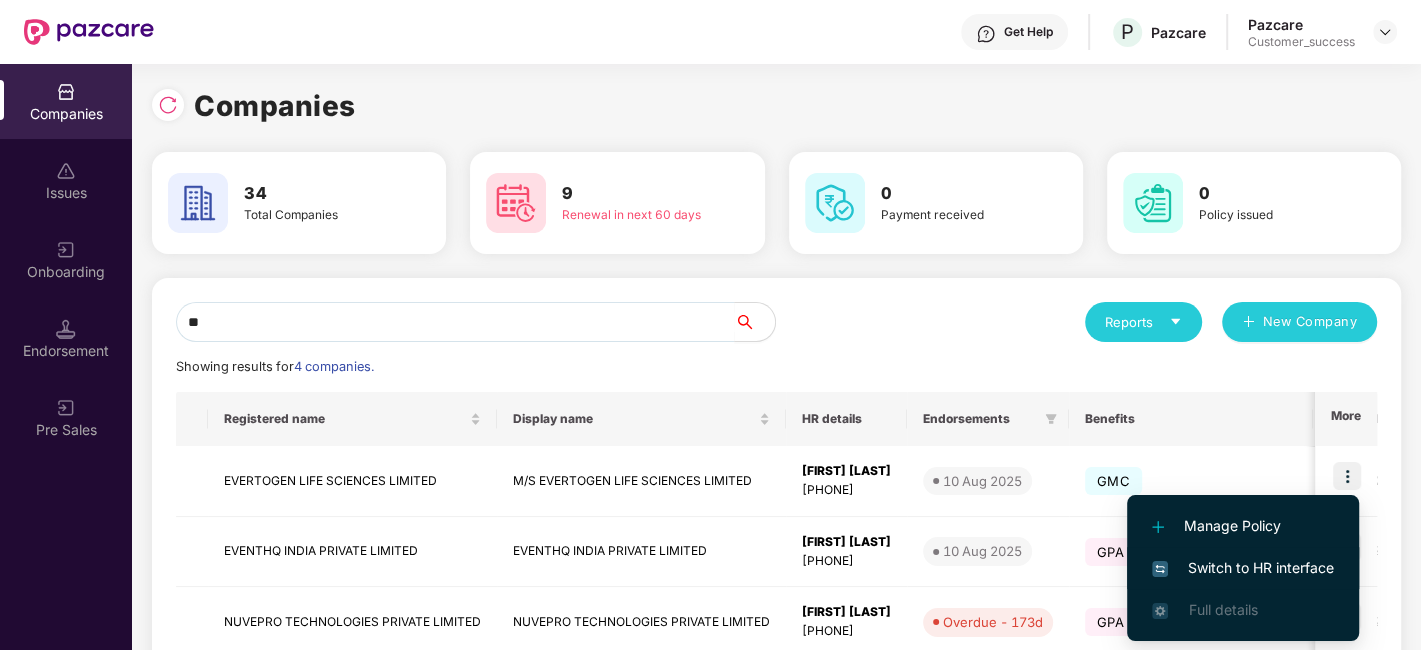 click on "Switch to HR interface" at bounding box center (1243, 568) 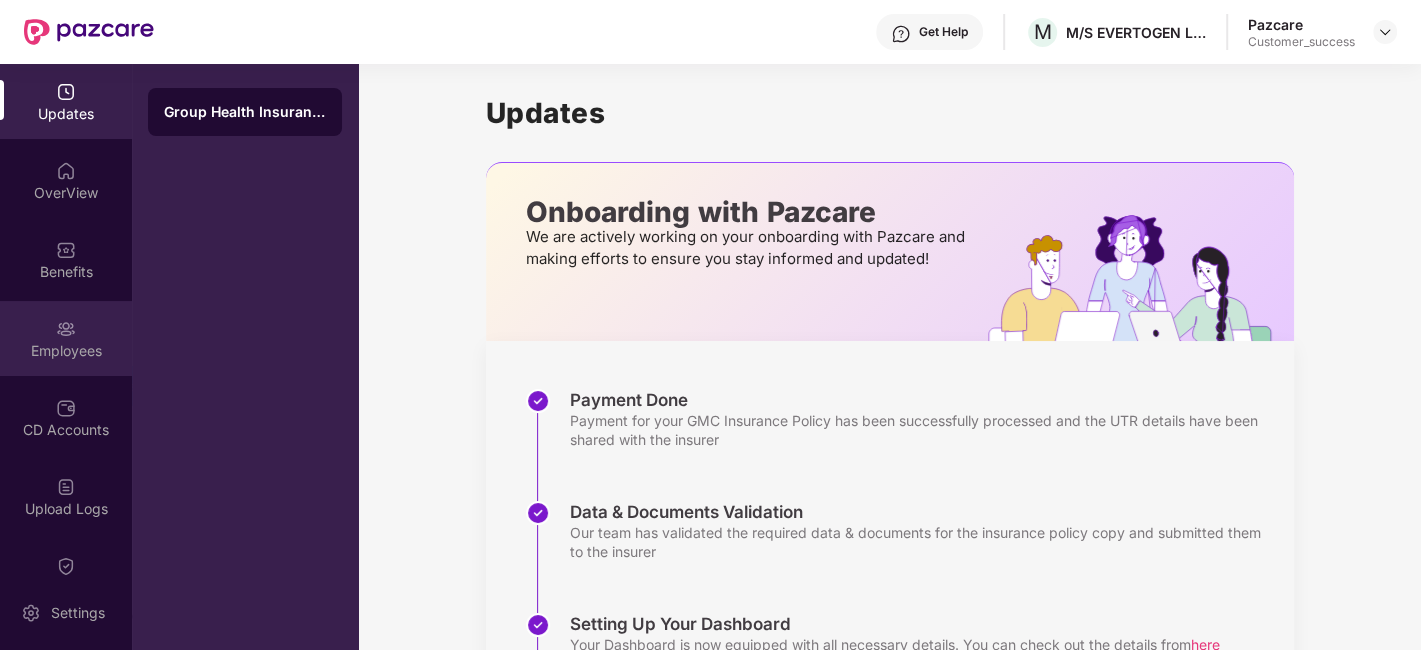 click at bounding box center [66, 329] 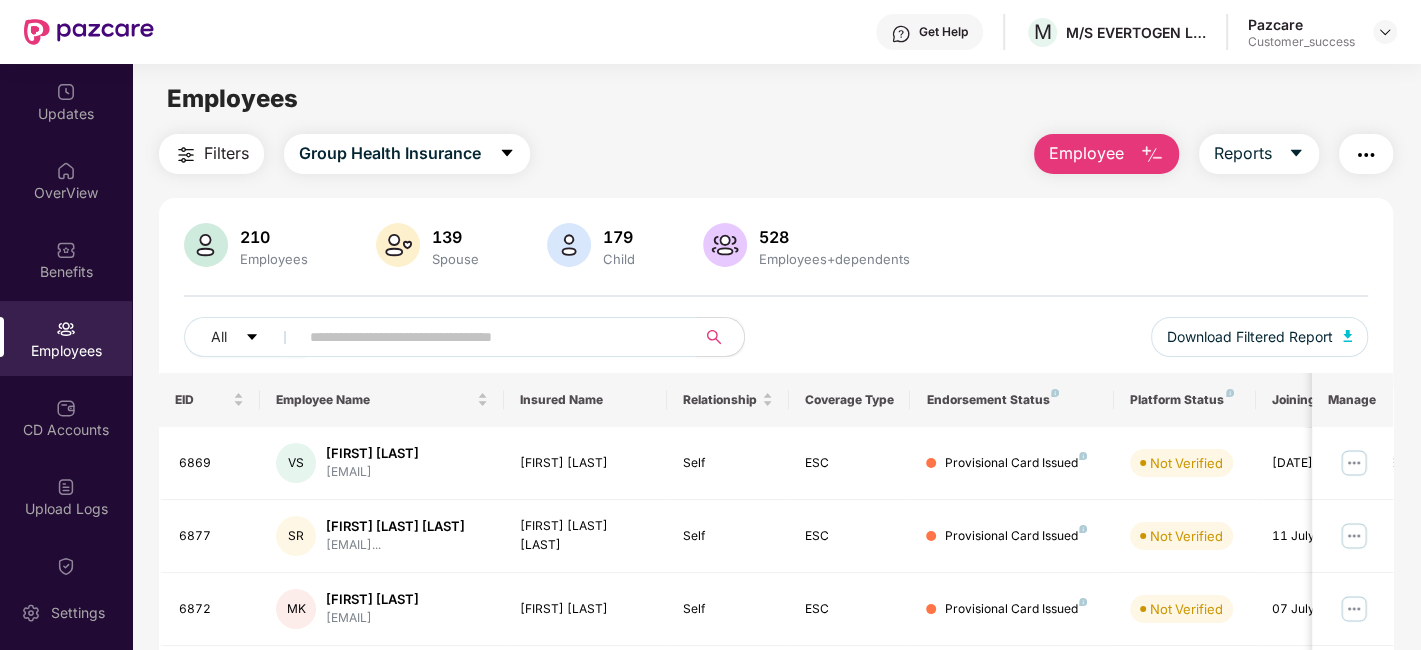 click at bounding box center (489, 337) 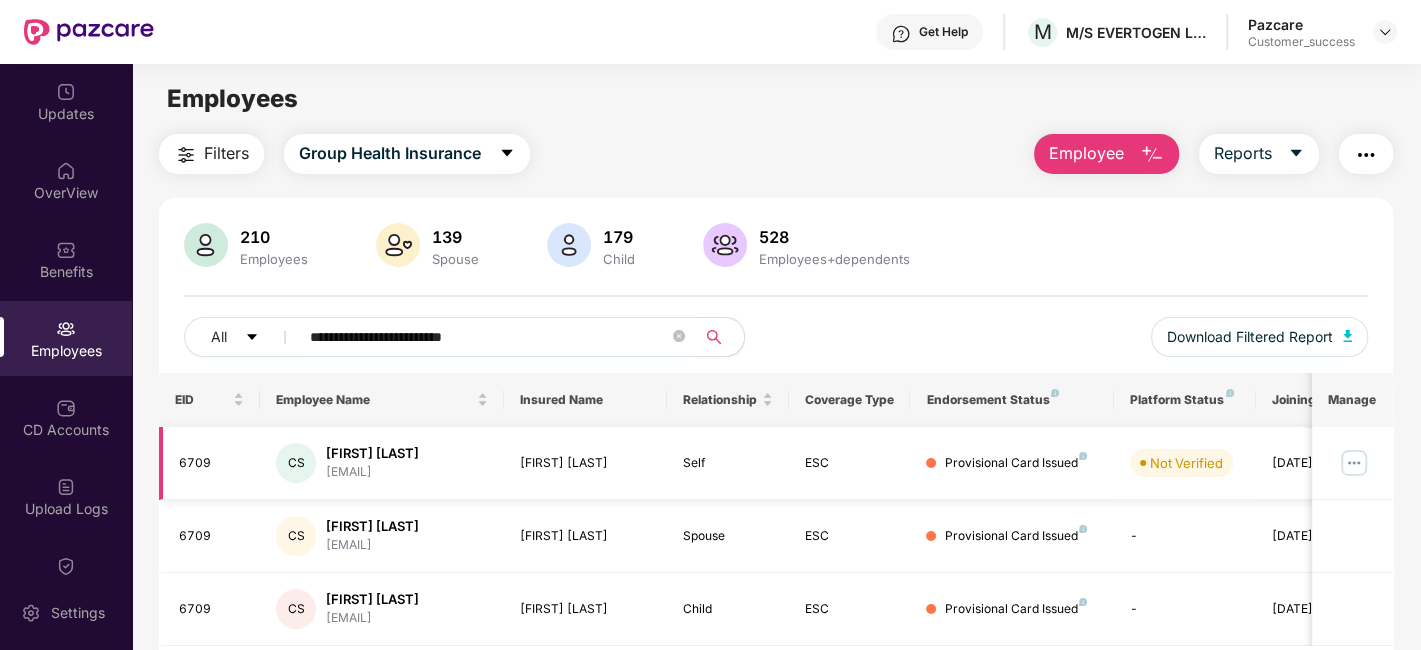 type on "**********" 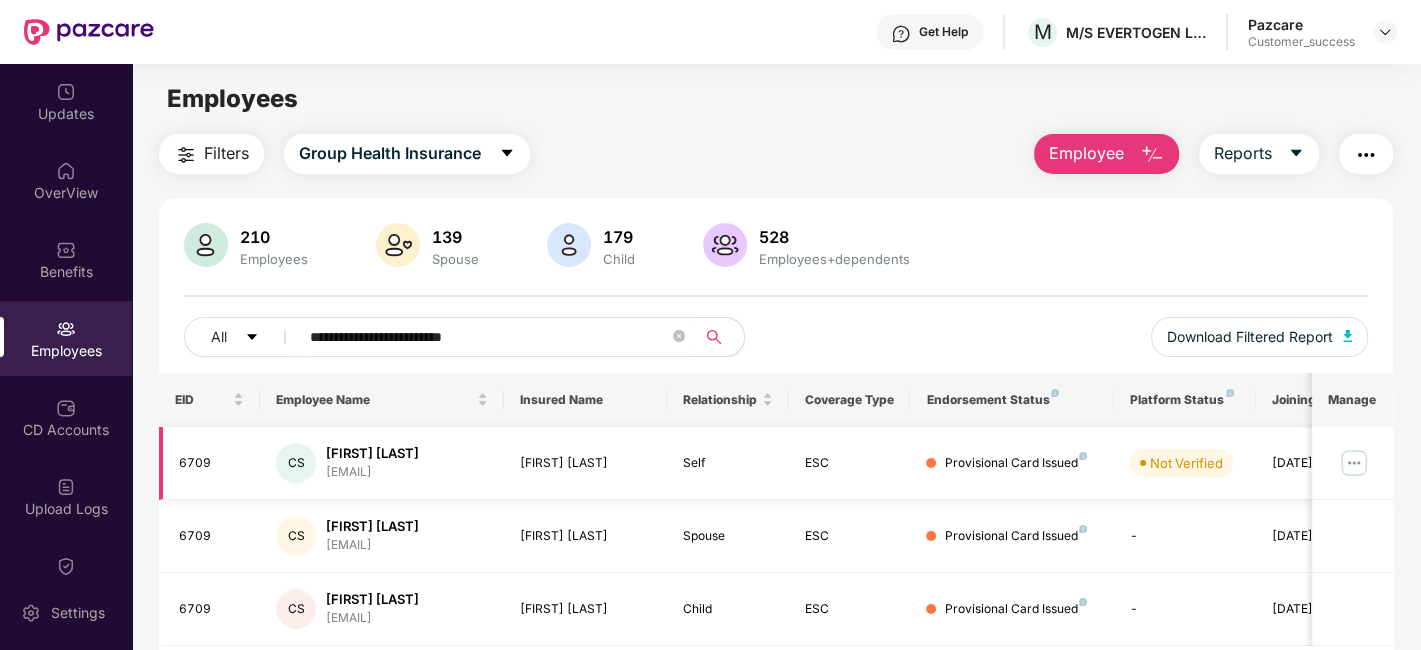 click at bounding box center (1354, 463) 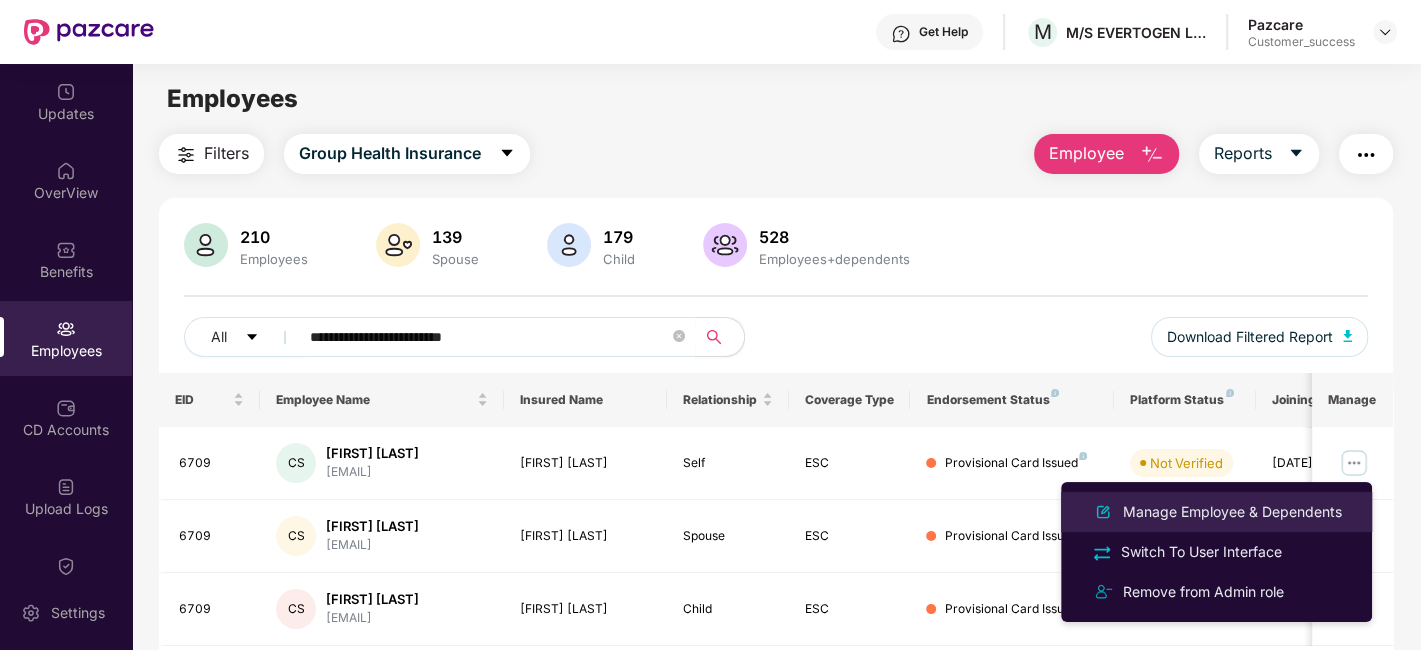 click on "Manage Employee & Dependents" at bounding box center (1232, 512) 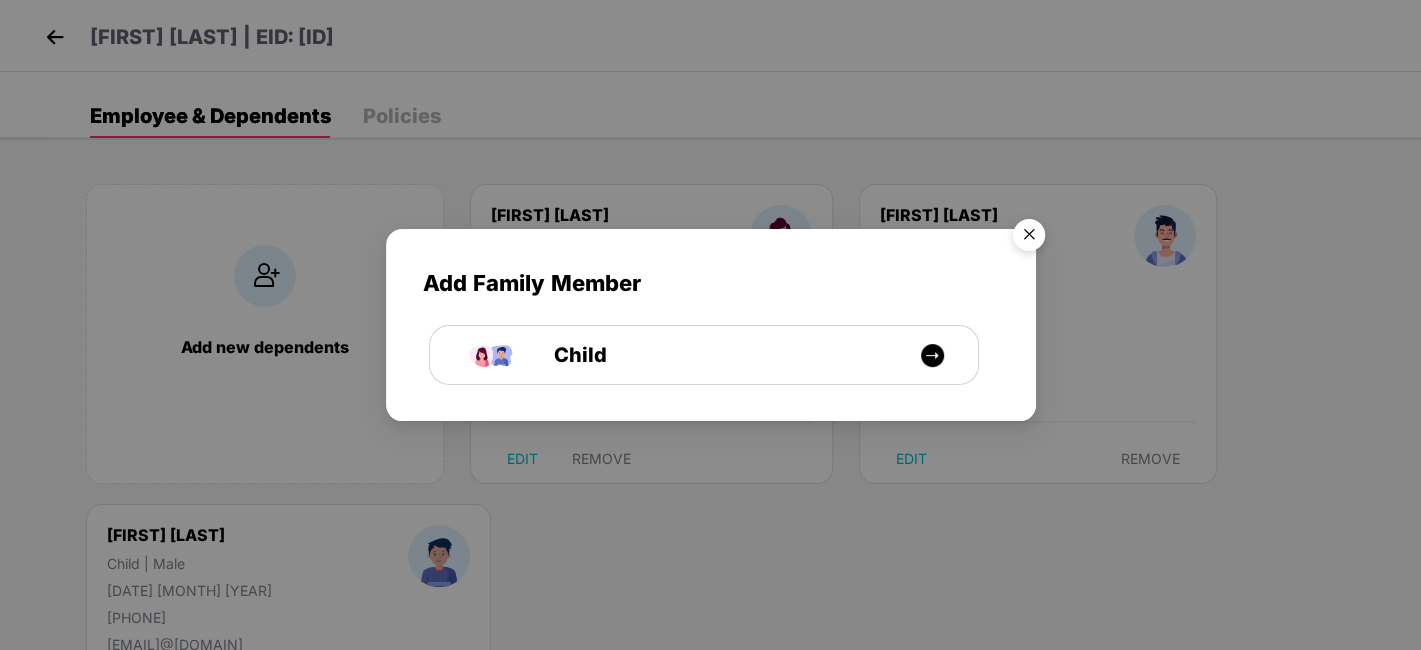 click at bounding box center [1029, 238] 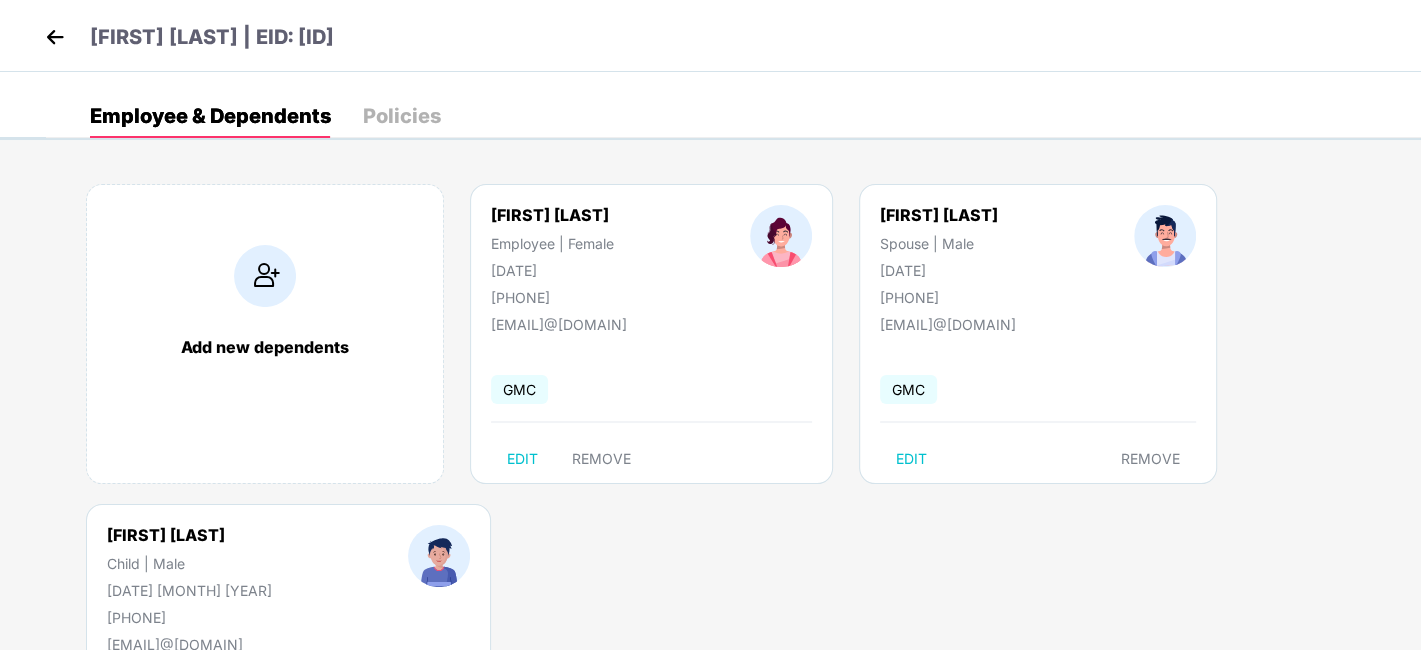 drag, startPoint x: 474, startPoint y: 207, endPoint x: 617, endPoint y: 205, distance: 143.01399 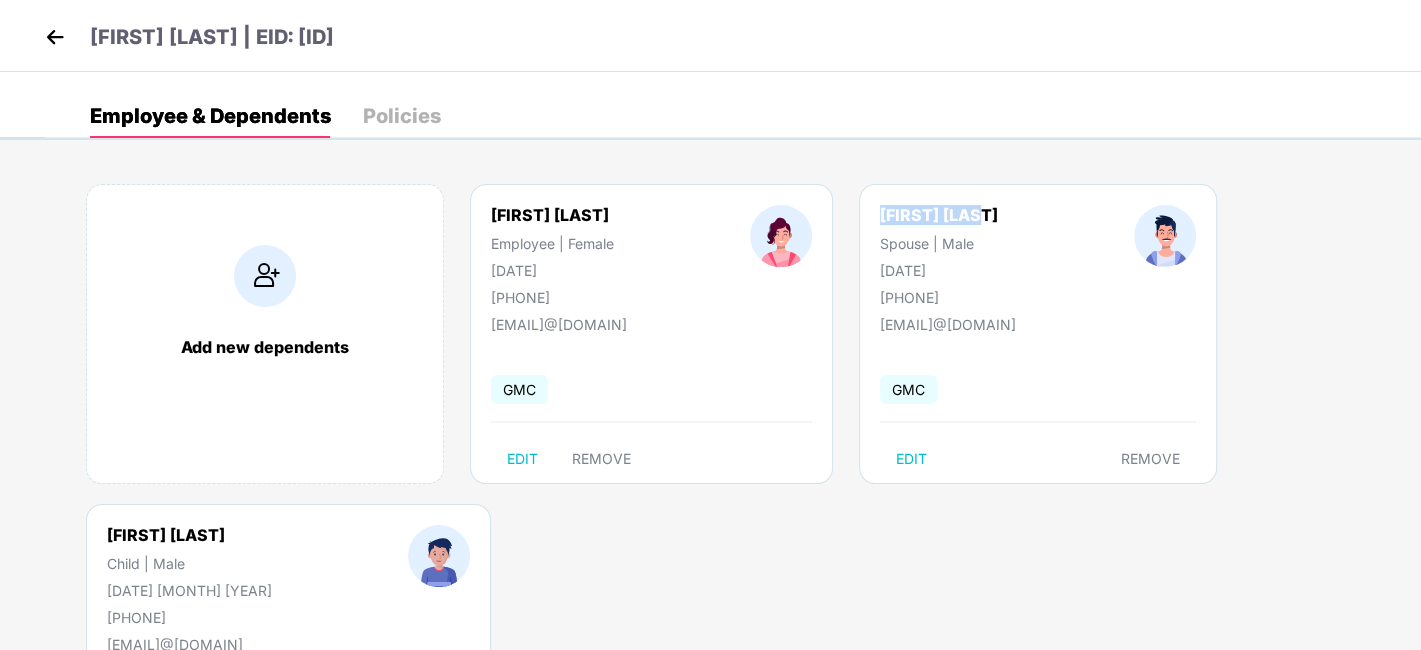 drag, startPoint x: 880, startPoint y: 215, endPoint x: 1006, endPoint y: 199, distance: 127.01181 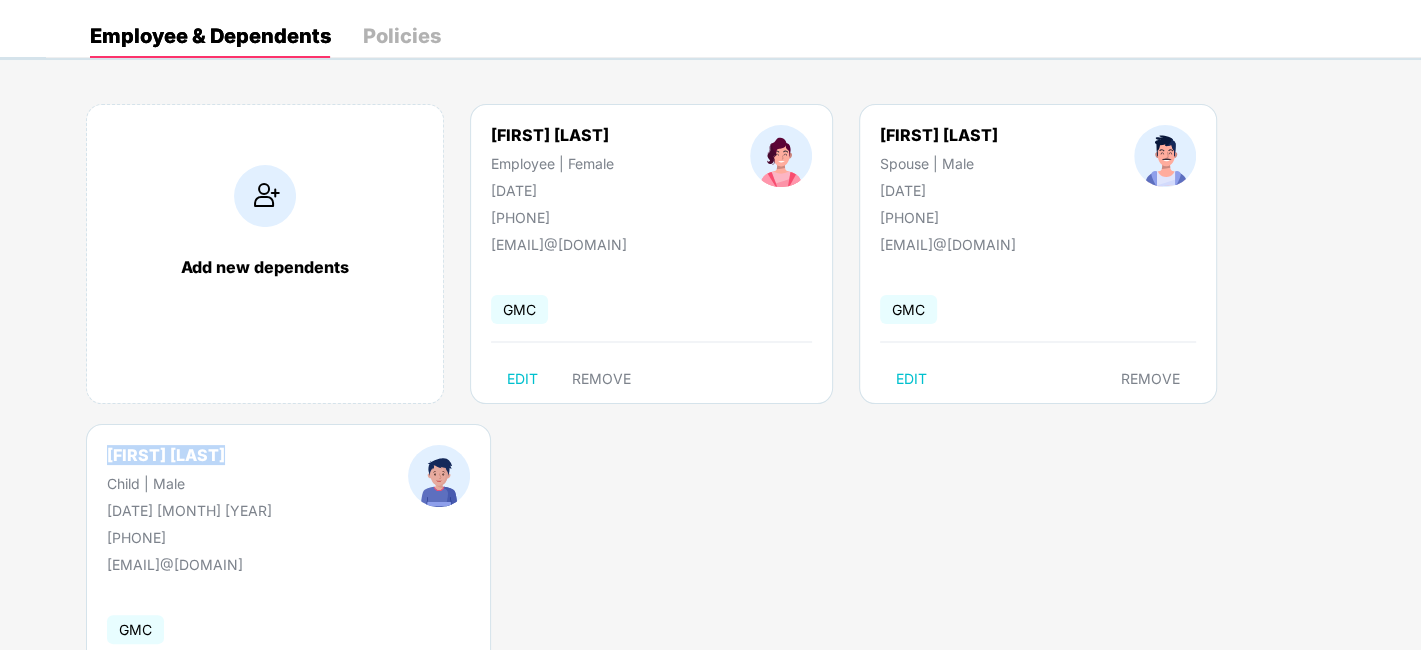 drag, startPoint x: 97, startPoint y: 452, endPoint x: 236, endPoint y: 437, distance: 139.807 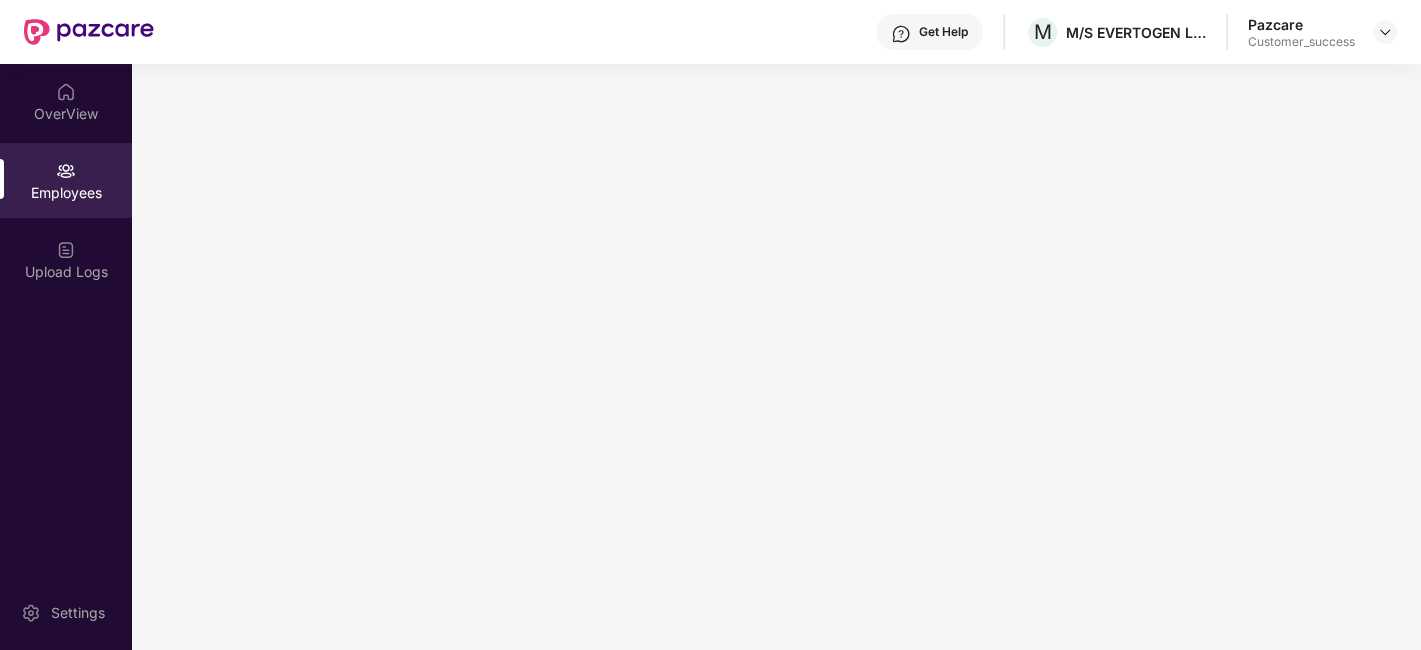 scroll, scrollTop: 0, scrollLeft: 0, axis: both 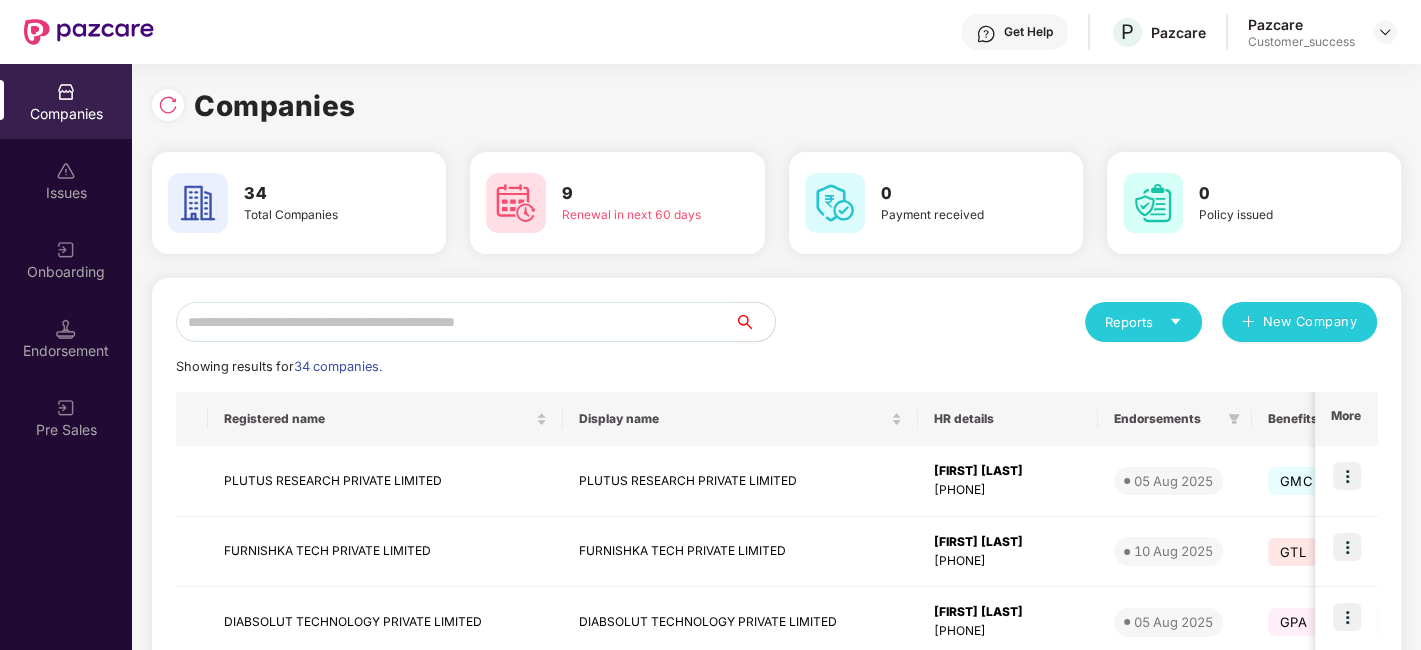 click at bounding box center [455, 322] 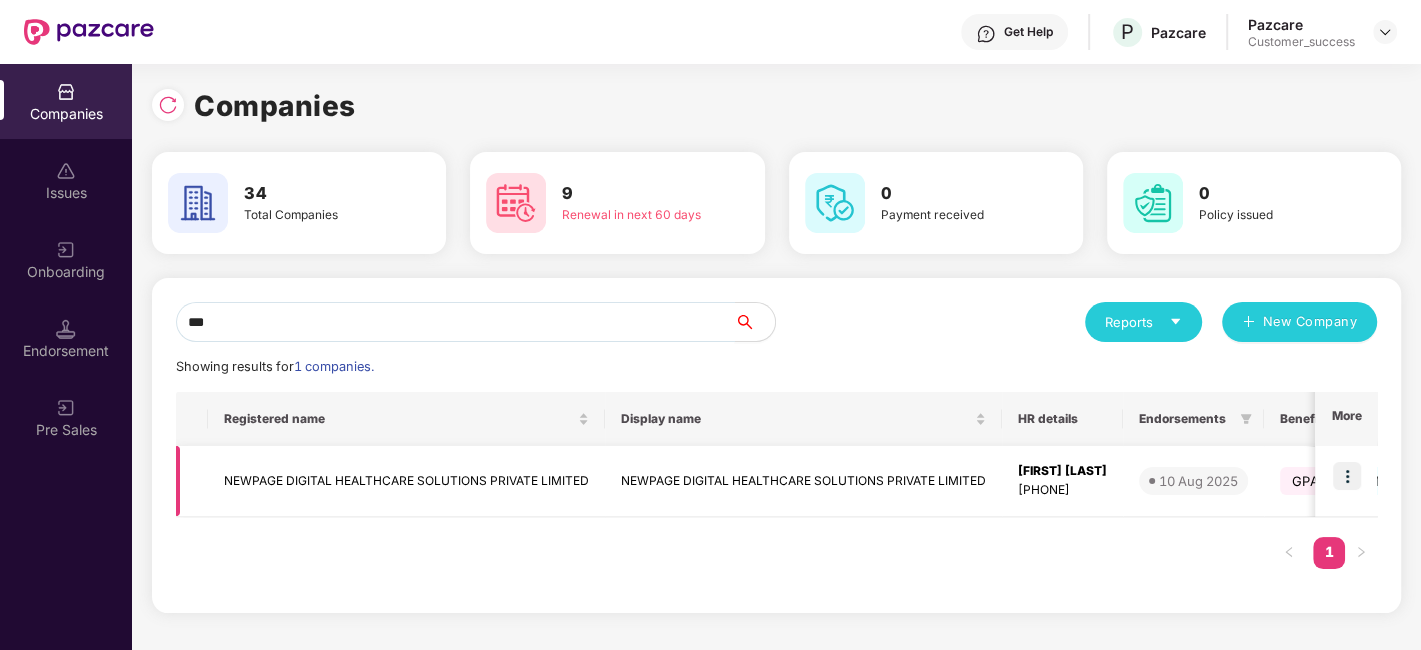 type on "***" 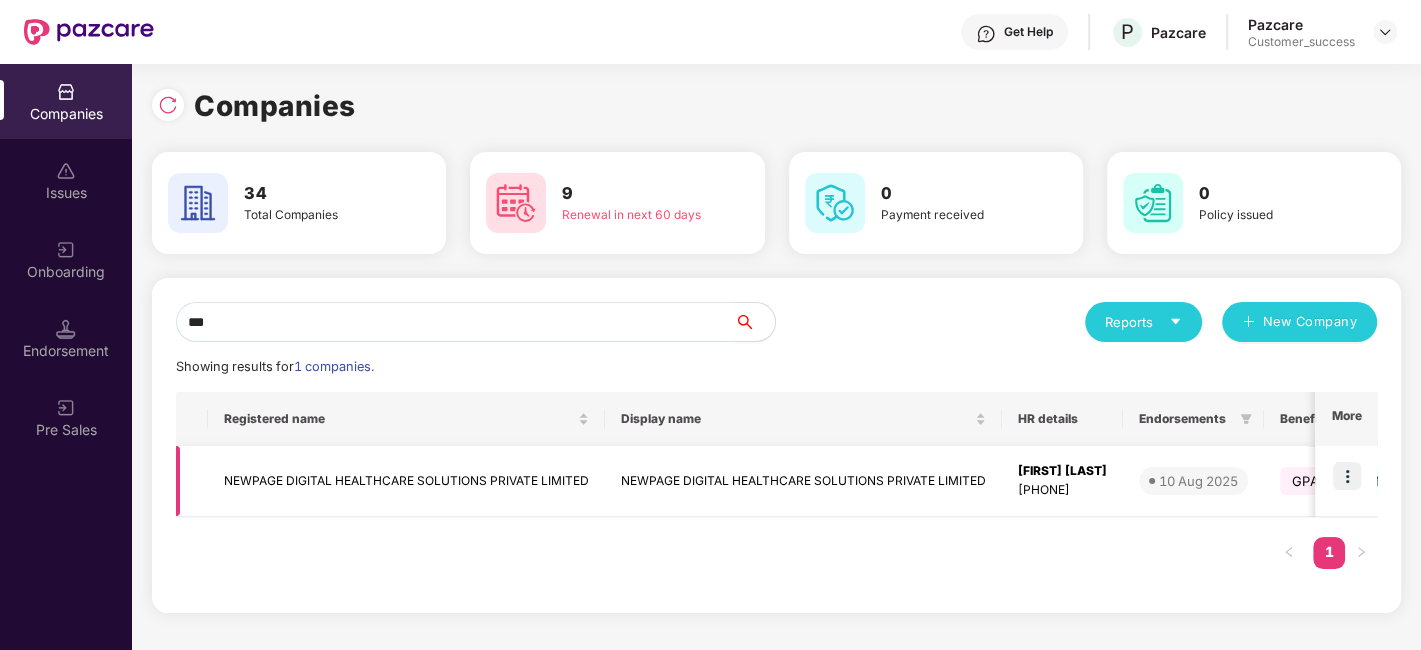 click at bounding box center (1347, 476) 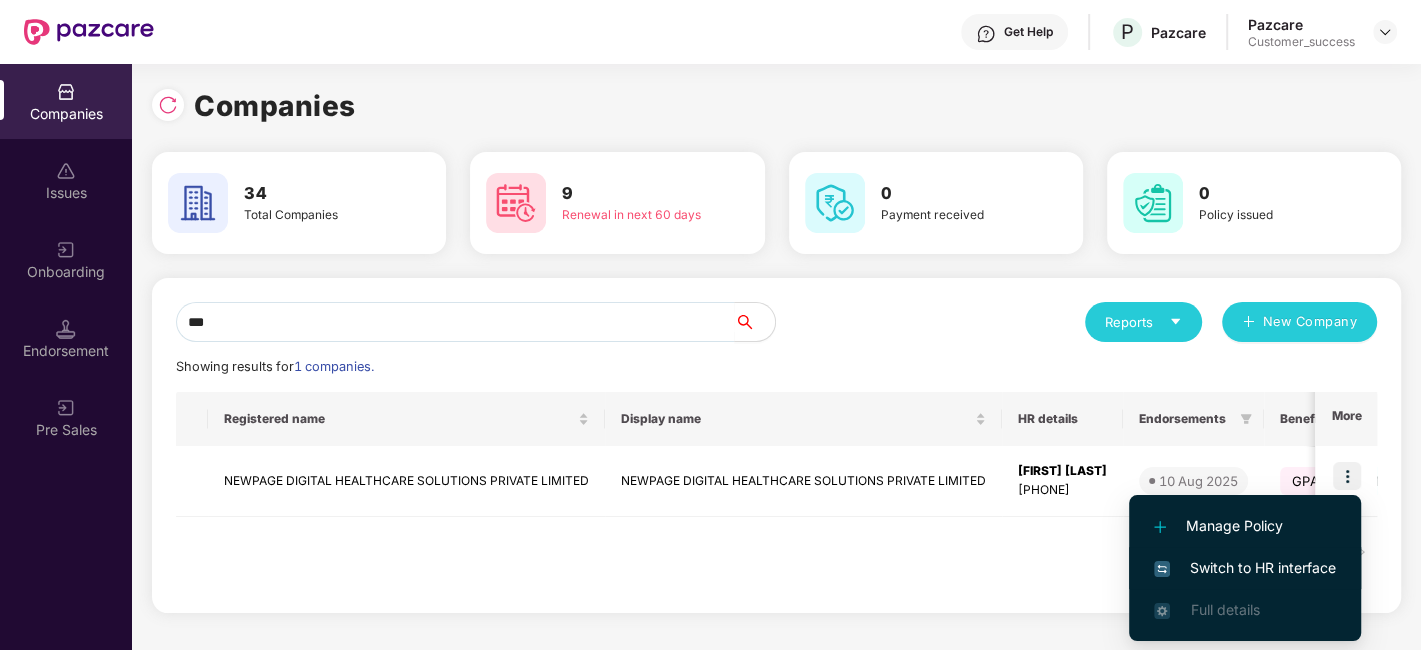 click on "Switch to HR interface" at bounding box center (1245, 568) 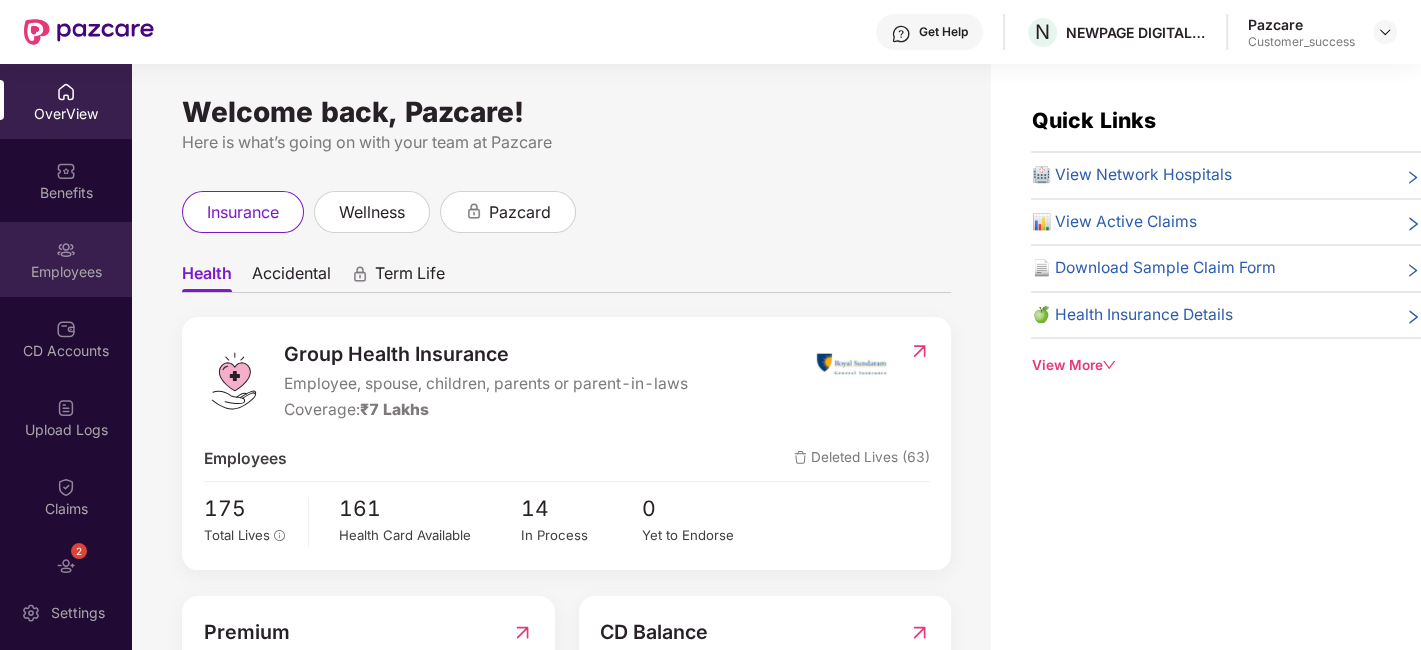 click on "Employees" at bounding box center (66, 259) 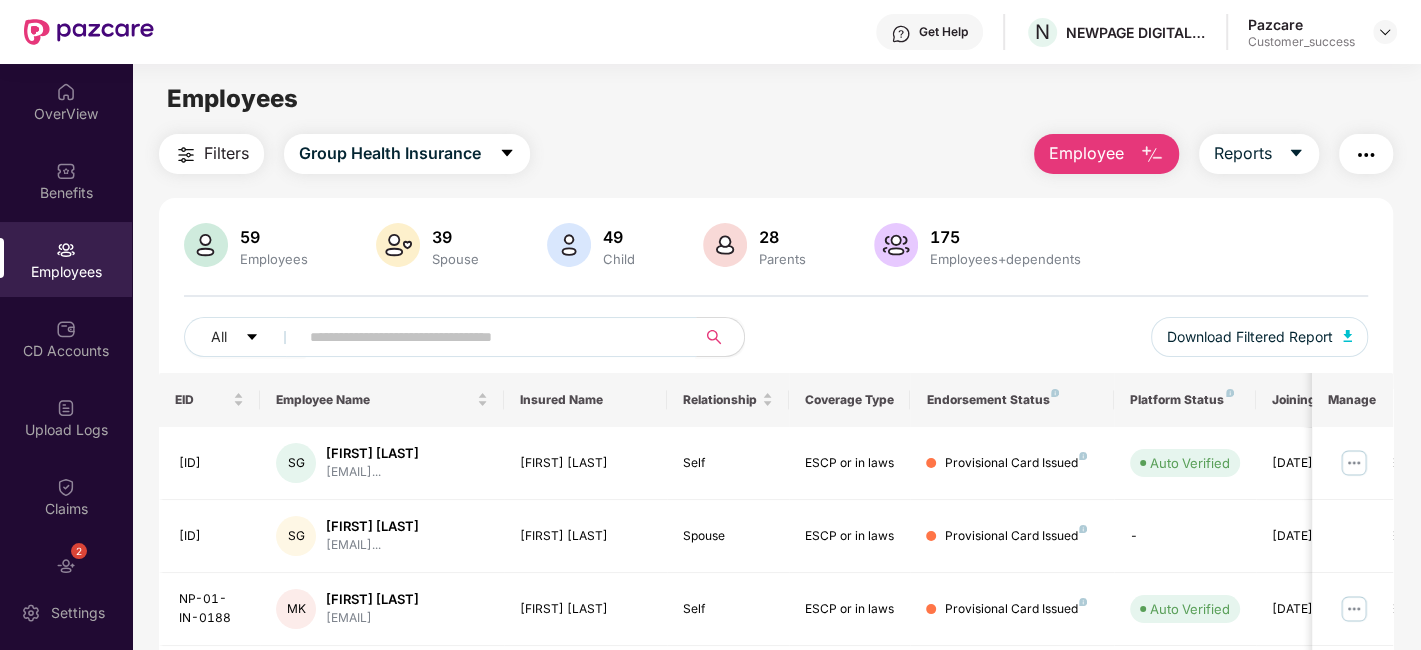 click at bounding box center (489, 337) 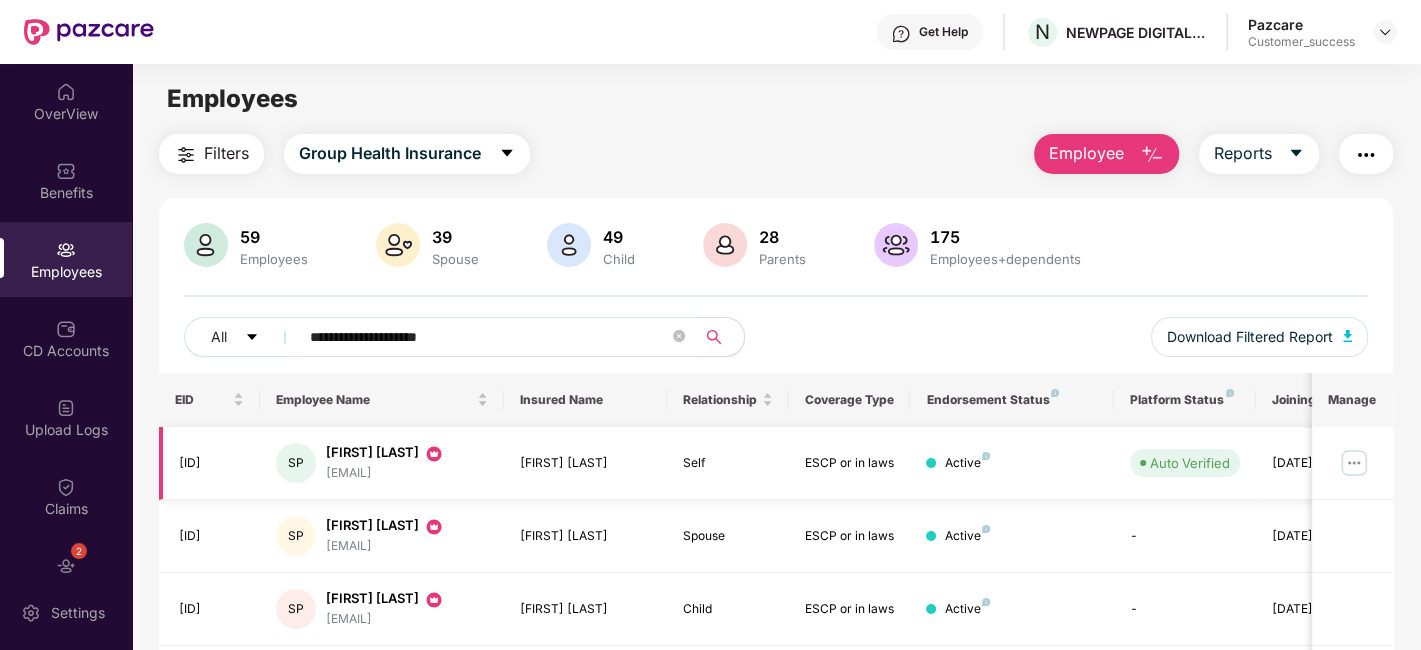 type on "**********" 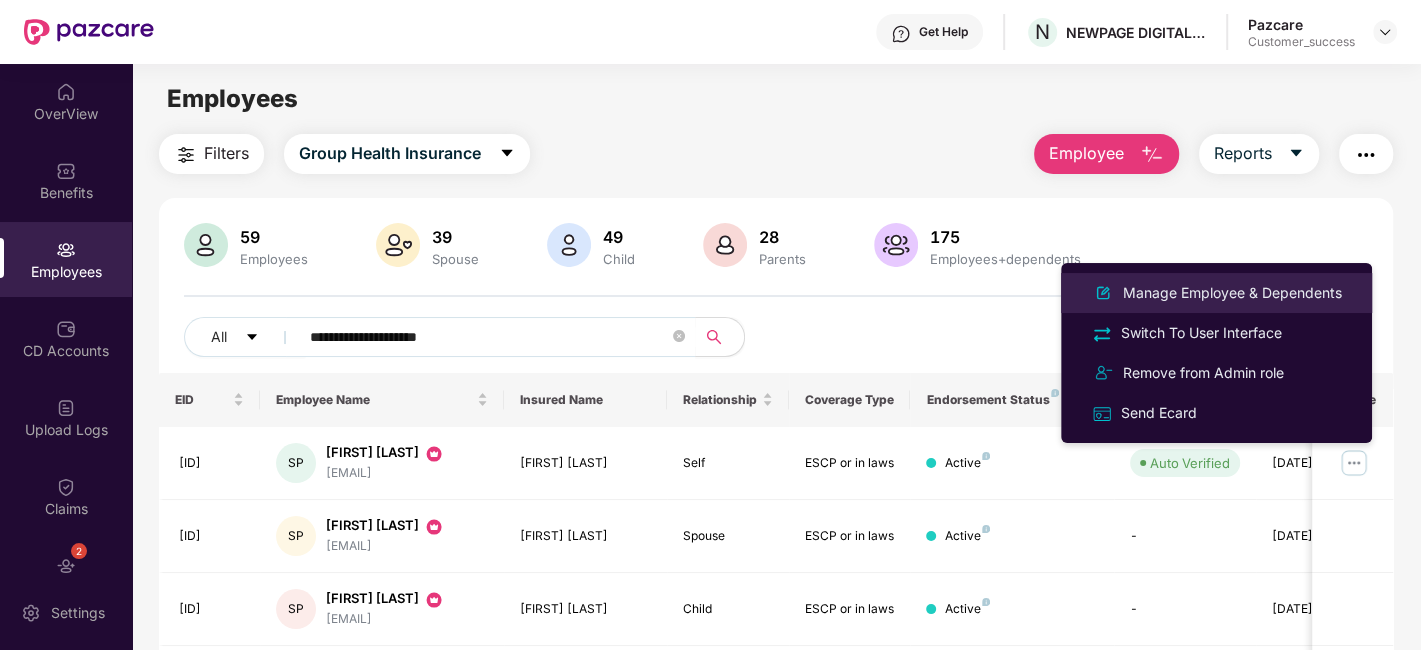 click on "Manage Employee & Dependents" at bounding box center [1232, 293] 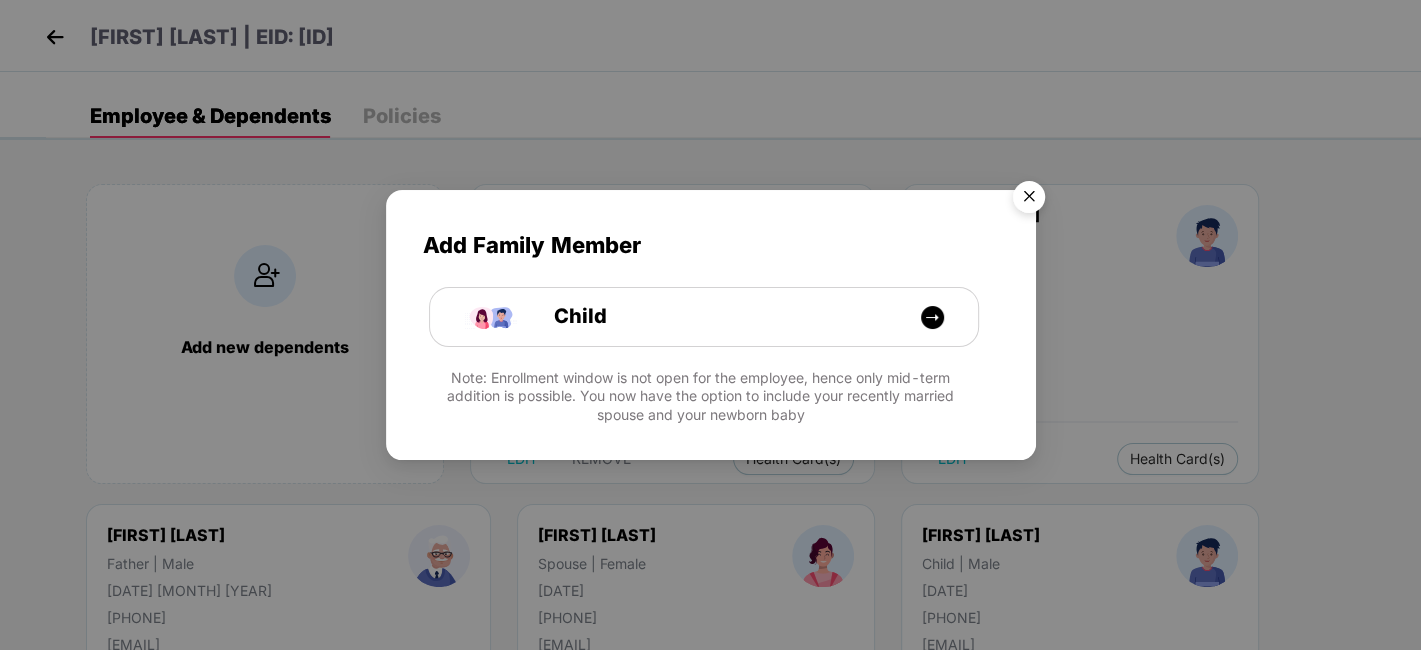 click at bounding box center (1029, 200) 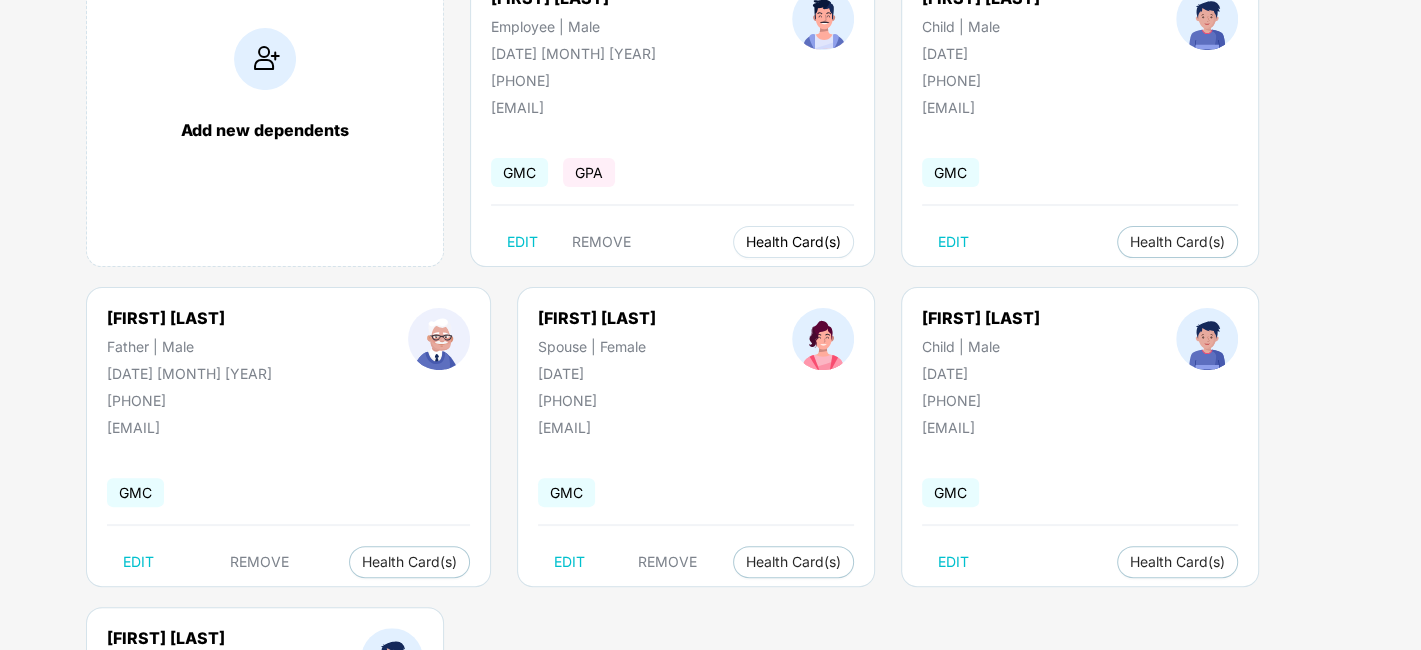 scroll, scrollTop: 0, scrollLeft: 0, axis: both 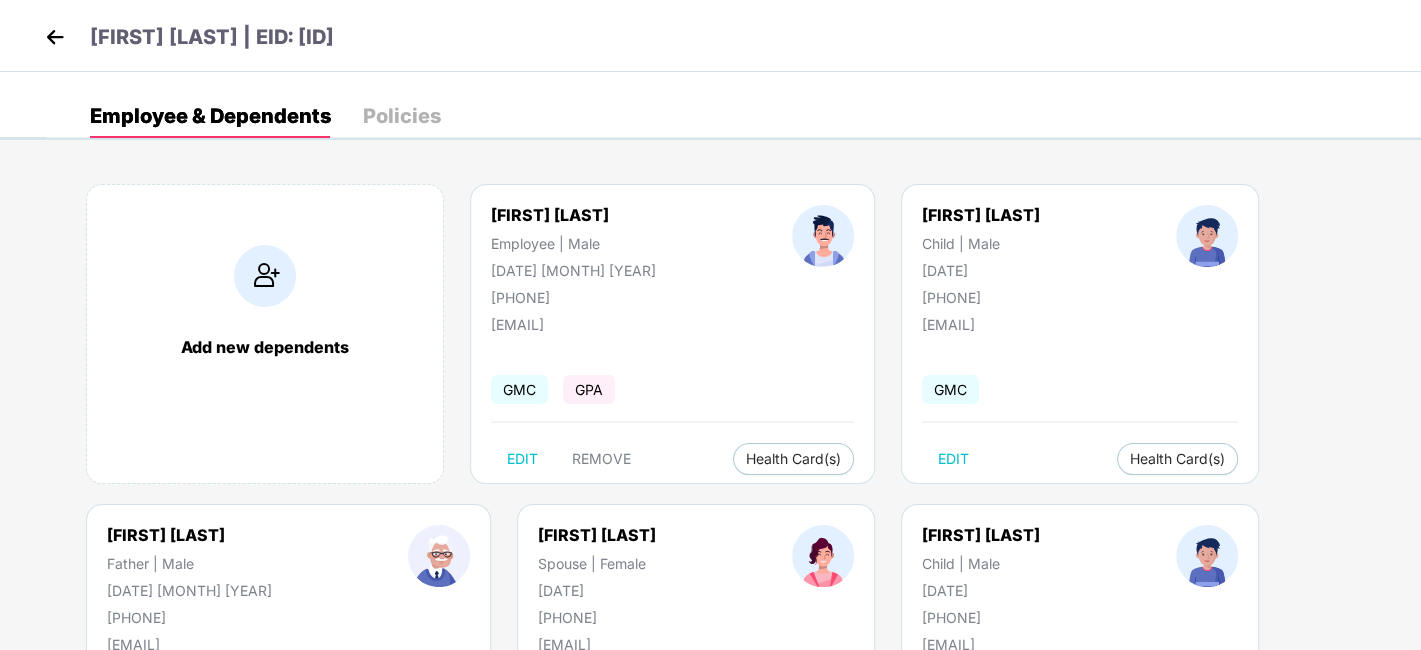 drag, startPoint x: 482, startPoint y: 204, endPoint x: 637, endPoint y: 202, distance: 155.01291 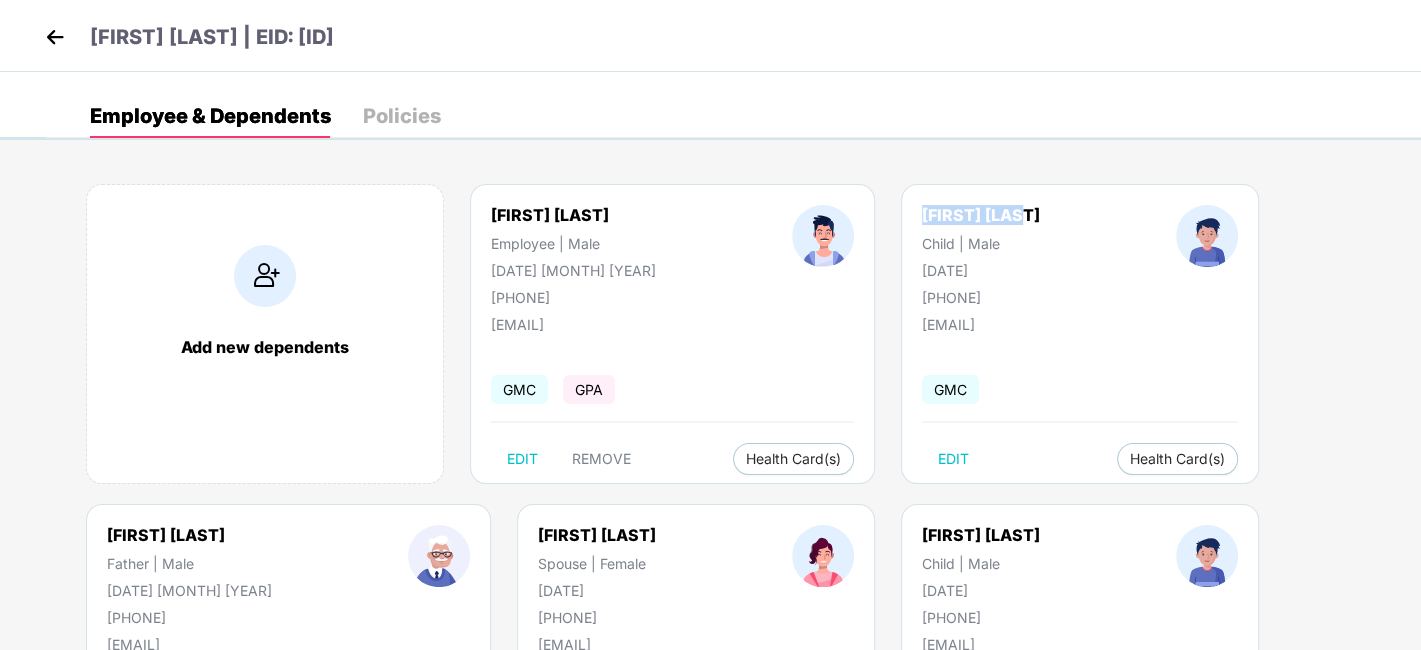 drag, startPoint x: 900, startPoint y: 208, endPoint x: 1009, endPoint y: 212, distance: 109.07337 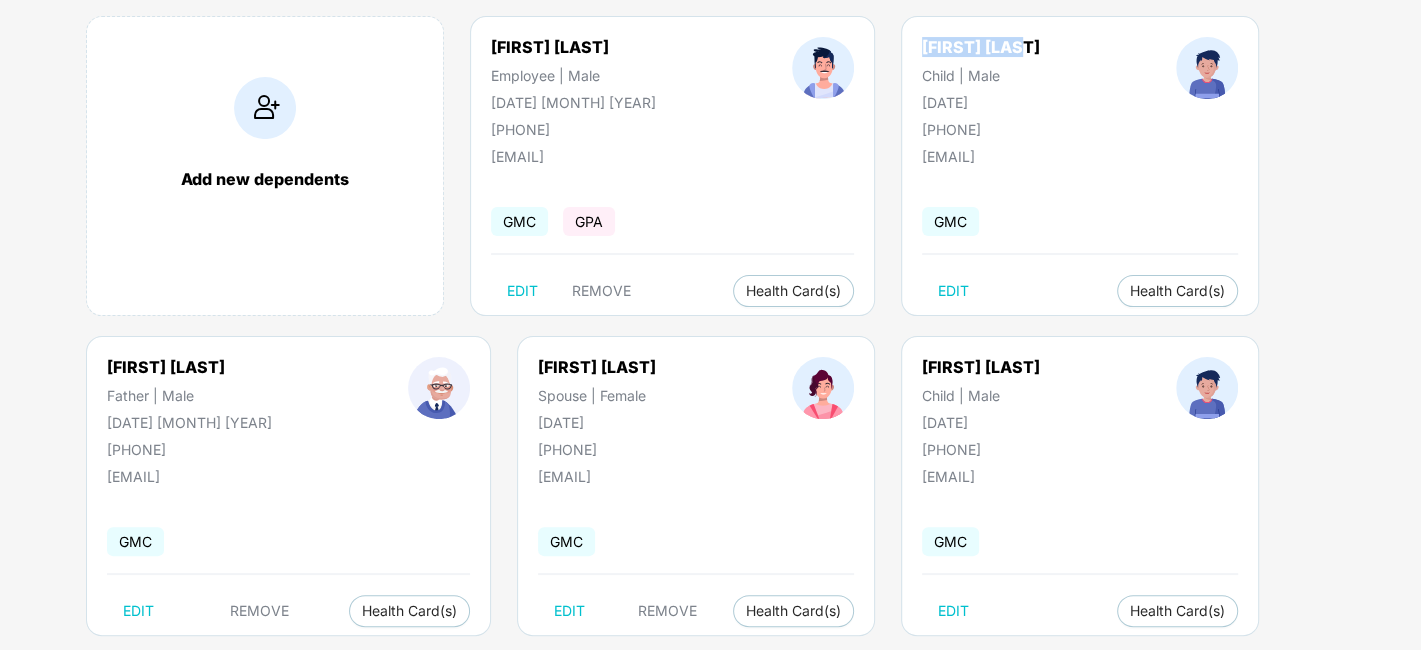 scroll, scrollTop: 168, scrollLeft: 0, axis: vertical 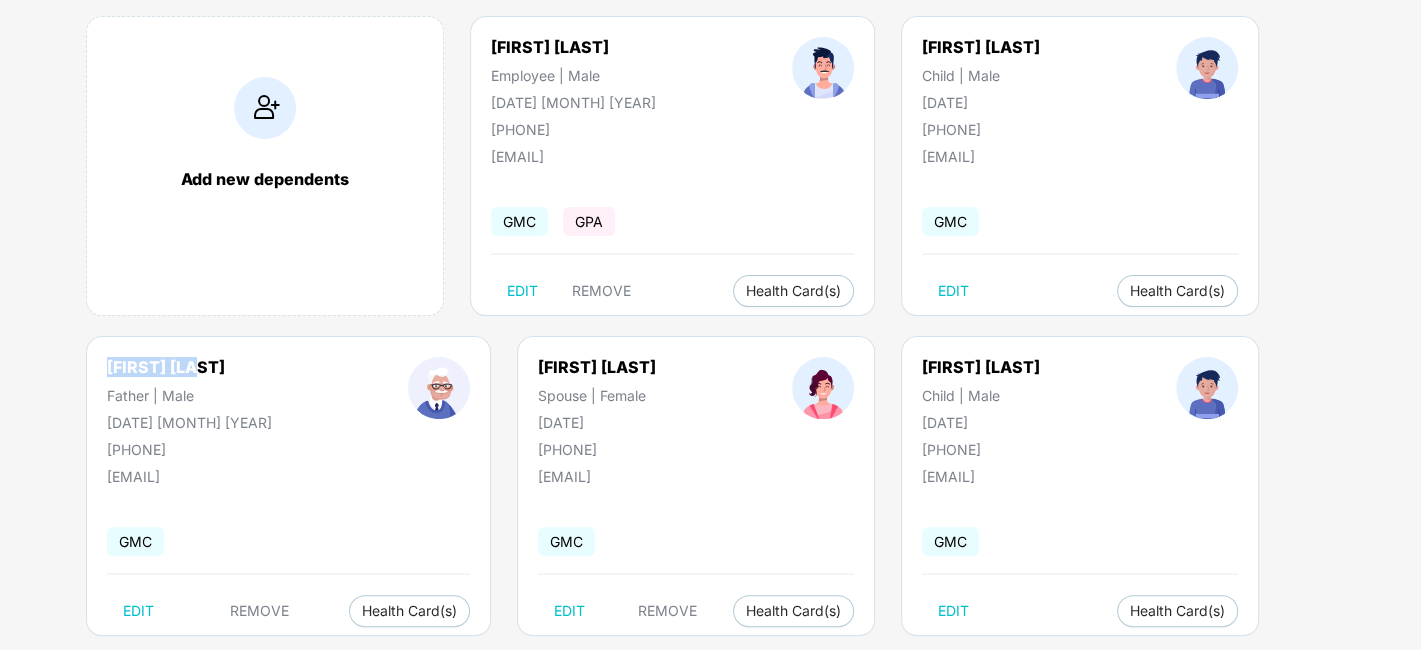 drag, startPoint x: 101, startPoint y: 357, endPoint x: 213, endPoint y: 357, distance: 112 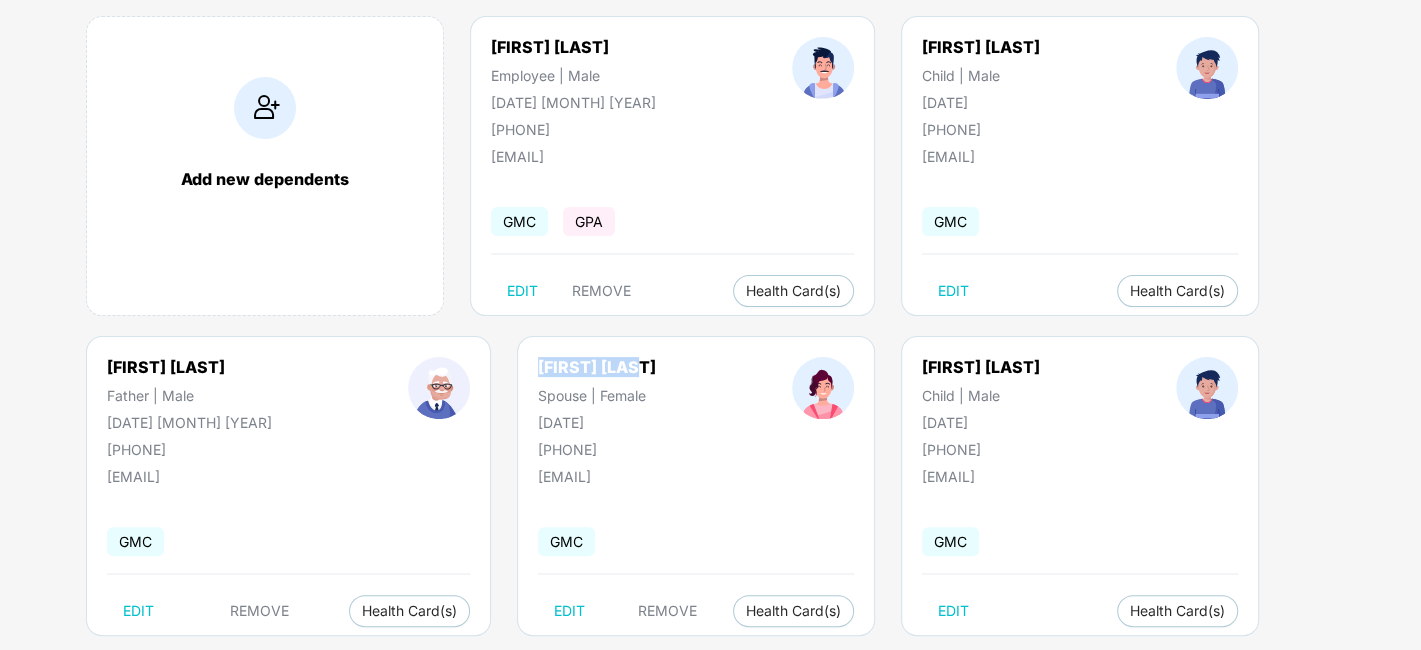 drag, startPoint x: 491, startPoint y: 369, endPoint x: 609, endPoint y: 363, distance: 118.15244 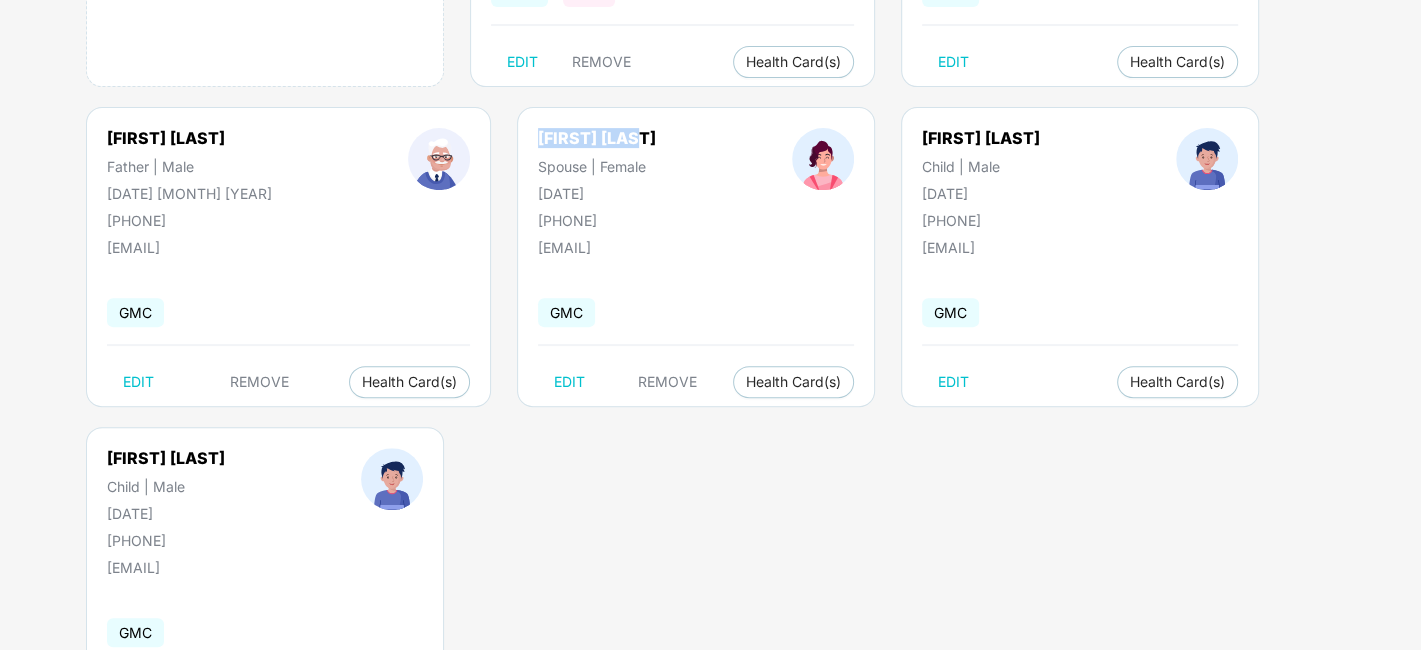 scroll, scrollTop: 404, scrollLeft: 0, axis: vertical 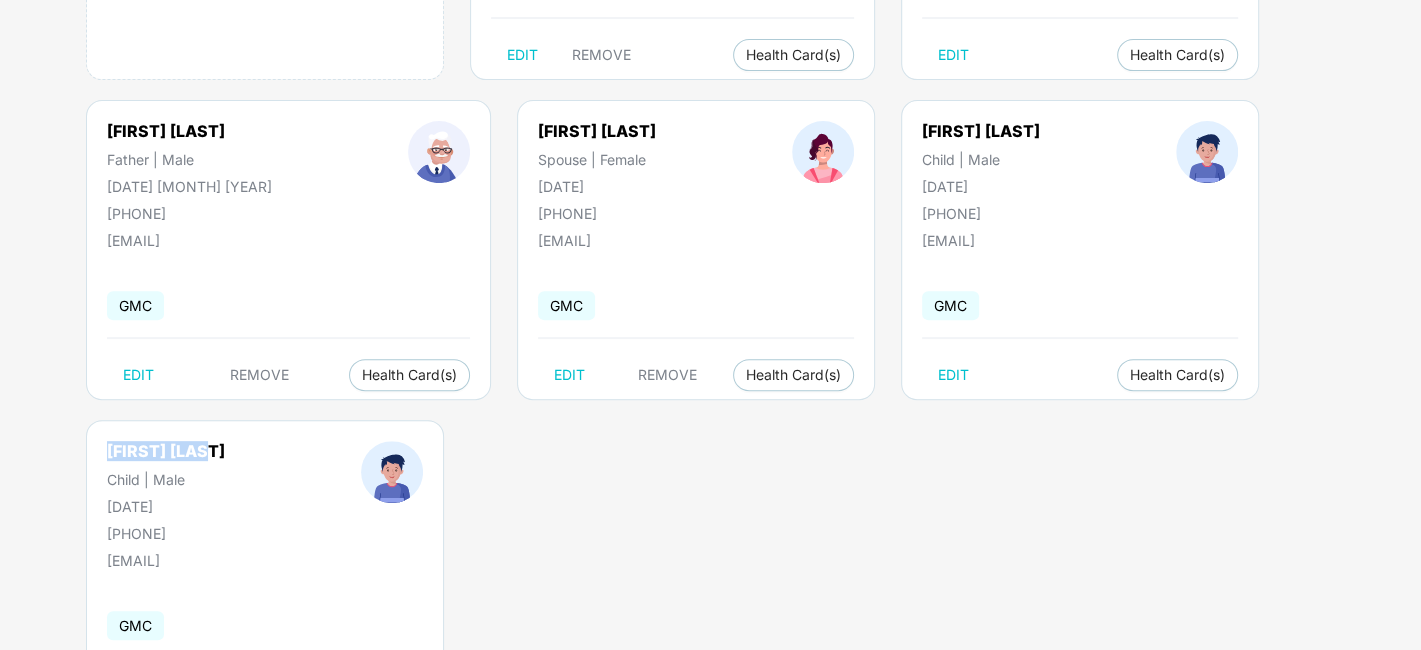 drag, startPoint x: 94, startPoint y: 437, endPoint x: 219, endPoint y: 449, distance: 125.57468 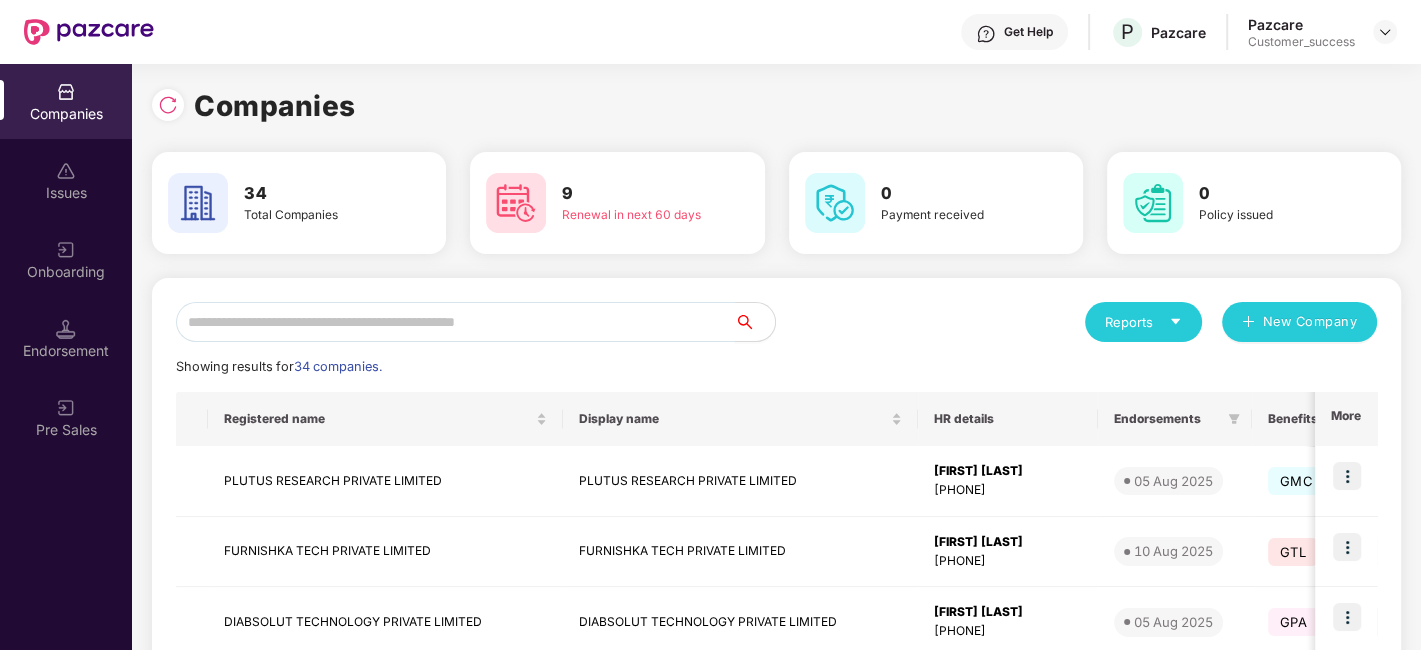 click at bounding box center [455, 322] 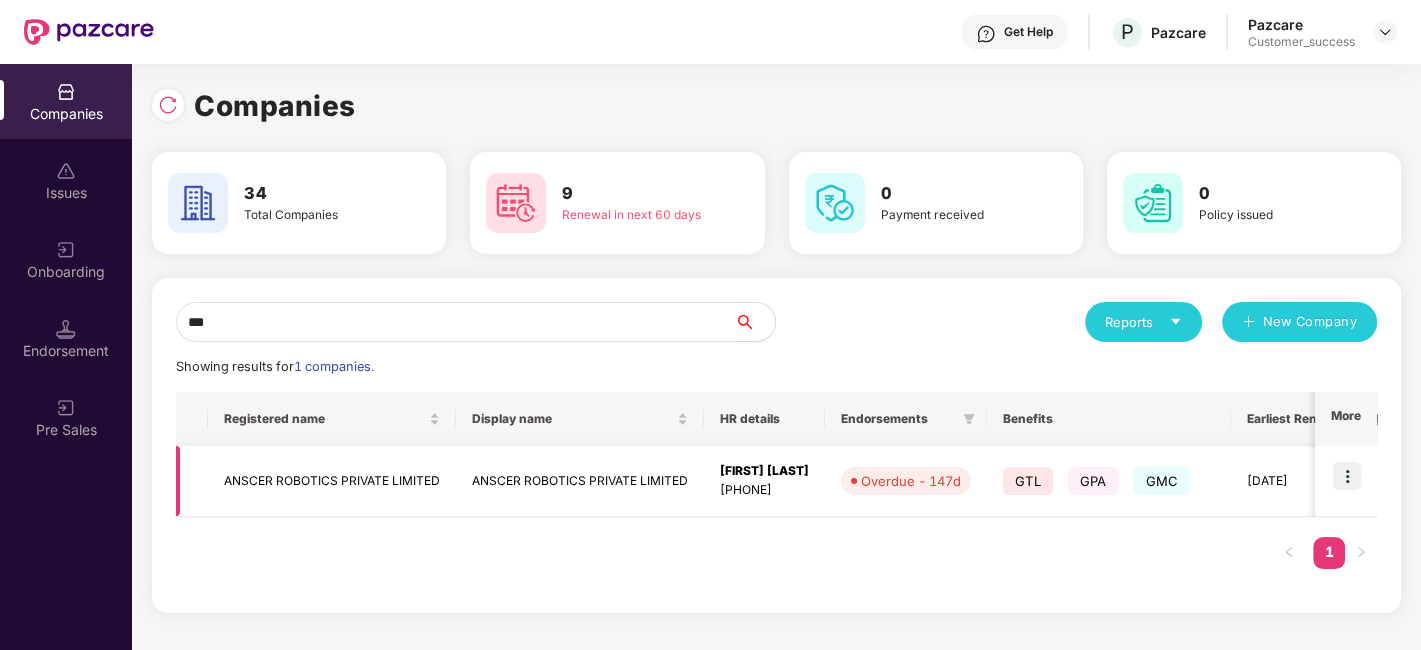 type on "***" 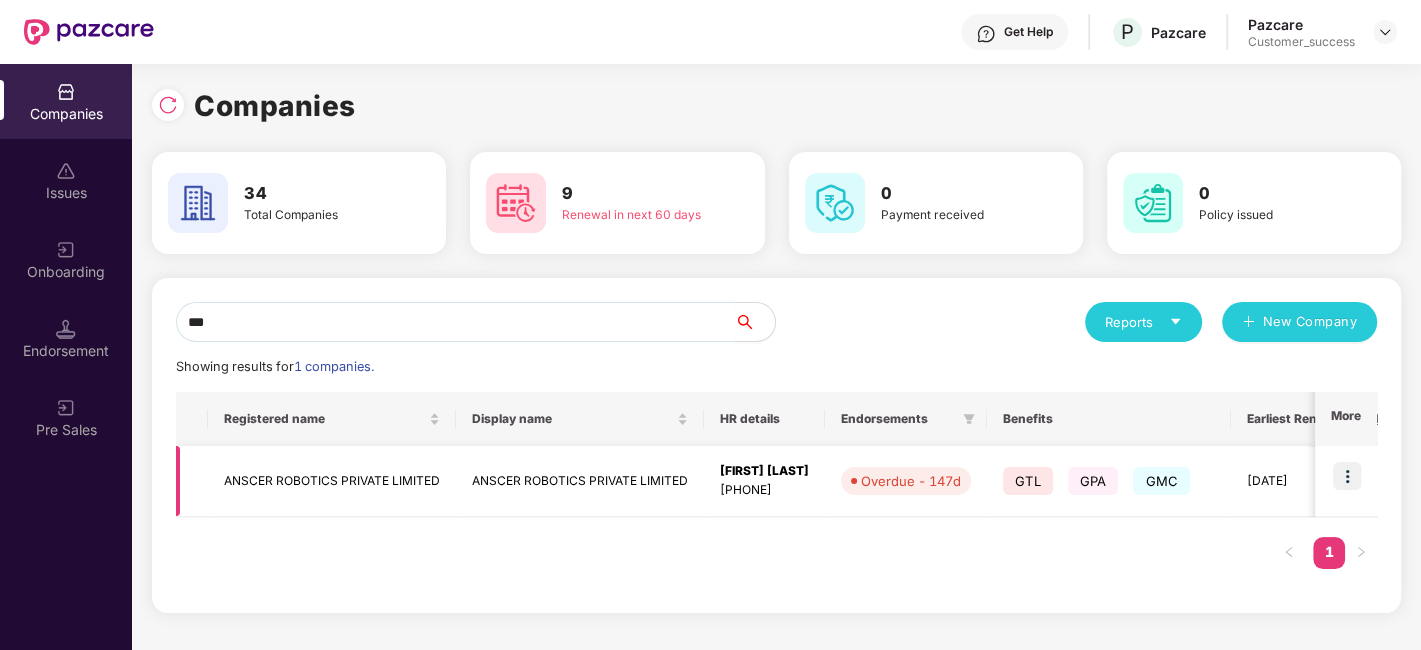 click at bounding box center [1346, 481] 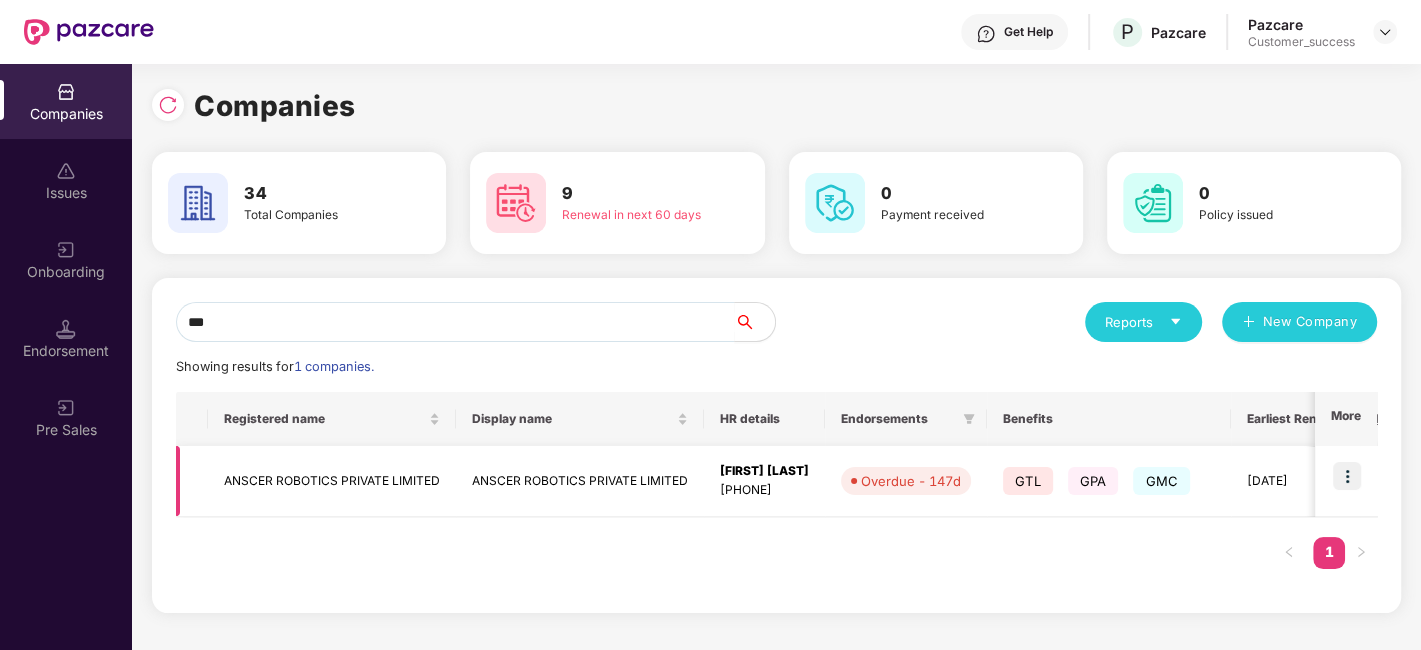 click at bounding box center (1347, 476) 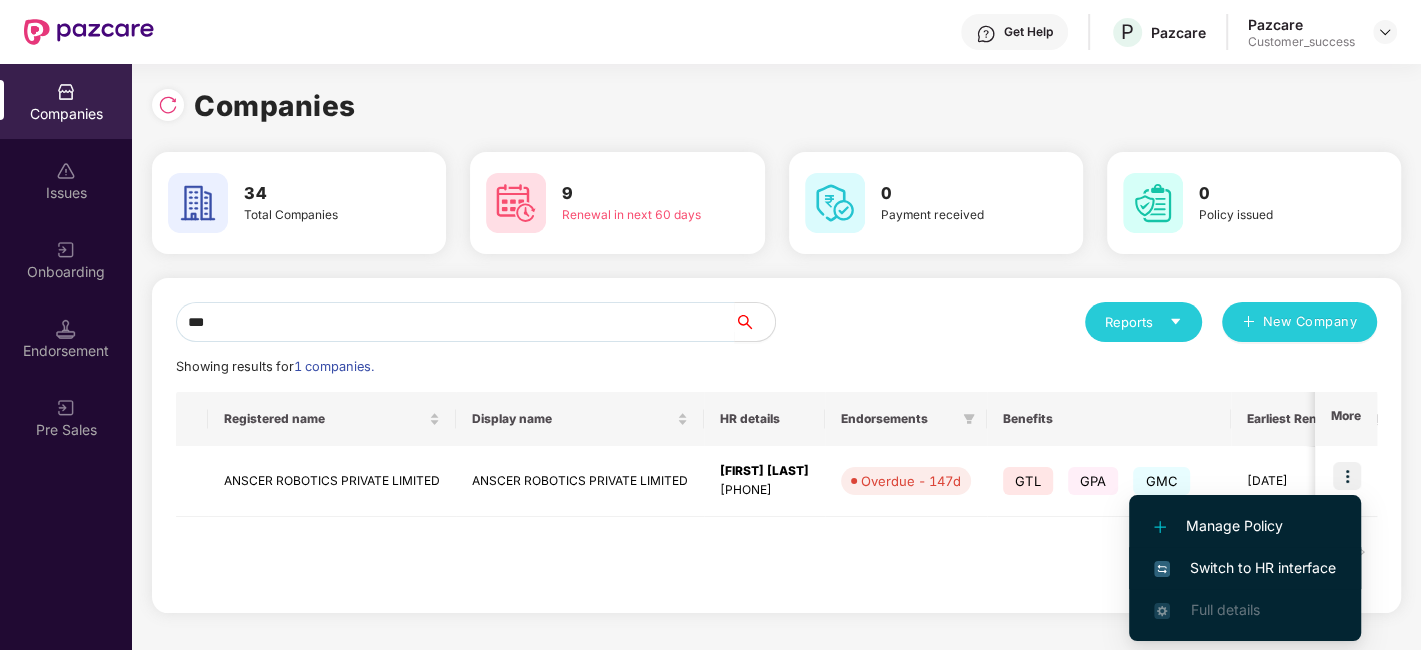 click on "Switch to HR interface" at bounding box center [1245, 568] 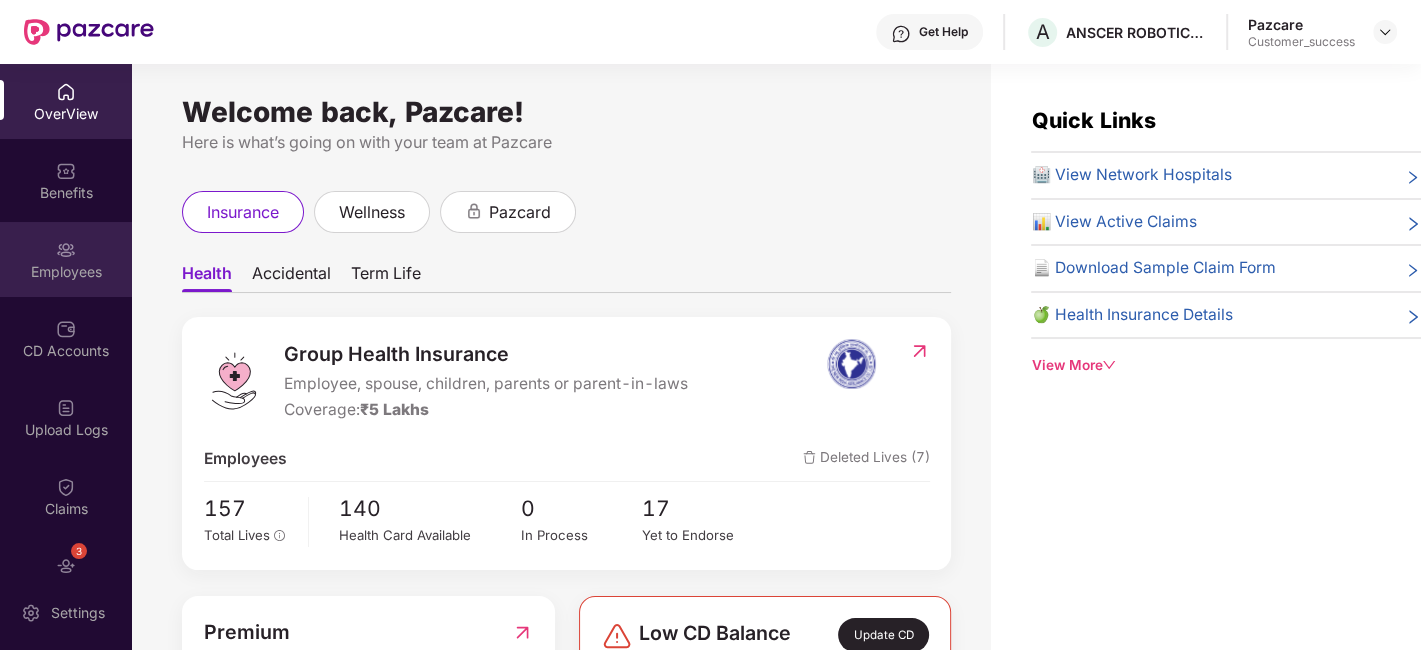 click on "Employees" at bounding box center (66, 272) 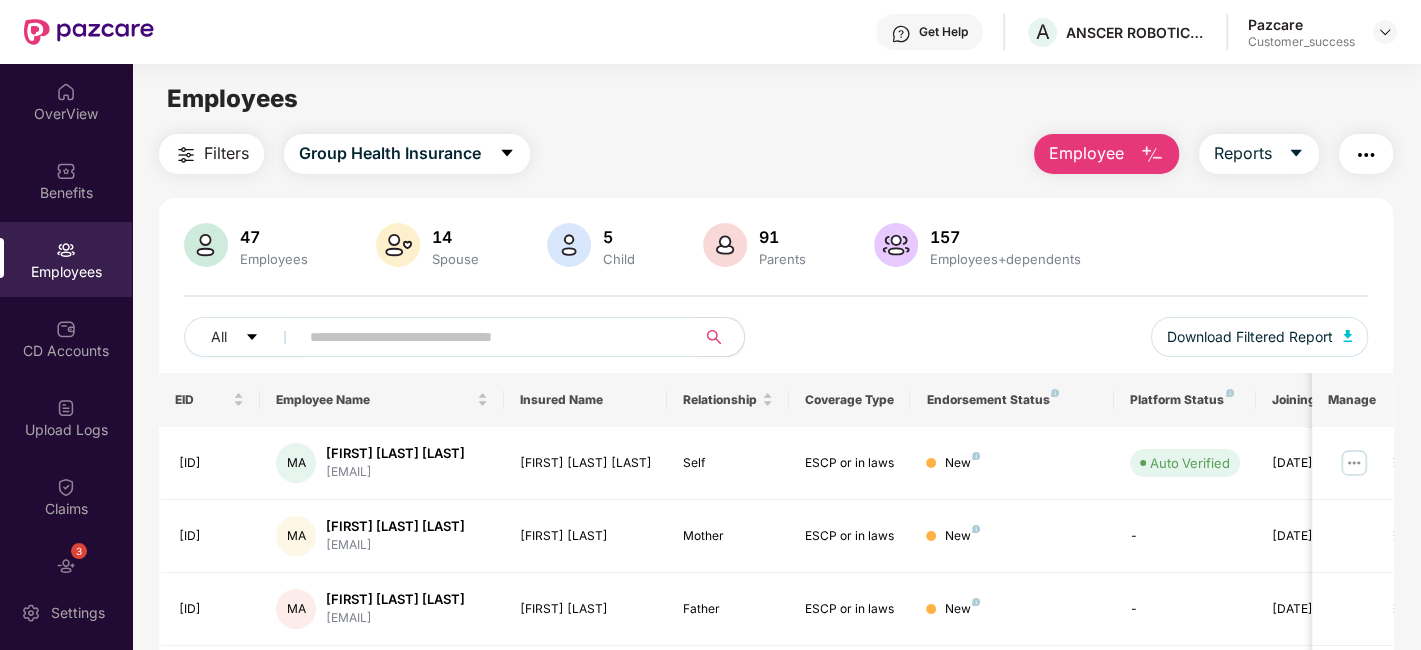 click at bounding box center (489, 337) 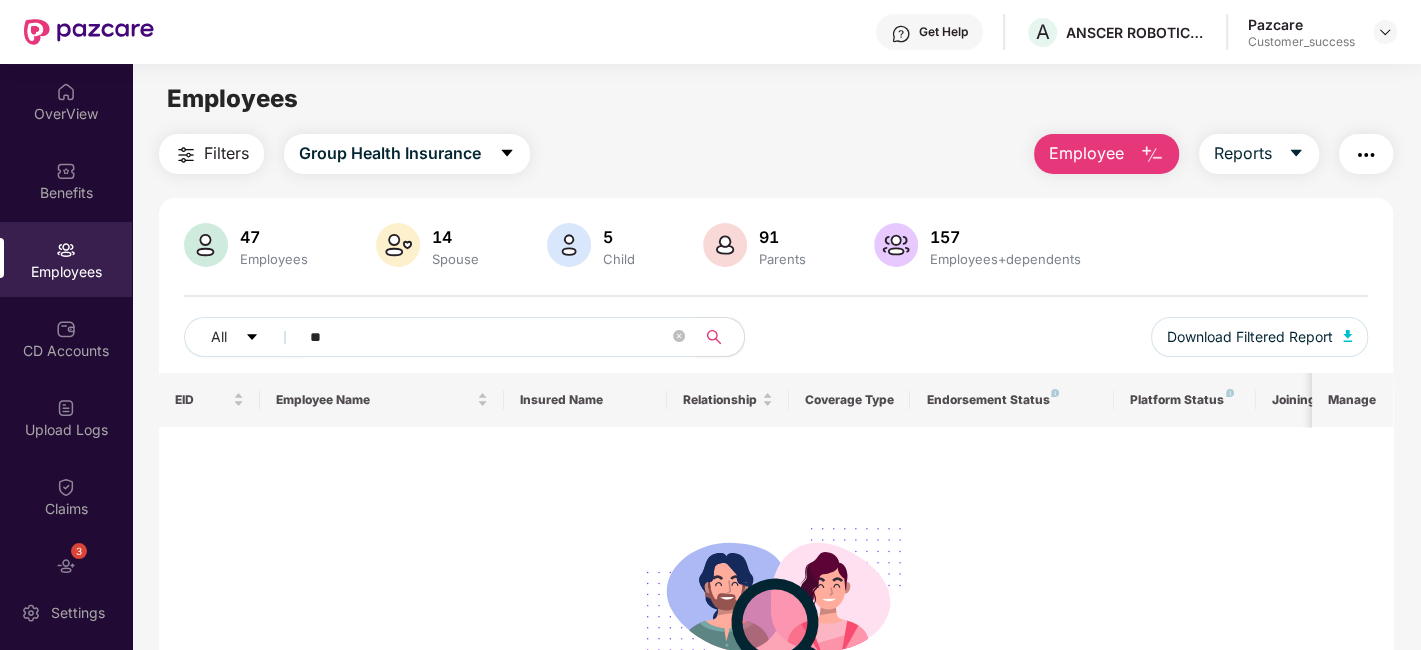 type on "*" 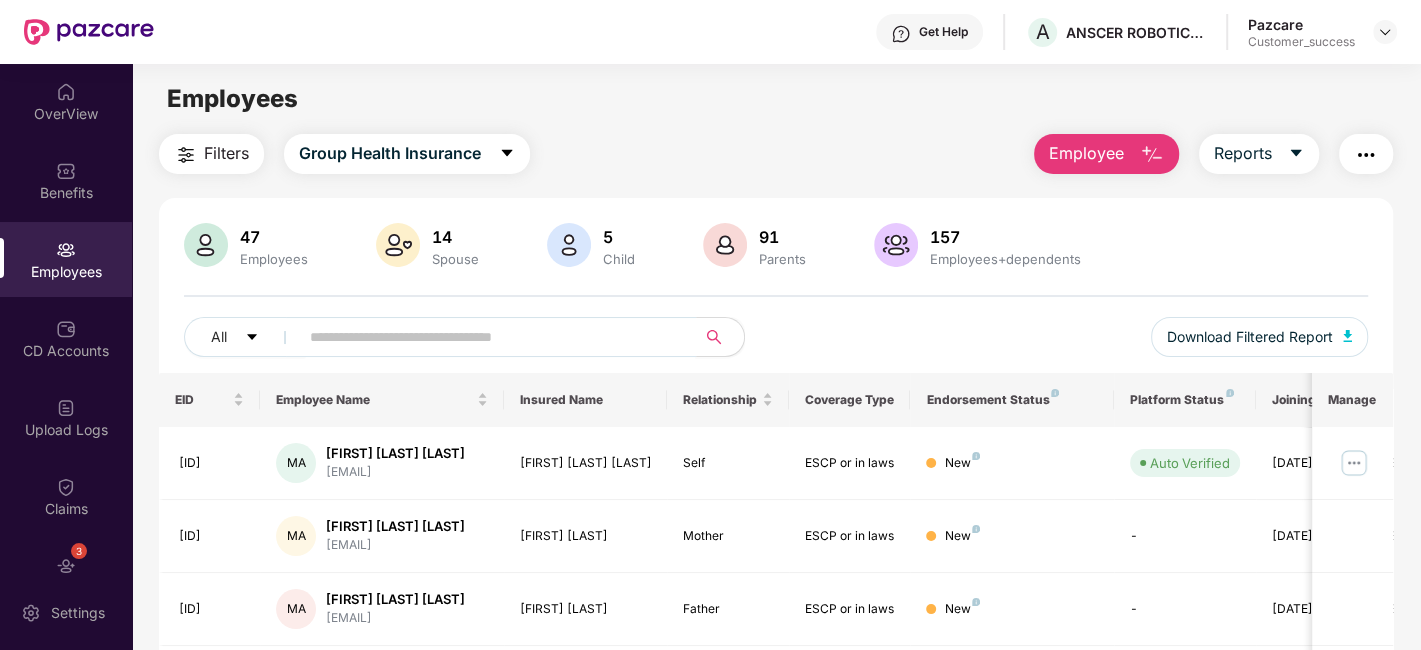 paste on "**********" 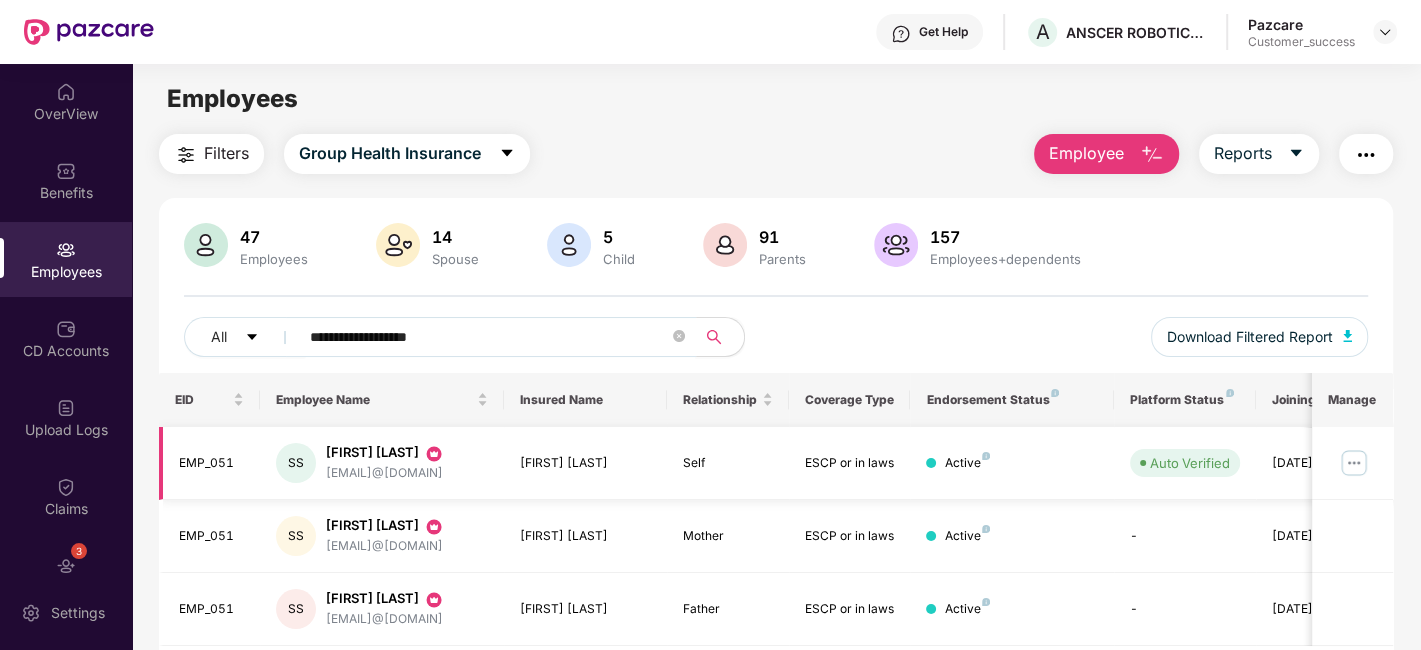 type on "**********" 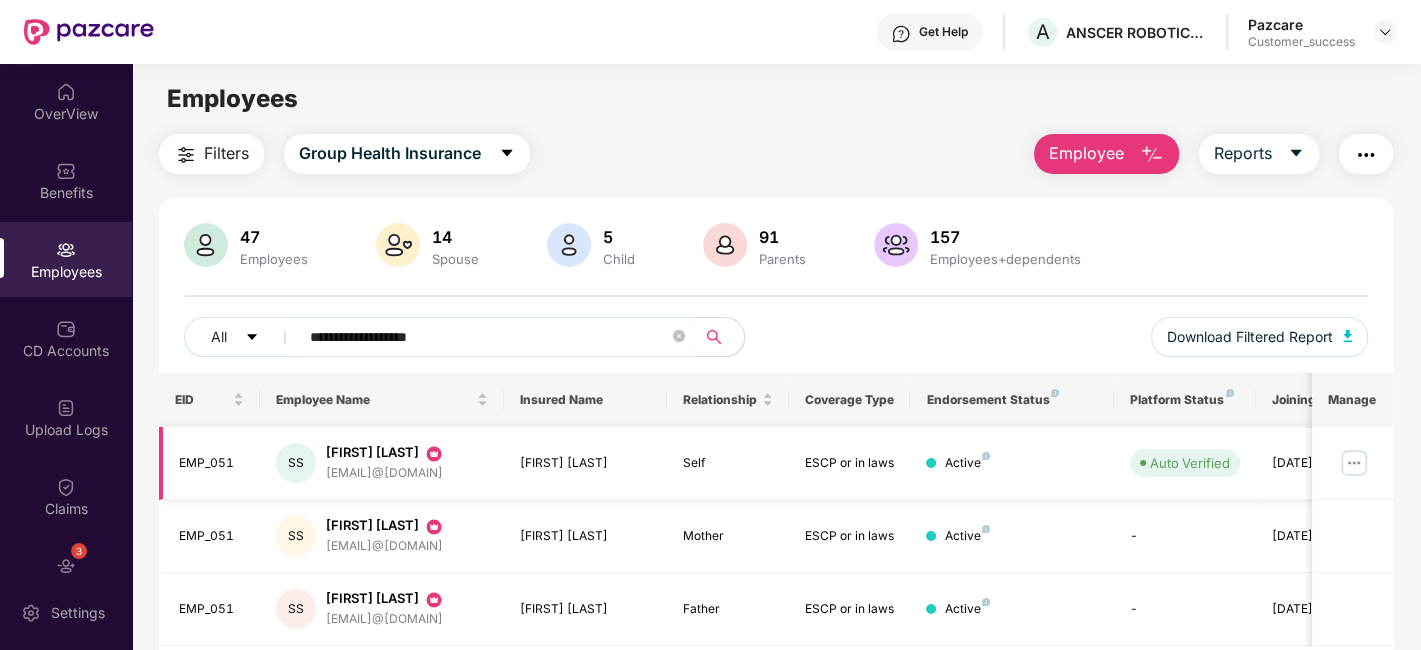 click at bounding box center [1354, 463] 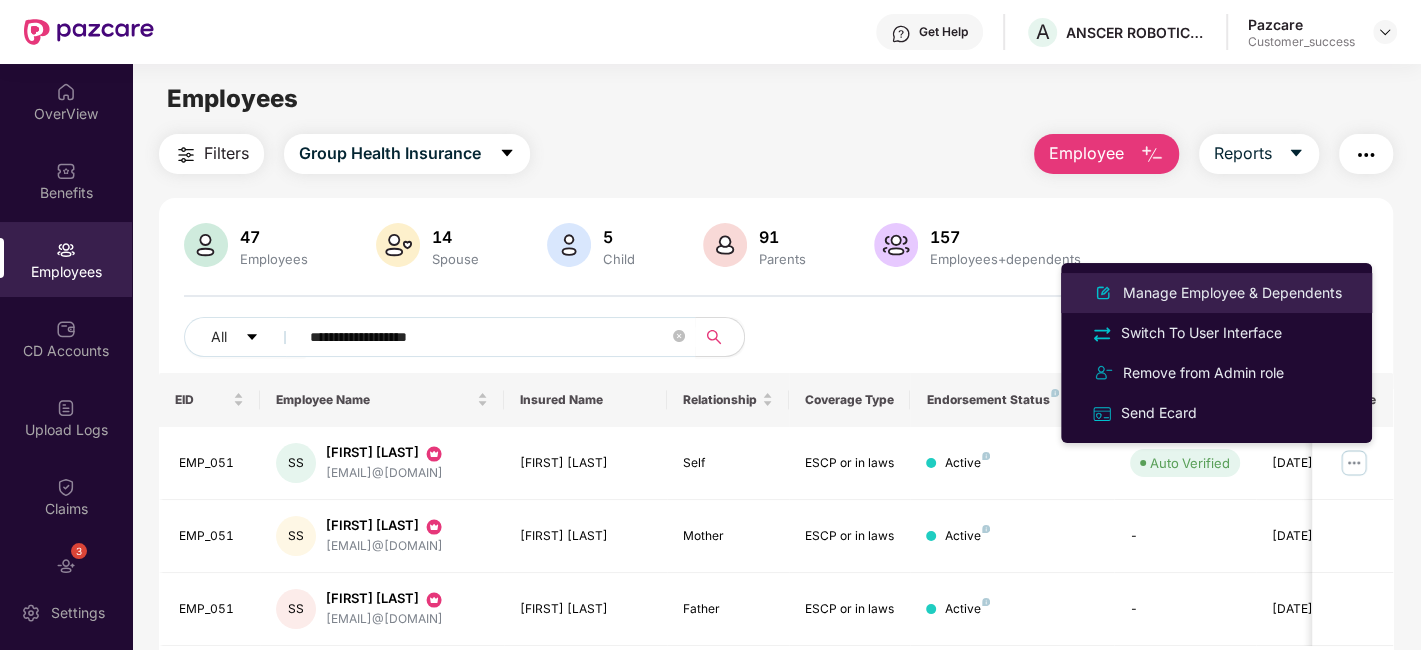 click on "Manage Employee & Dependents" at bounding box center (1216, 293) 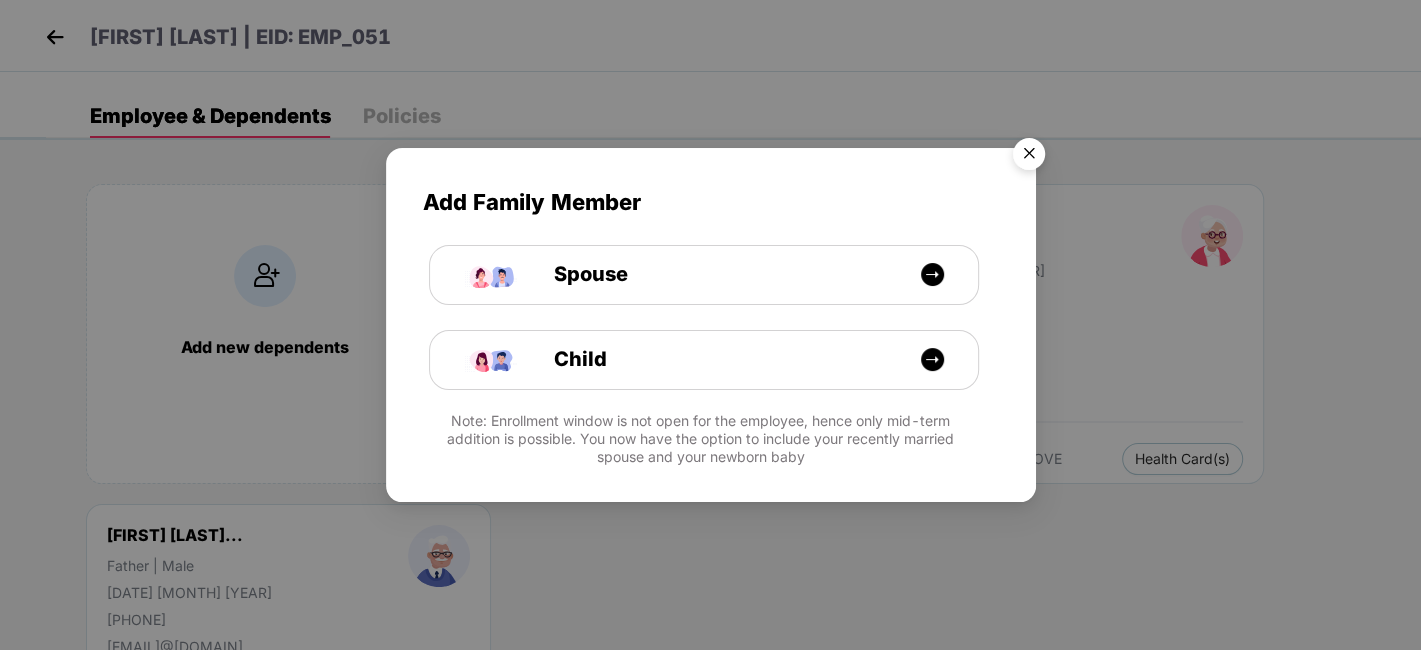click at bounding box center [1029, 157] 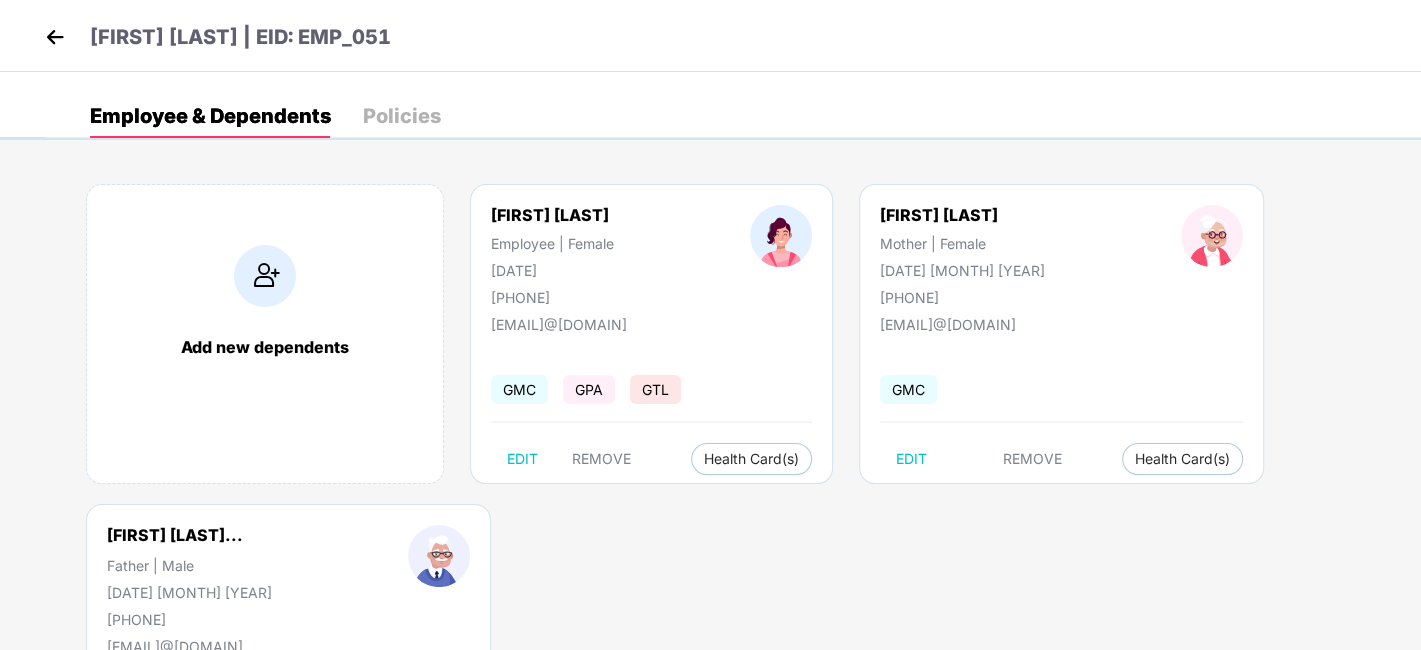 drag, startPoint x: 491, startPoint y: 218, endPoint x: 648, endPoint y: 204, distance: 157.62297 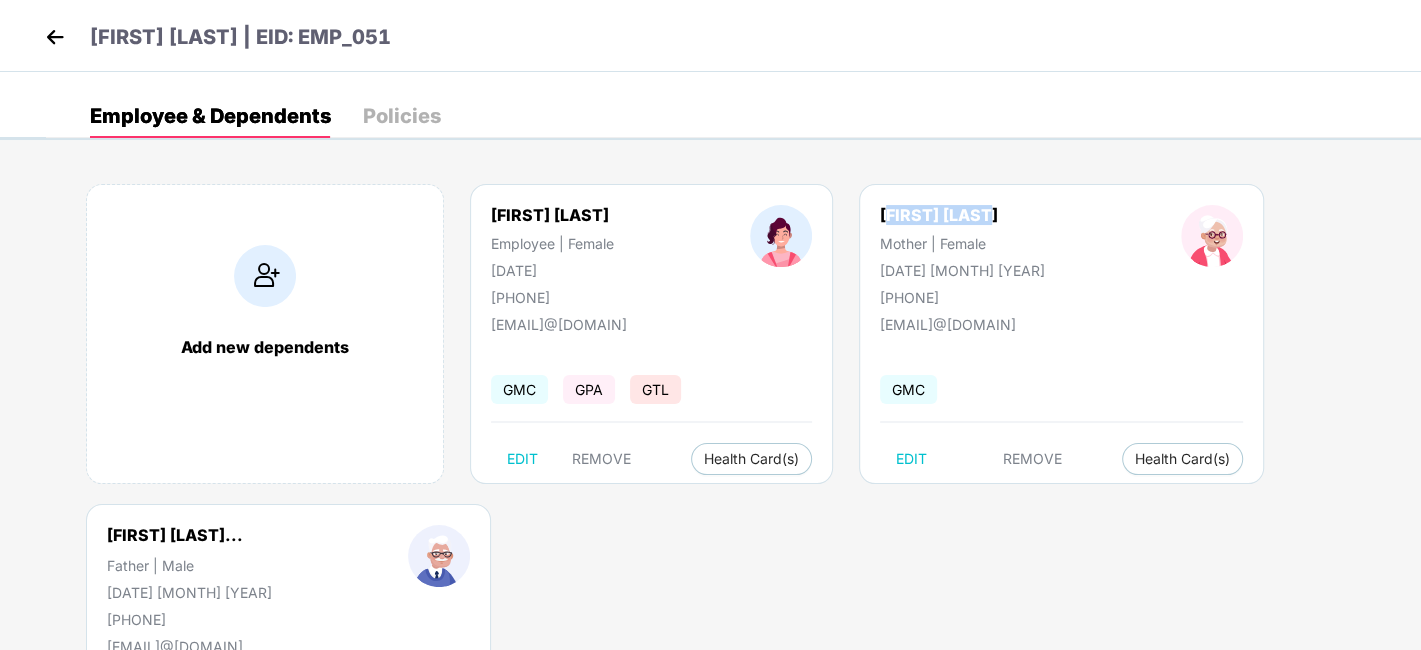drag, startPoint x: 901, startPoint y: 216, endPoint x: 1019, endPoint y: 210, distance: 118.15244 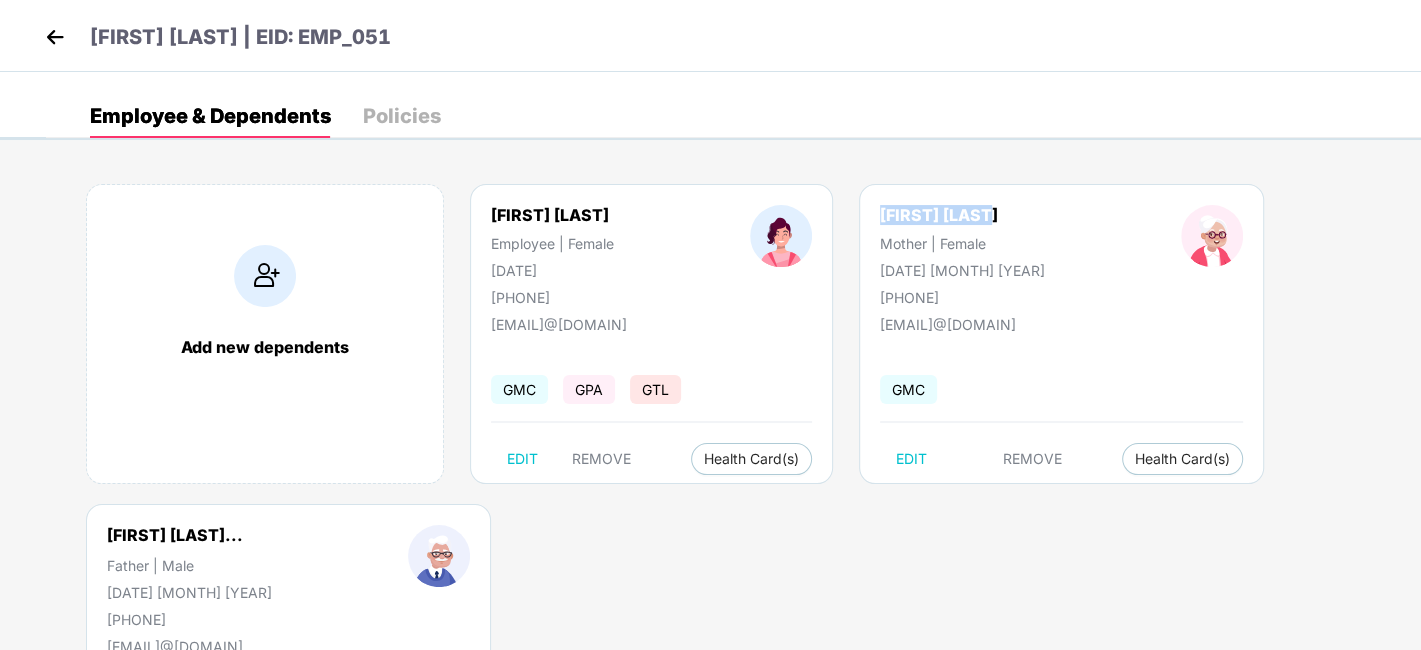 drag, startPoint x: 894, startPoint y: 202, endPoint x: 1017, endPoint y: 223, distance: 124.77981 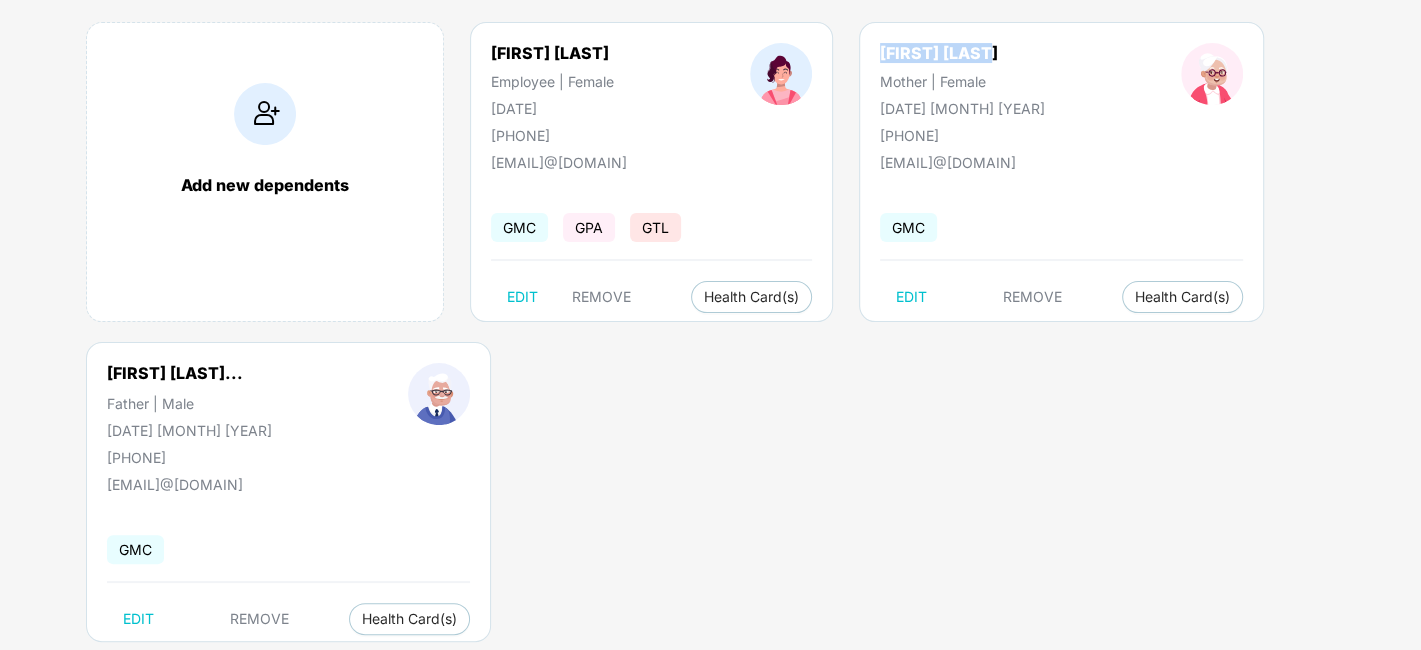 scroll, scrollTop: 165, scrollLeft: 0, axis: vertical 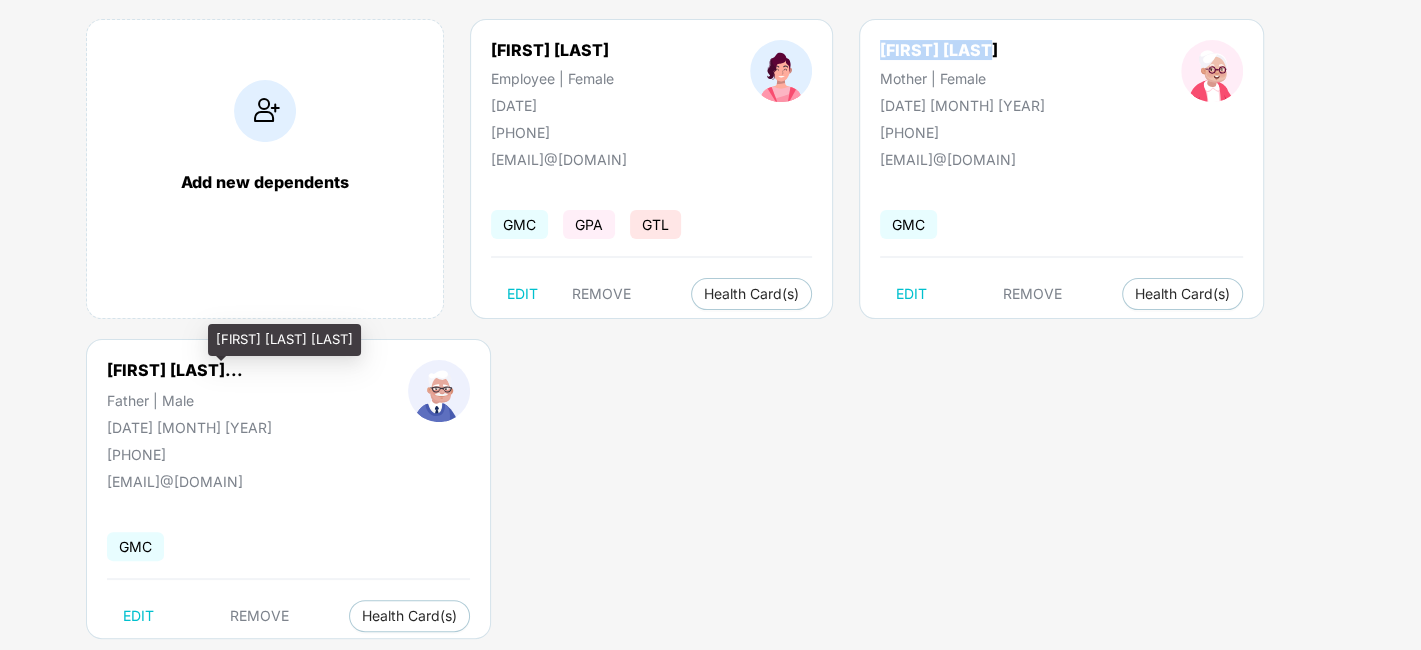 drag, startPoint x: 105, startPoint y: 368, endPoint x: 295, endPoint y: 369, distance: 190.00262 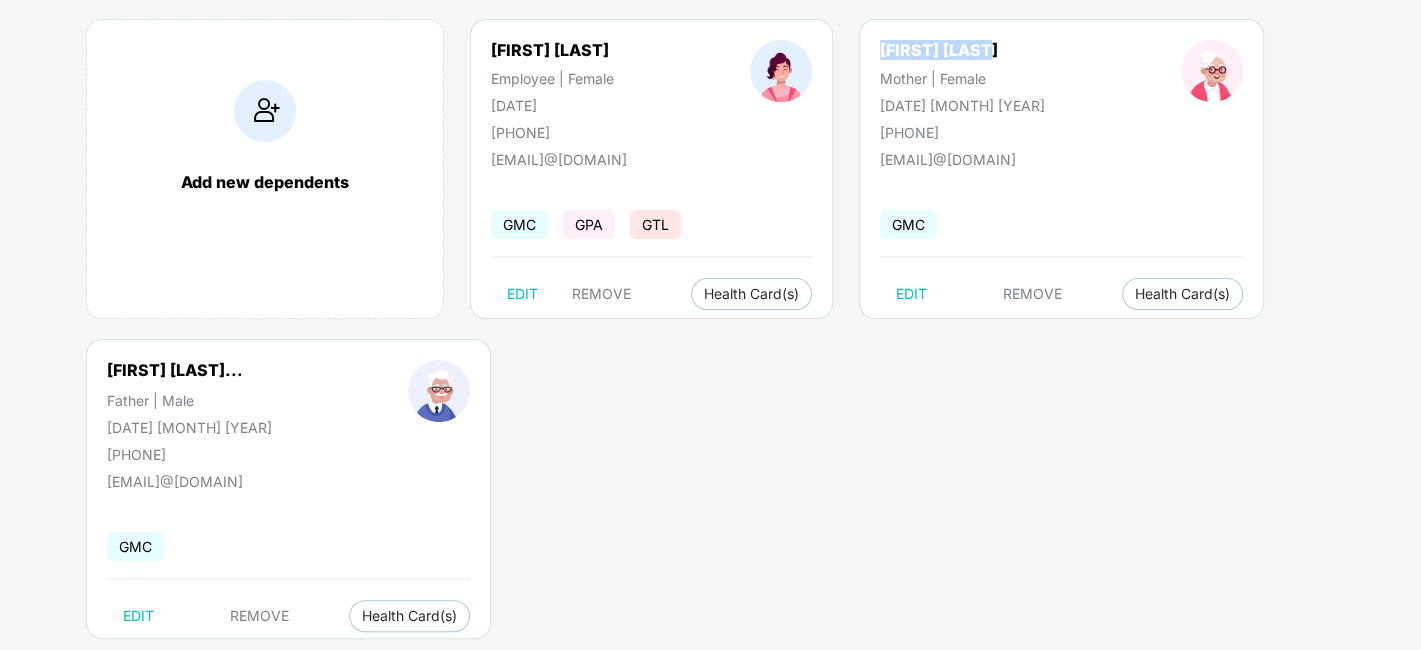 scroll, scrollTop: 0, scrollLeft: 0, axis: both 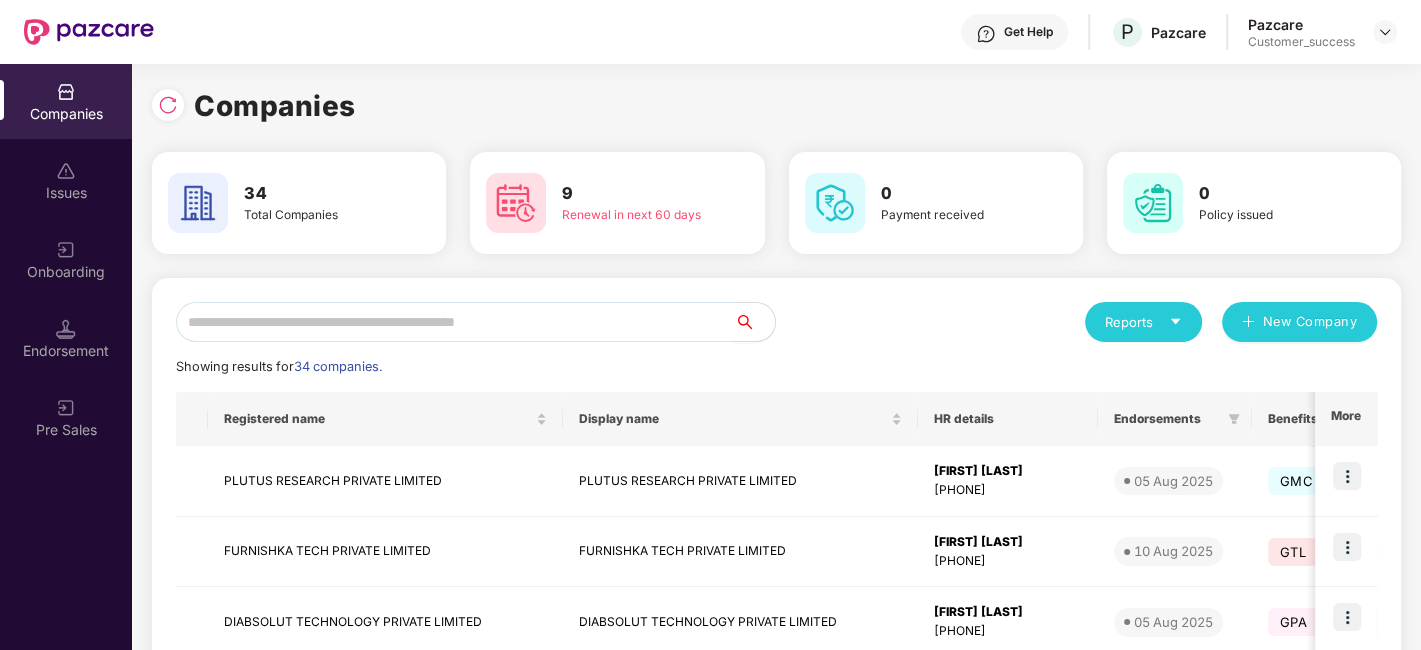 click at bounding box center [455, 322] 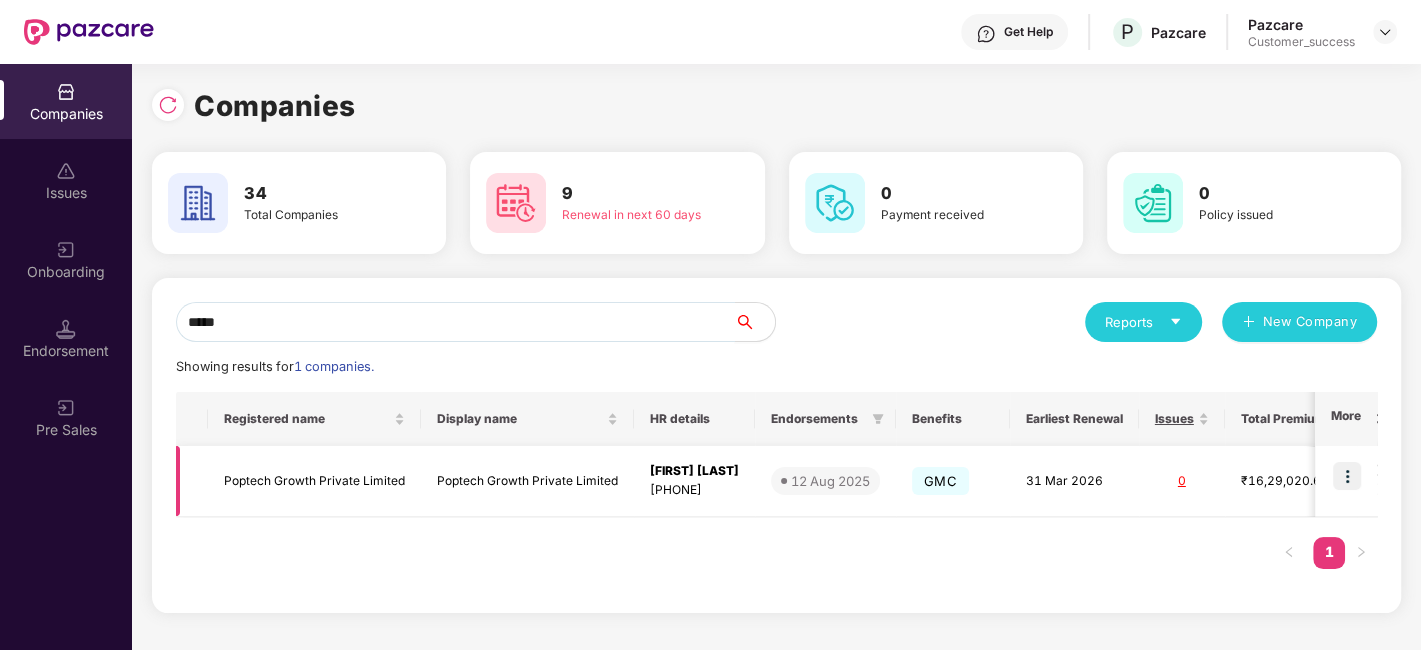 type on "*****" 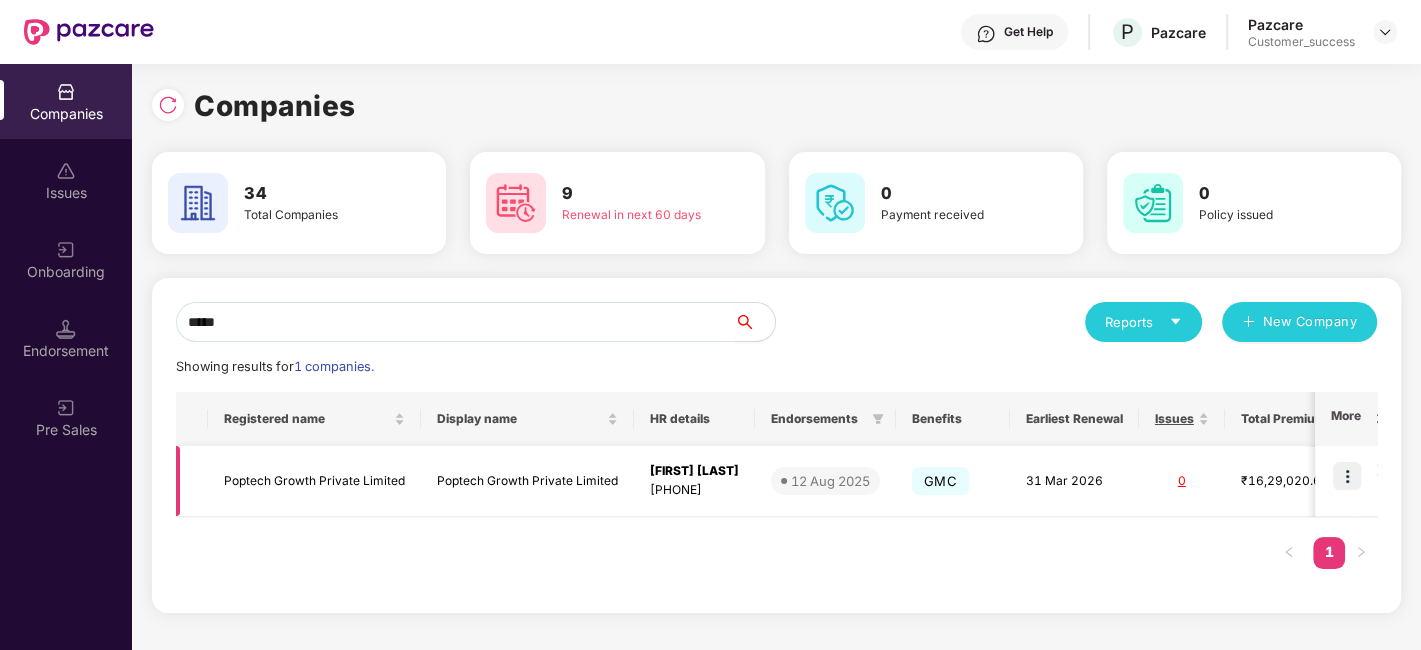 click at bounding box center (1347, 476) 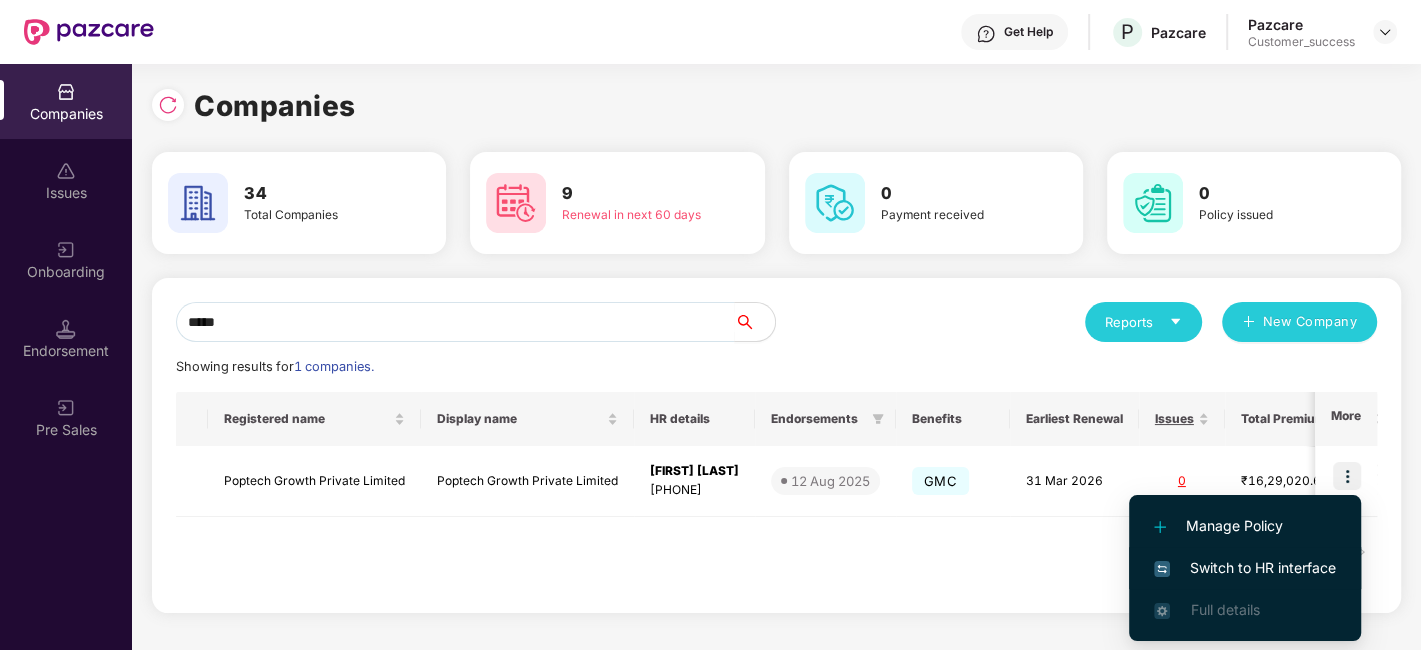 click on "Switch to HR interface" at bounding box center (1245, 568) 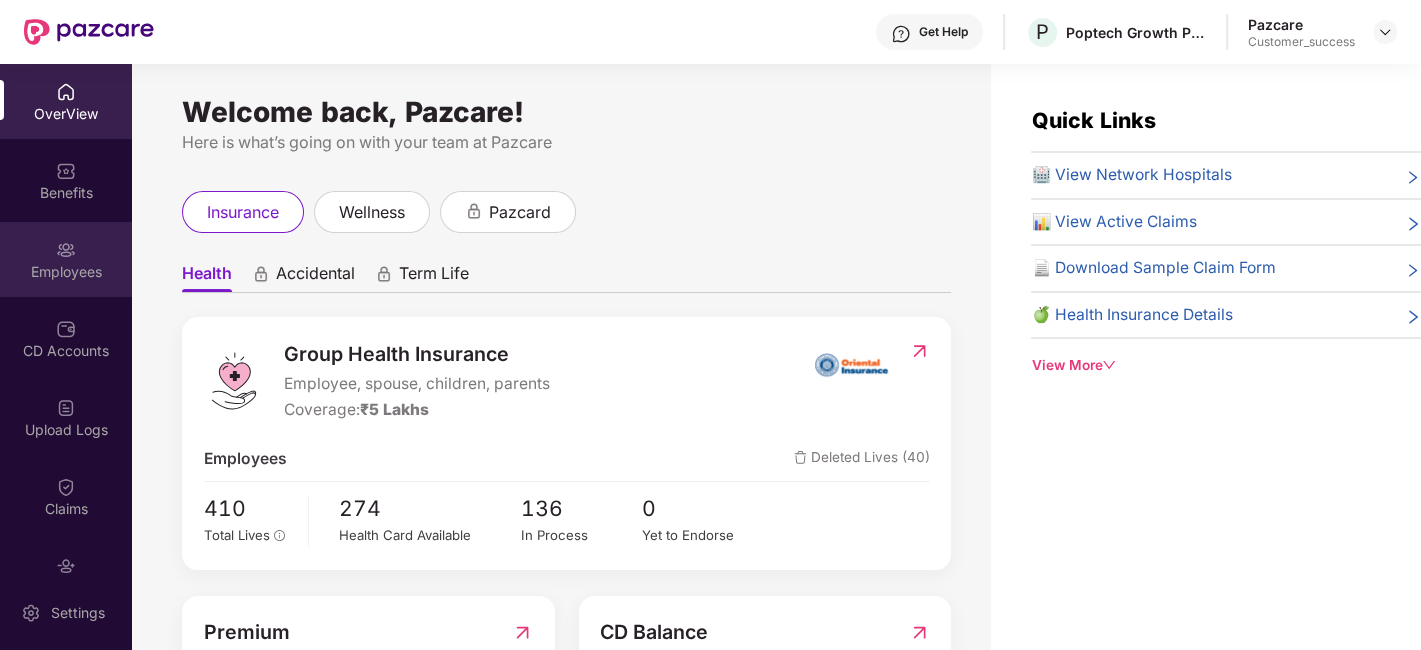 click at bounding box center [66, 250] 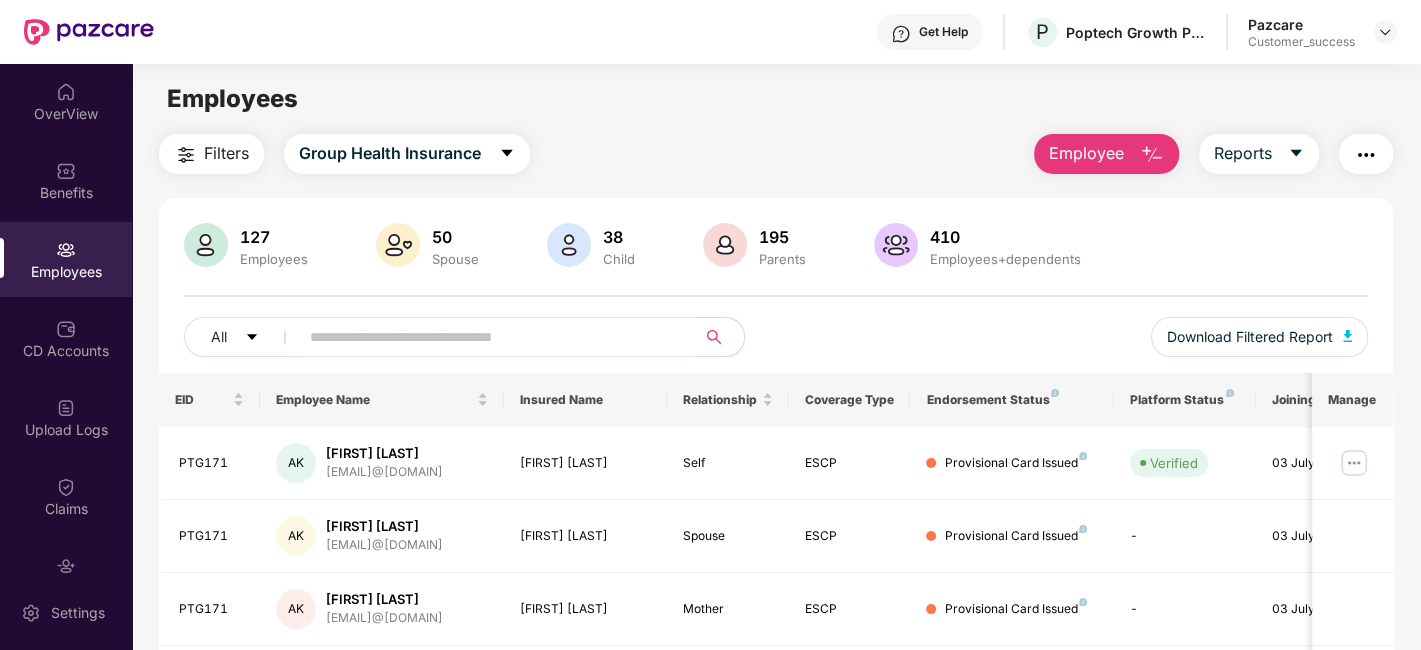 click at bounding box center [489, 337] 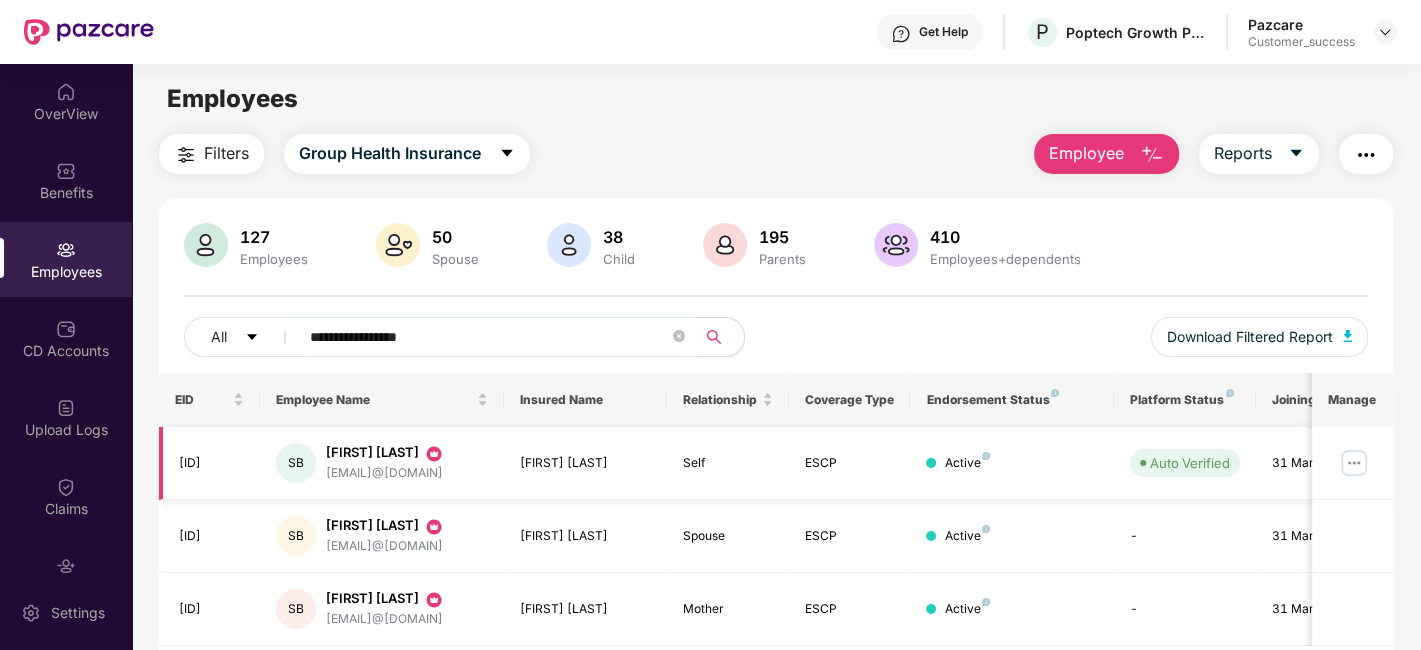 type on "**********" 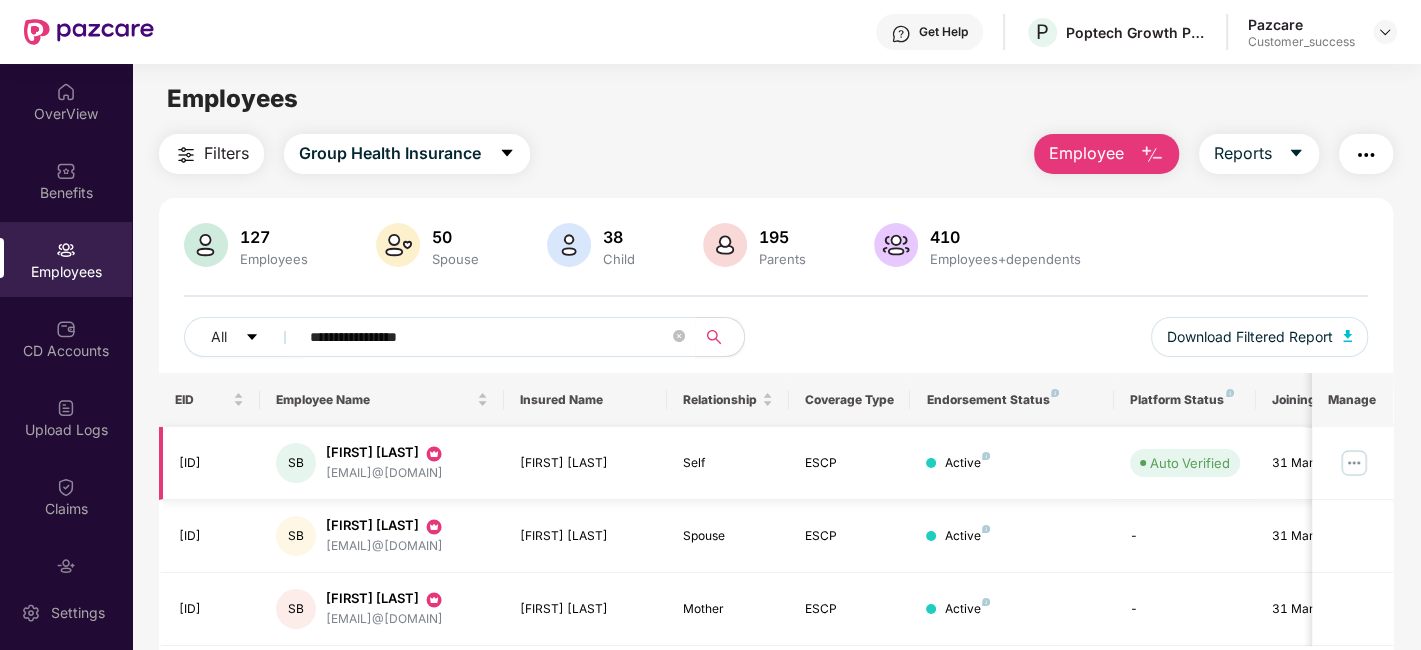 click at bounding box center [1354, 463] 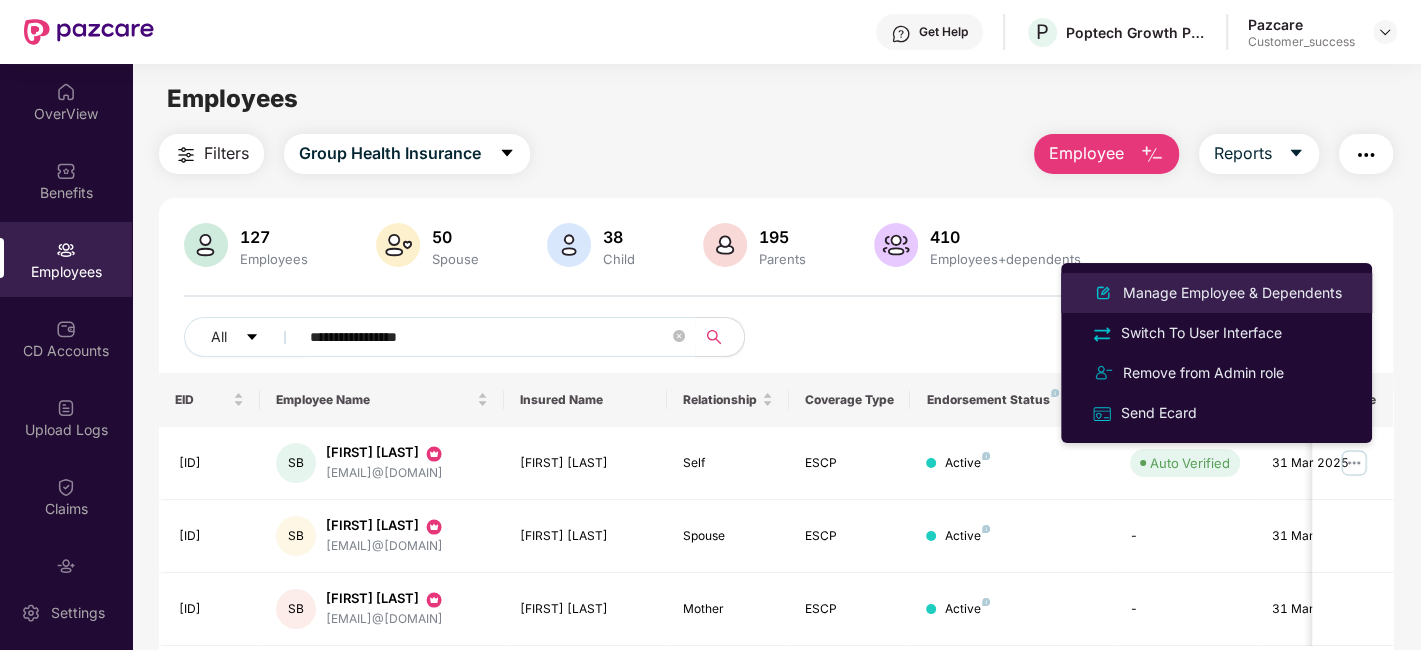 click on "Manage Employee & Dependents" at bounding box center [1216, 293] 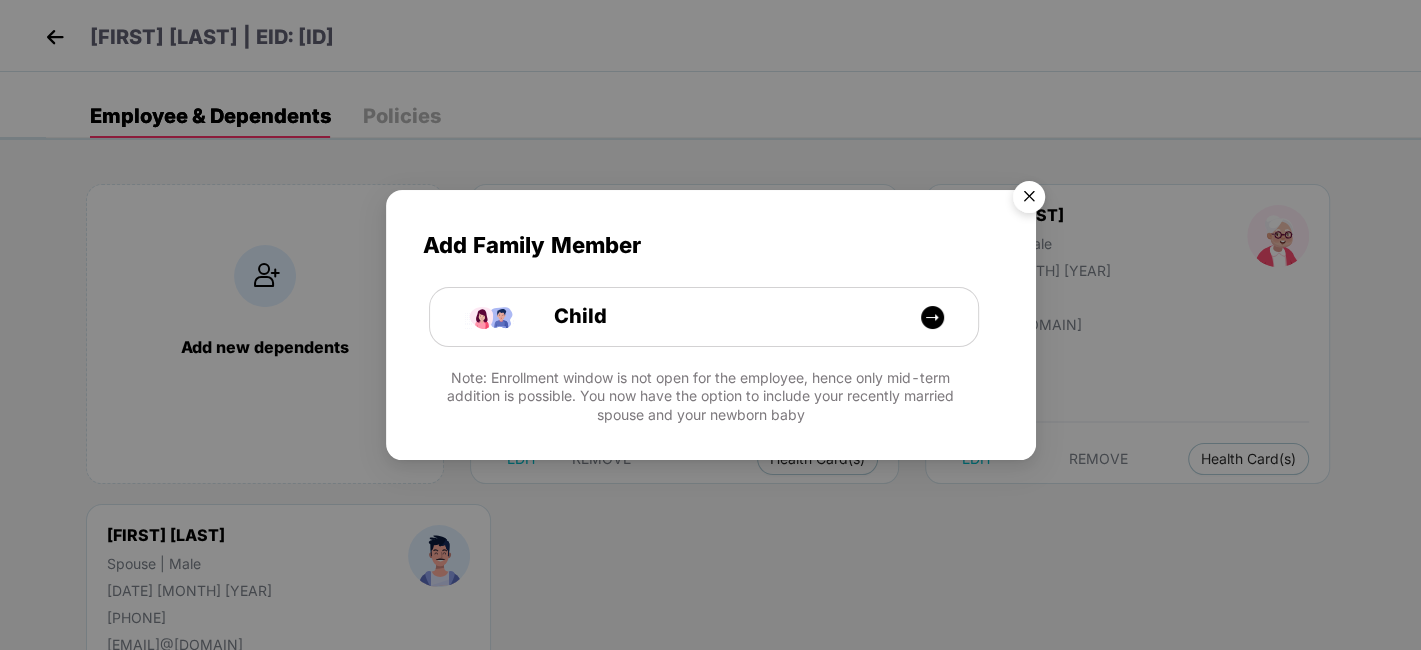 click at bounding box center [1029, 200] 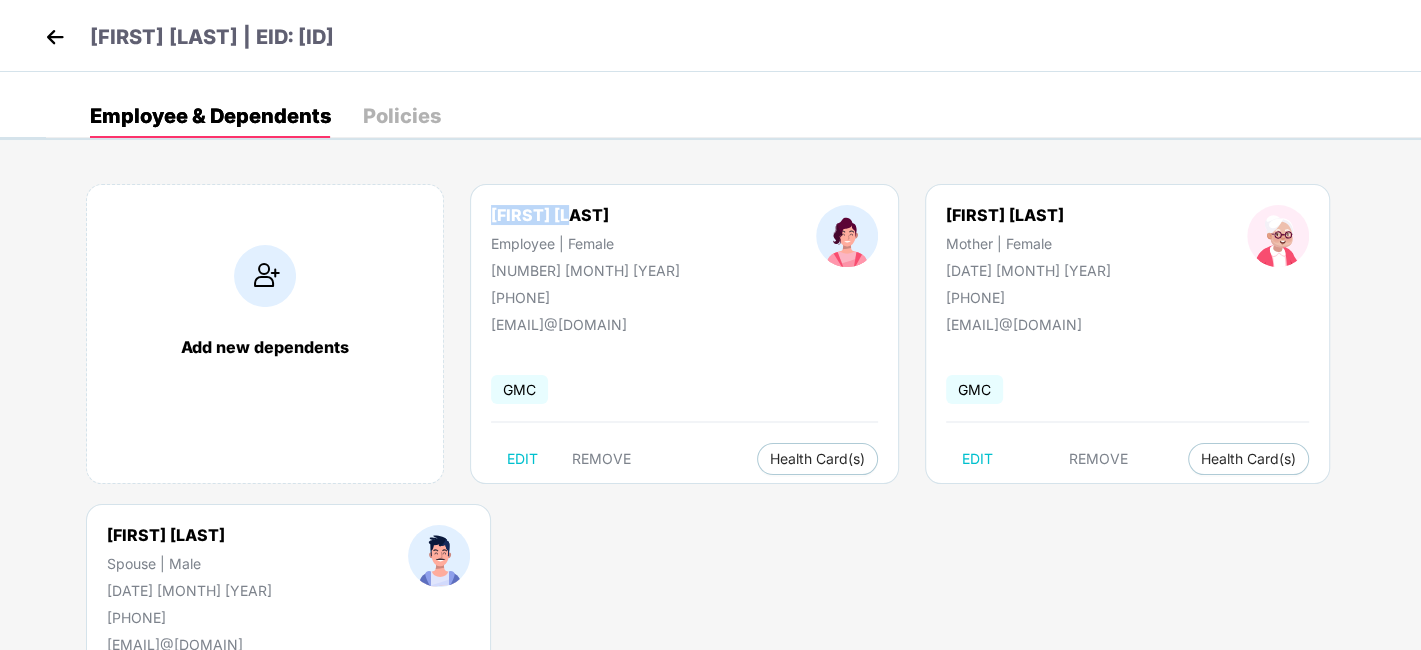 drag, startPoint x: 459, startPoint y: 217, endPoint x: 580, endPoint y: 218, distance: 121.004135 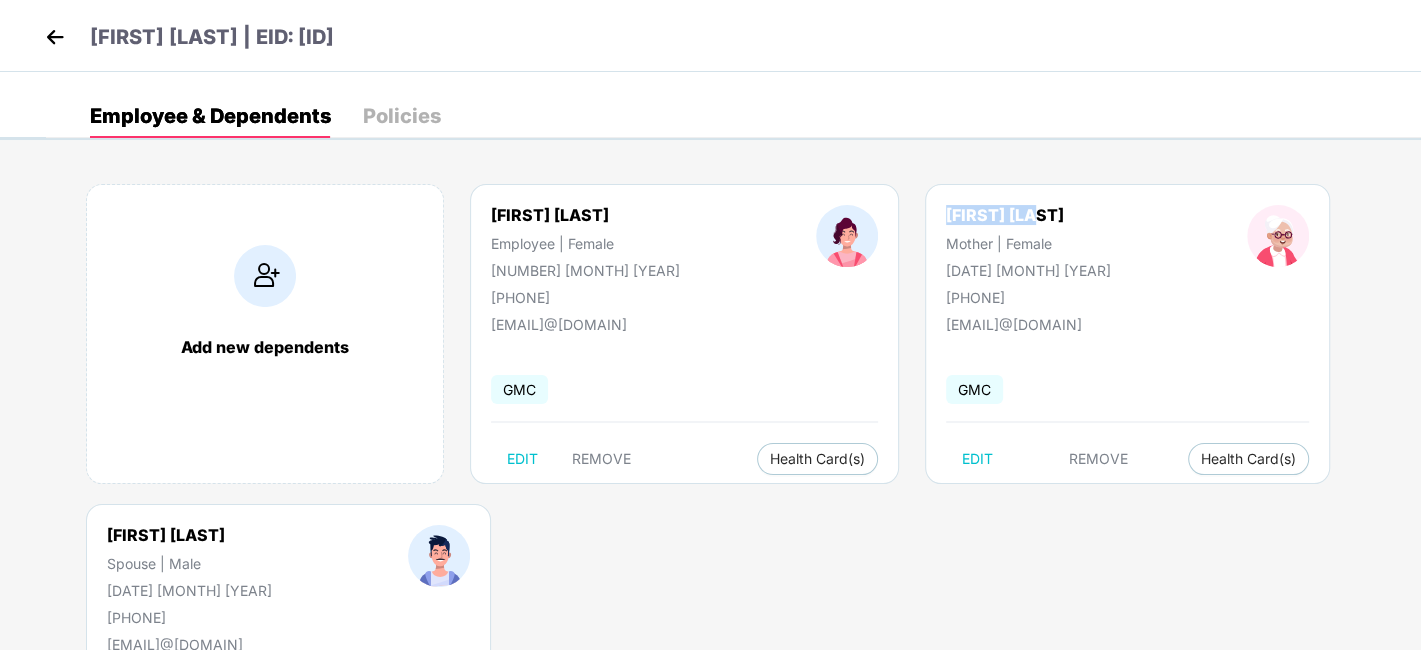 drag, startPoint x: 877, startPoint y: 217, endPoint x: 1004, endPoint y: 200, distance: 128.13274 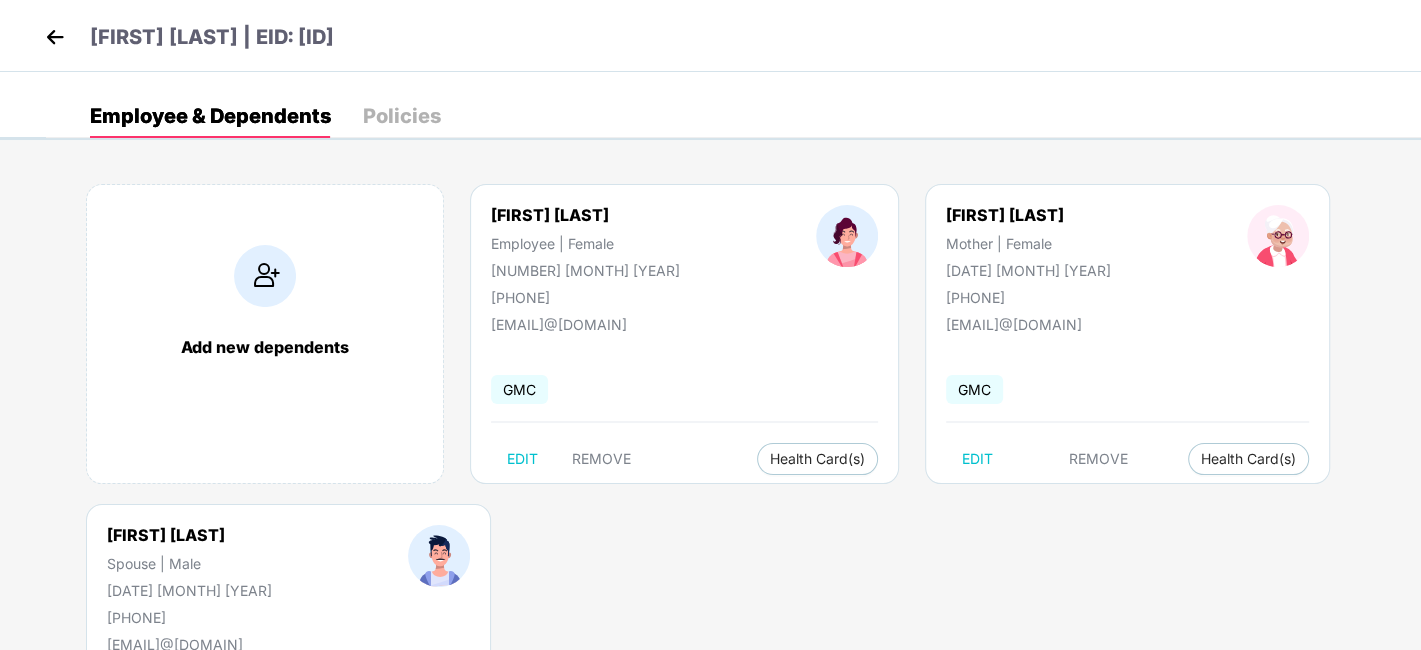 click on "[FIRST] [LAST] Spouse | Male [DATE] [MONTH] [YEAR] [PHONE]" at bounding box center [189, 575] 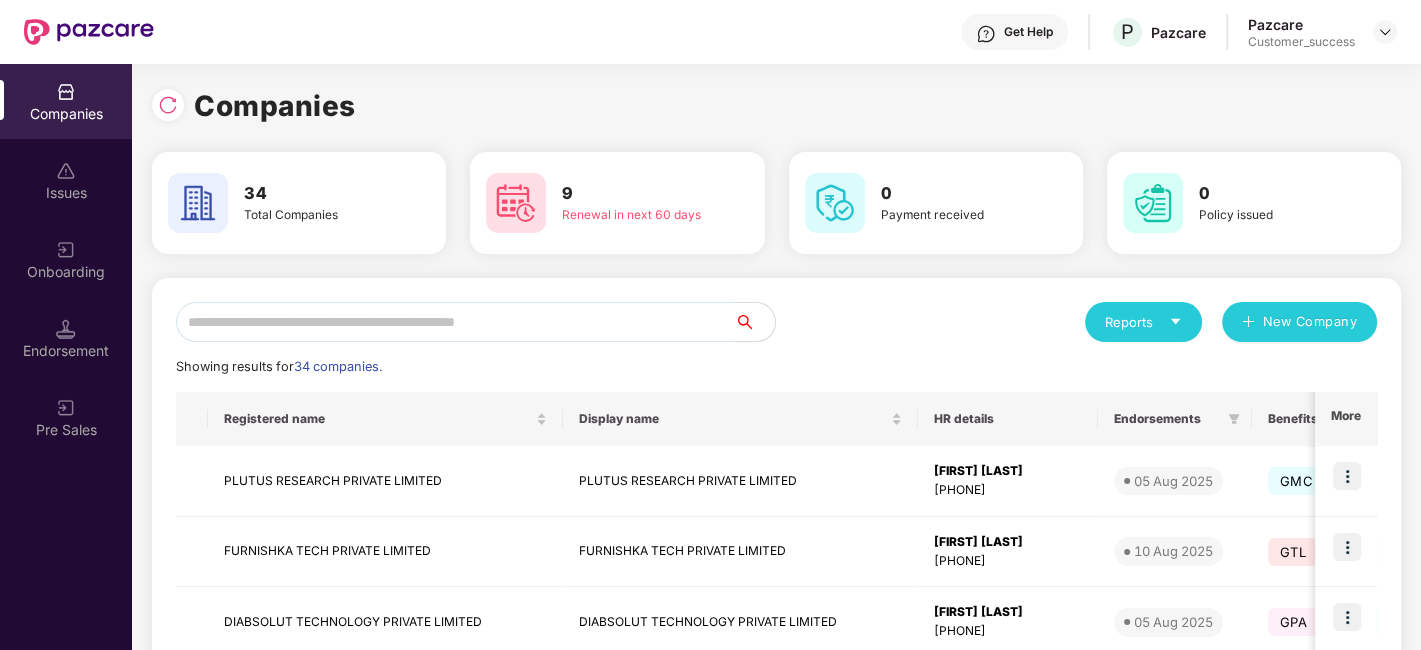 click at bounding box center [455, 322] 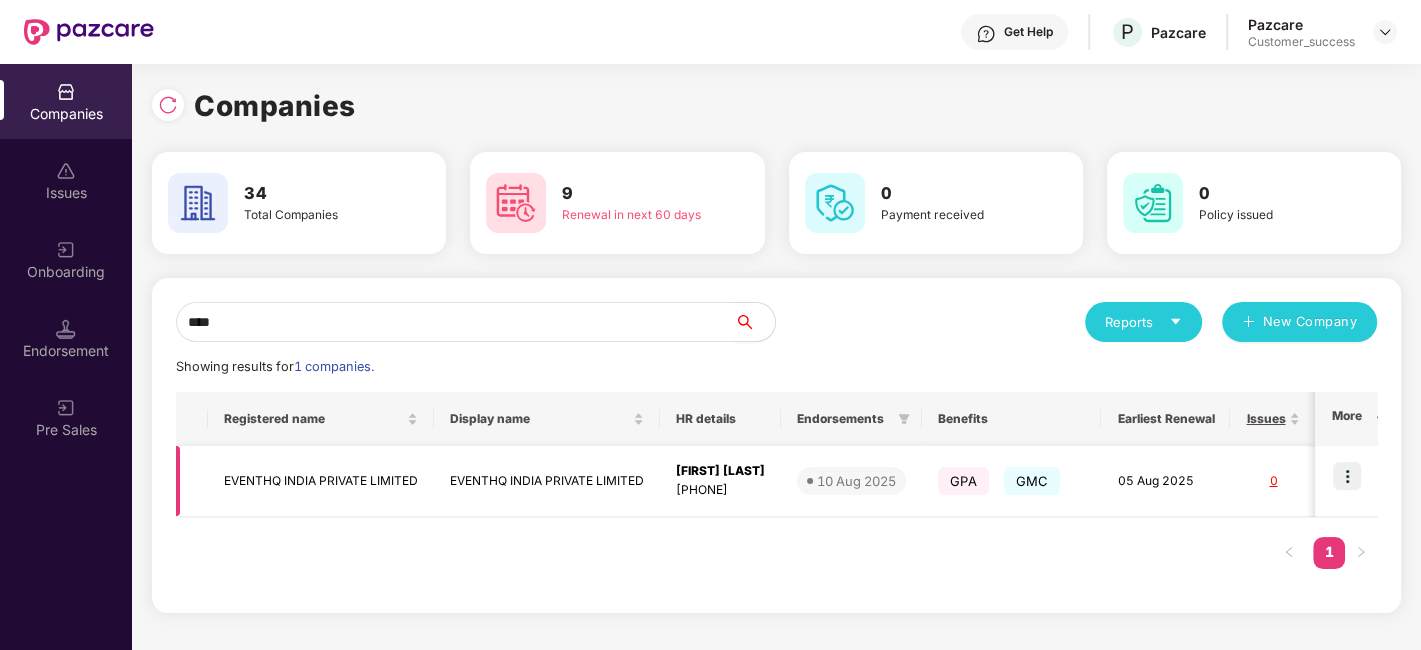 type on "****" 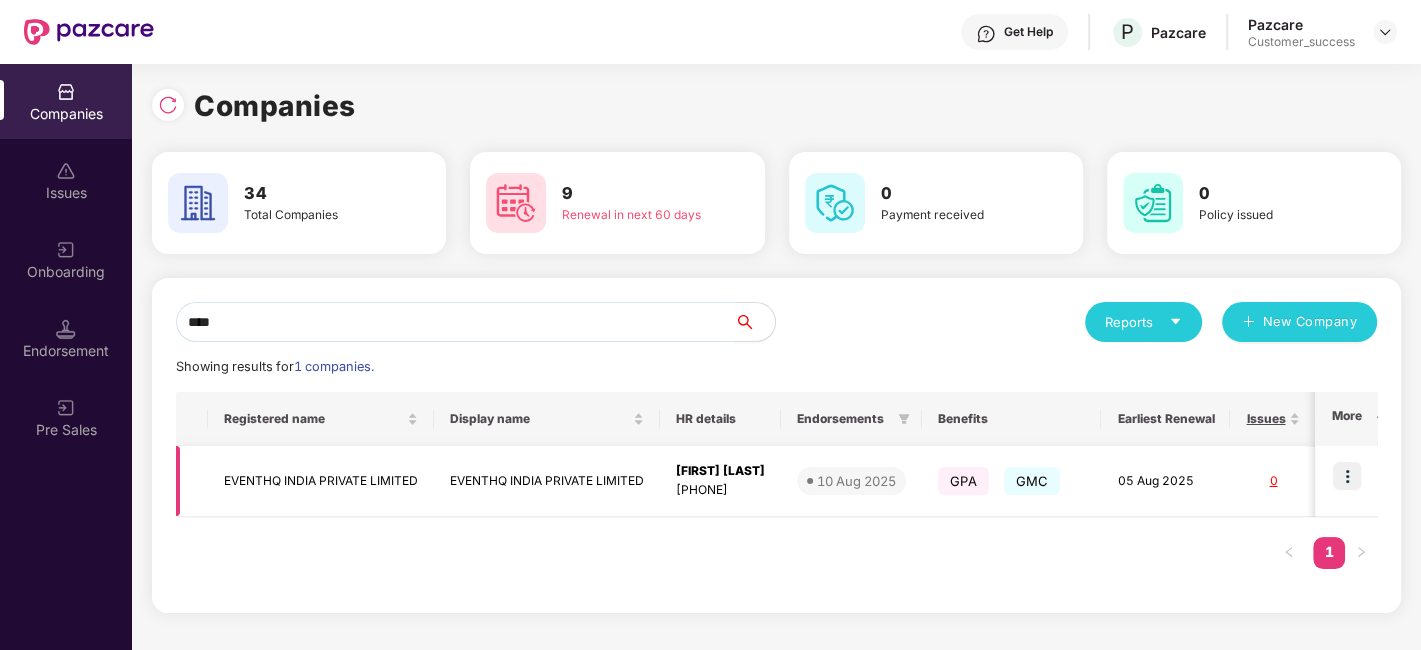 click at bounding box center (1347, 476) 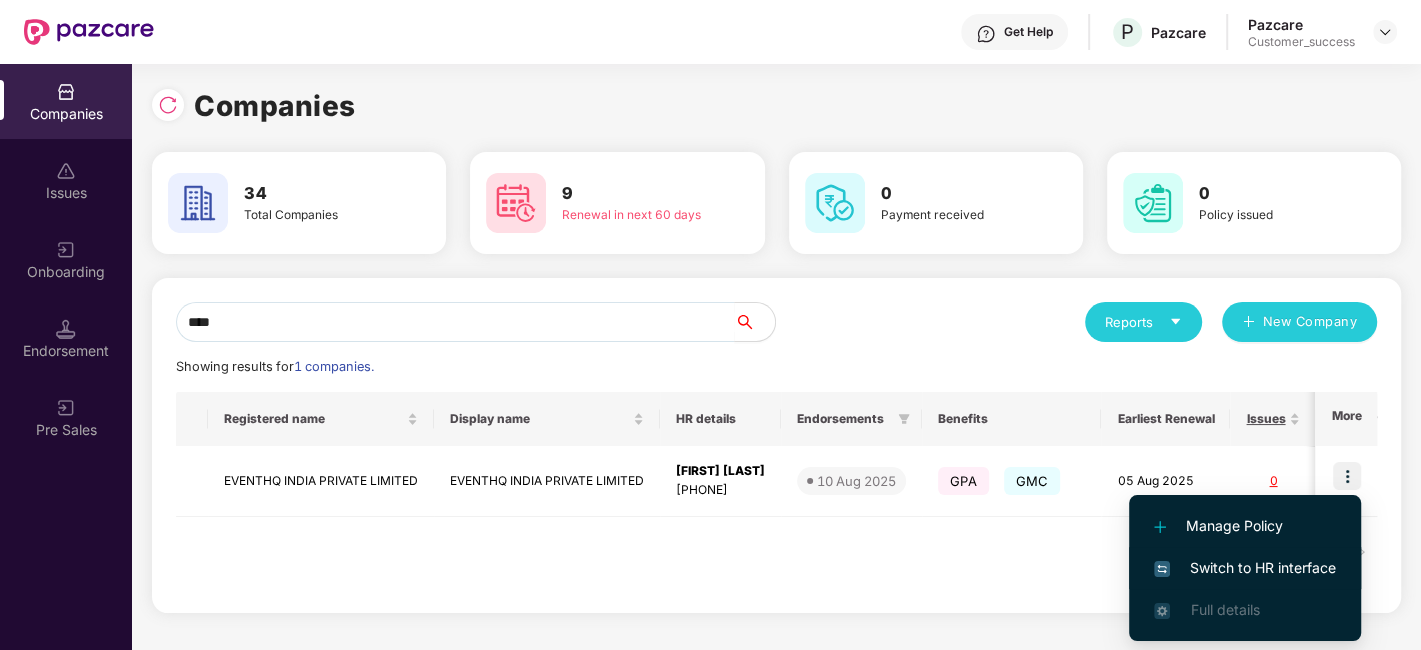 click on "Switch to HR interface" at bounding box center (1245, 568) 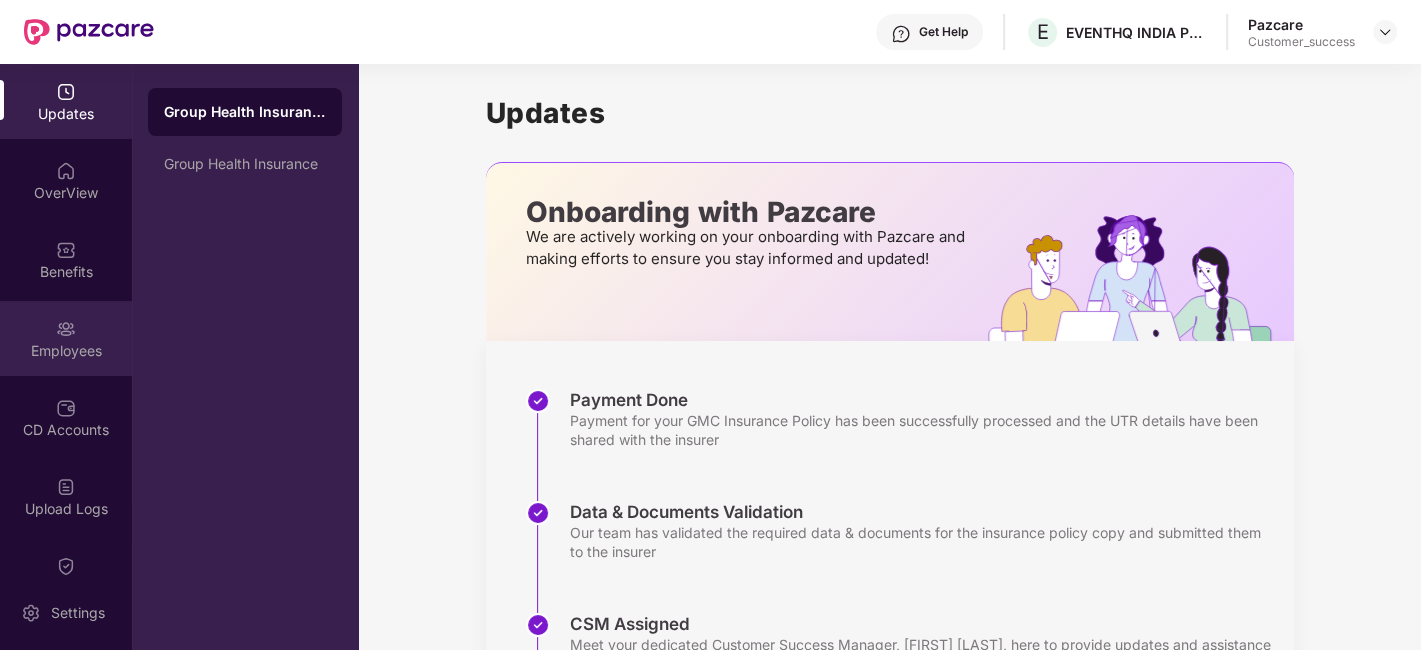 click at bounding box center [66, 329] 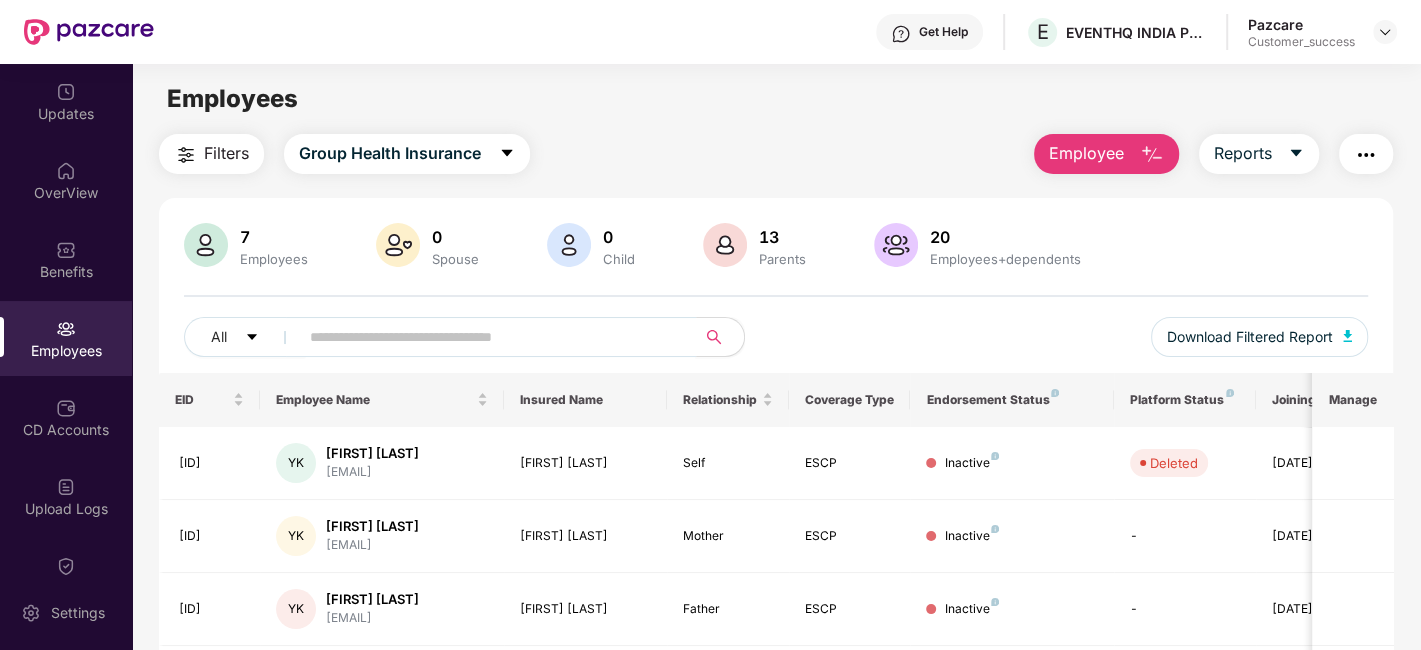 click at bounding box center [489, 337] 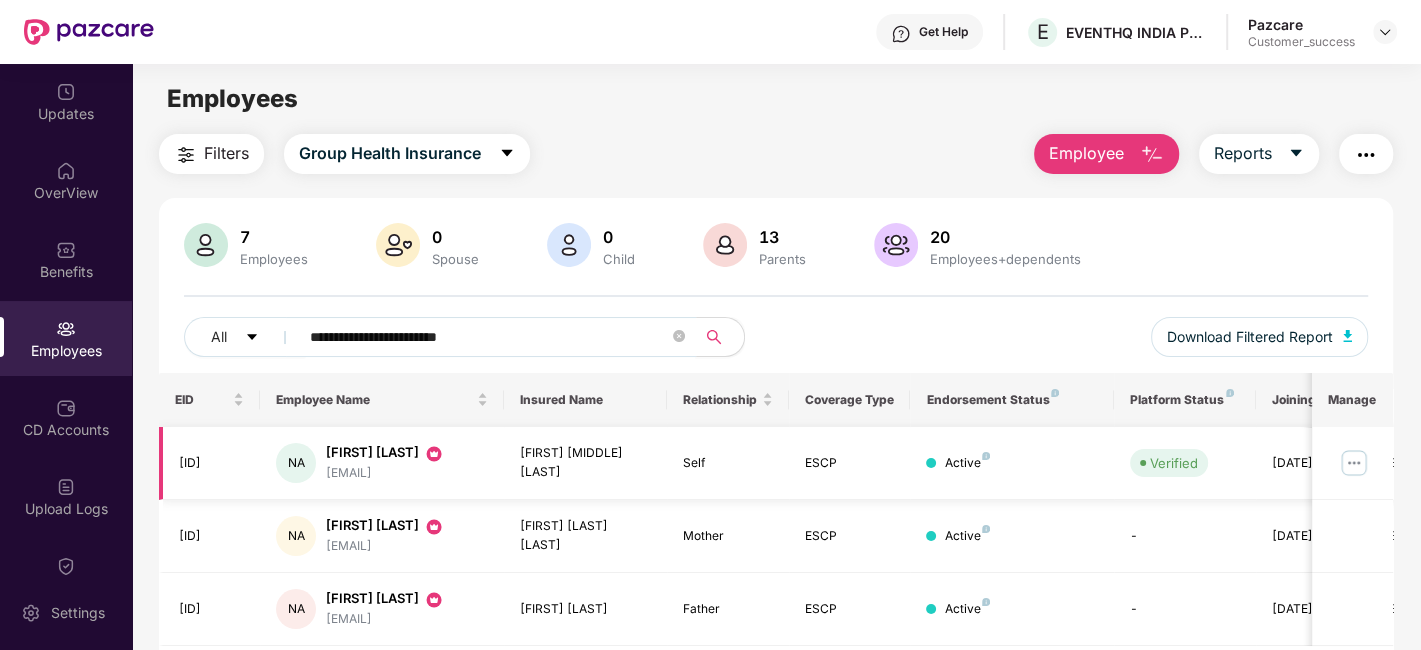 type on "**********" 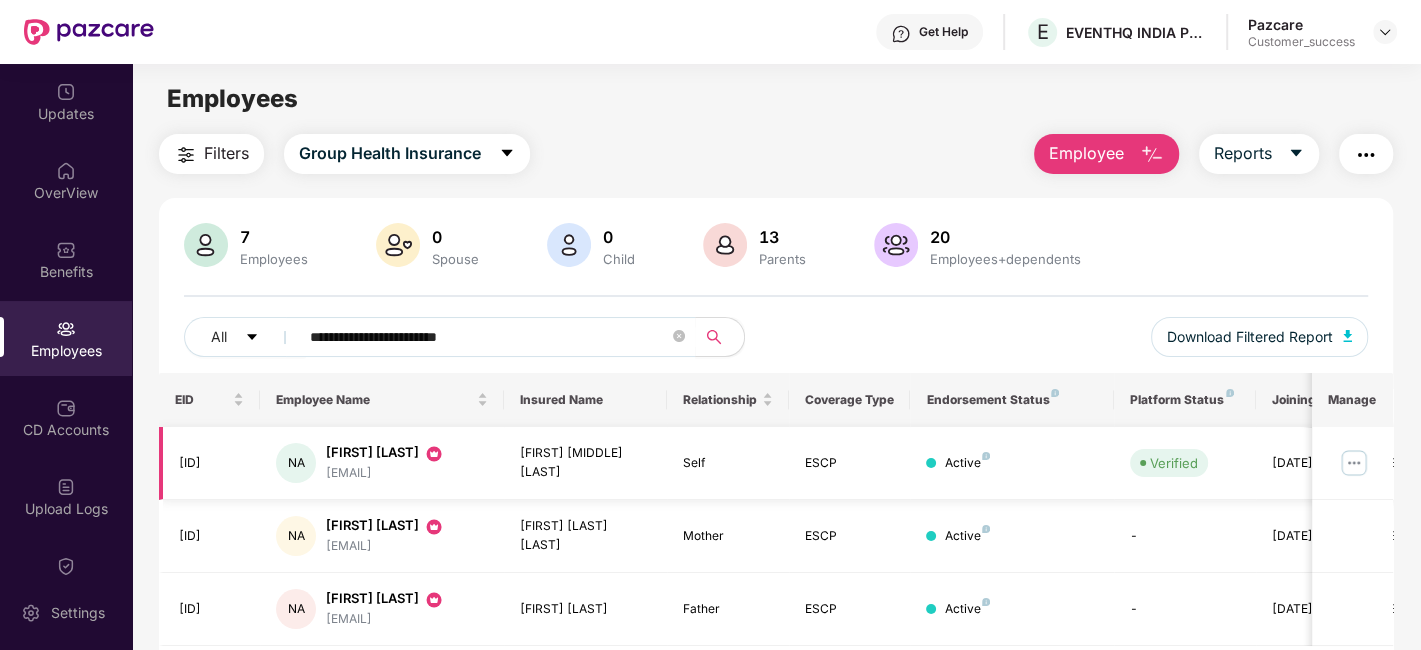 click at bounding box center (1354, 463) 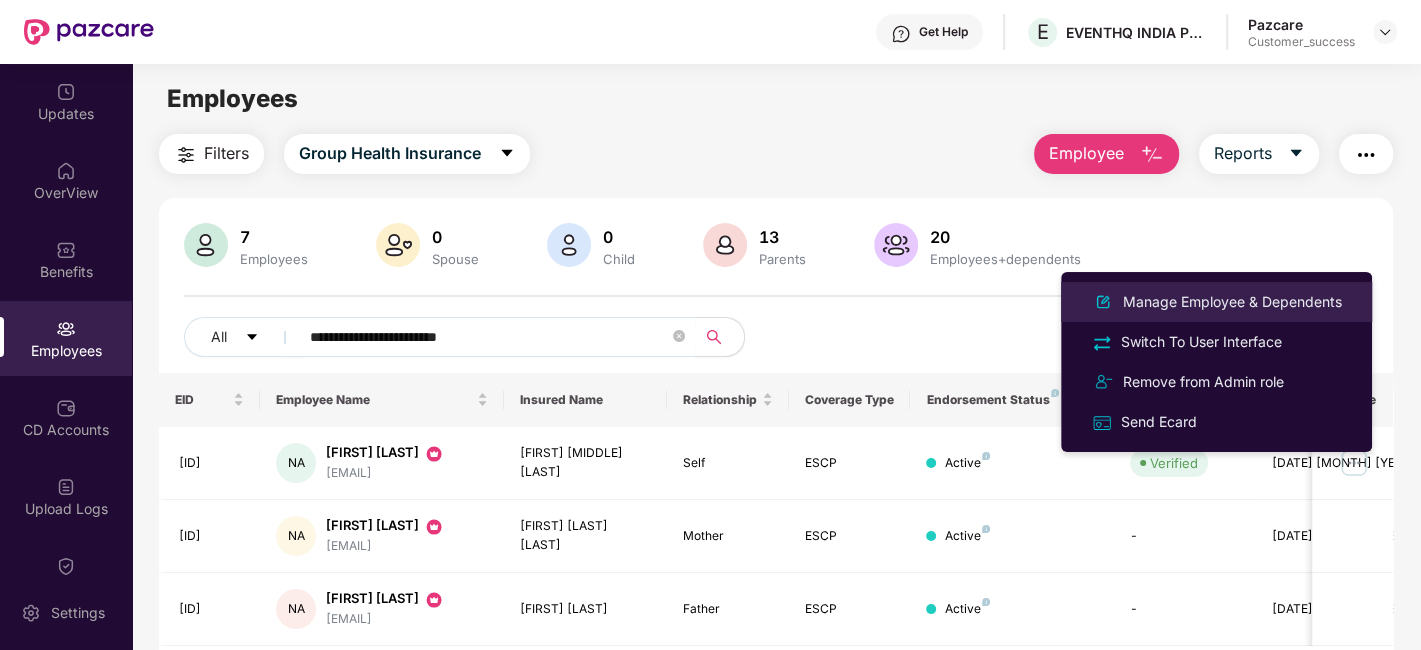 click on "Manage Employee & Dependents" at bounding box center [1232, 302] 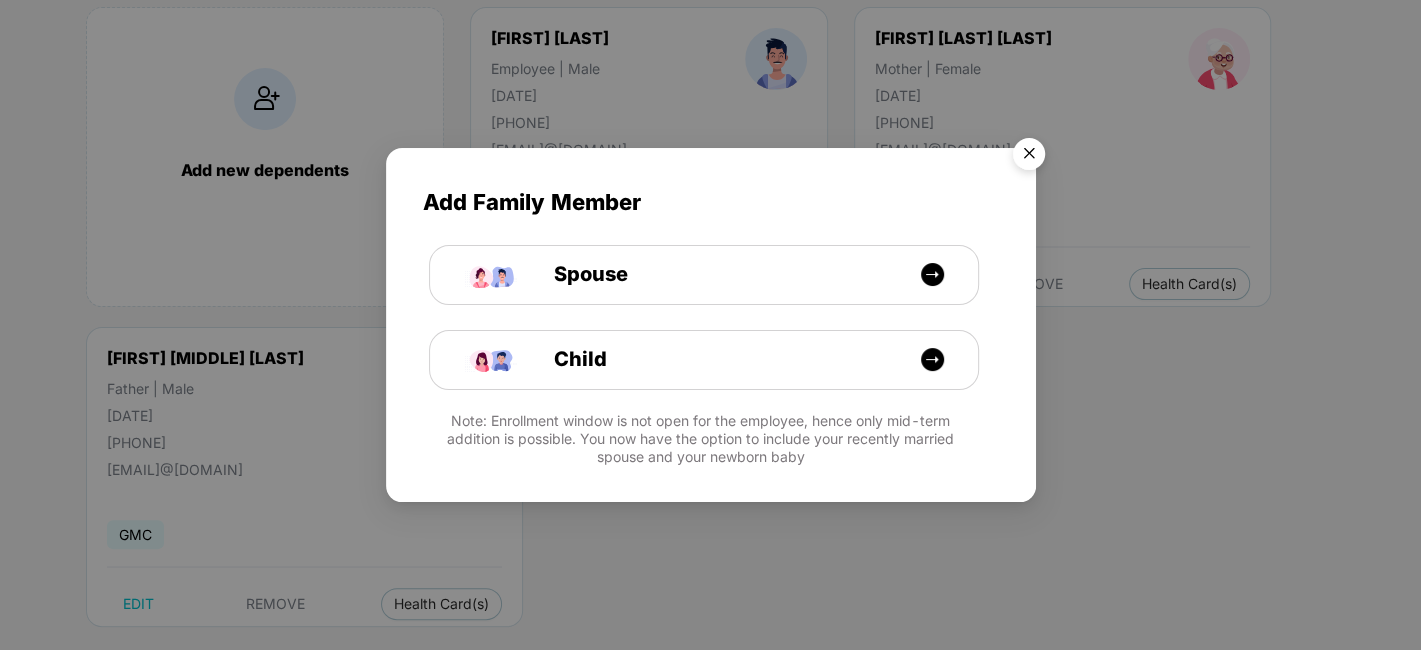 scroll, scrollTop: 203, scrollLeft: 0, axis: vertical 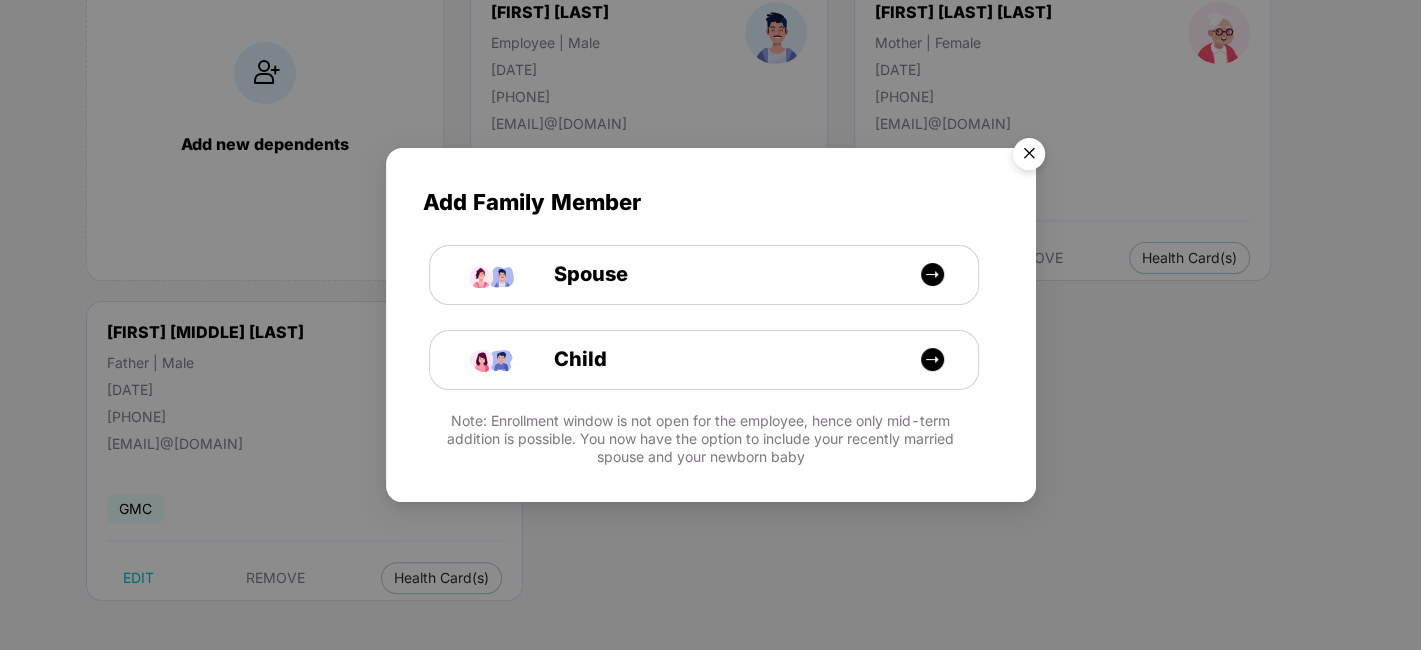 click at bounding box center (1029, 157) 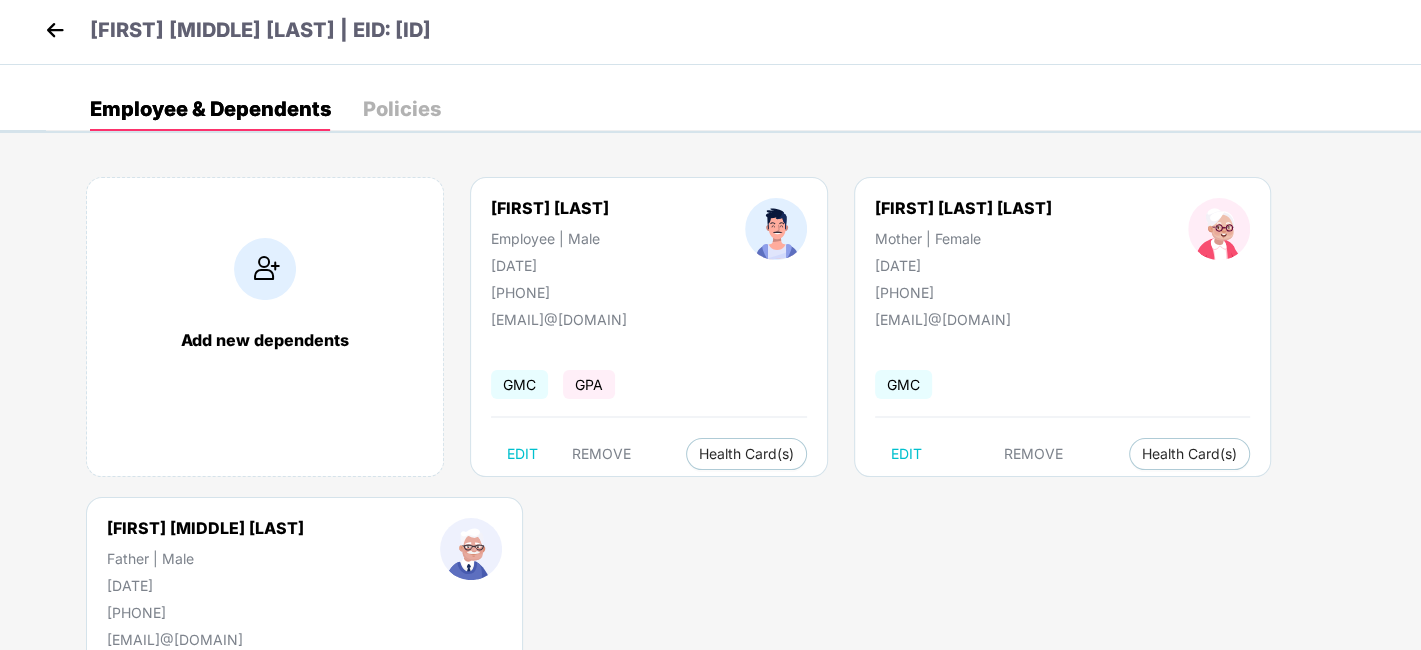 scroll, scrollTop: 5, scrollLeft: 0, axis: vertical 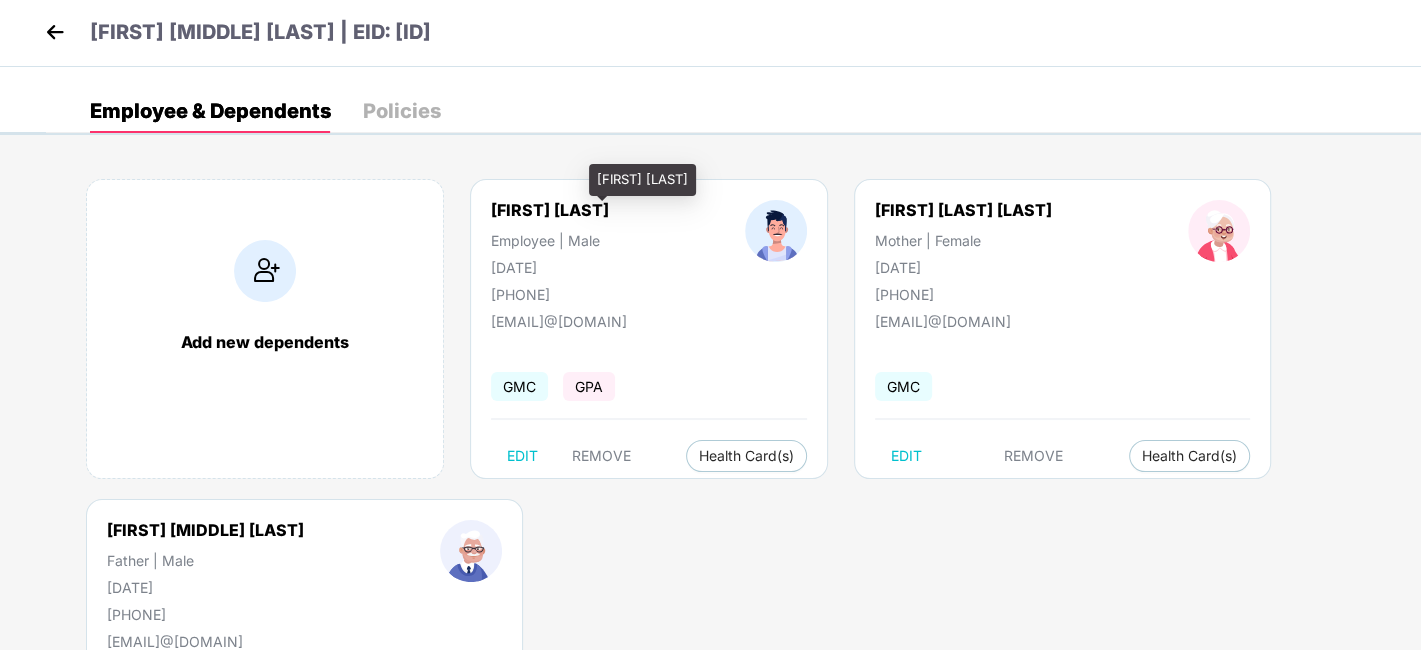 drag, startPoint x: 494, startPoint y: 210, endPoint x: 668, endPoint y: 200, distance: 174.28712 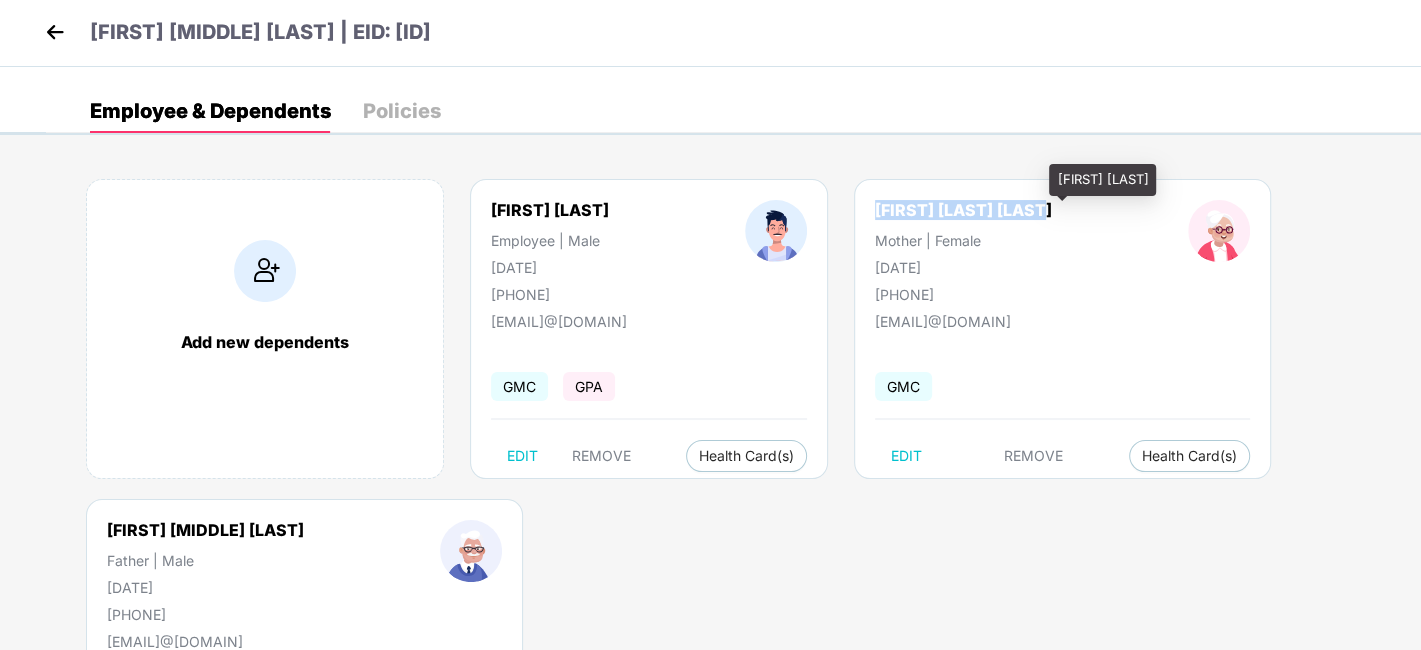 drag, startPoint x: 953, startPoint y: 204, endPoint x: 1127, endPoint y: 212, distance: 174.1838 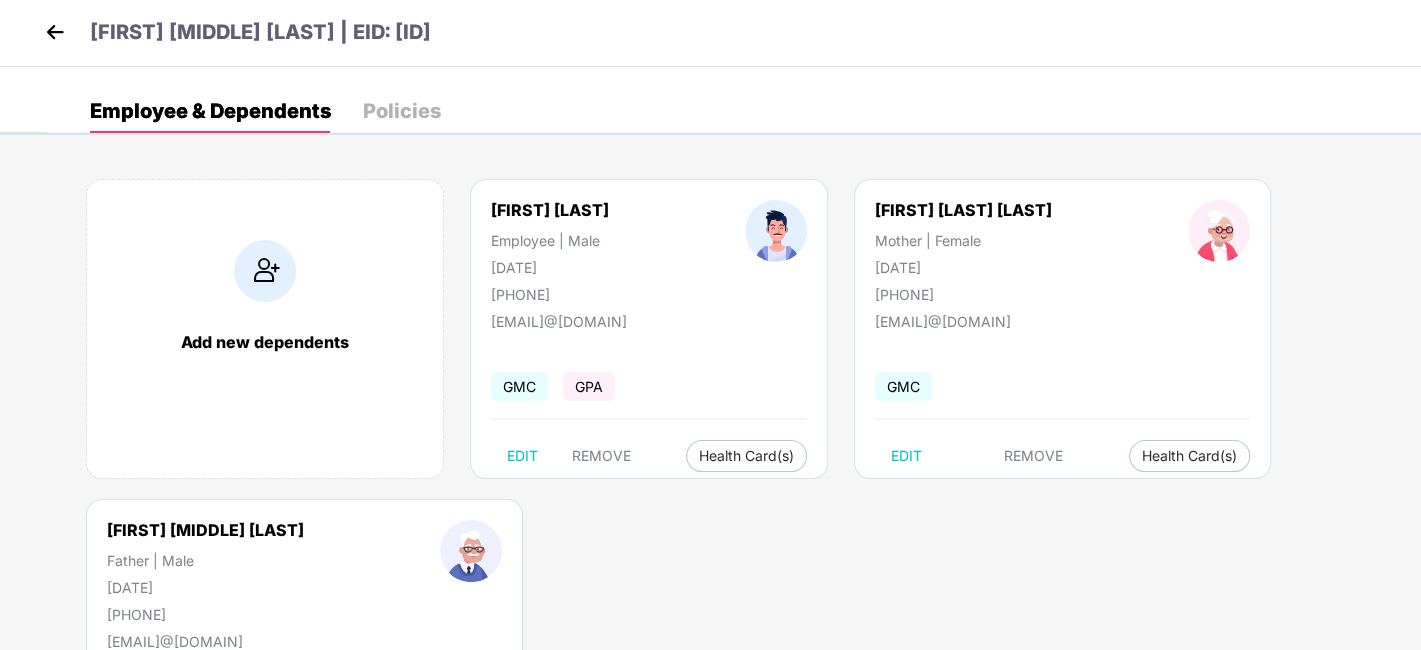 click on "[FIRST] [LAST] Father | [GENDER] [DATE] [PHONE]" at bounding box center (205, 571) 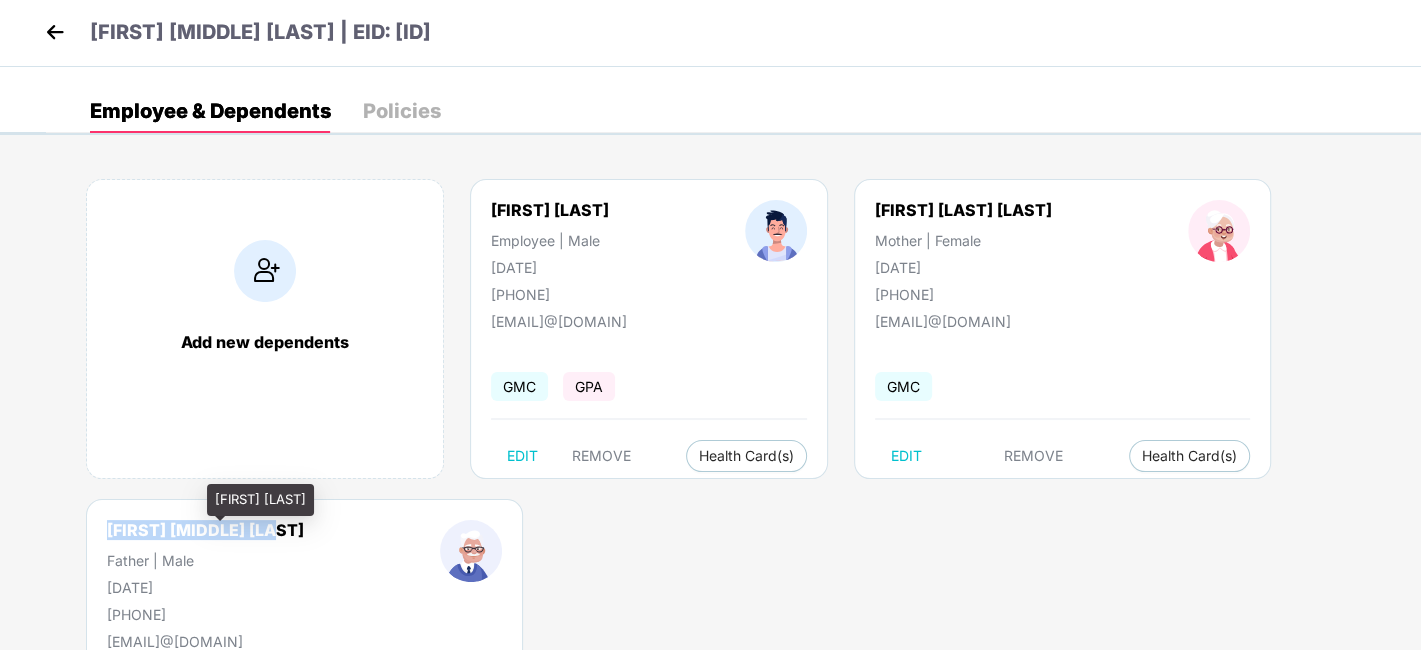 drag, startPoint x: 105, startPoint y: 527, endPoint x: 288, endPoint y: 521, distance: 183.09833 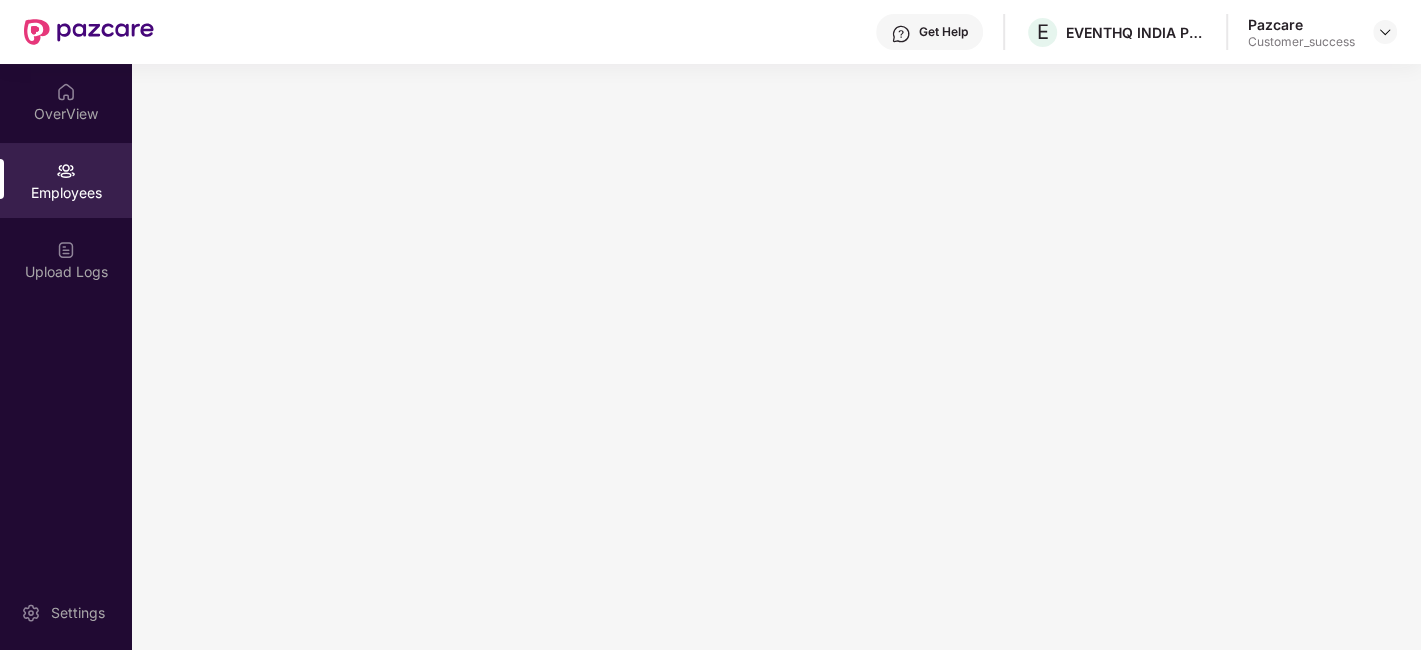 scroll, scrollTop: 0, scrollLeft: 0, axis: both 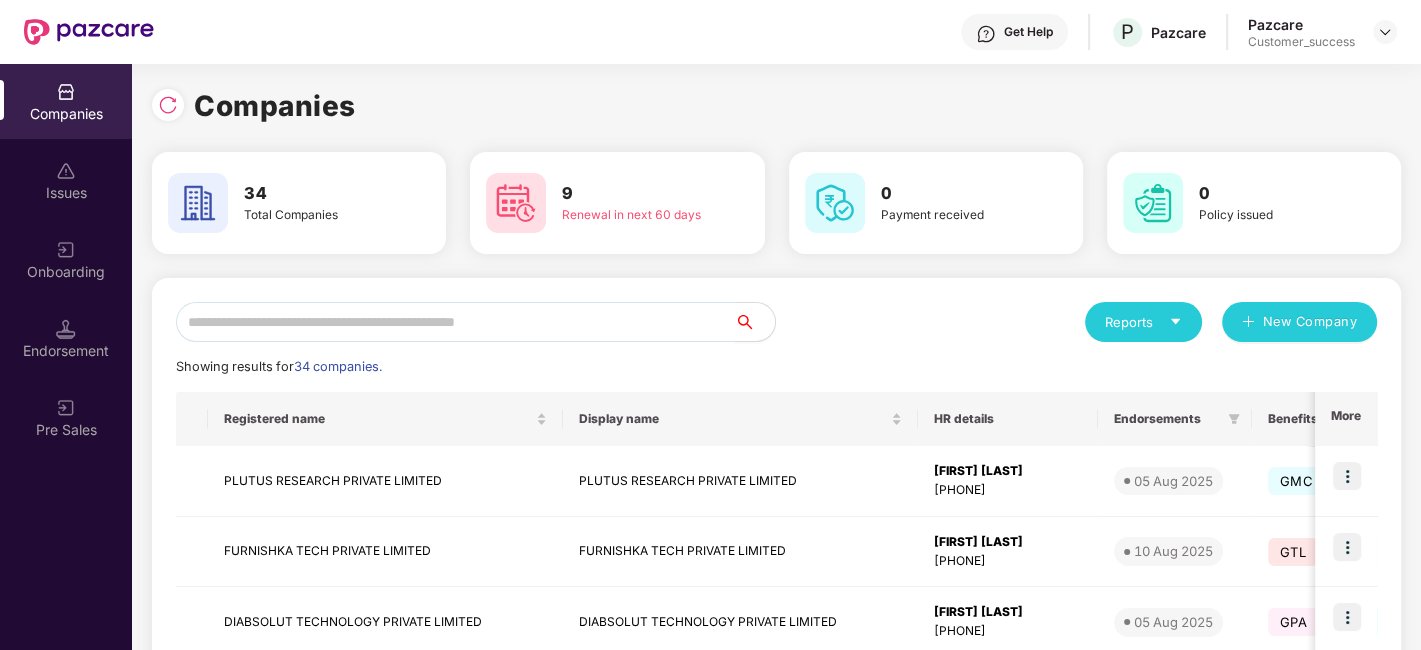 click at bounding box center (455, 322) 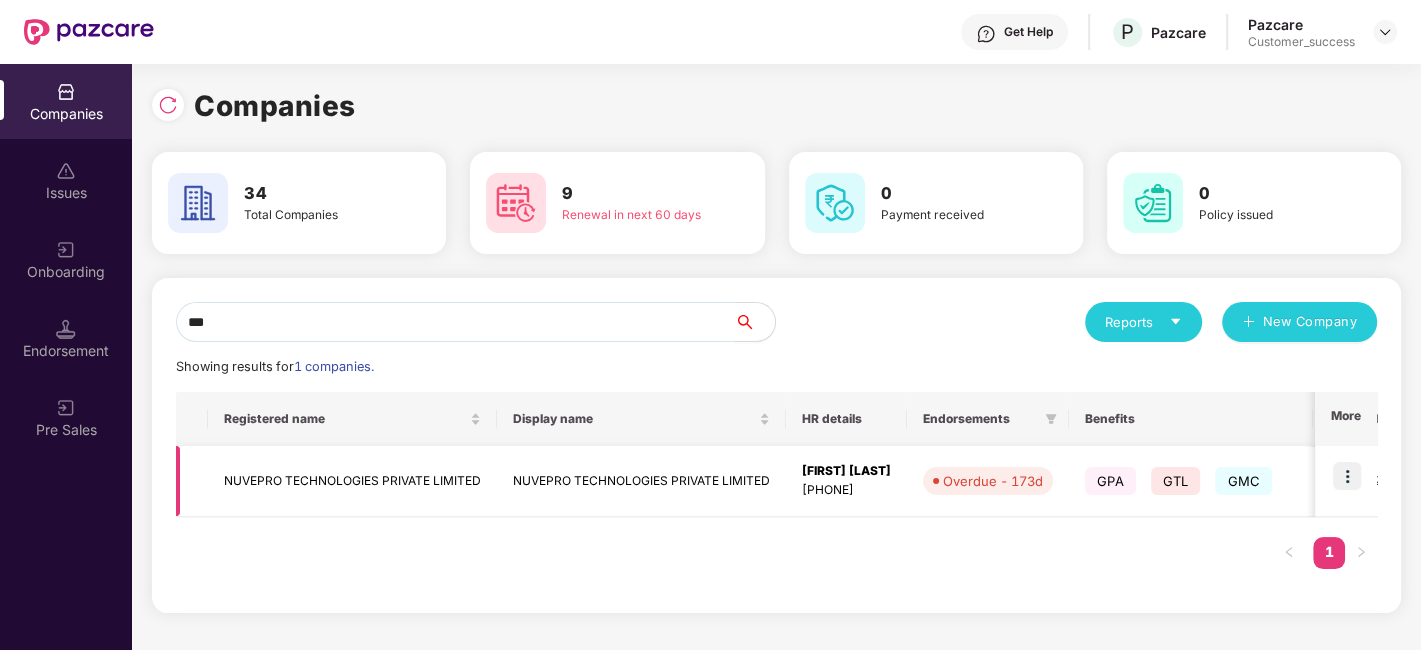 type on "***" 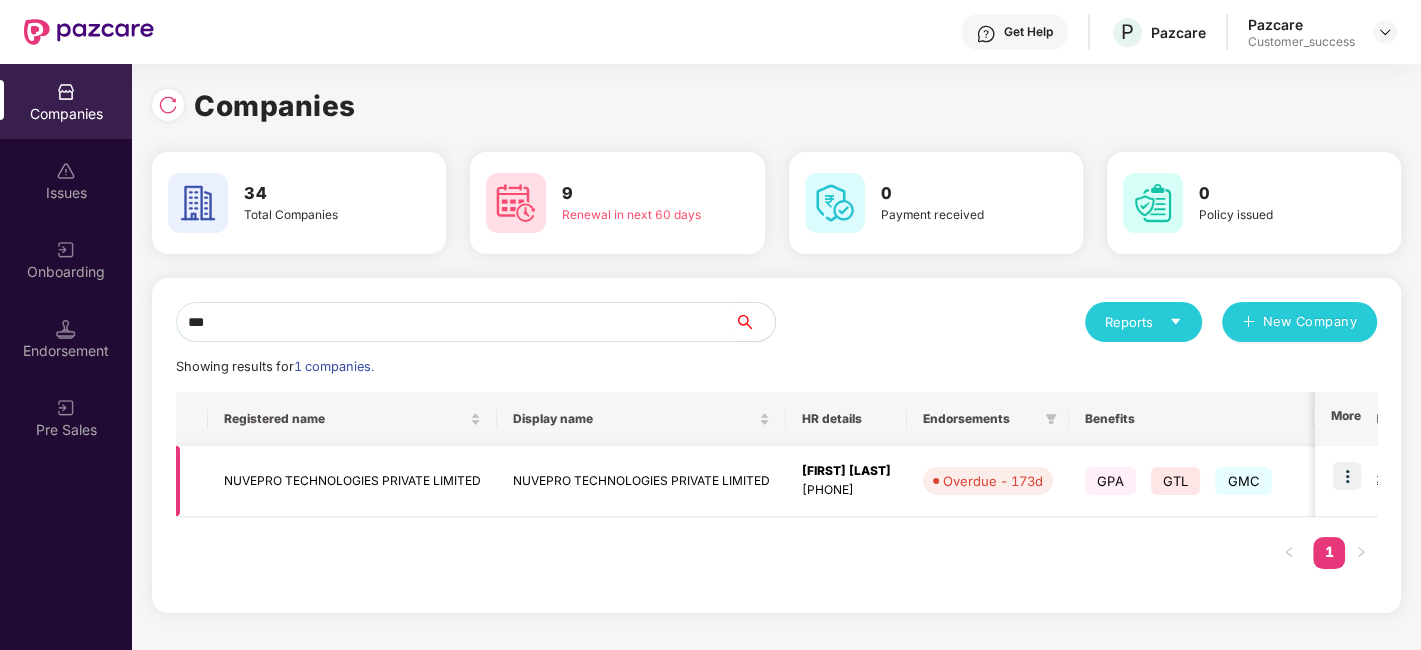 click at bounding box center [1347, 476] 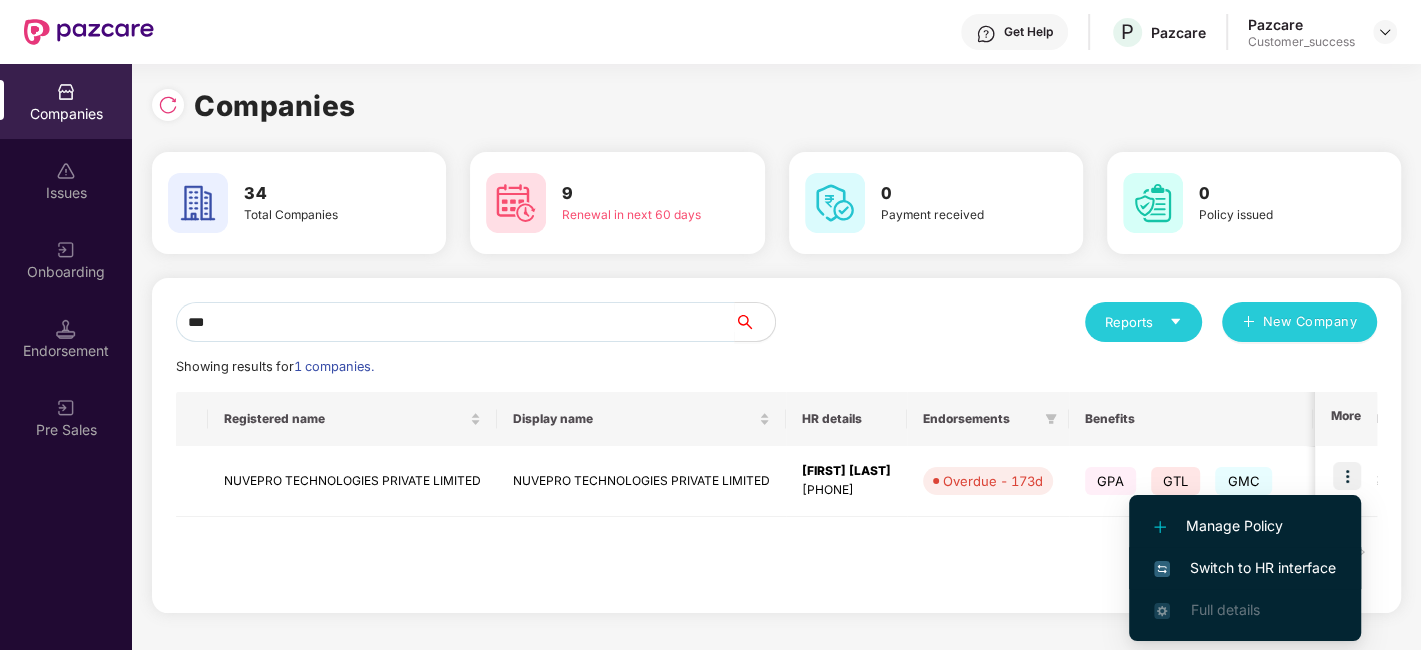 click on "Switch to HR interface" at bounding box center [1245, 568] 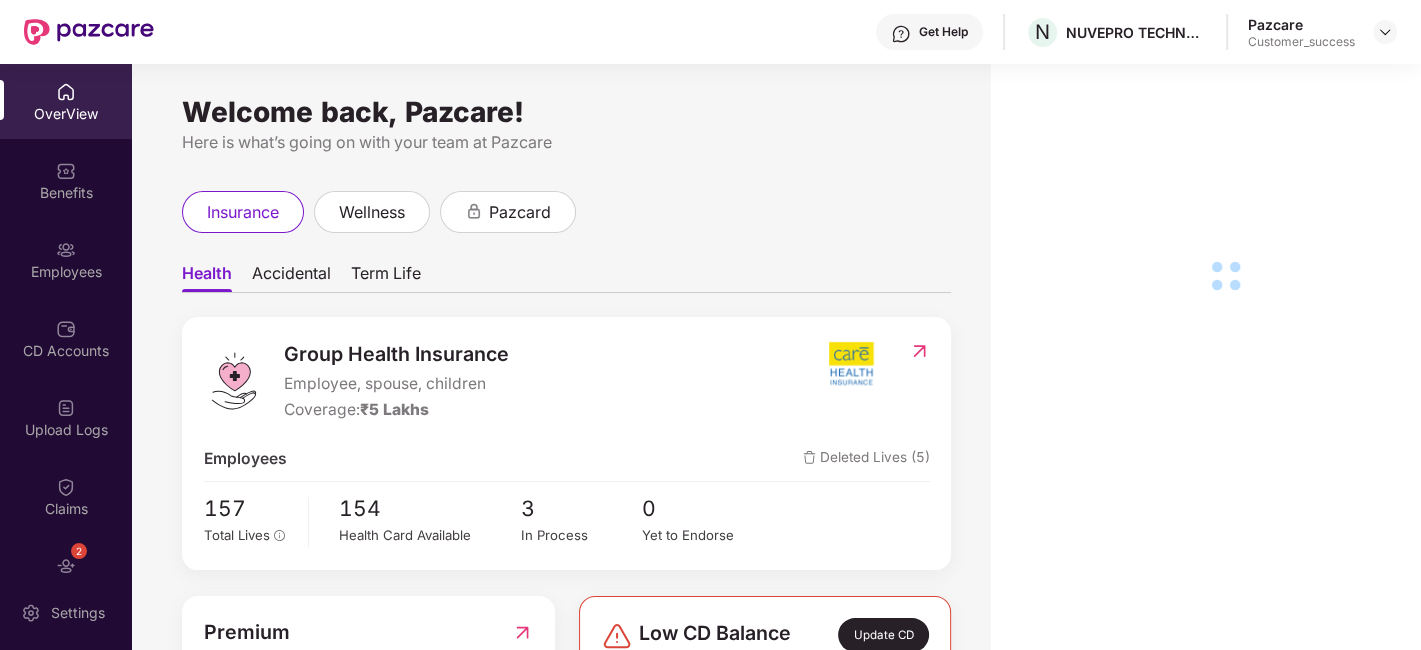 click on "Employees" at bounding box center [66, 272] 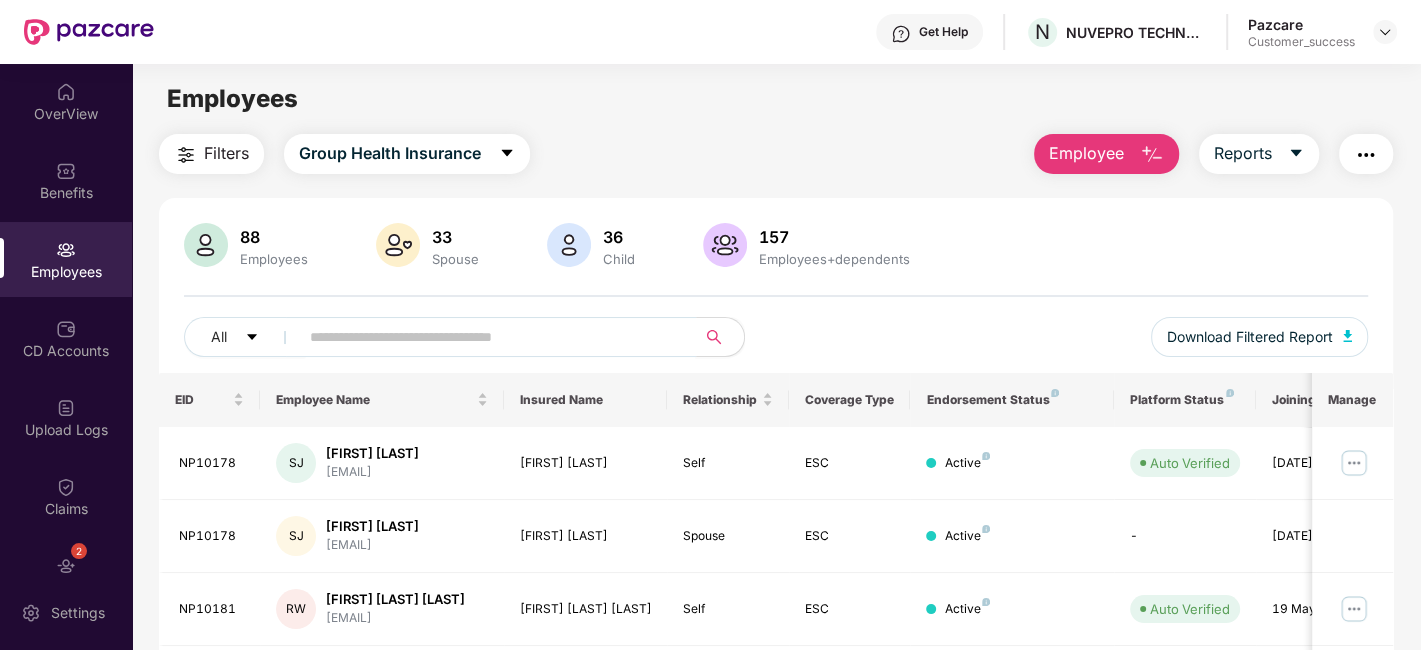 click at bounding box center (489, 337) 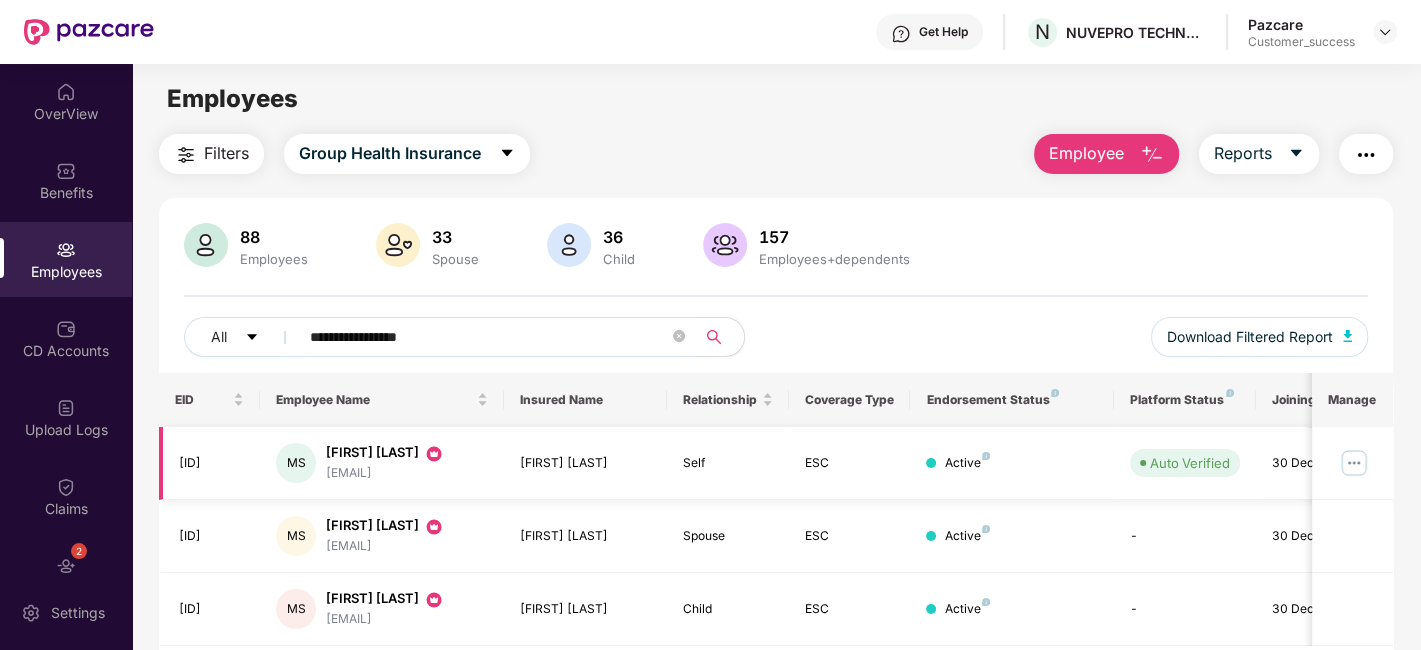 type on "**********" 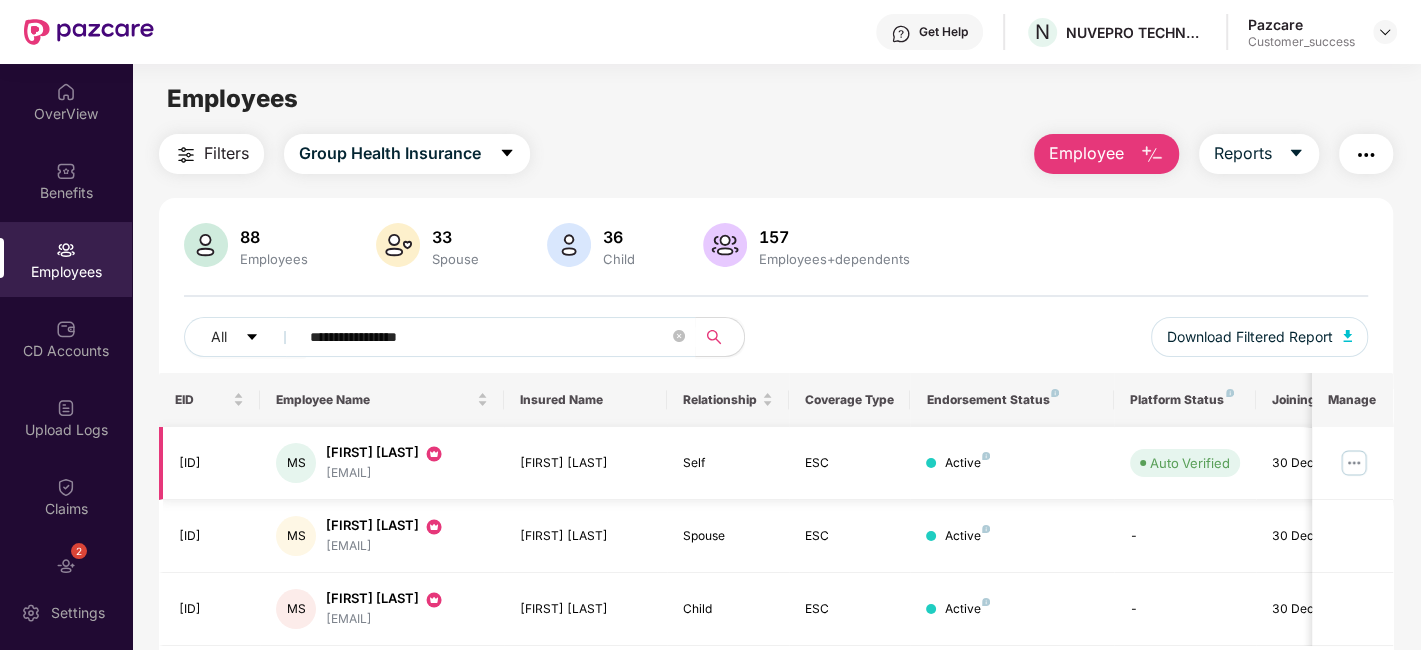 click at bounding box center (1354, 463) 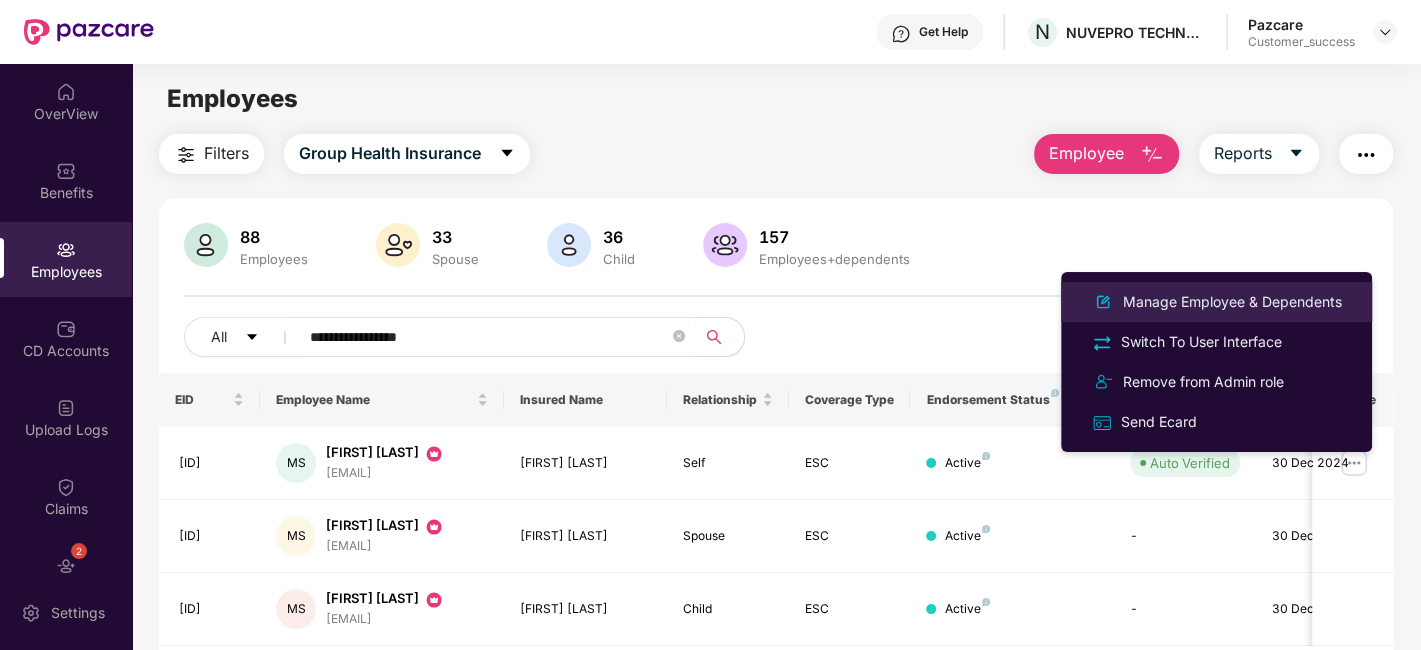 click on "Manage Employee & Dependents" at bounding box center [1232, 302] 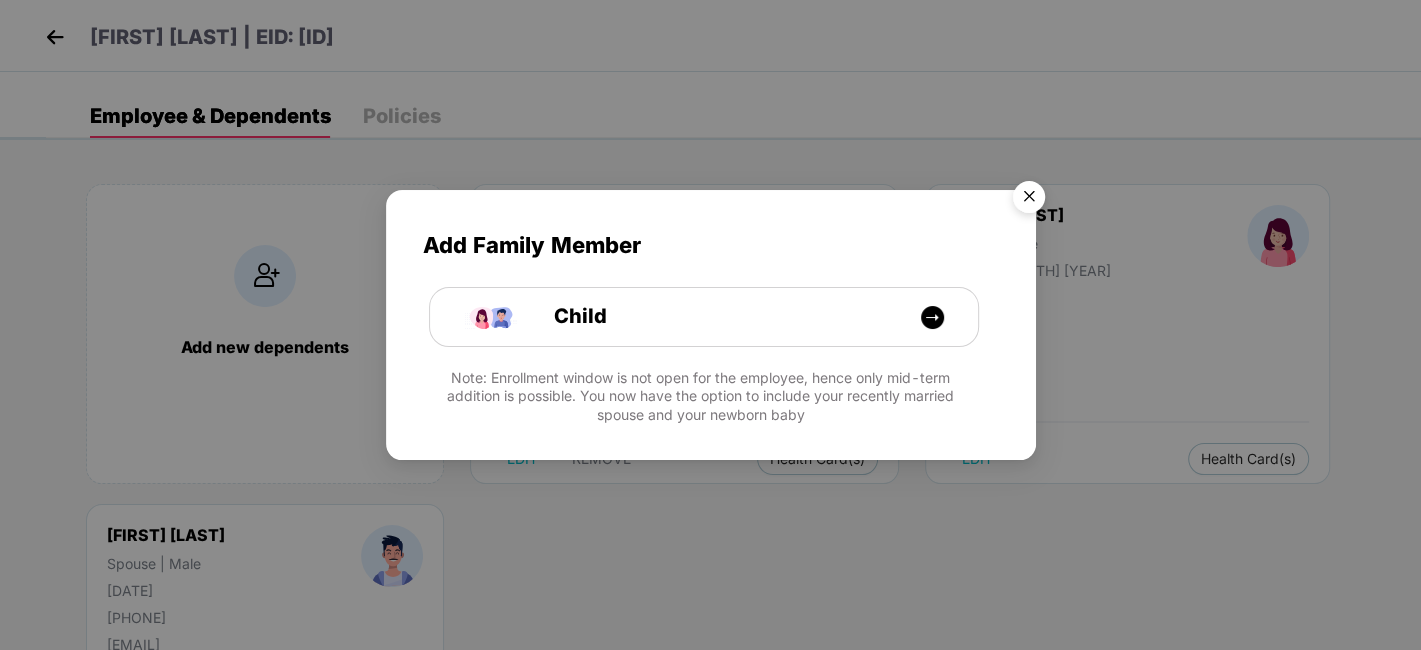 click at bounding box center [1029, 200] 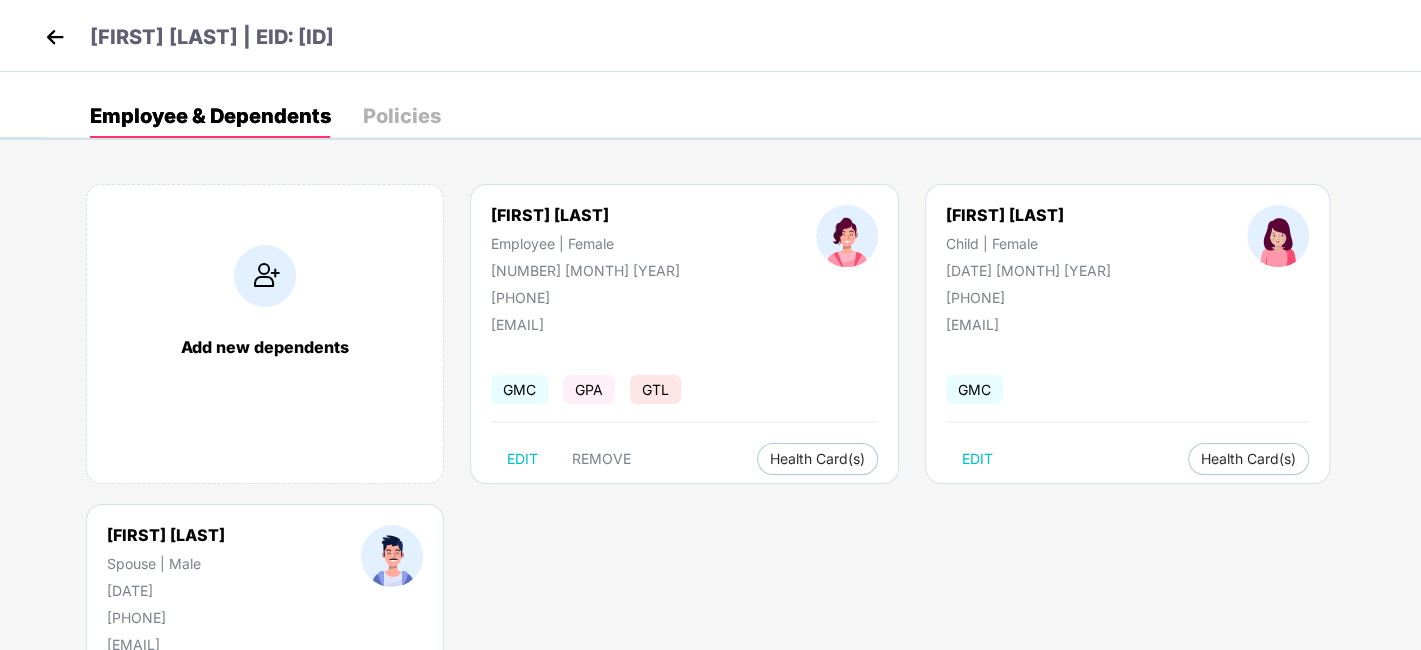 drag, startPoint x: 485, startPoint y: 213, endPoint x: 678, endPoint y: 209, distance: 193.04144 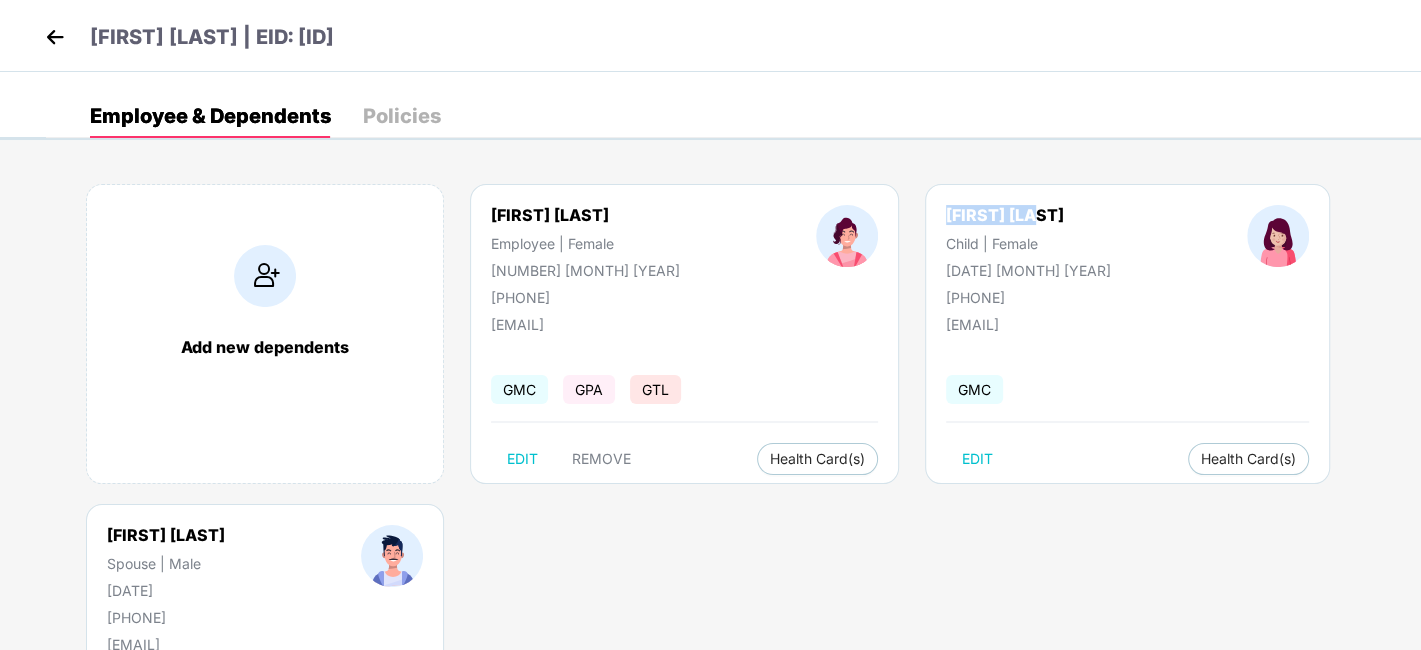 drag, startPoint x: 930, startPoint y: 203, endPoint x: 1038, endPoint y: 220, distance: 109.32977 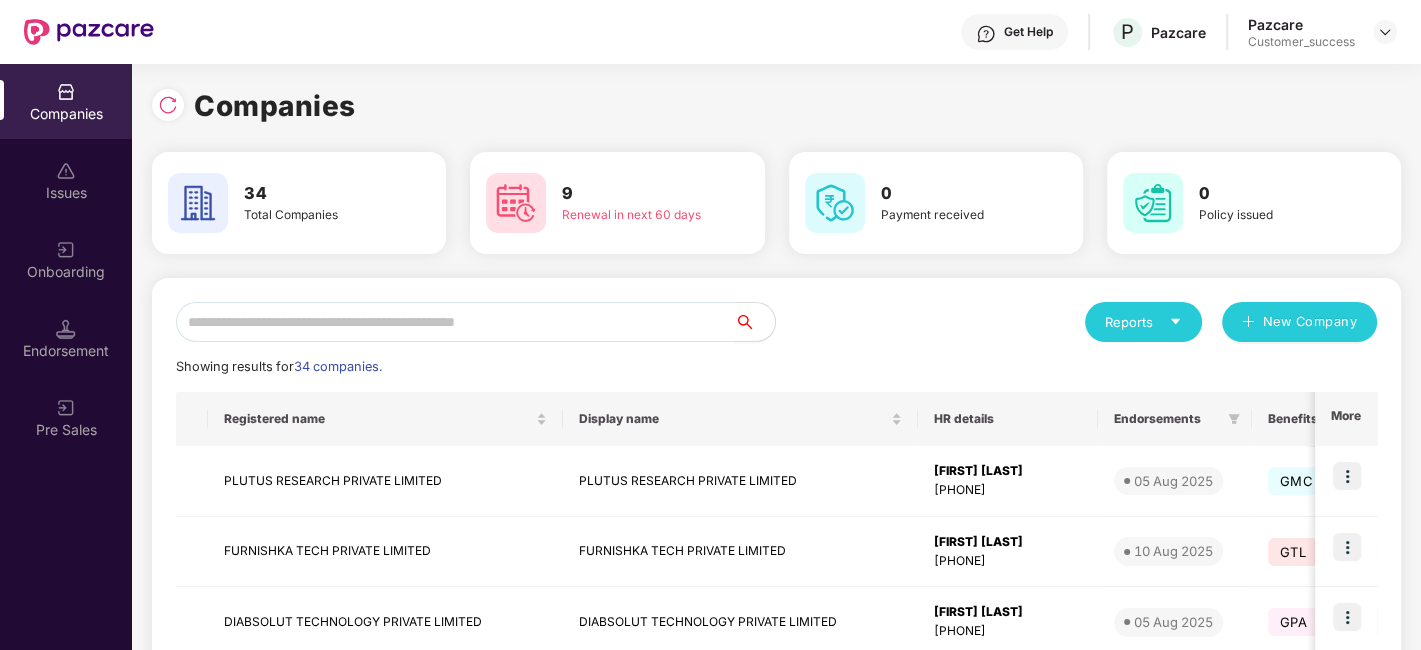 click at bounding box center (455, 322) 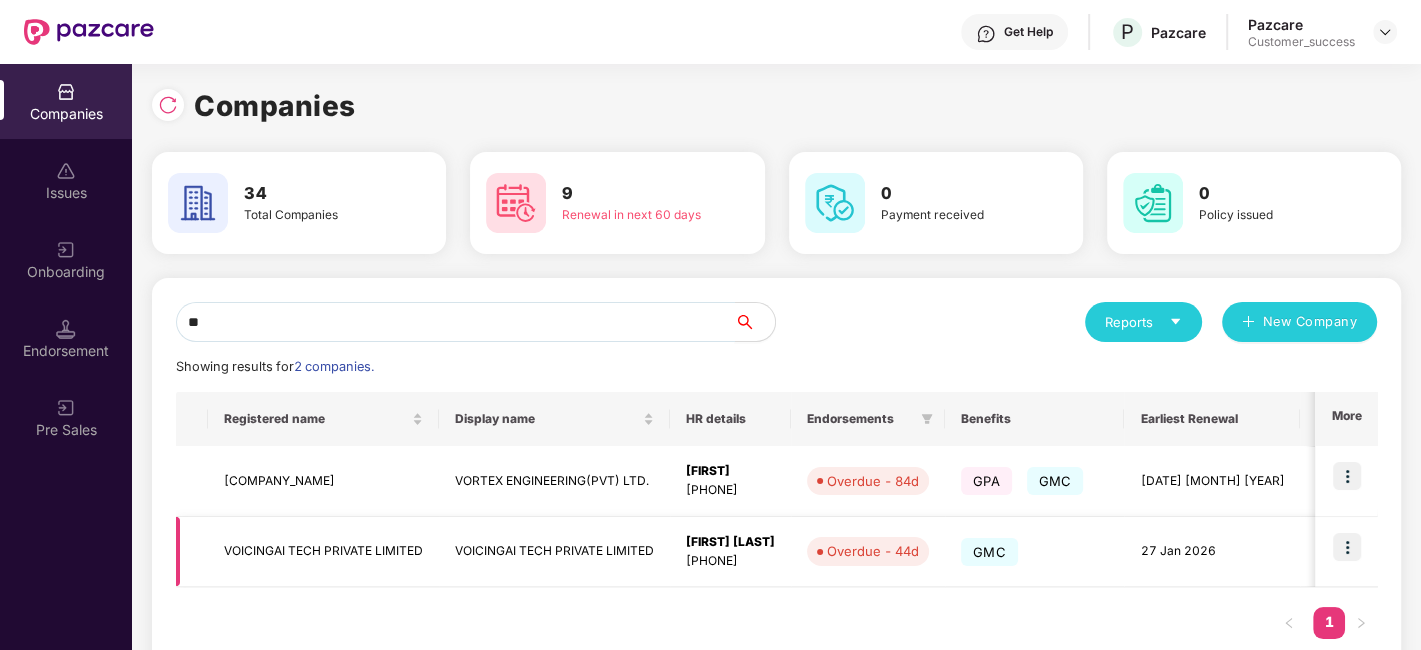type on "**" 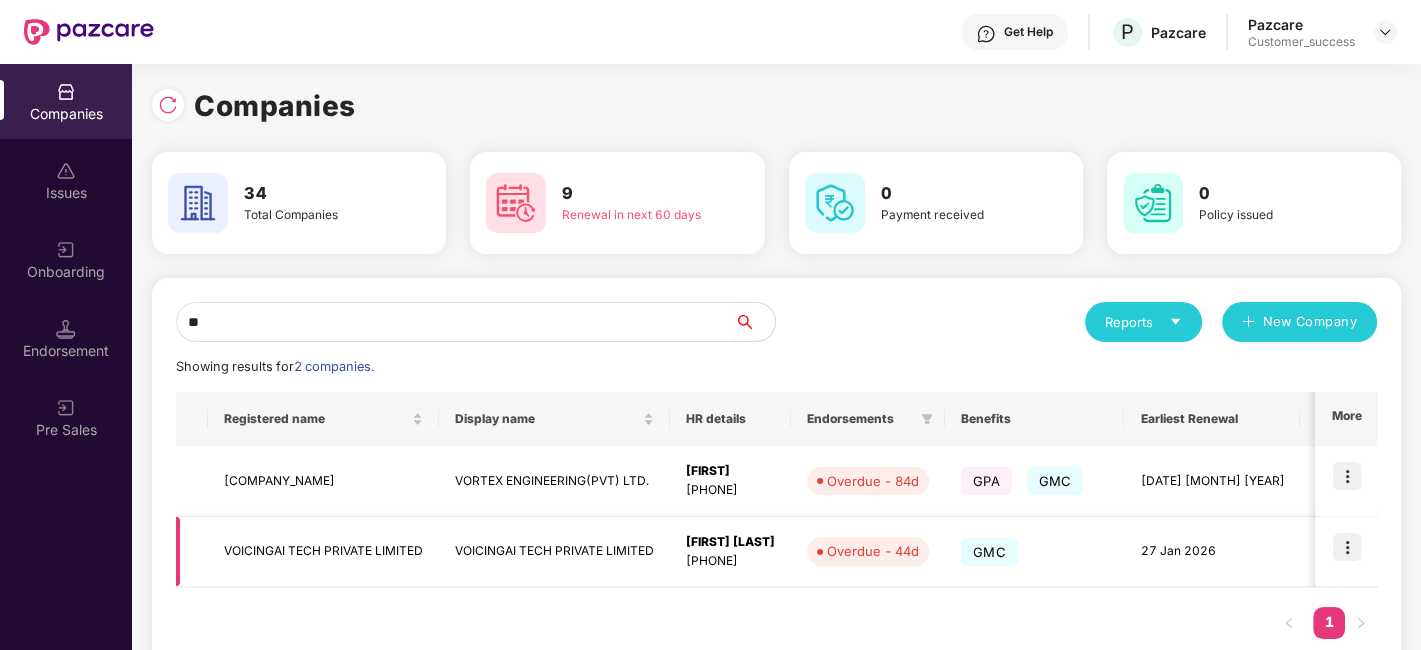 click at bounding box center (1347, 547) 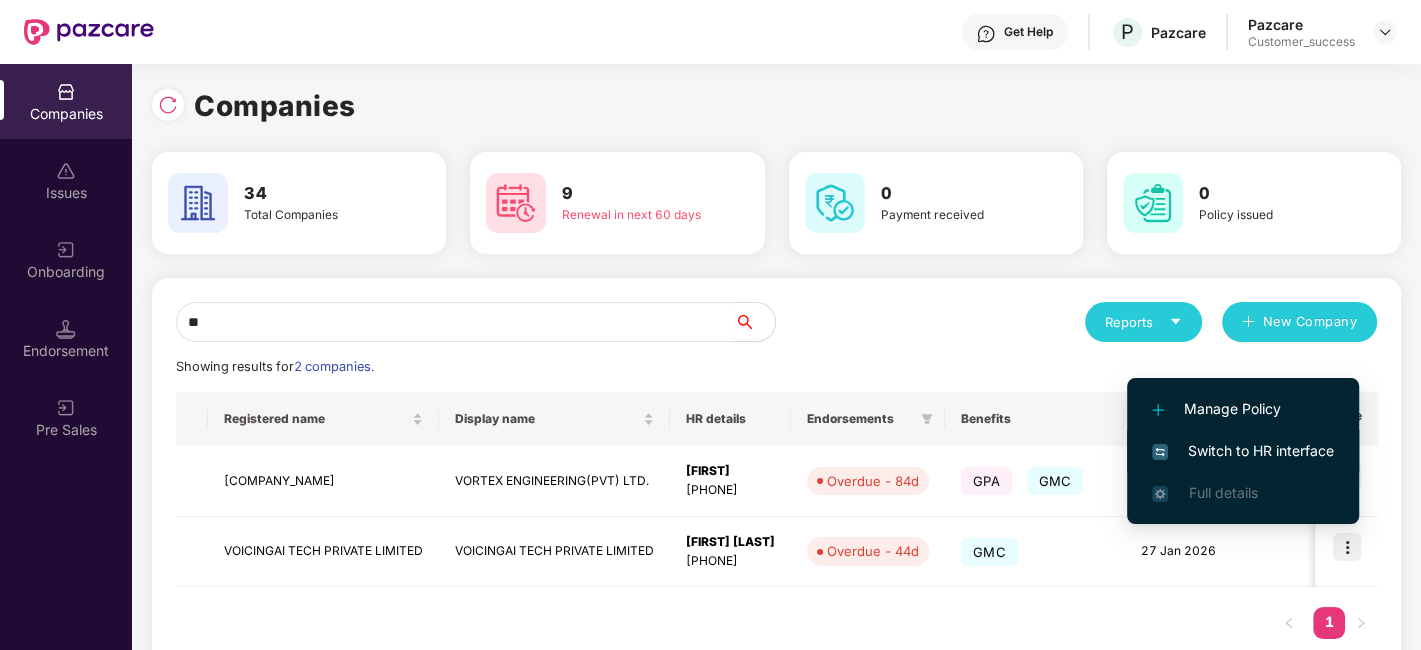 click on "Switch to HR interface" at bounding box center (1243, 451) 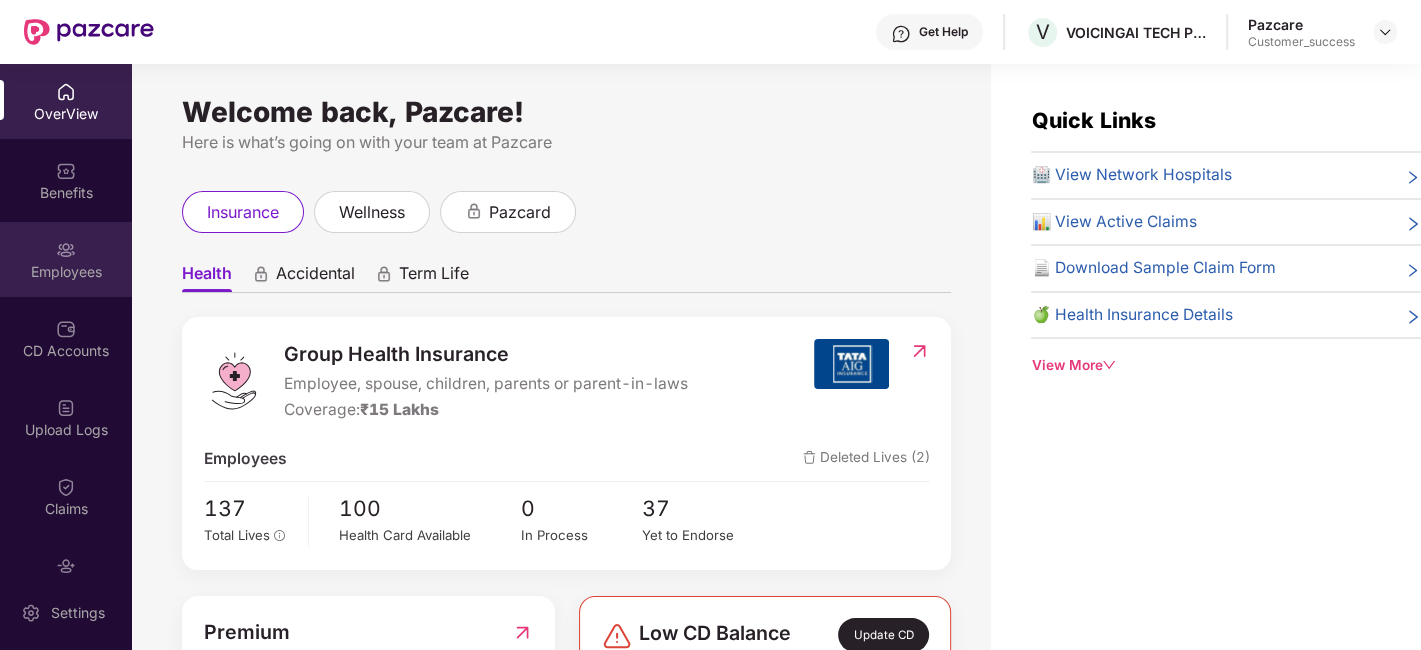 click on "Employees" at bounding box center (66, 259) 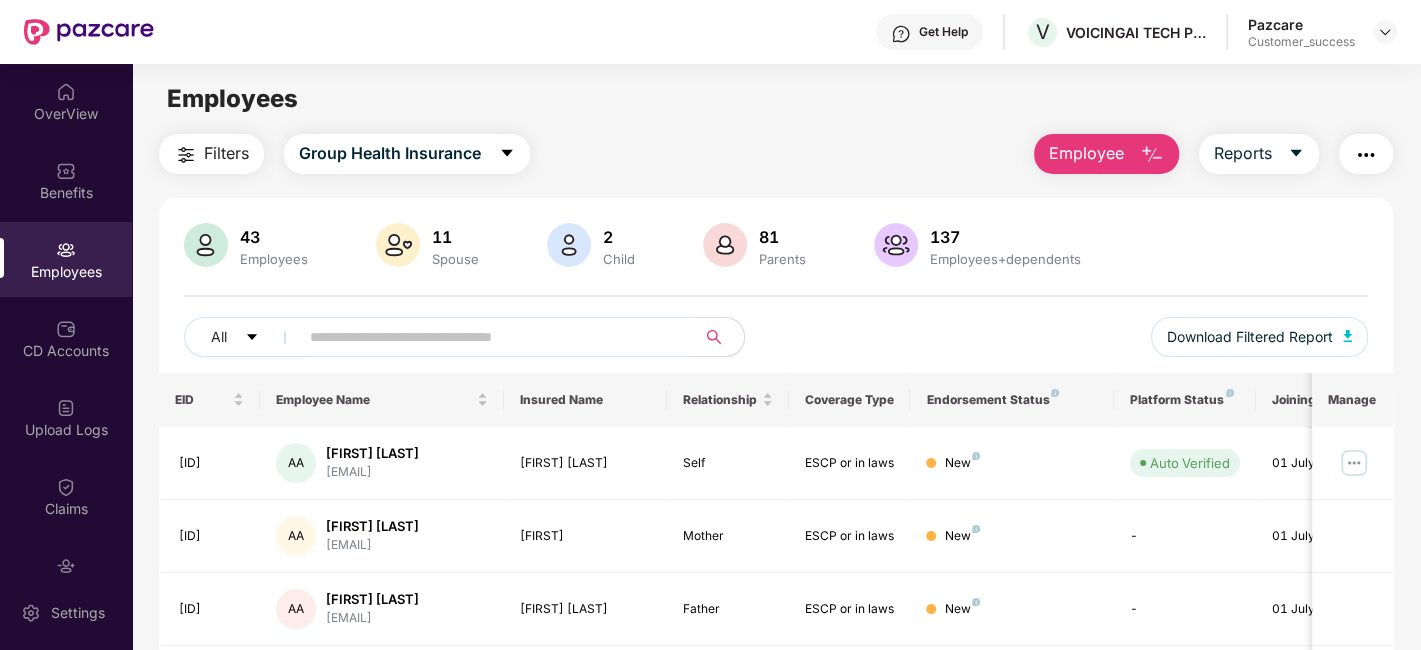 click at bounding box center (491, 337) 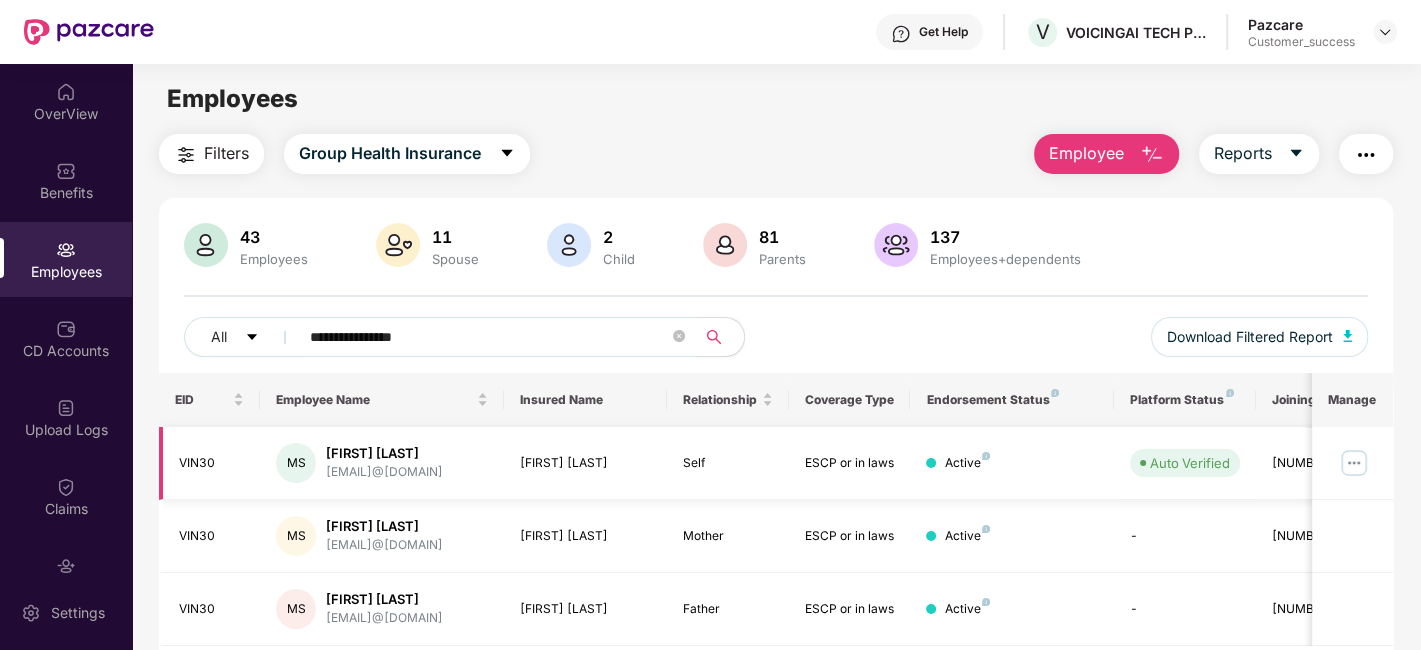 type on "**********" 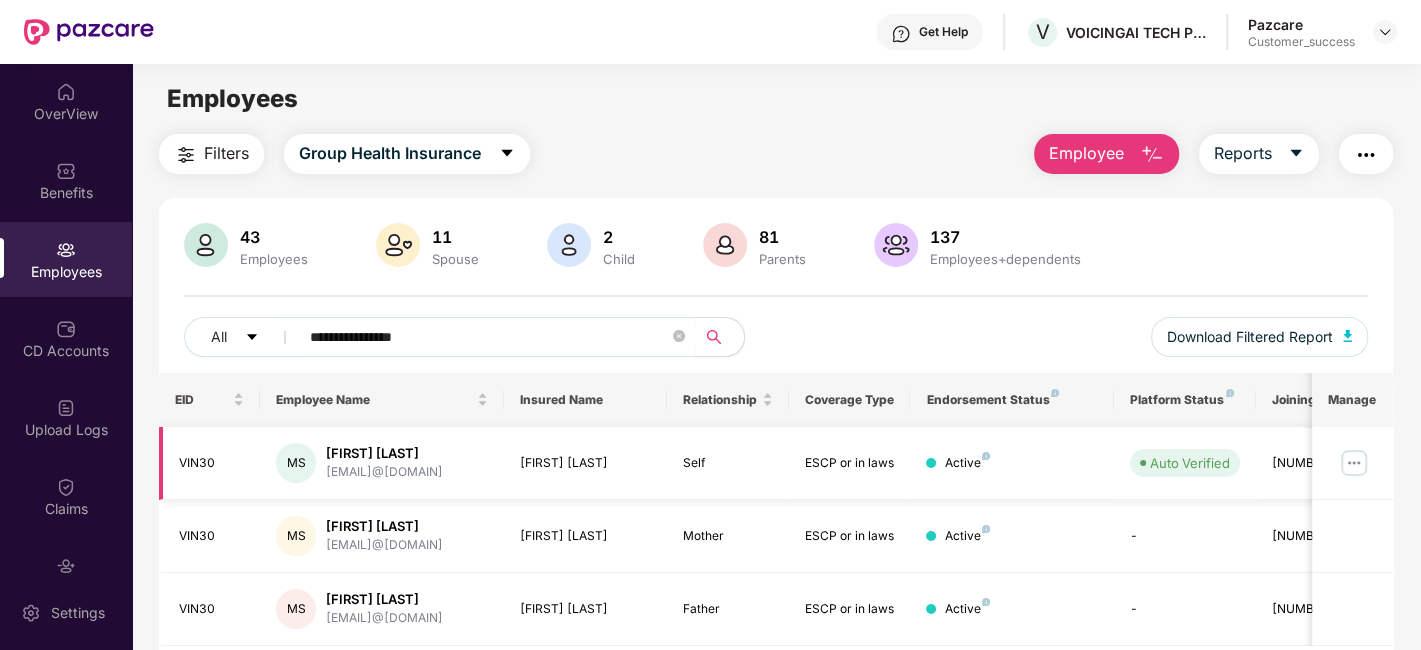 click at bounding box center [1354, 463] 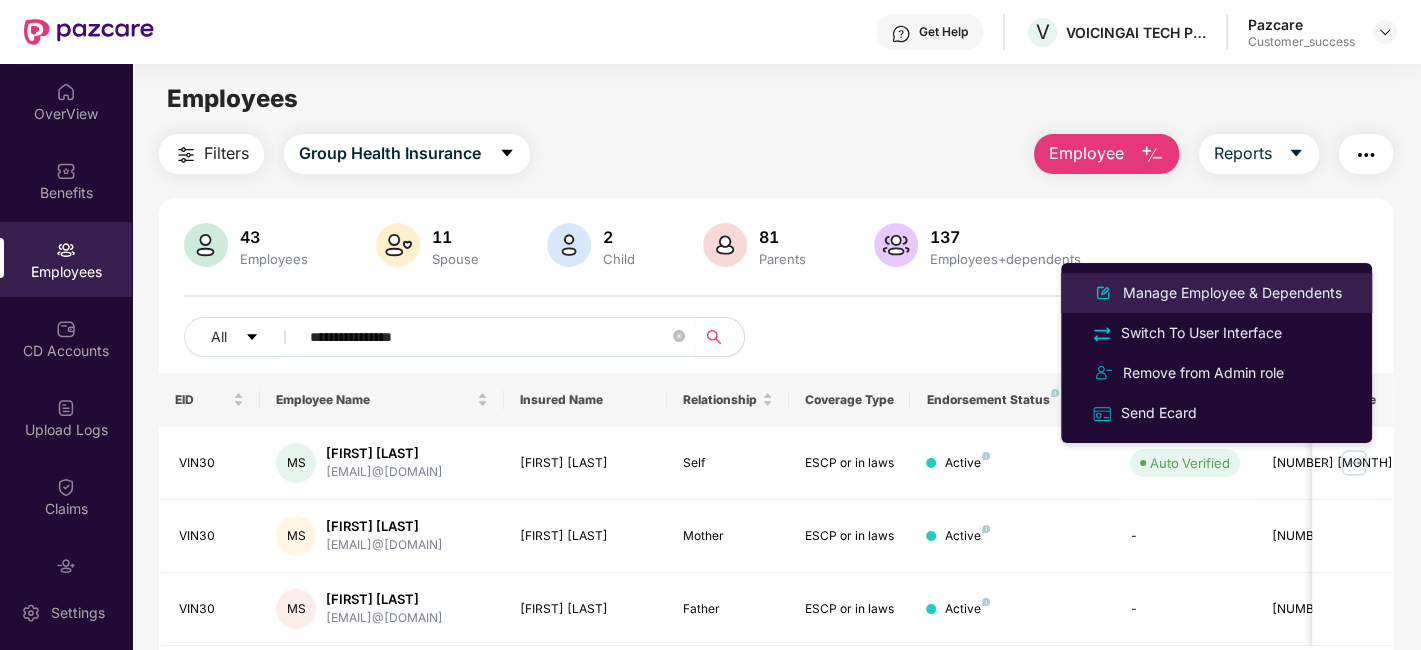 click on "Manage Employee & Dependents" at bounding box center [1232, 293] 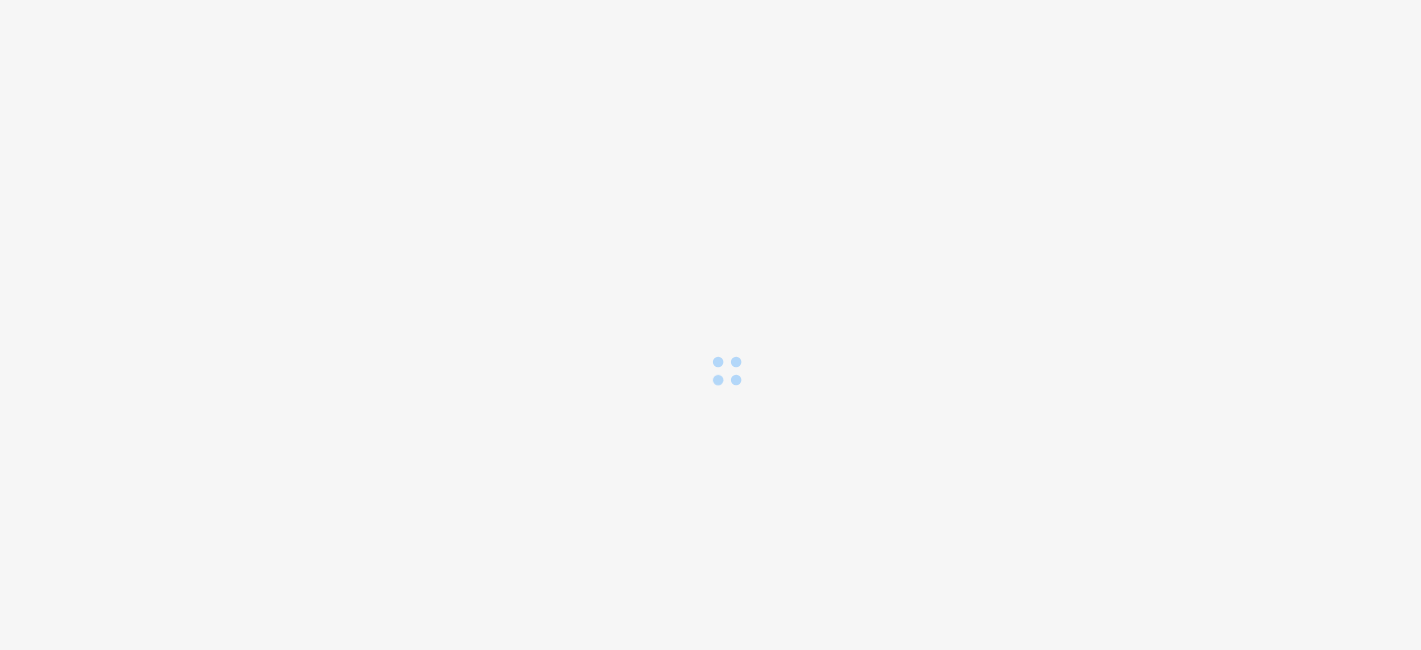 click at bounding box center [710, 193] 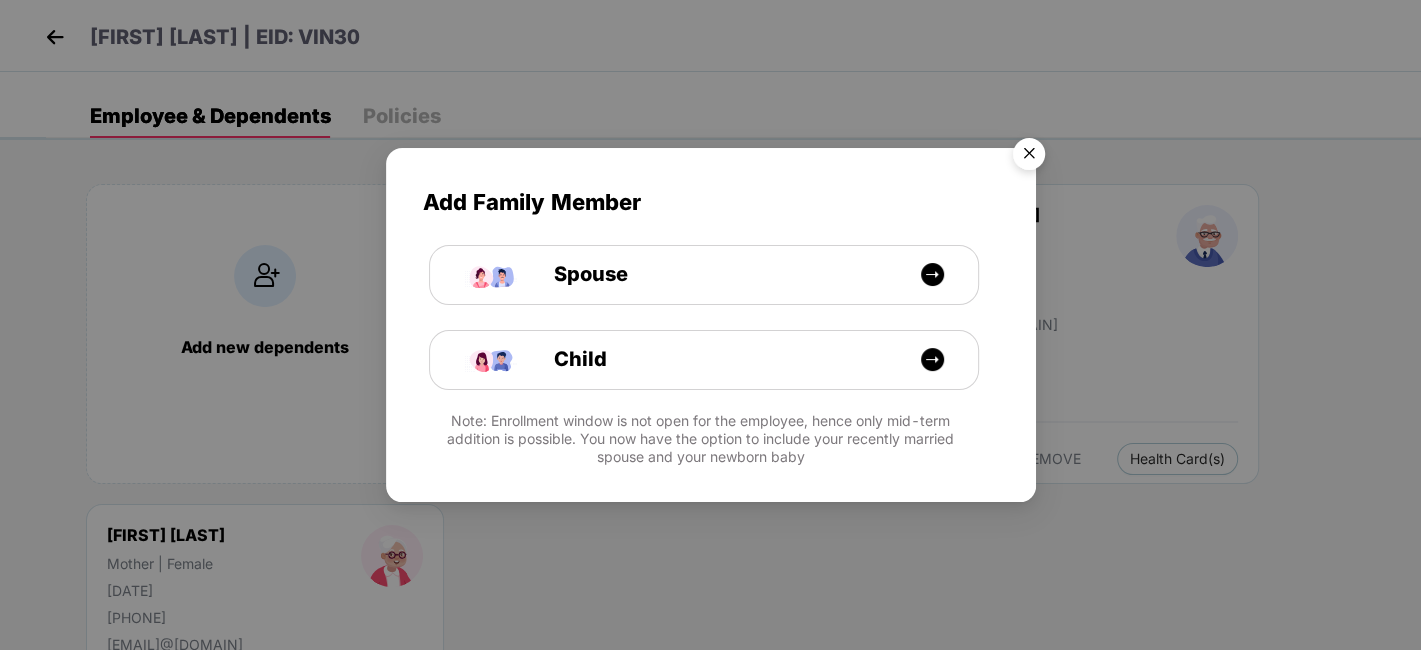 click at bounding box center (1029, 157) 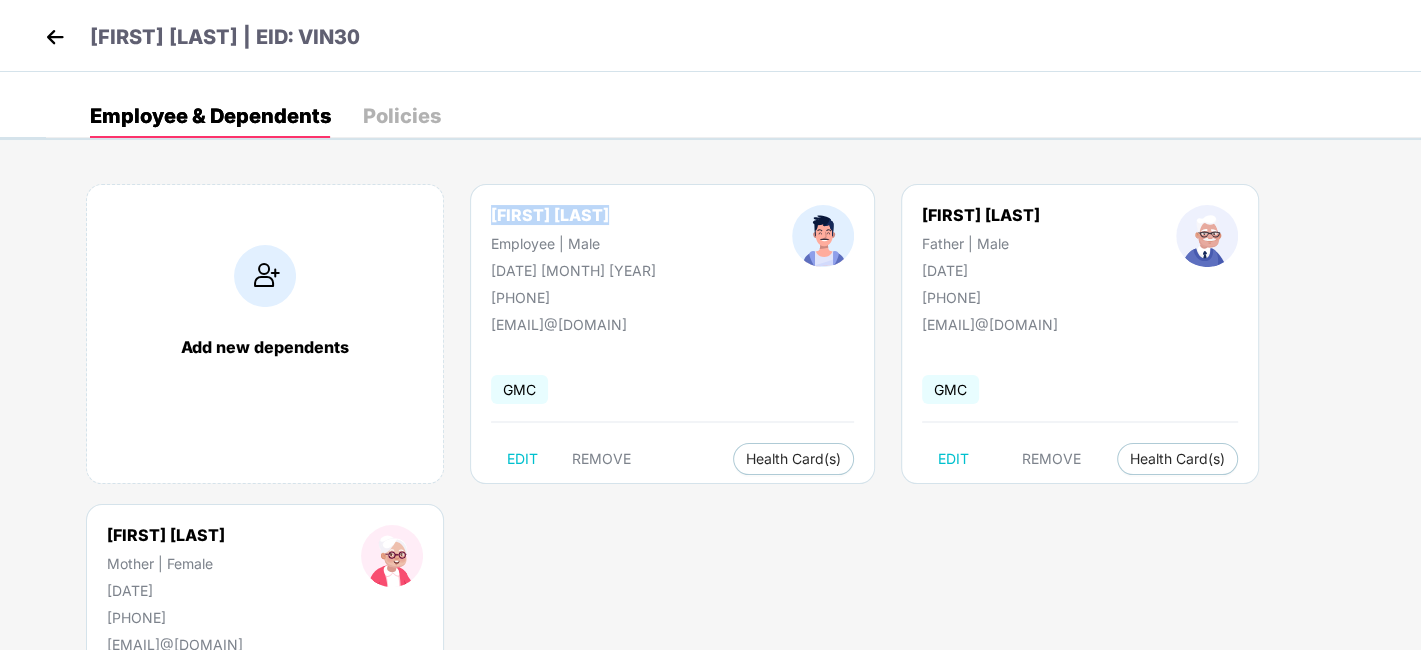 drag, startPoint x: 487, startPoint y: 201, endPoint x: 646, endPoint y: 216, distance: 159.70598 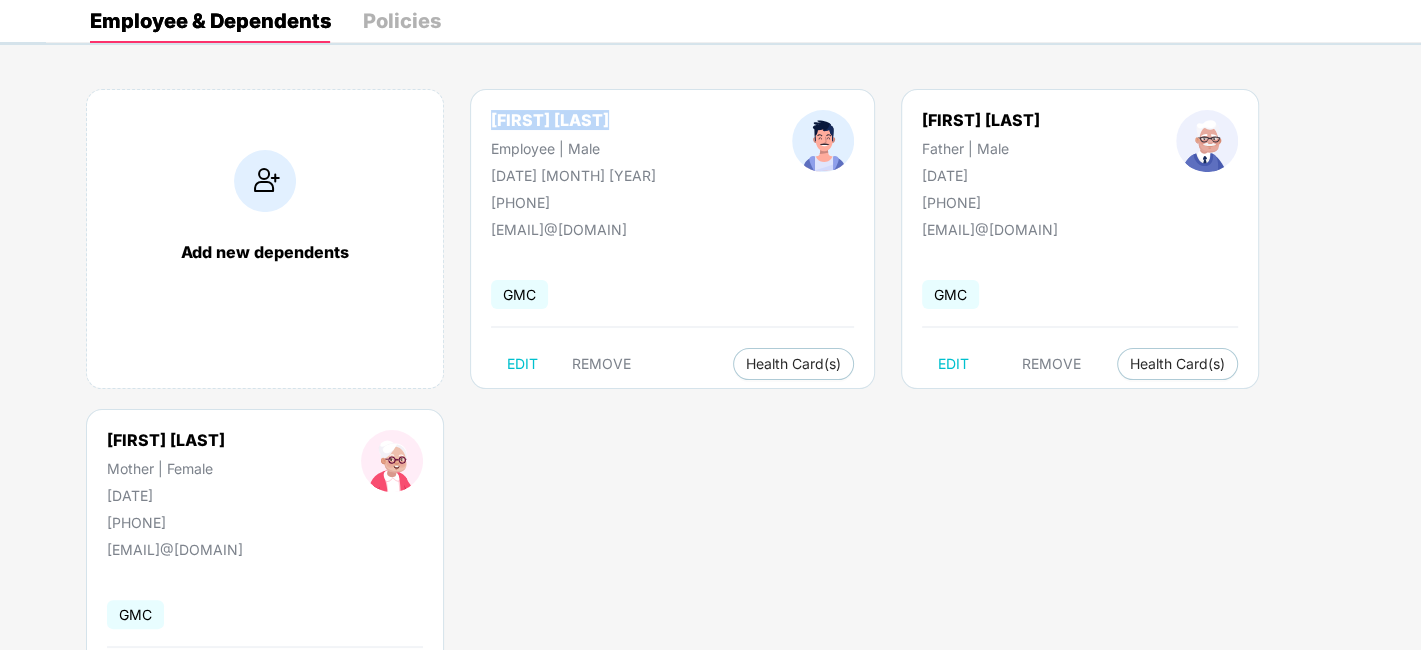 scroll, scrollTop: 101, scrollLeft: 0, axis: vertical 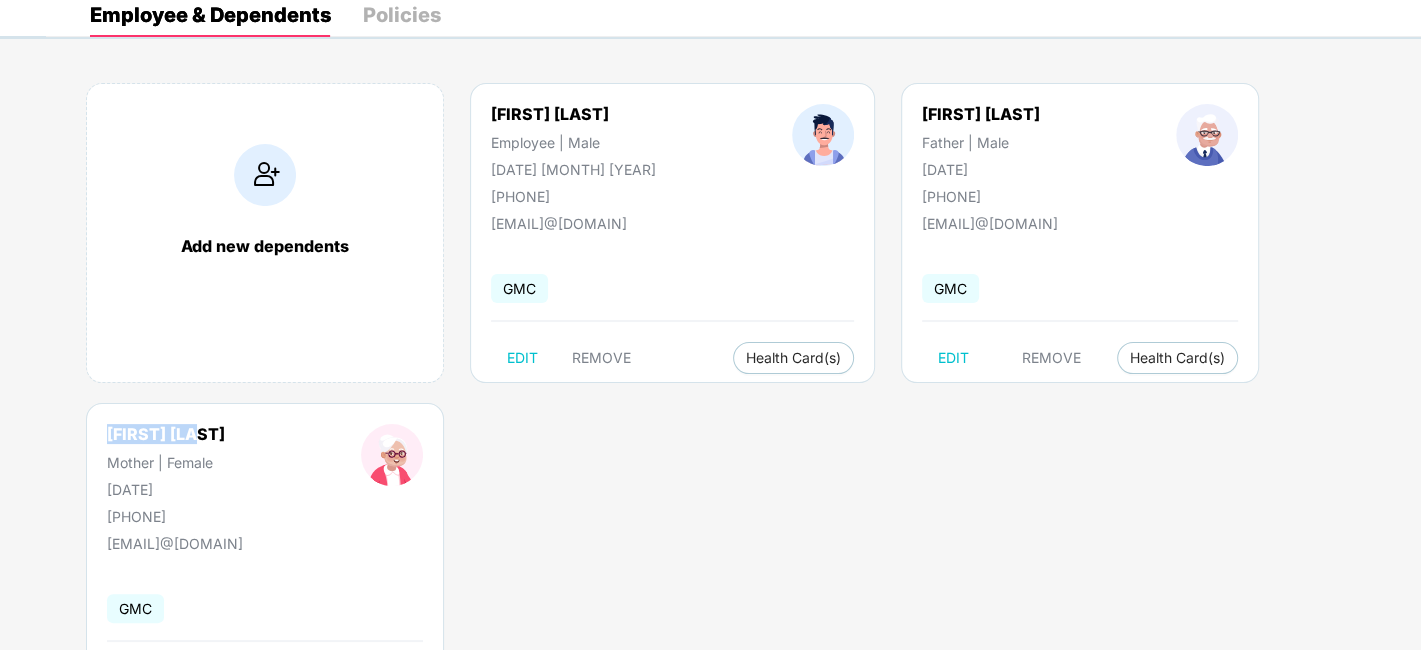 drag, startPoint x: 102, startPoint y: 430, endPoint x: 209, endPoint y: 431, distance: 107.00467 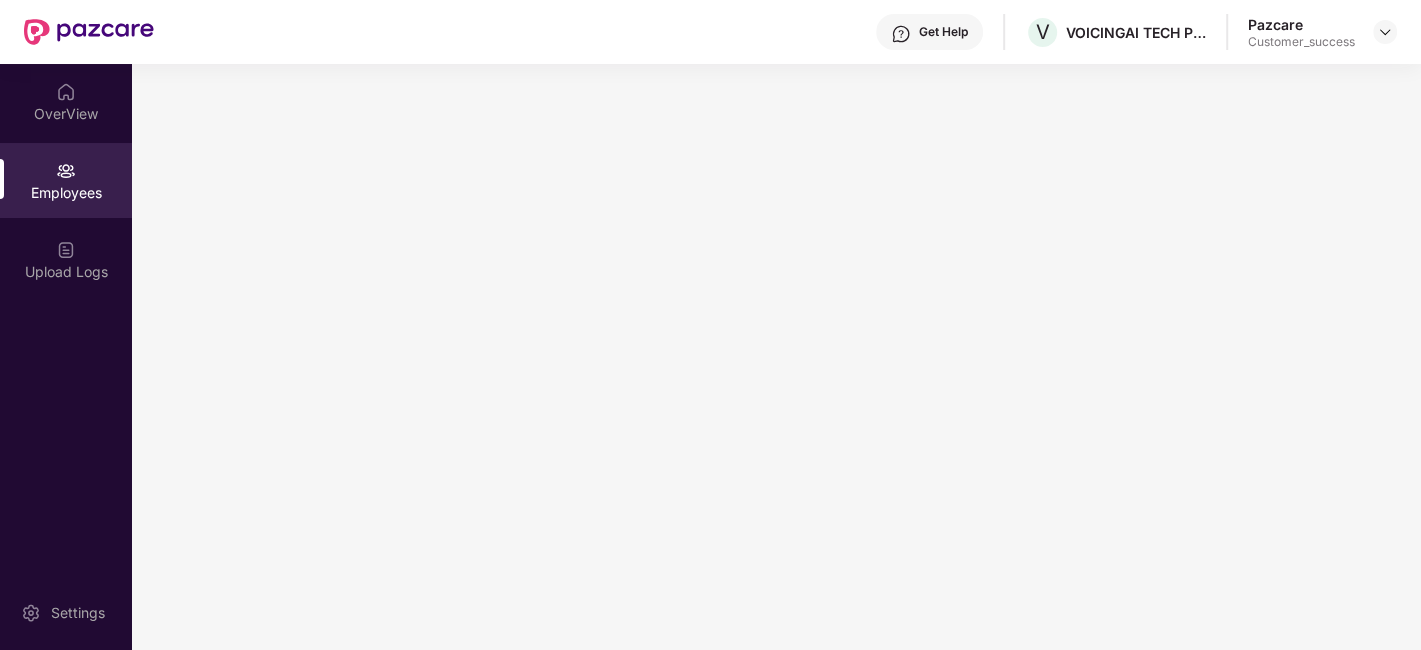 scroll, scrollTop: 0, scrollLeft: 0, axis: both 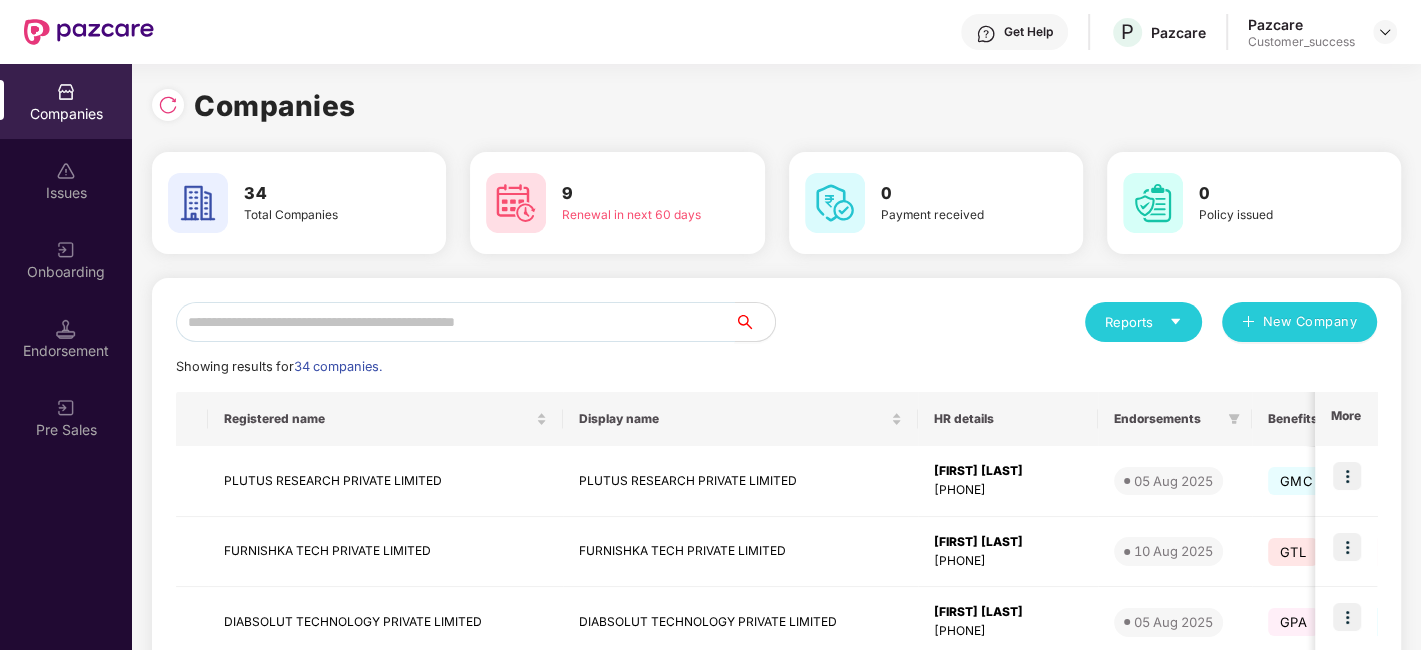 click at bounding box center (455, 322) 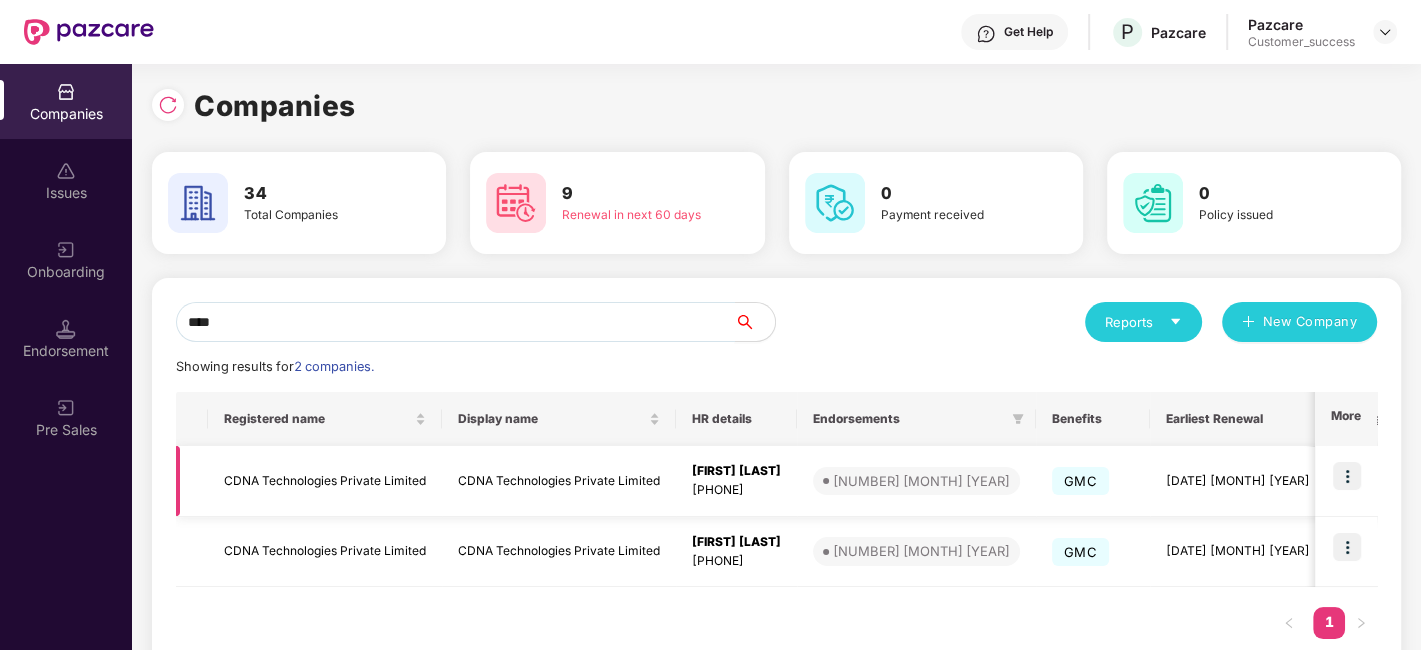 type on "****" 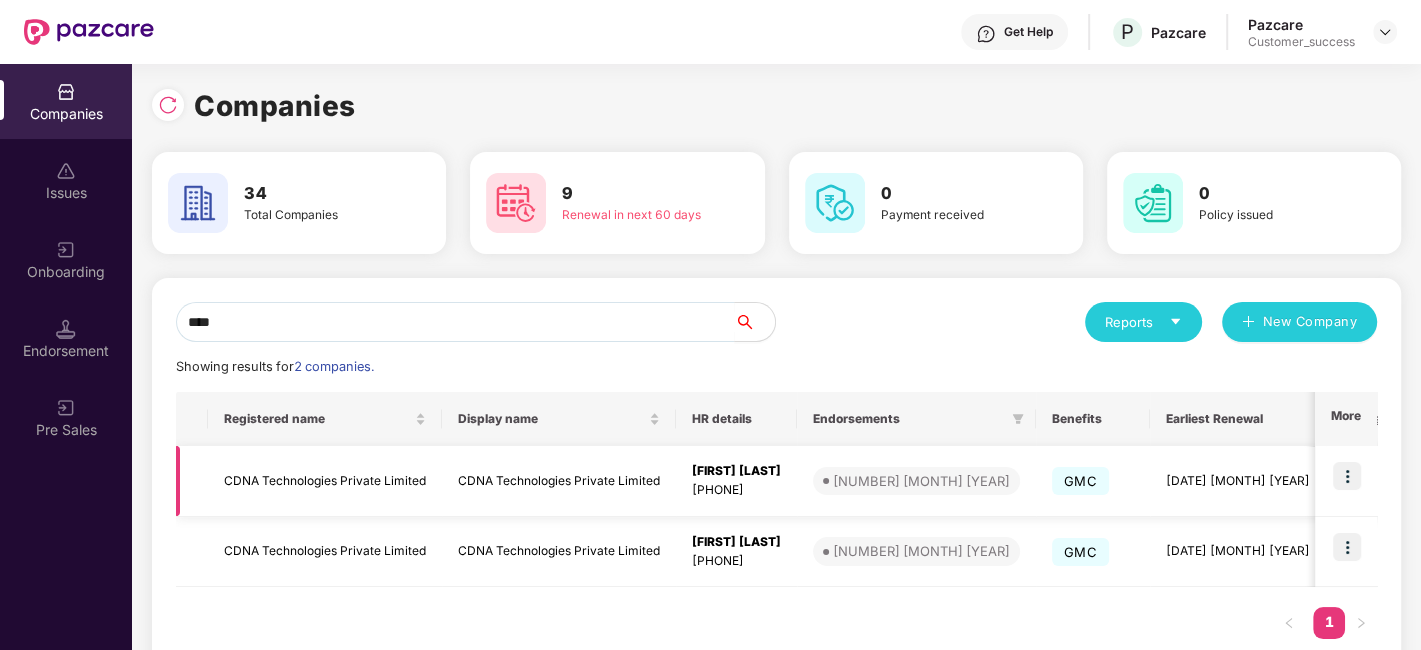click at bounding box center [1347, 476] 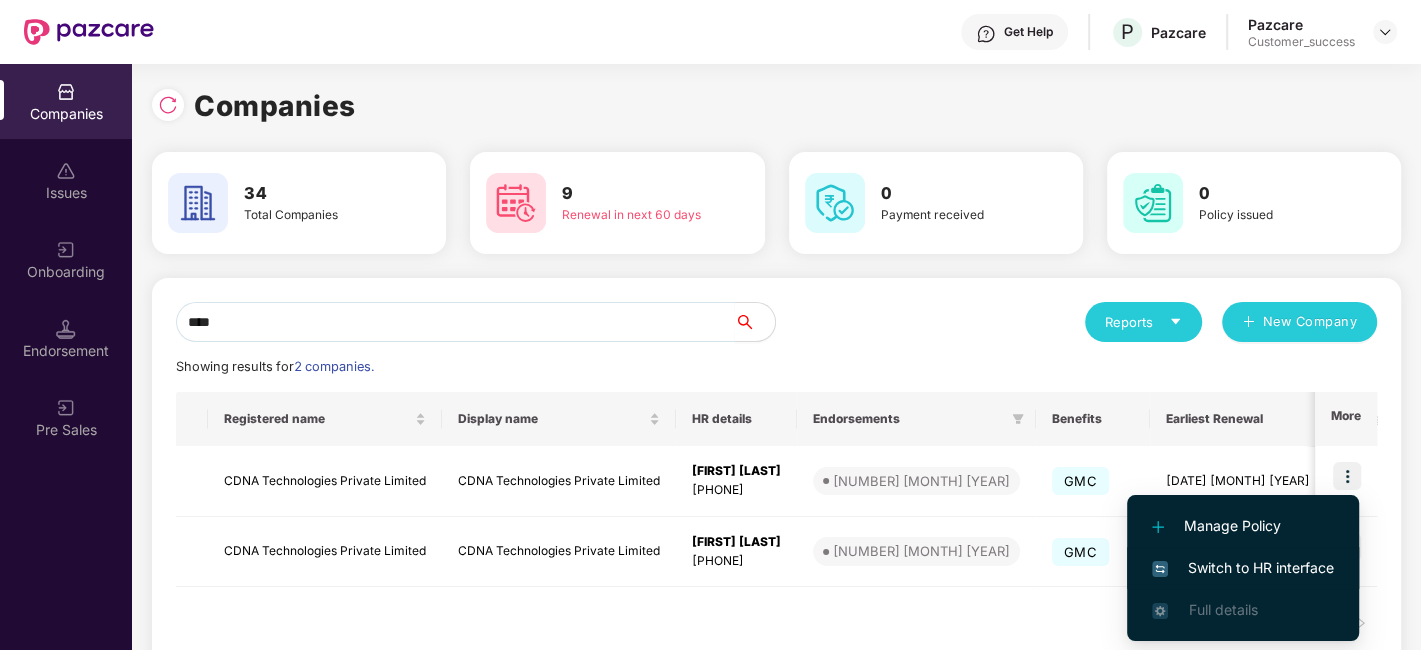 click on "Switch to HR interface" at bounding box center (1243, 568) 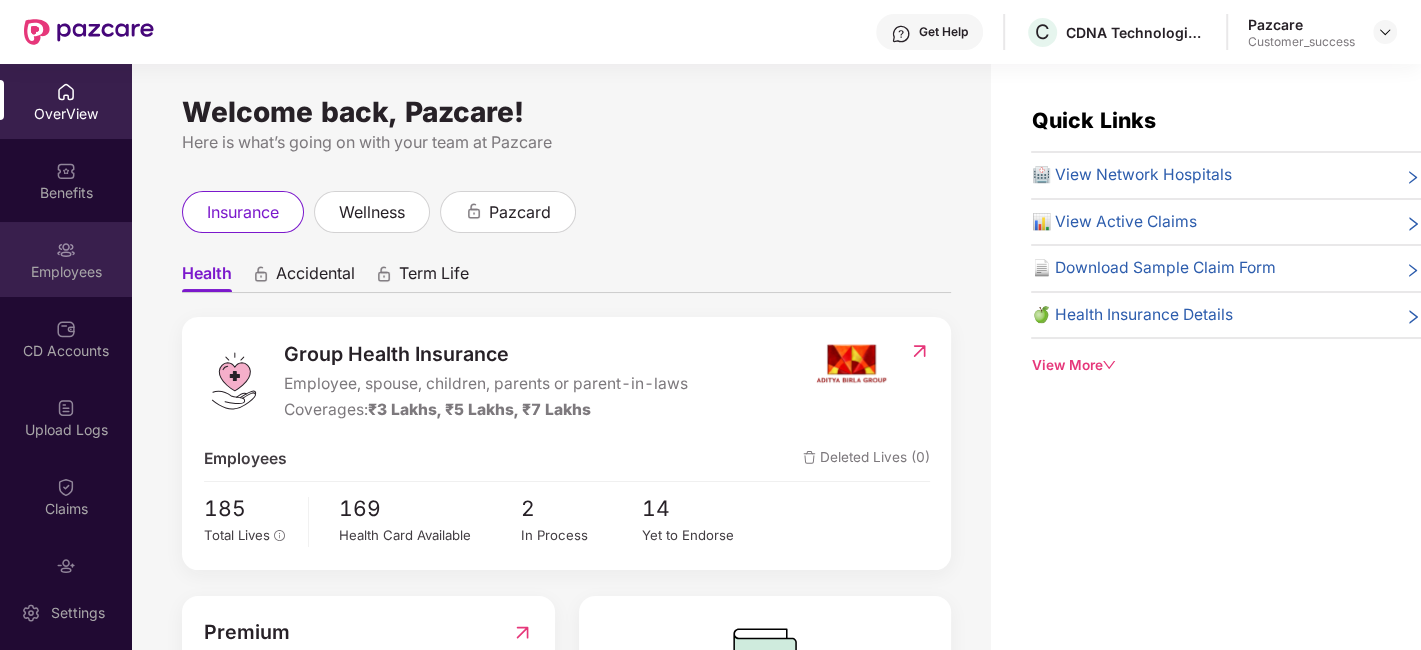 click on "Employees" at bounding box center [66, 259] 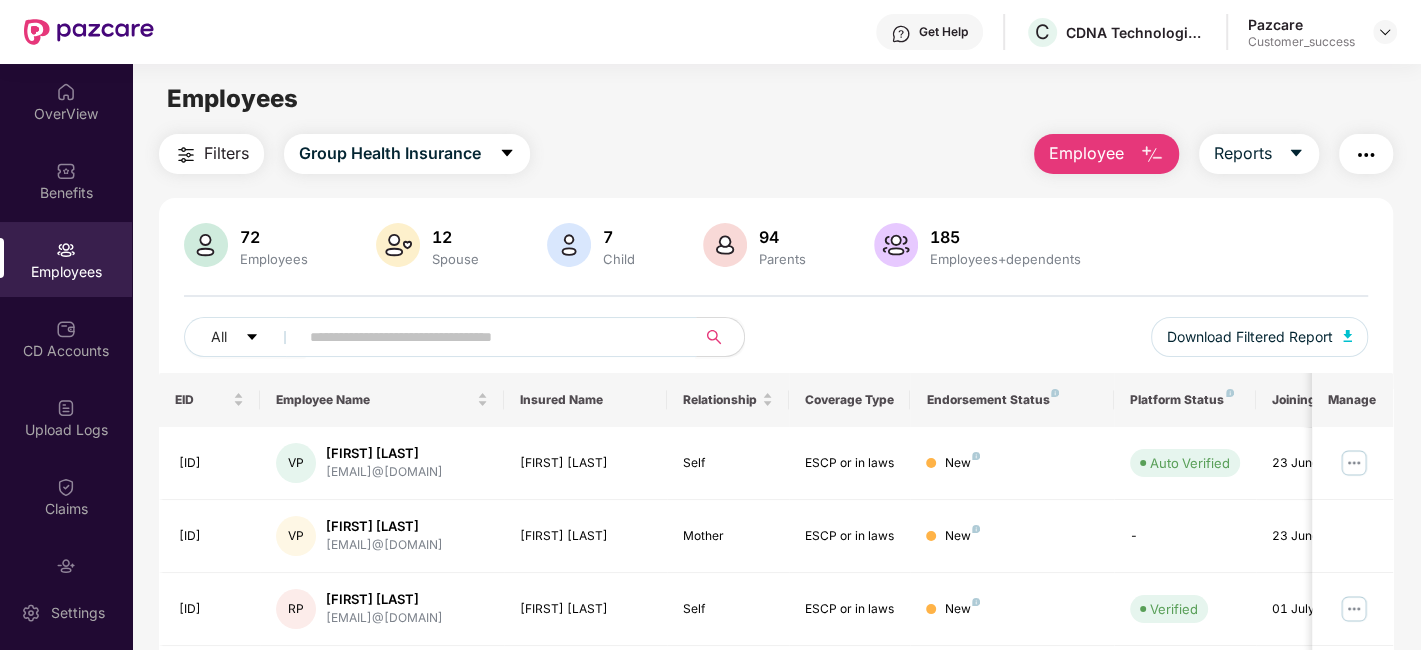 click at bounding box center [491, 337] 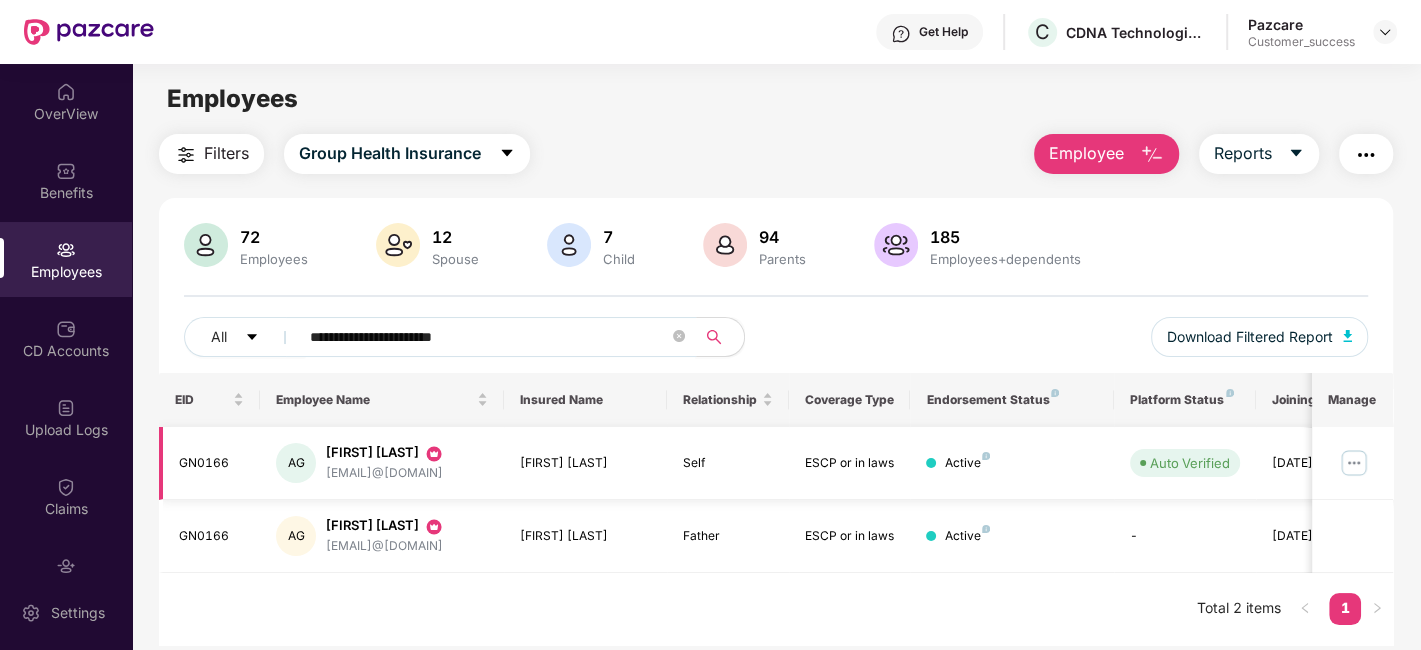type on "**********" 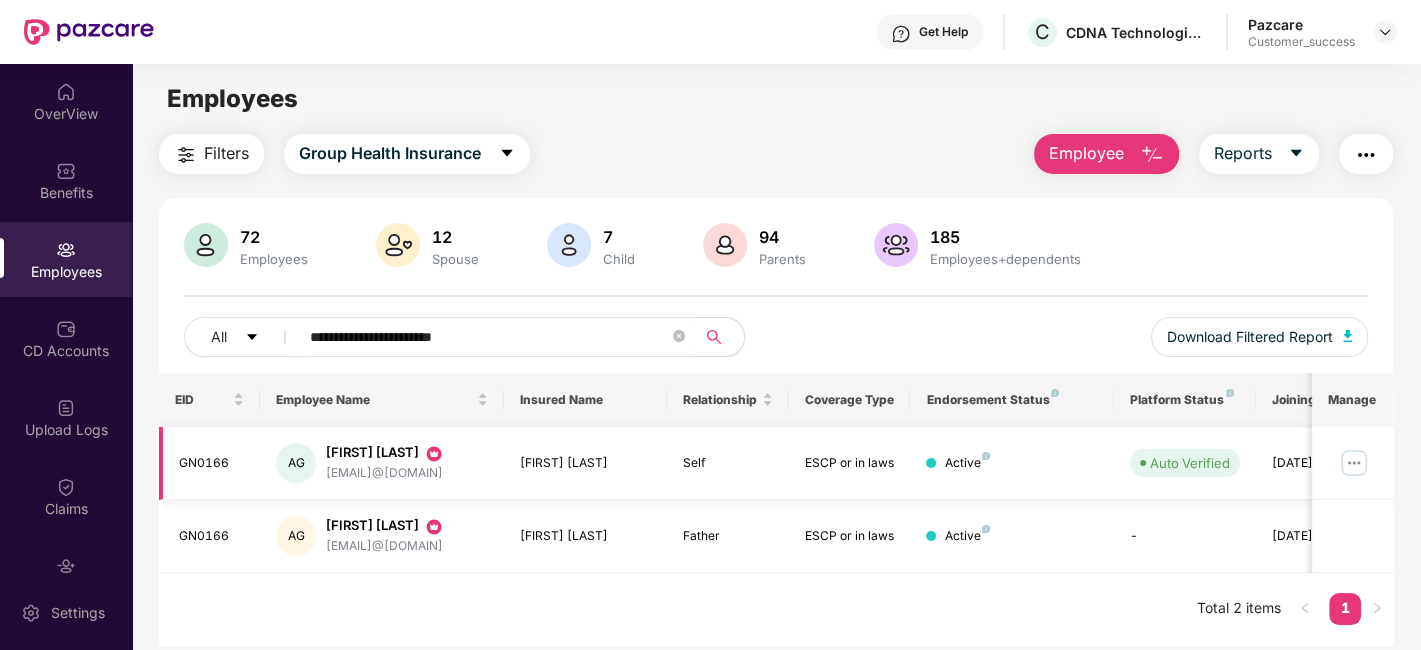click at bounding box center (1354, 463) 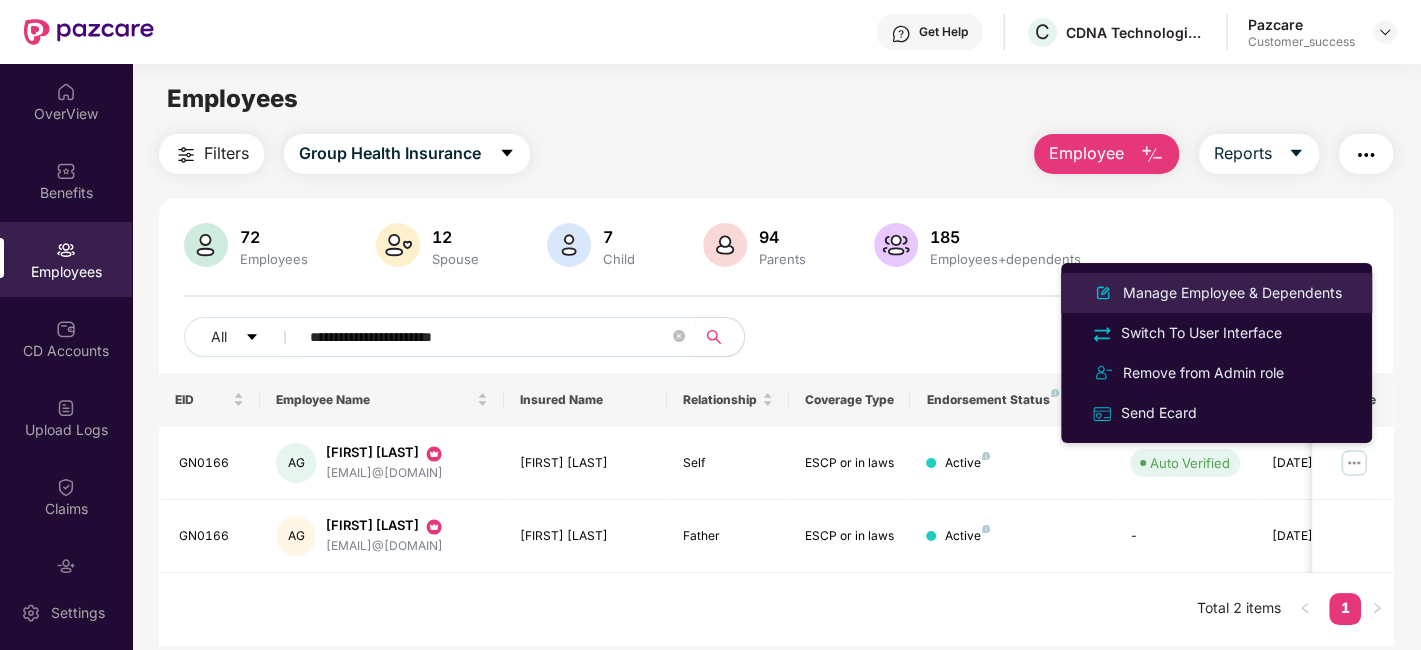click on "Manage Employee & Dependents Switch To User Interface Remove from Admin role Send Ecard" at bounding box center [1216, 353] 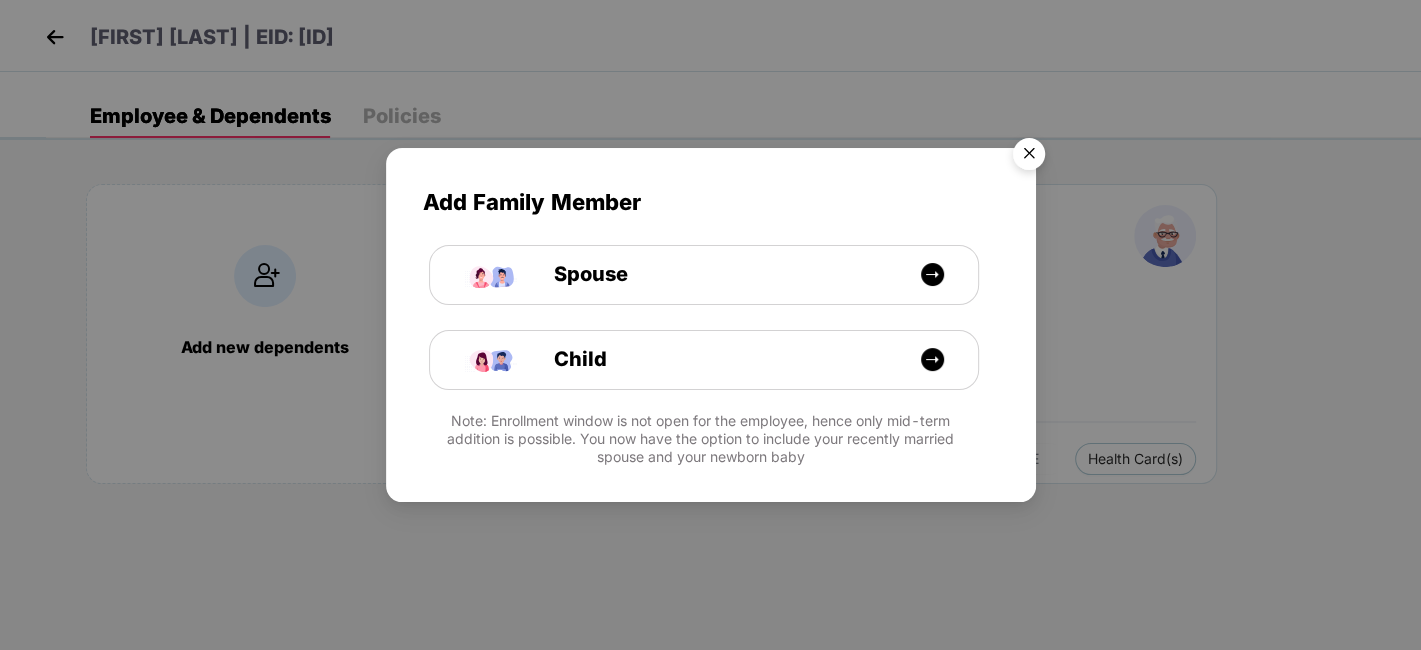 click at bounding box center (1029, 157) 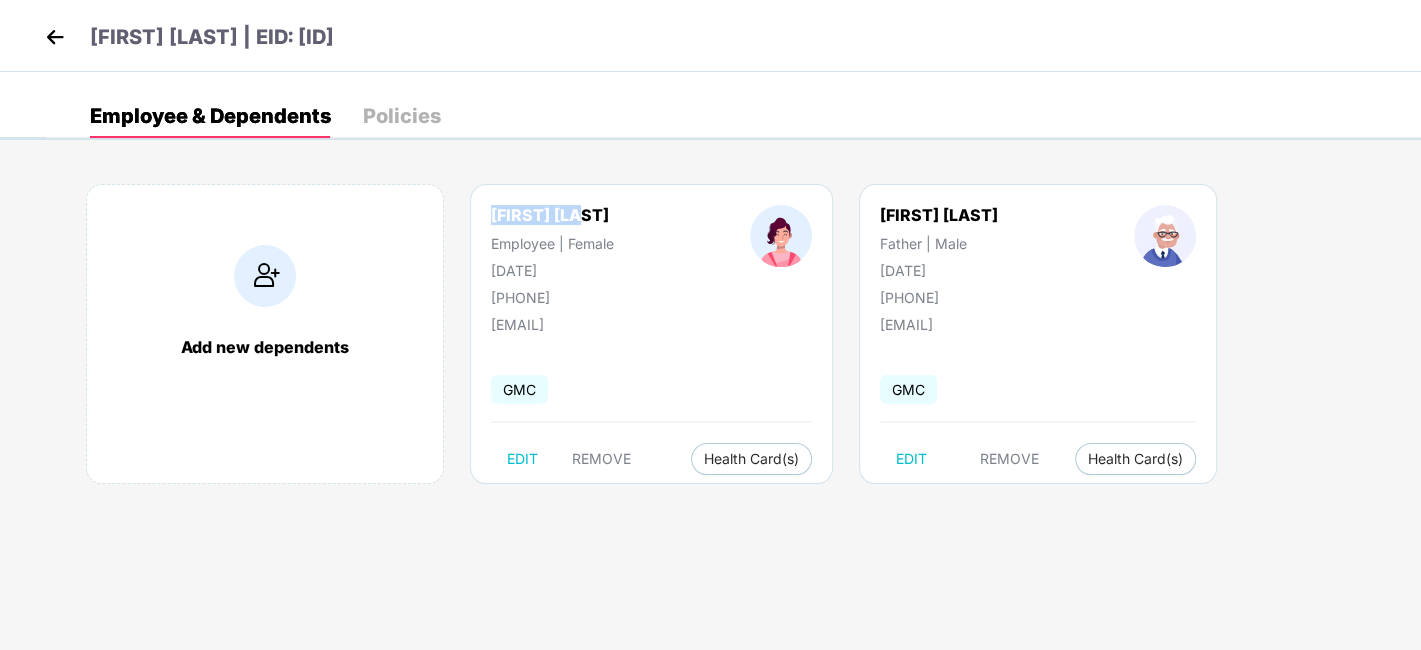 drag, startPoint x: 491, startPoint y: 210, endPoint x: 628, endPoint y: 218, distance: 137.23338 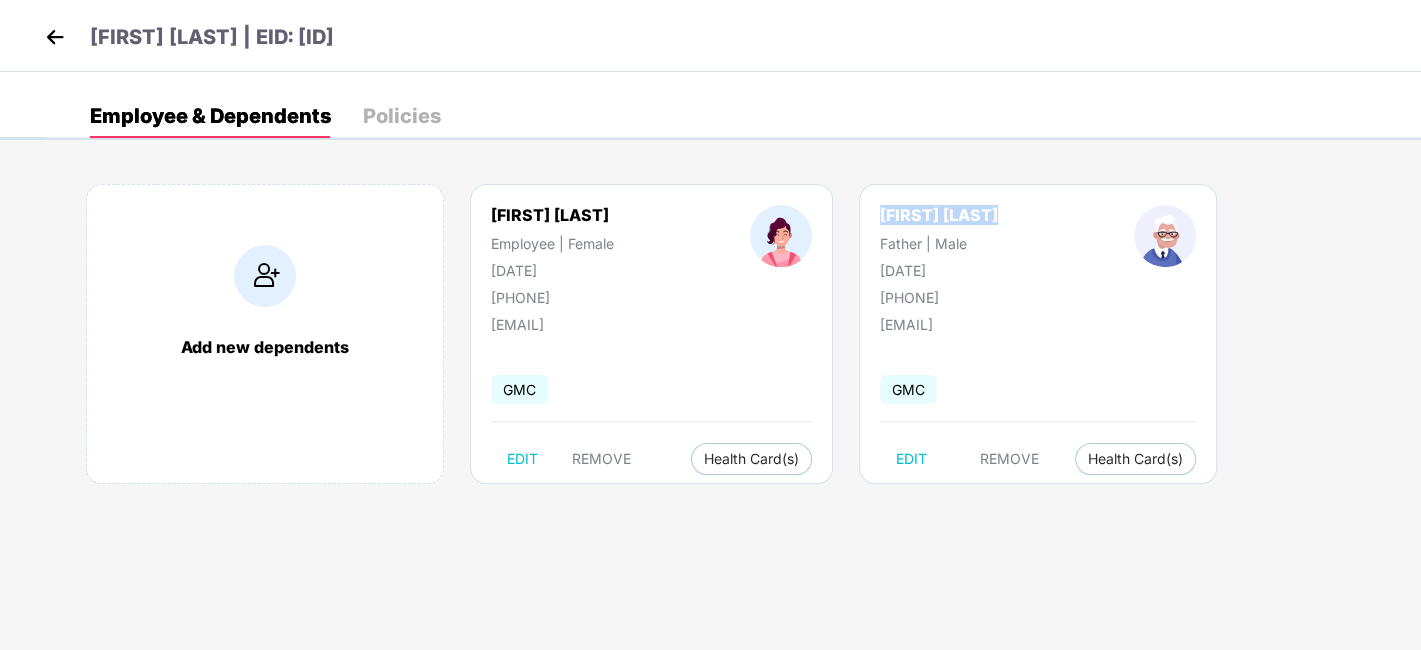drag, startPoint x: 881, startPoint y: 204, endPoint x: 1044, endPoint y: 218, distance: 163.60013 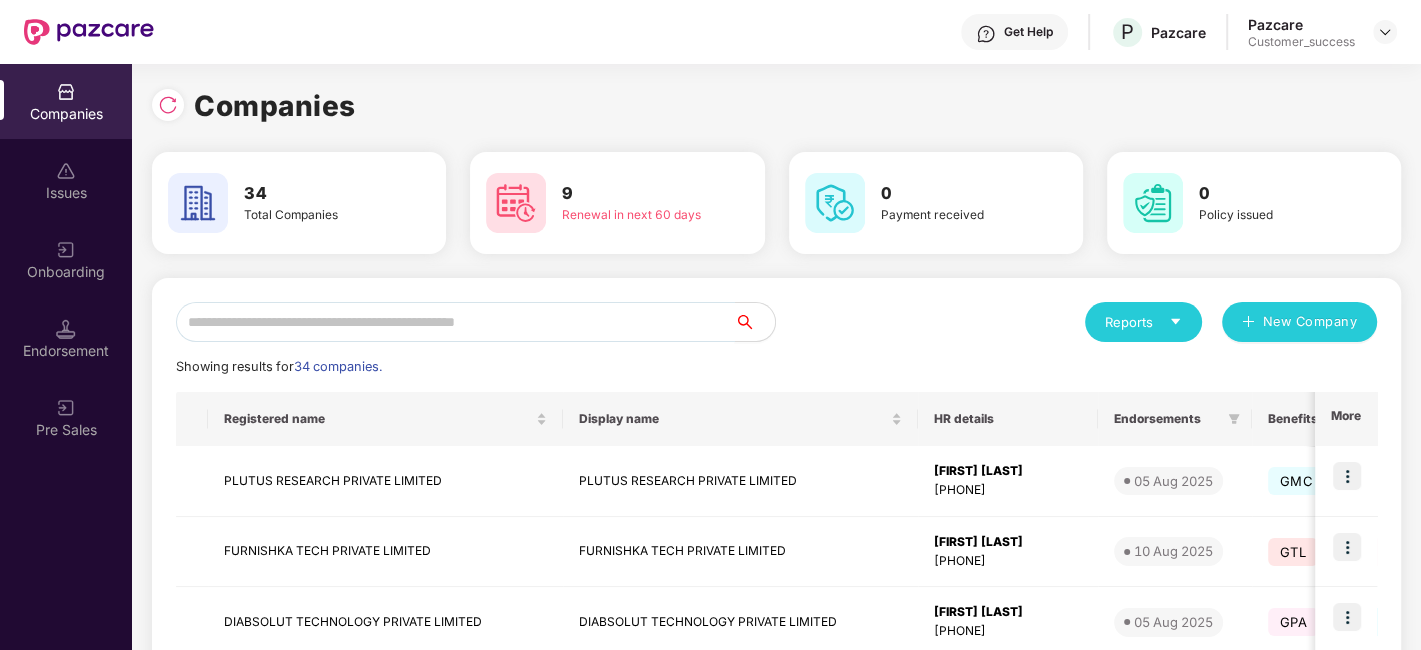 click at bounding box center (455, 322) 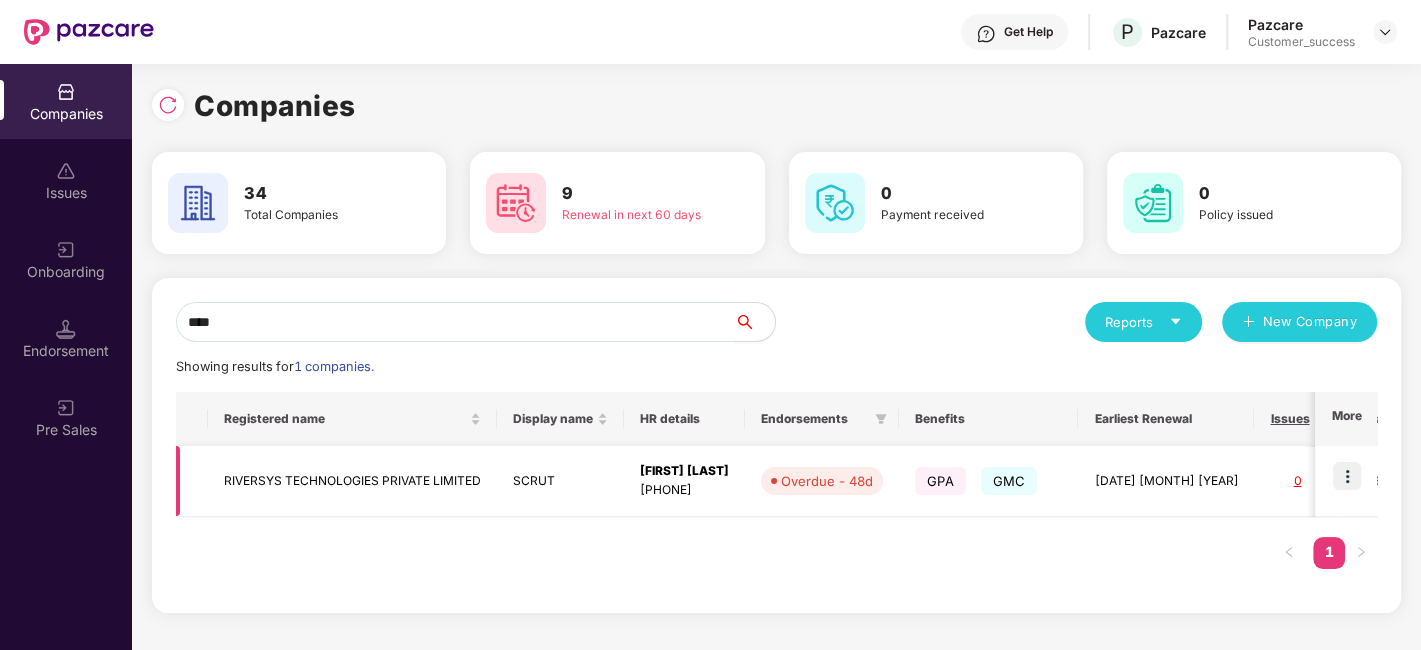 type on "****" 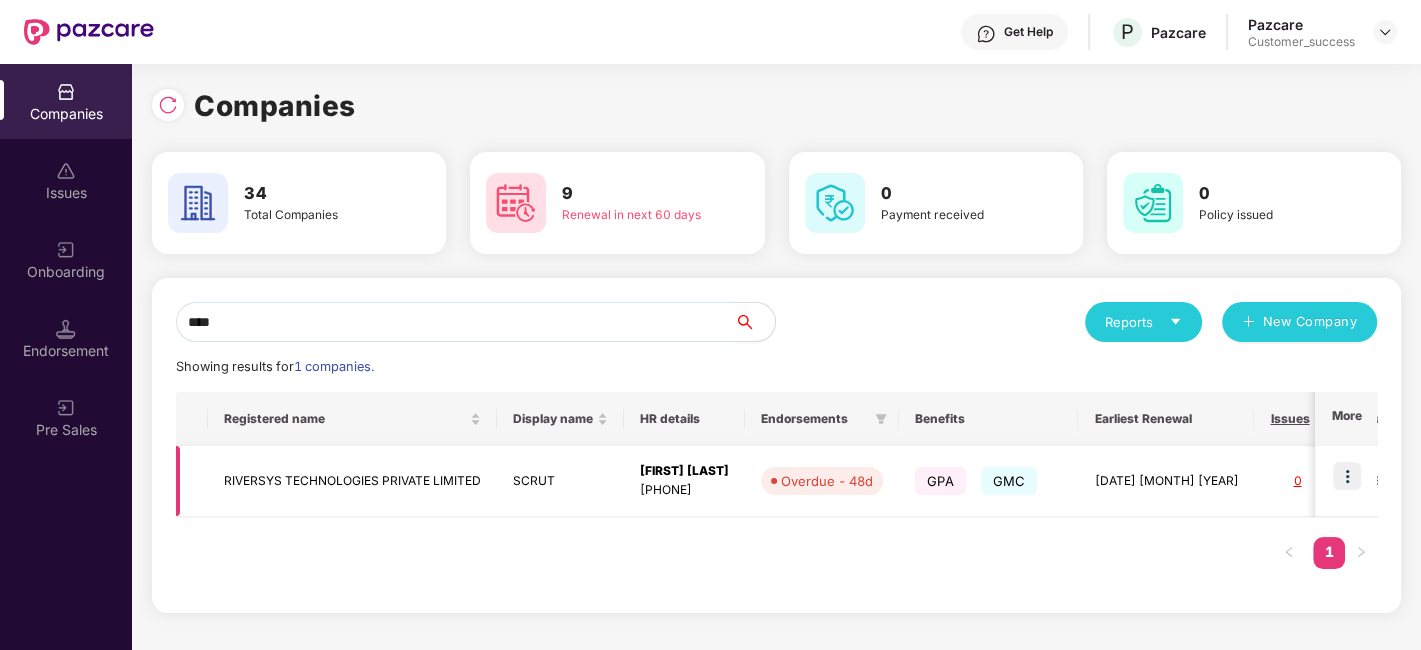 click at bounding box center (1347, 476) 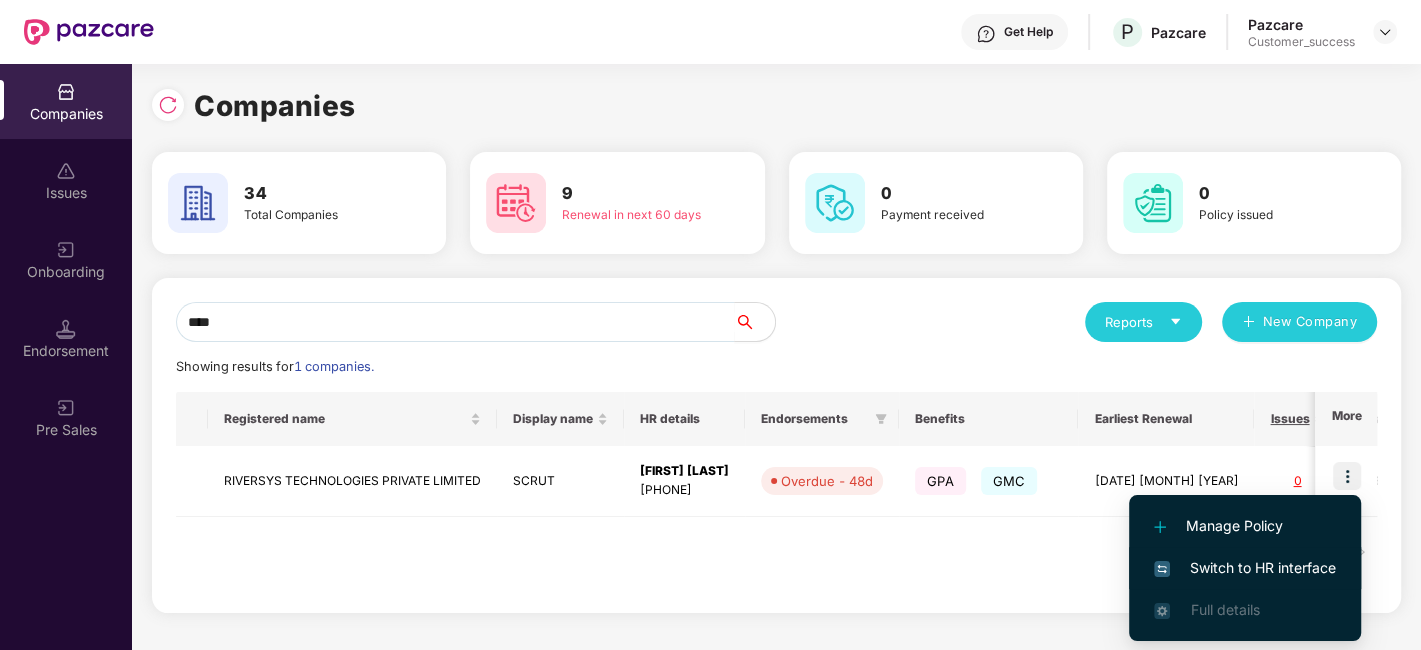 click on "Switch to HR interface" at bounding box center (1245, 568) 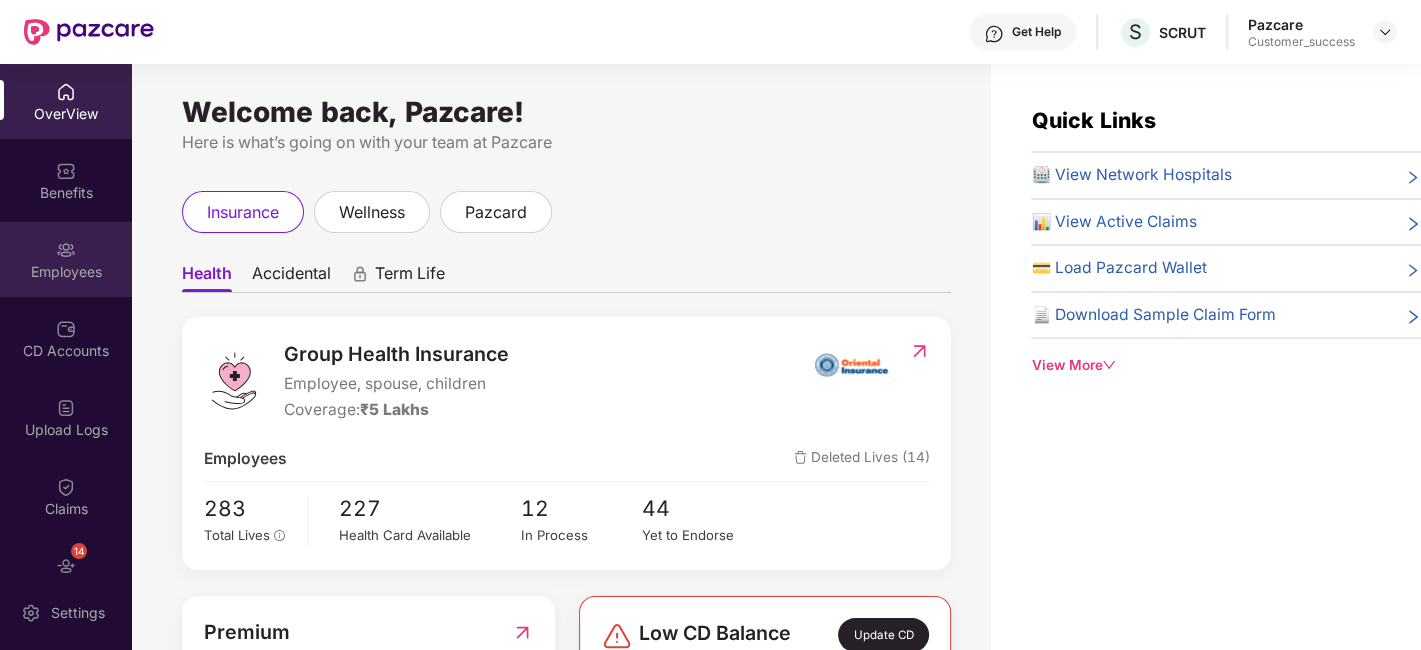 click at bounding box center (66, 250) 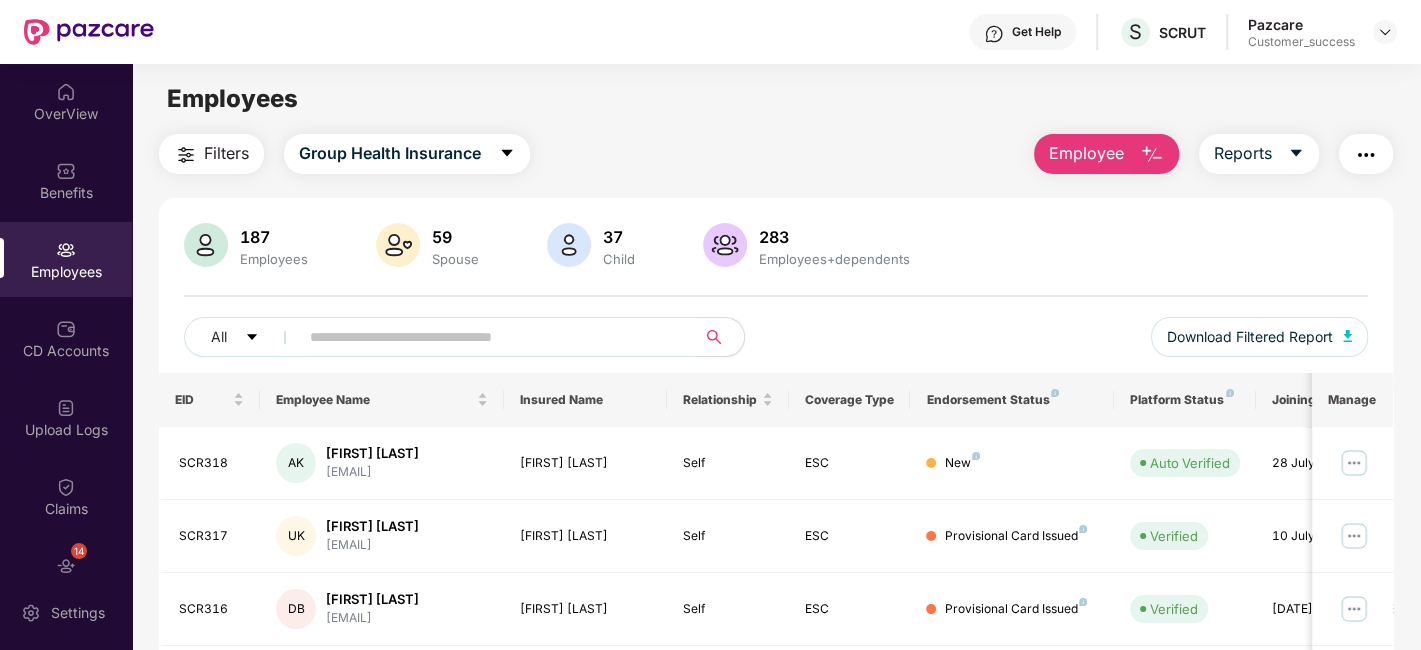 click at bounding box center [489, 337] 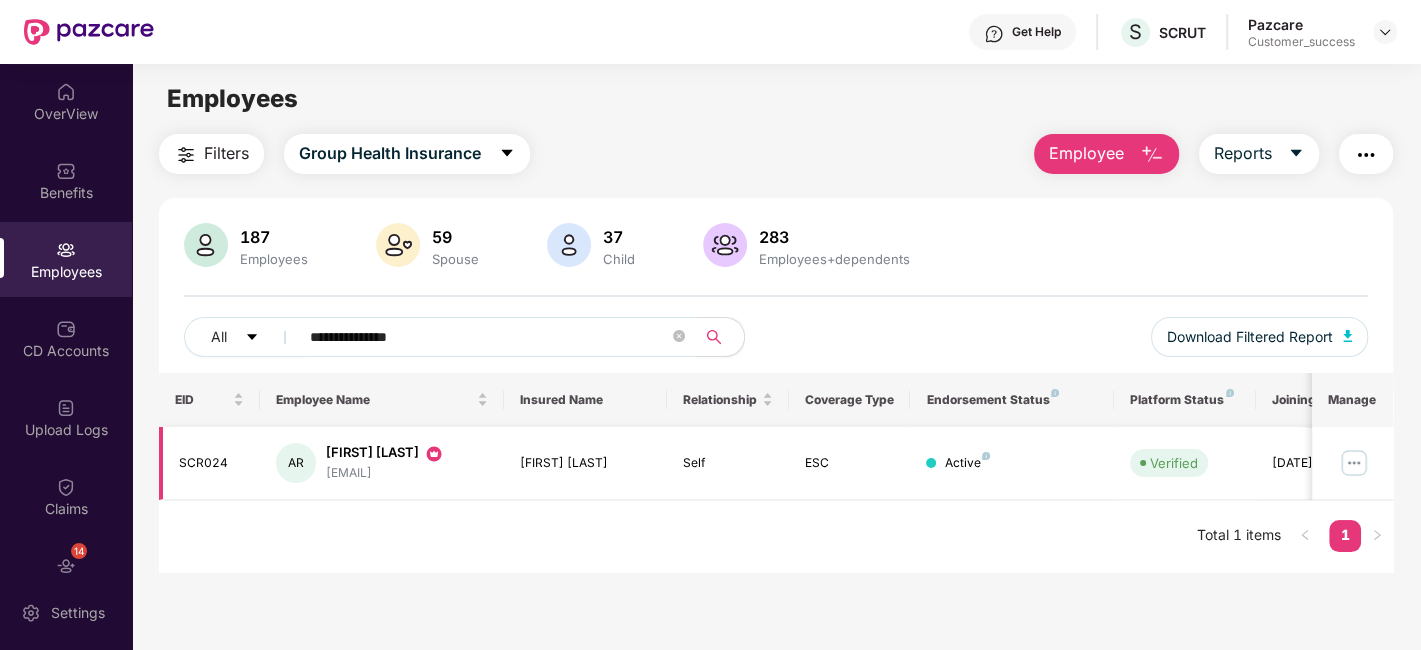type on "**********" 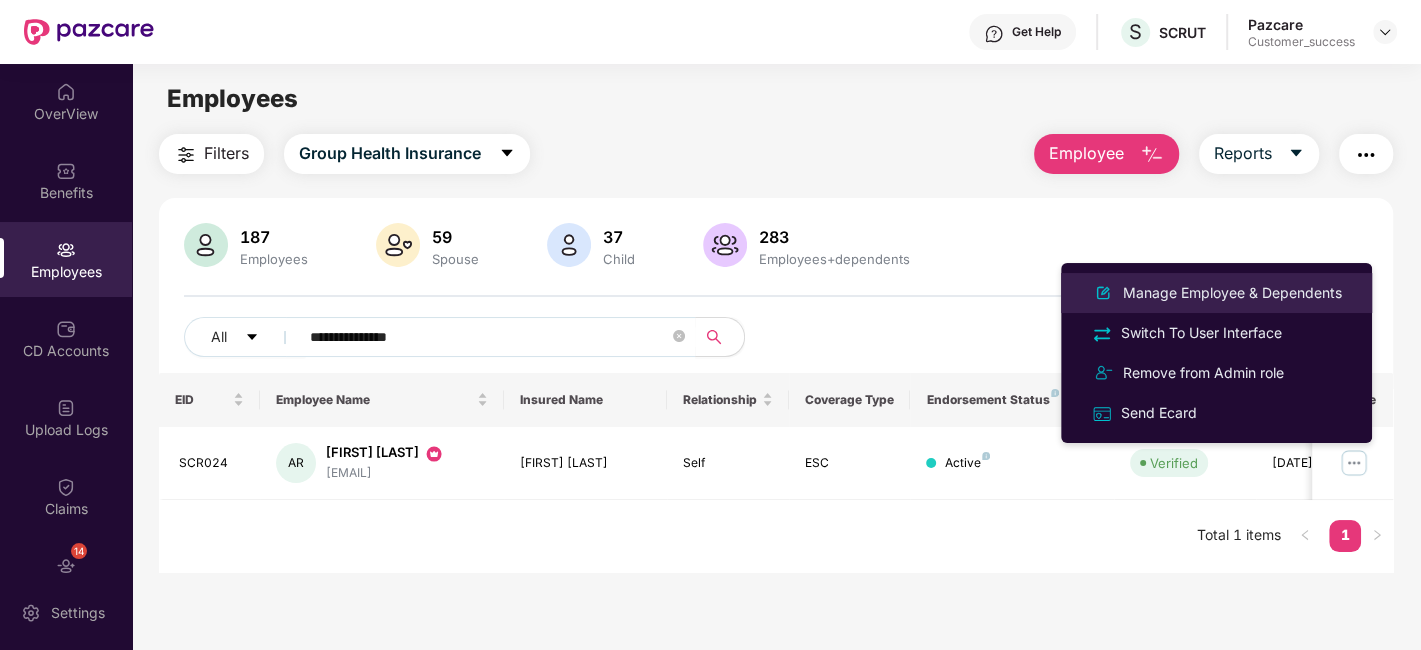 click on "Manage Employee & Dependents" at bounding box center (1232, 293) 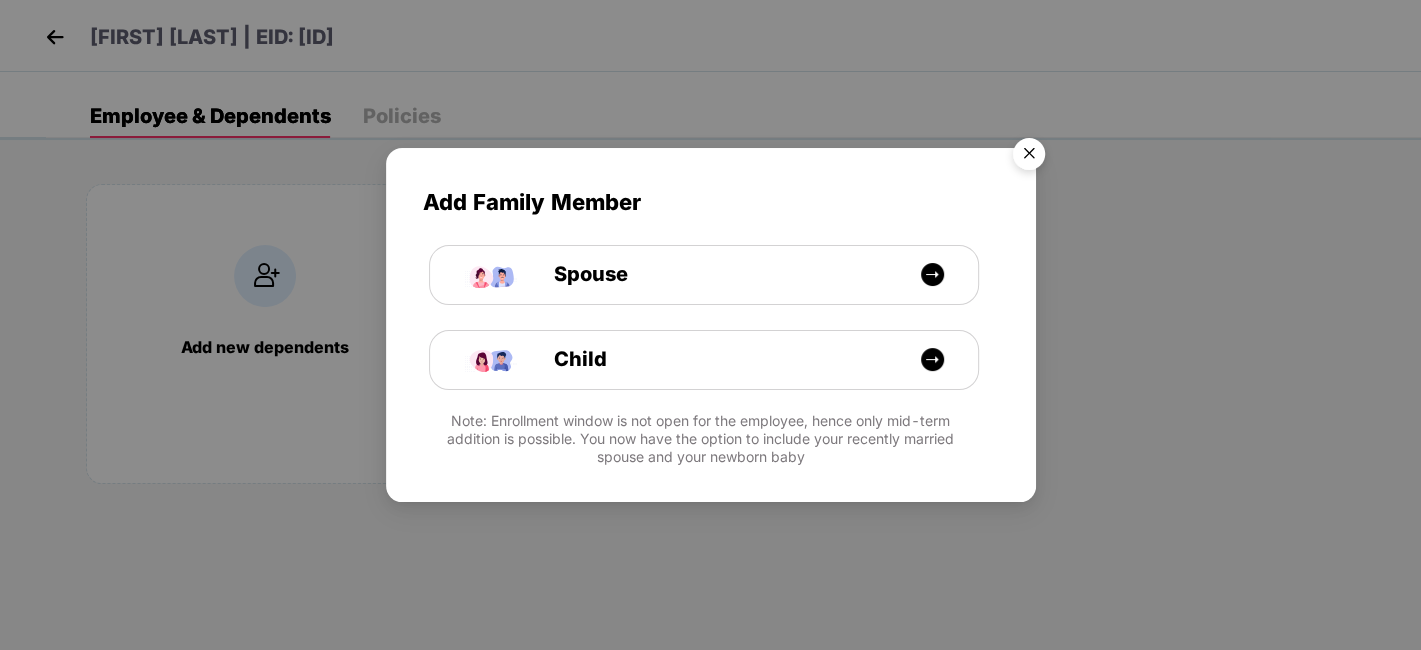 click at bounding box center (1029, 157) 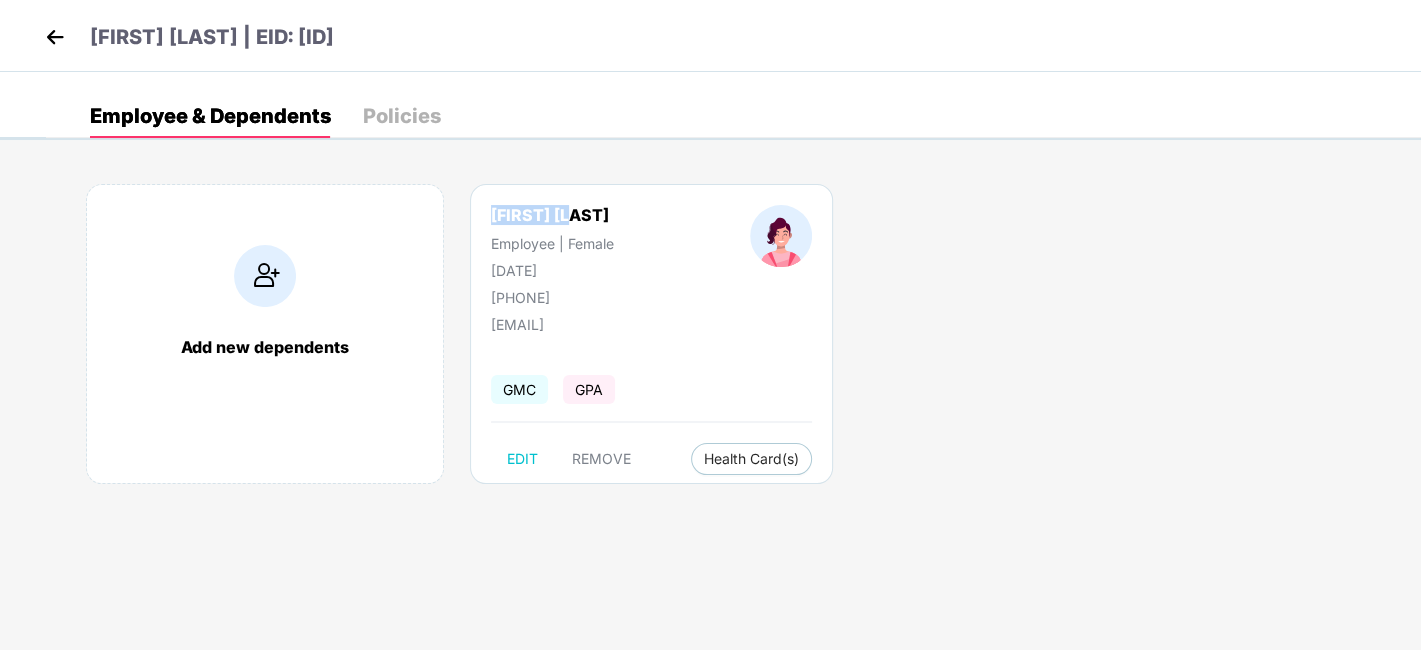 drag, startPoint x: 486, startPoint y: 210, endPoint x: 576, endPoint y: 204, distance: 90.199776 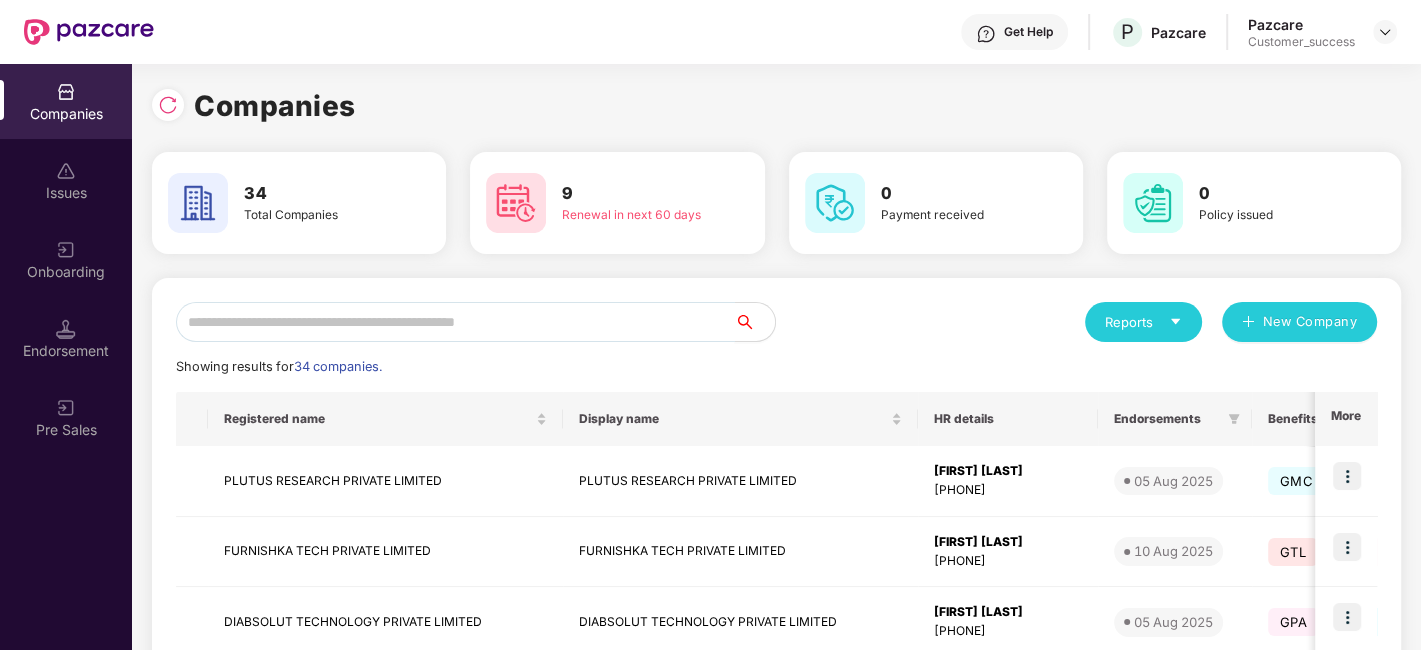 click at bounding box center [455, 322] 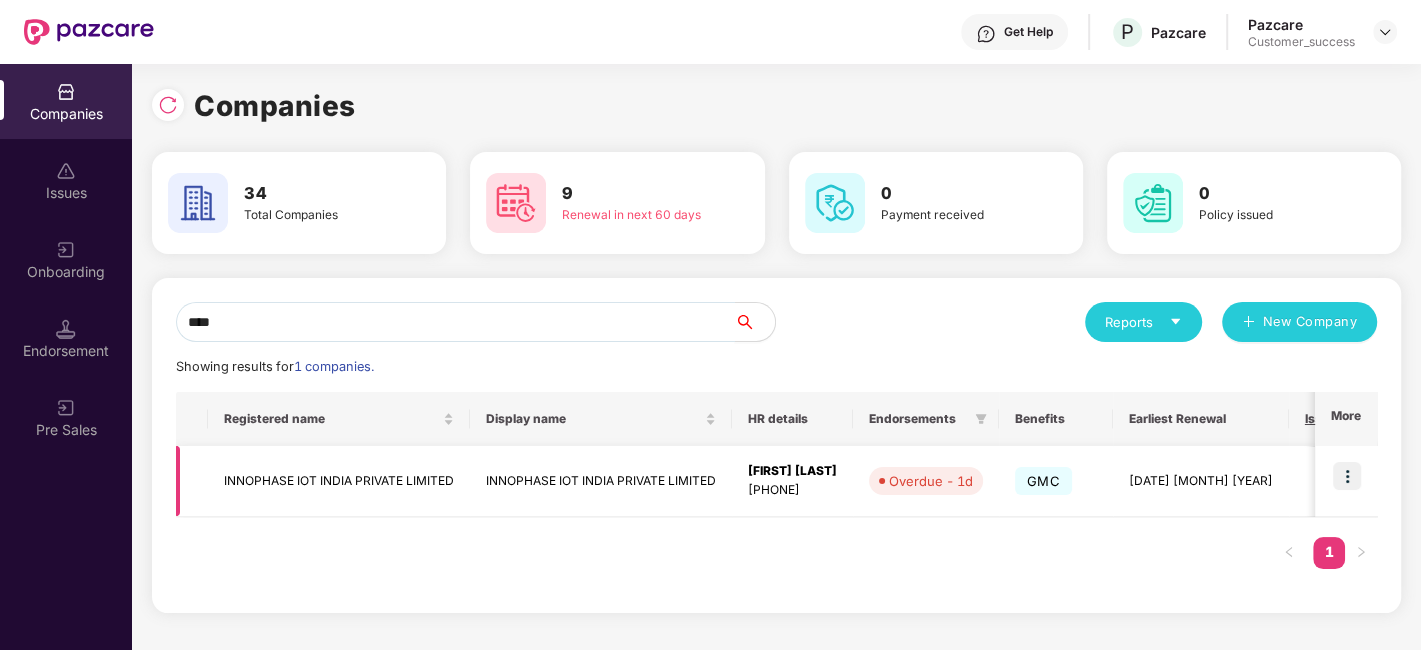 type on "****" 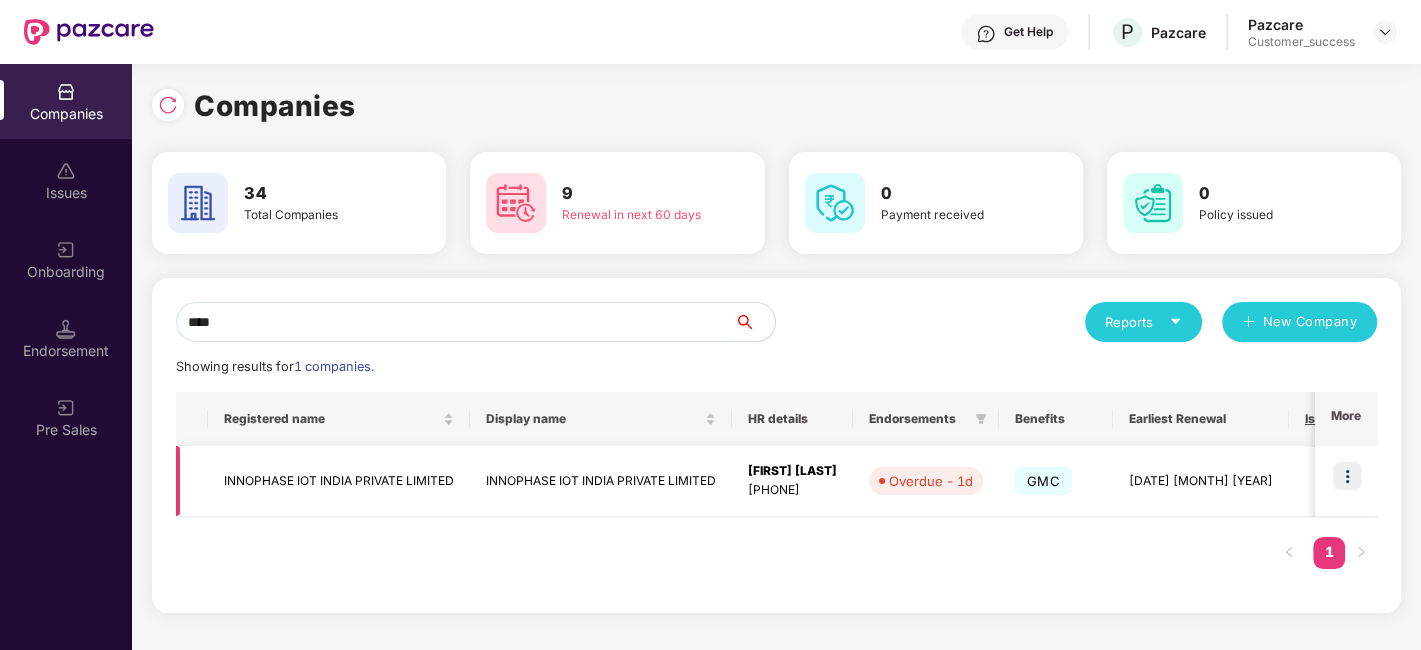 click at bounding box center [1346, 481] 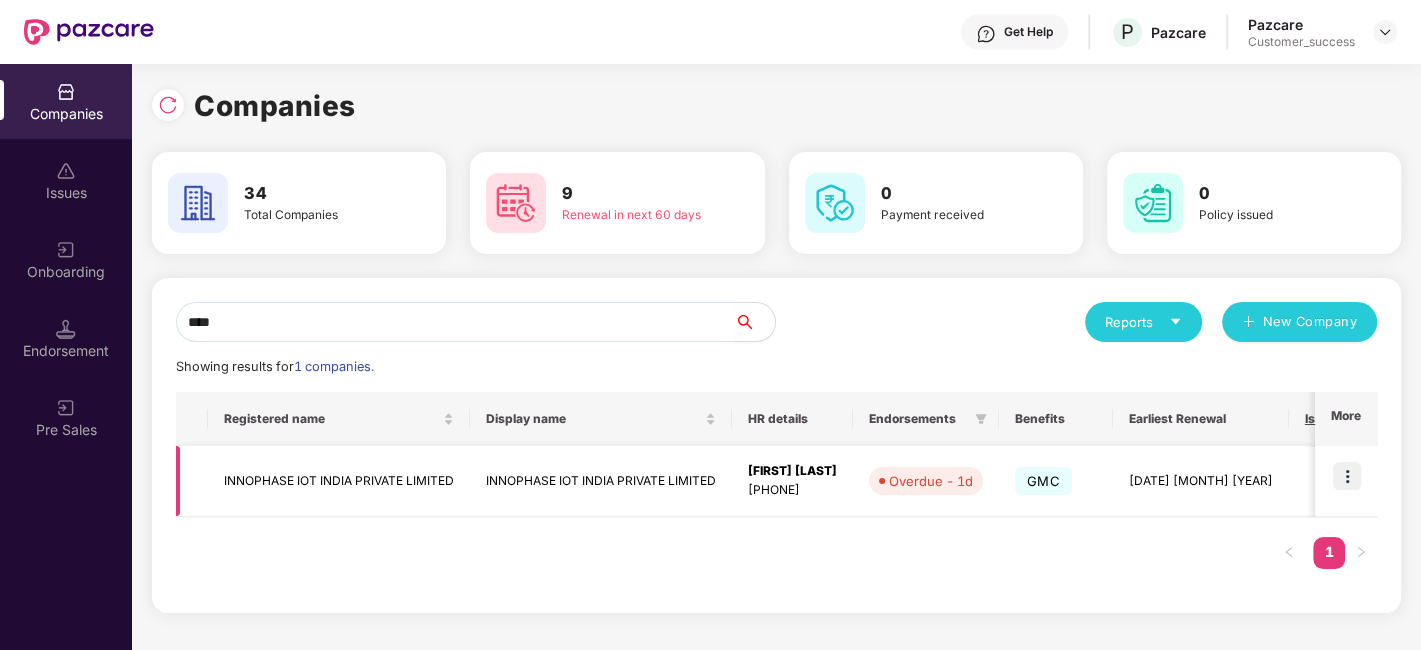 click at bounding box center (1347, 476) 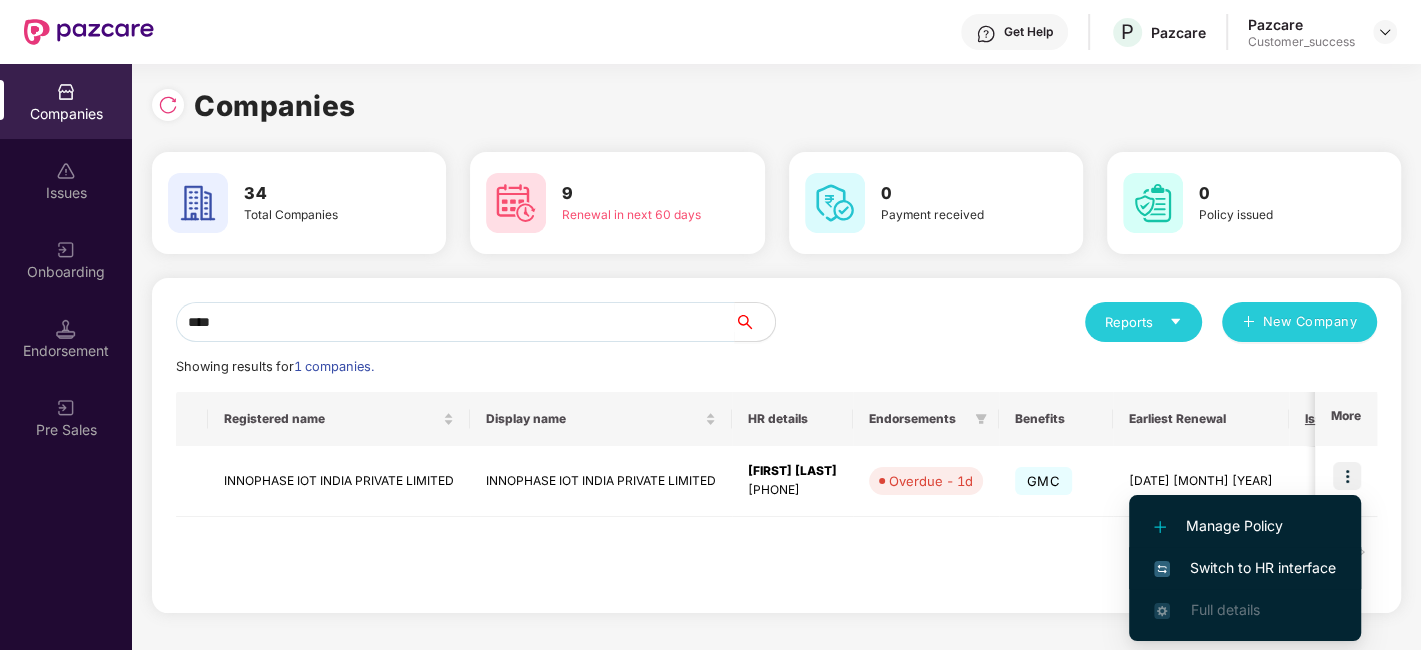 click on "Switch to HR interface" at bounding box center (1245, 568) 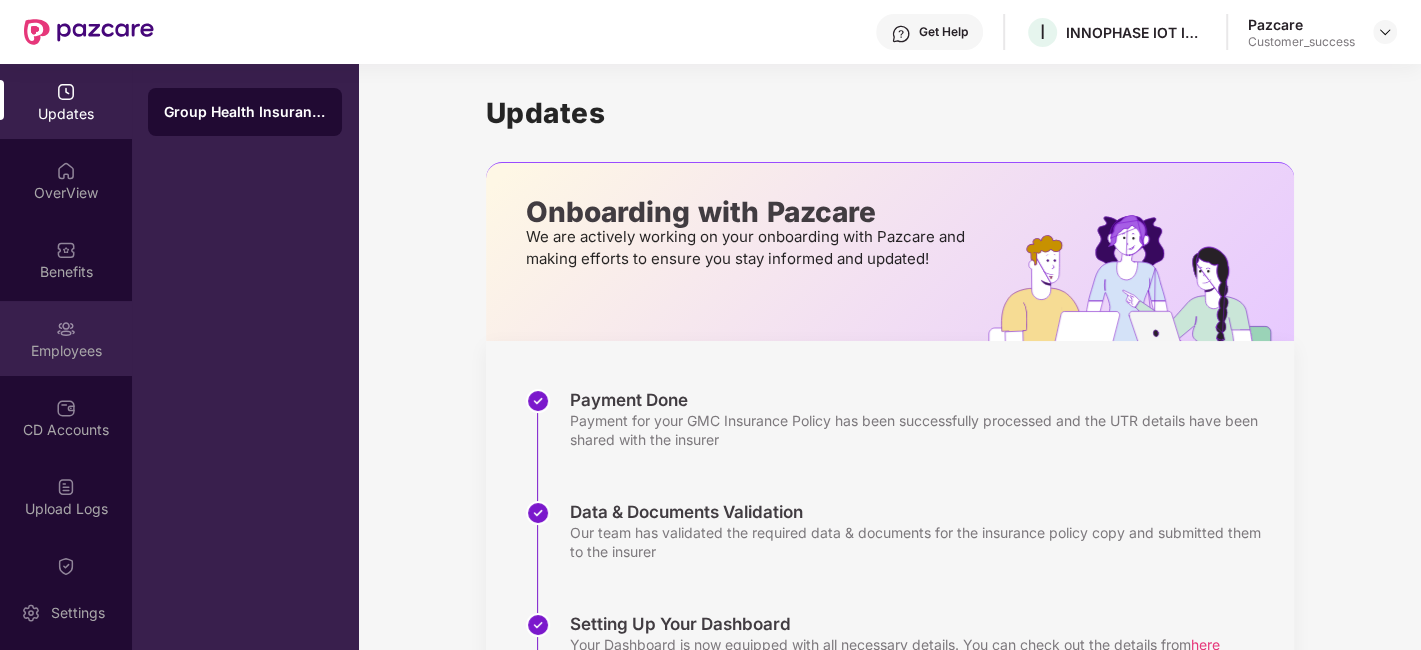 click at bounding box center (66, 329) 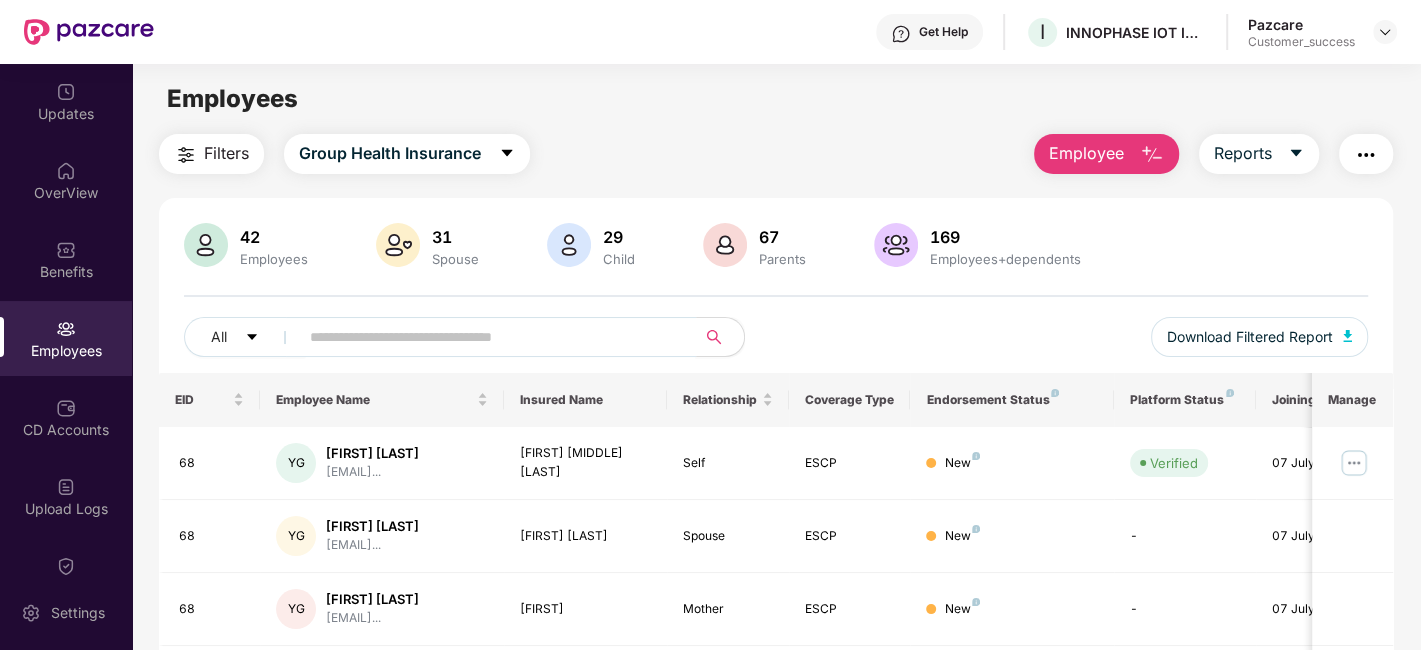 click at bounding box center (489, 337) 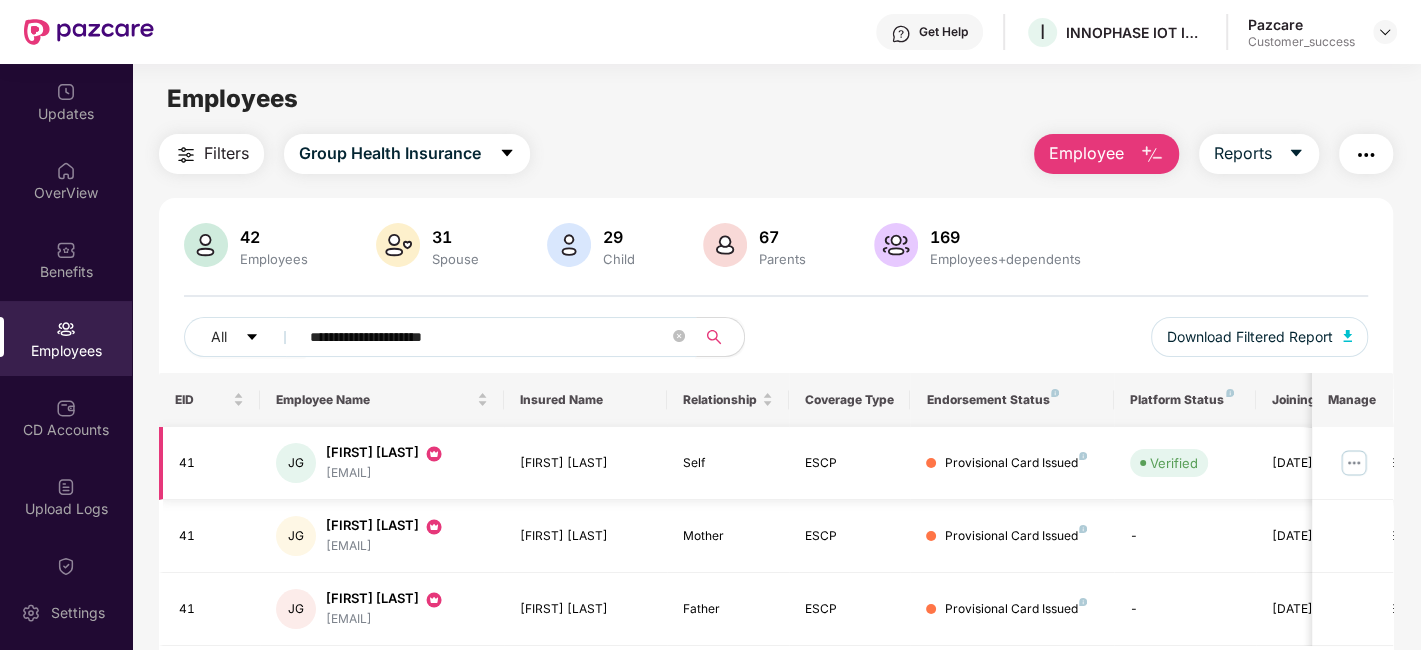 type on "**********" 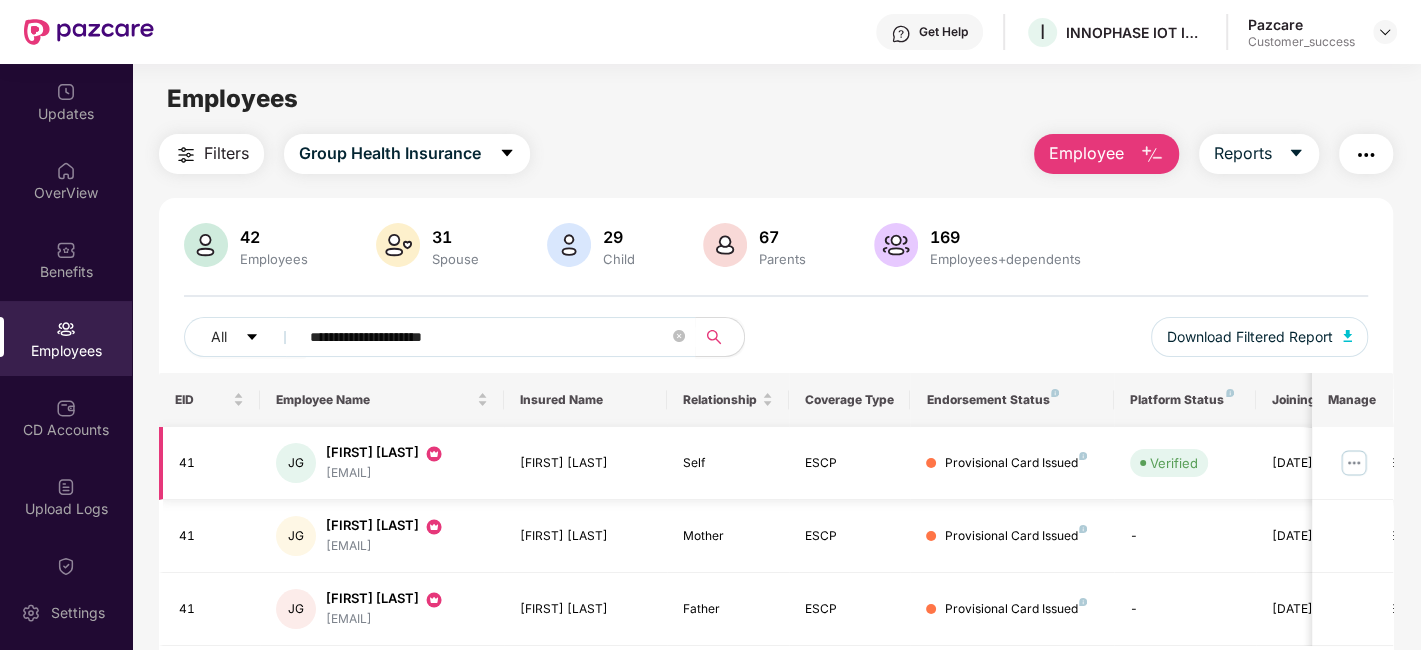 click at bounding box center (1354, 463) 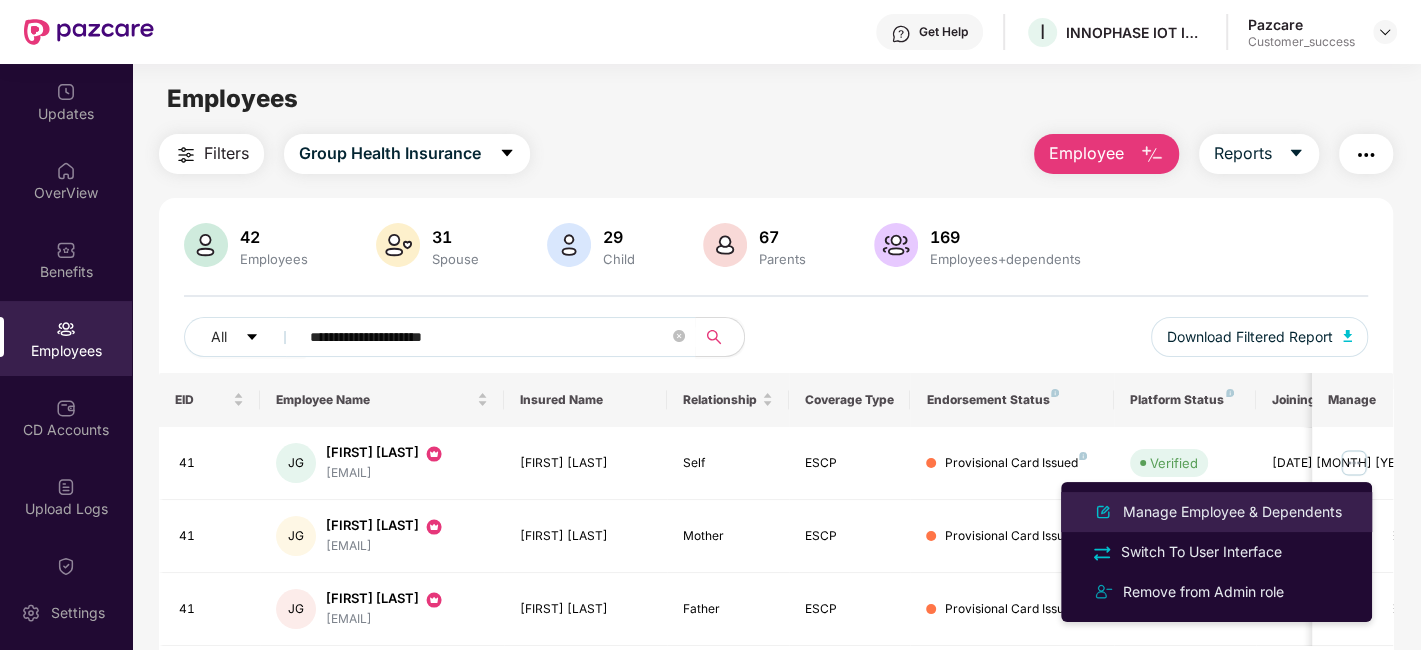 click on "Manage Employee & Dependents" at bounding box center (1232, 512) 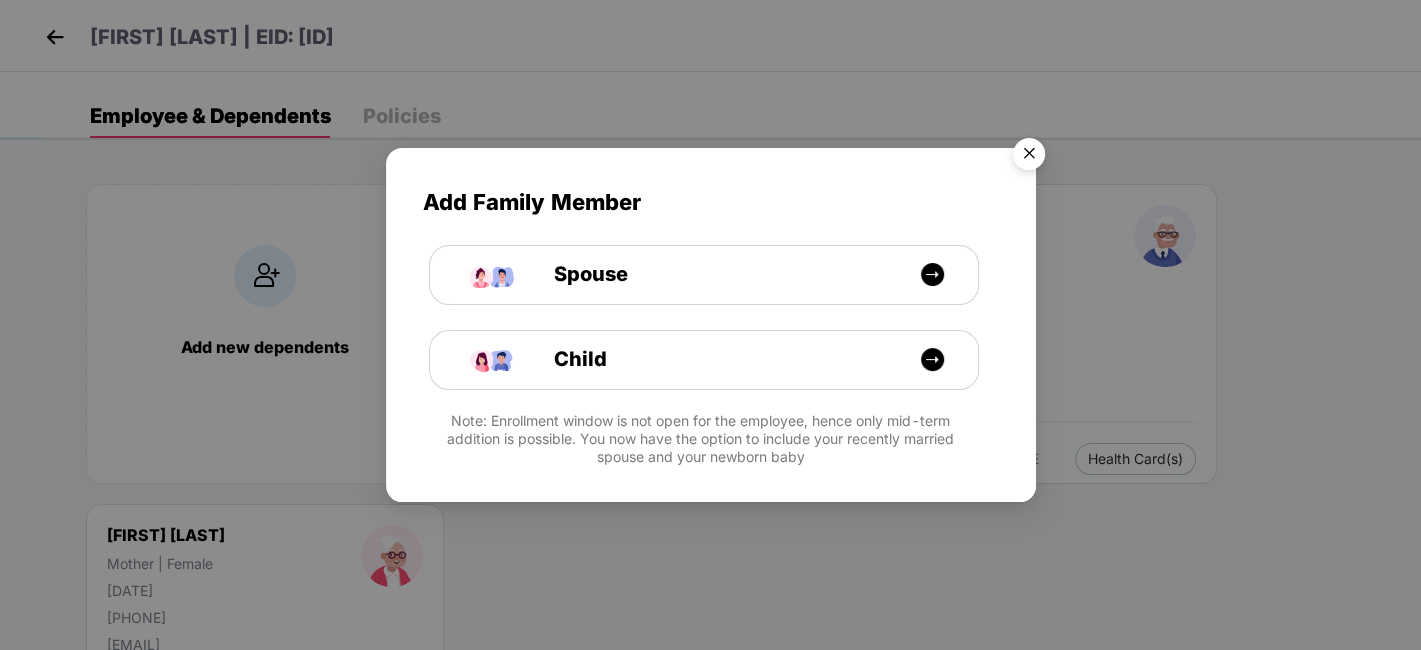 click at bounding box center (1029, 157) 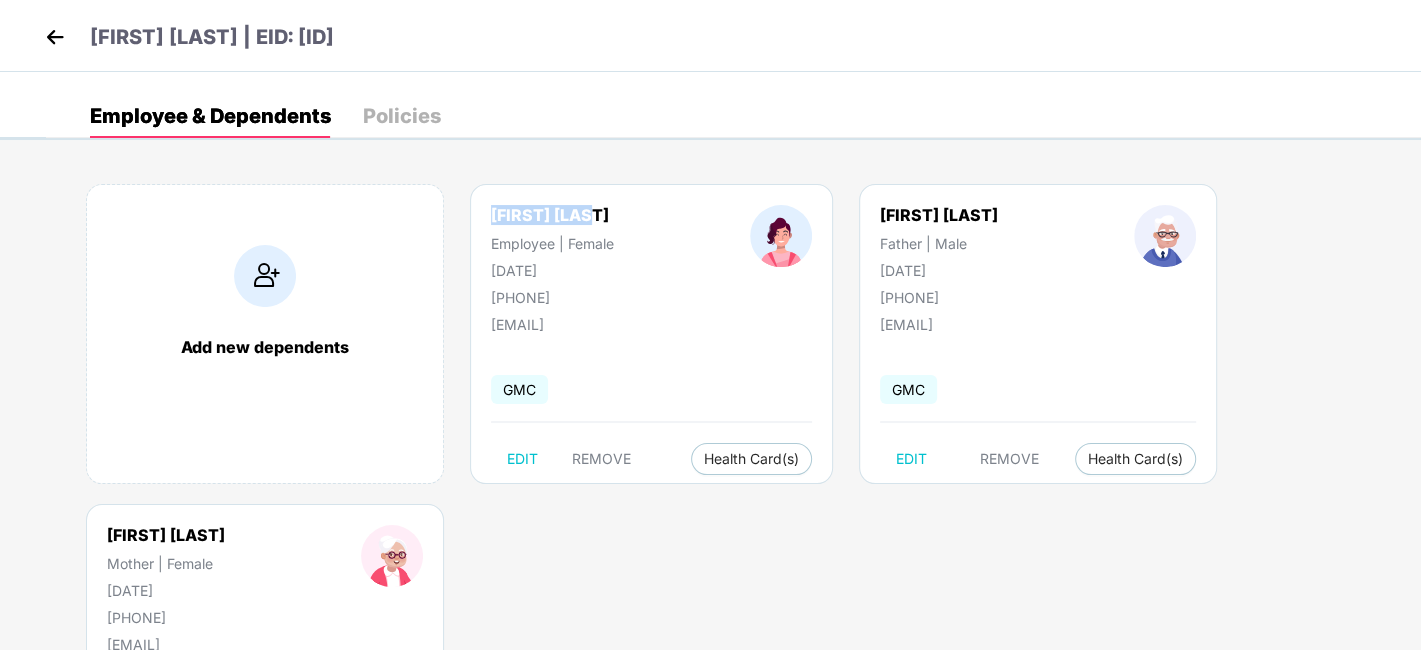 drag, startPoint x: 490, startPoint y: 214, endPoint x: 592, endPoint y: 209, distance: 102.122475 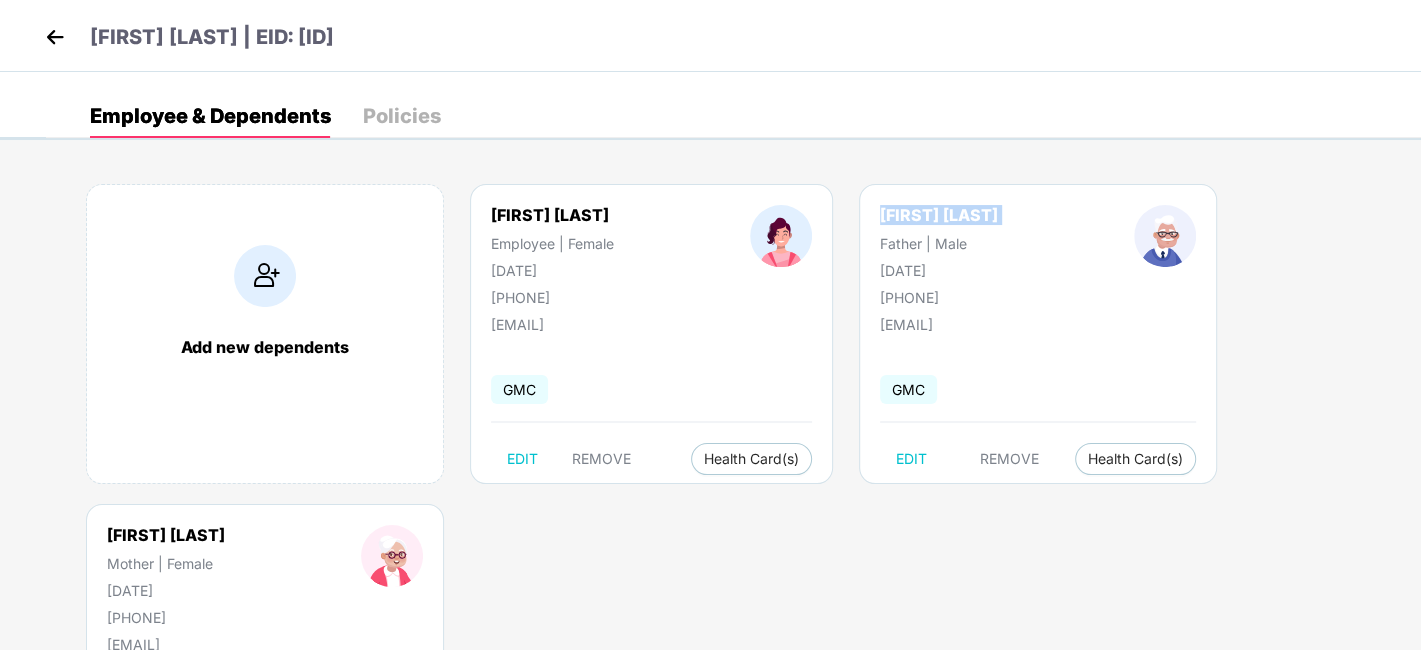 drag, startPoint x: 870, startPoint y: 227, endPoint x: 867, endPoint y: 209, distance: 18.248287 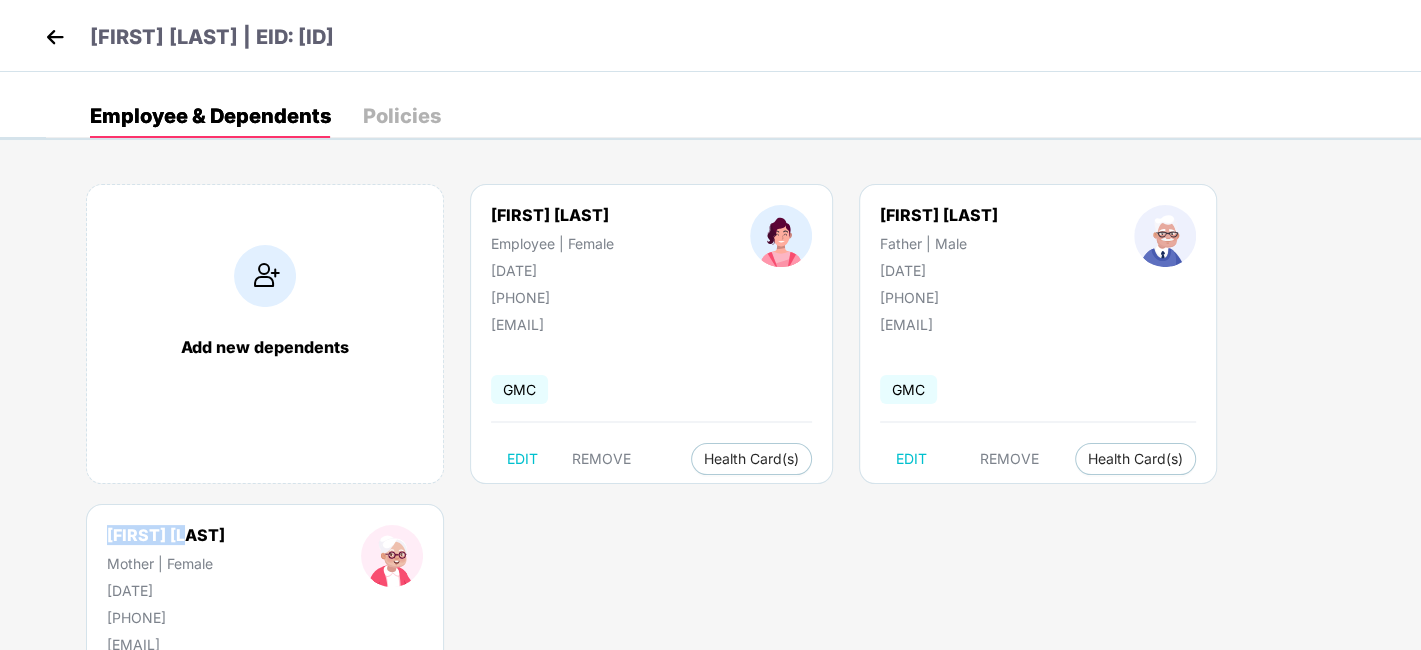 drag, startPoint x: 98, startPoint y: 534, endPoint x: 208, endPoint y: 529, distance: 110.11358 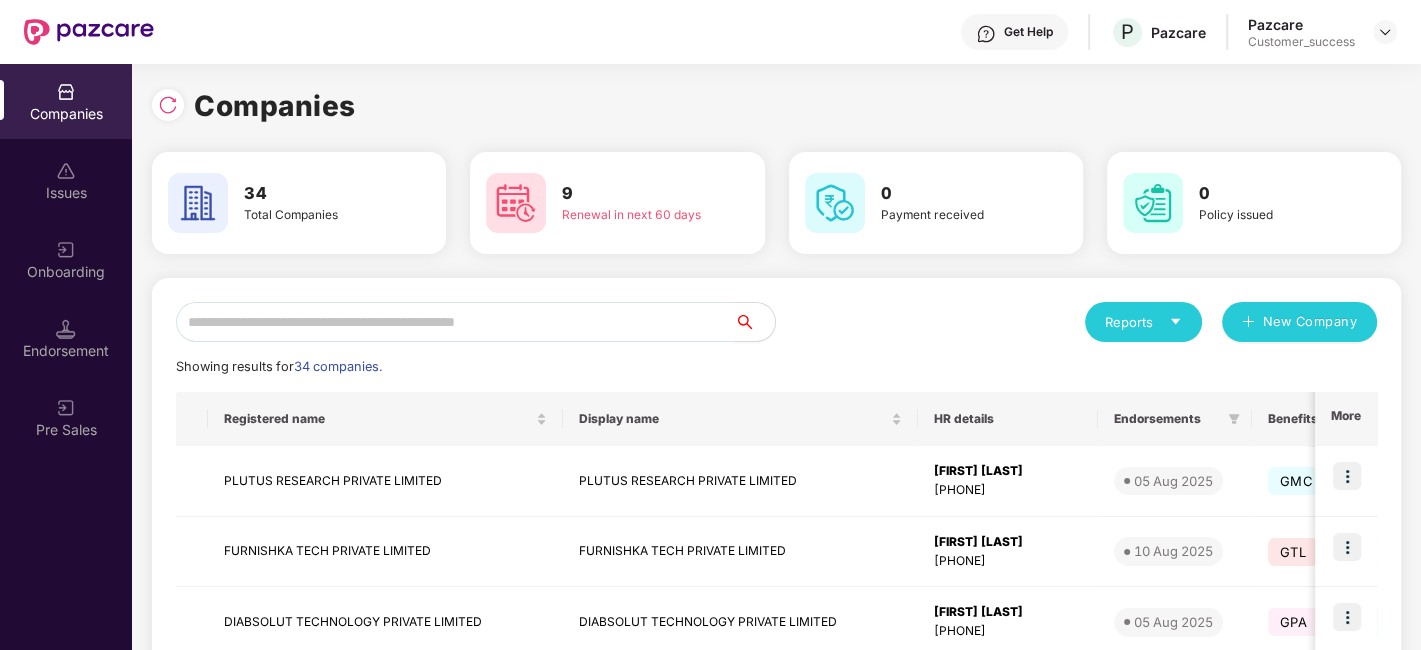 click at bounding box center (455, 322) 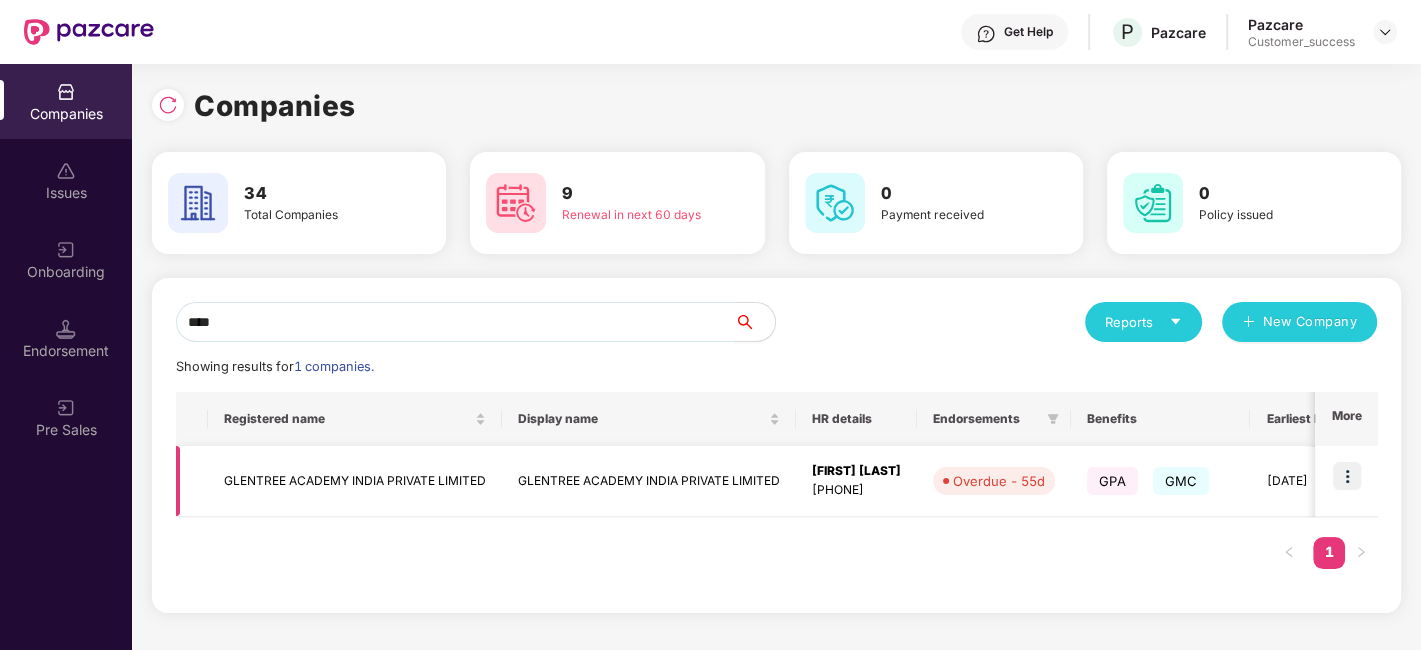 type on "****" 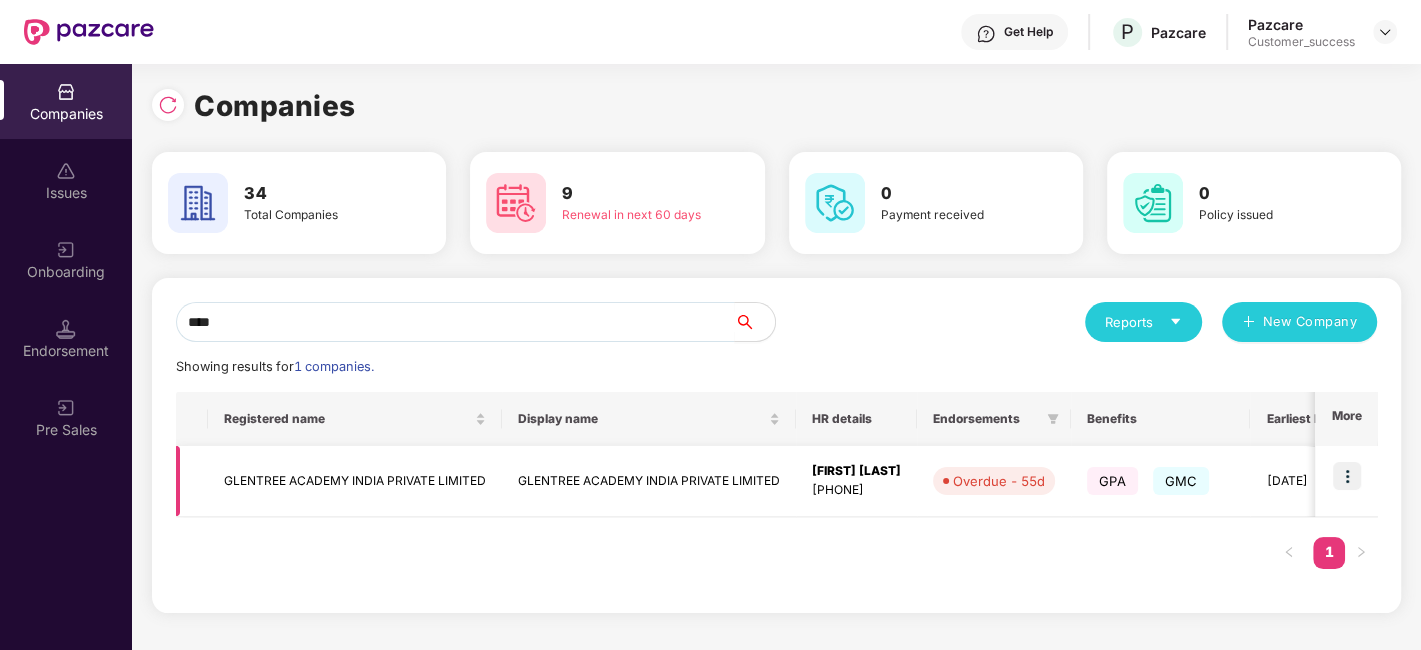 click at bounding box center (1347, 476) 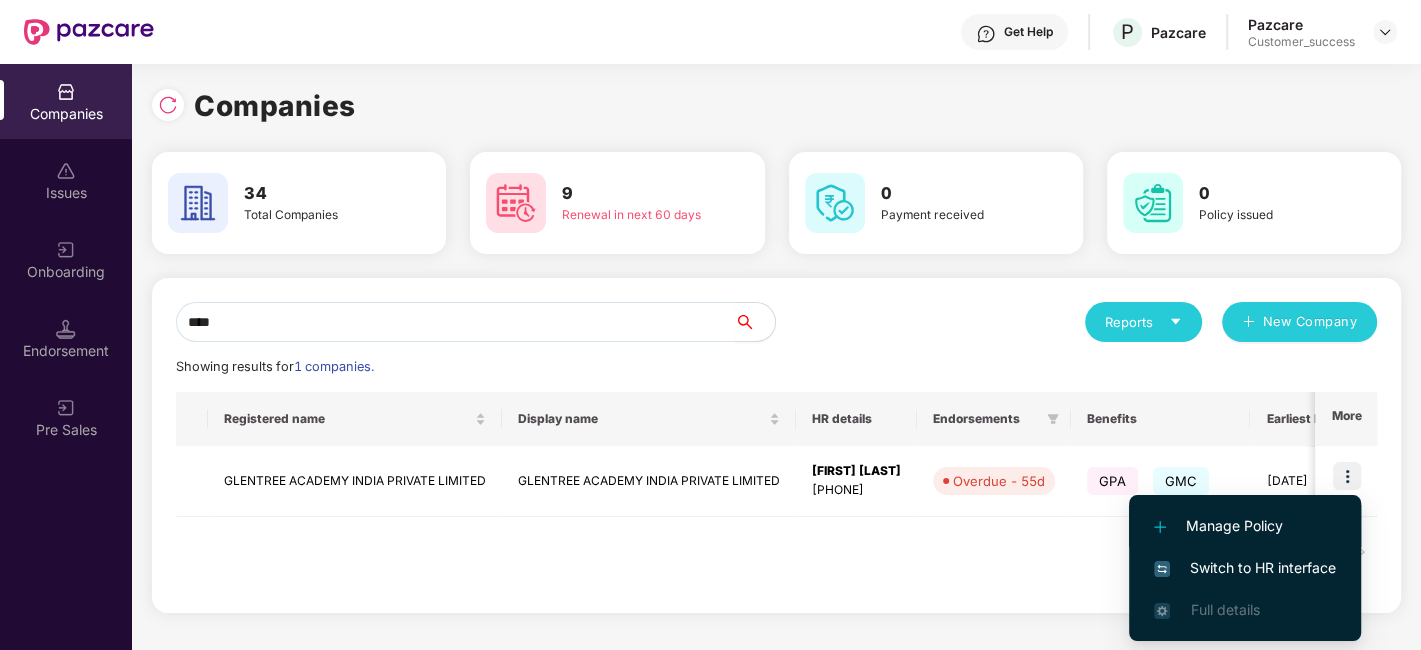 click on "Manage Policy" at bounding box center (1245, 526) 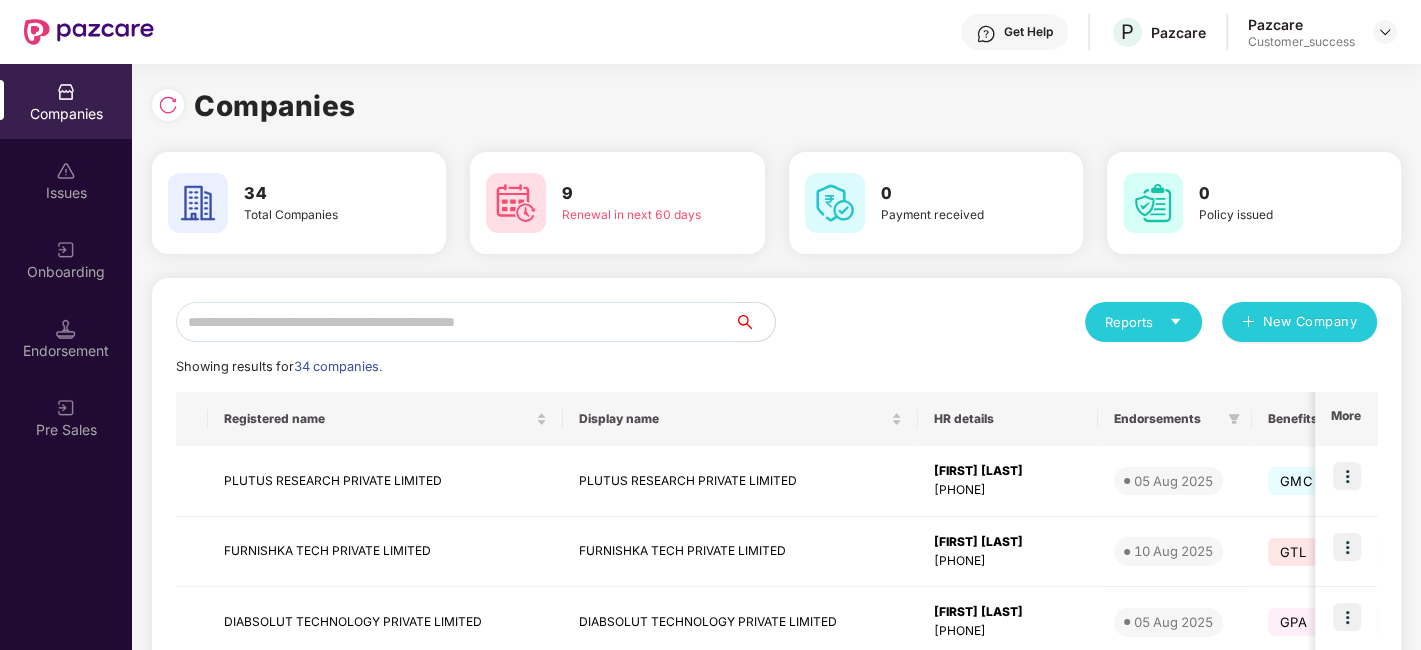 click at bounding box center [455, 322] 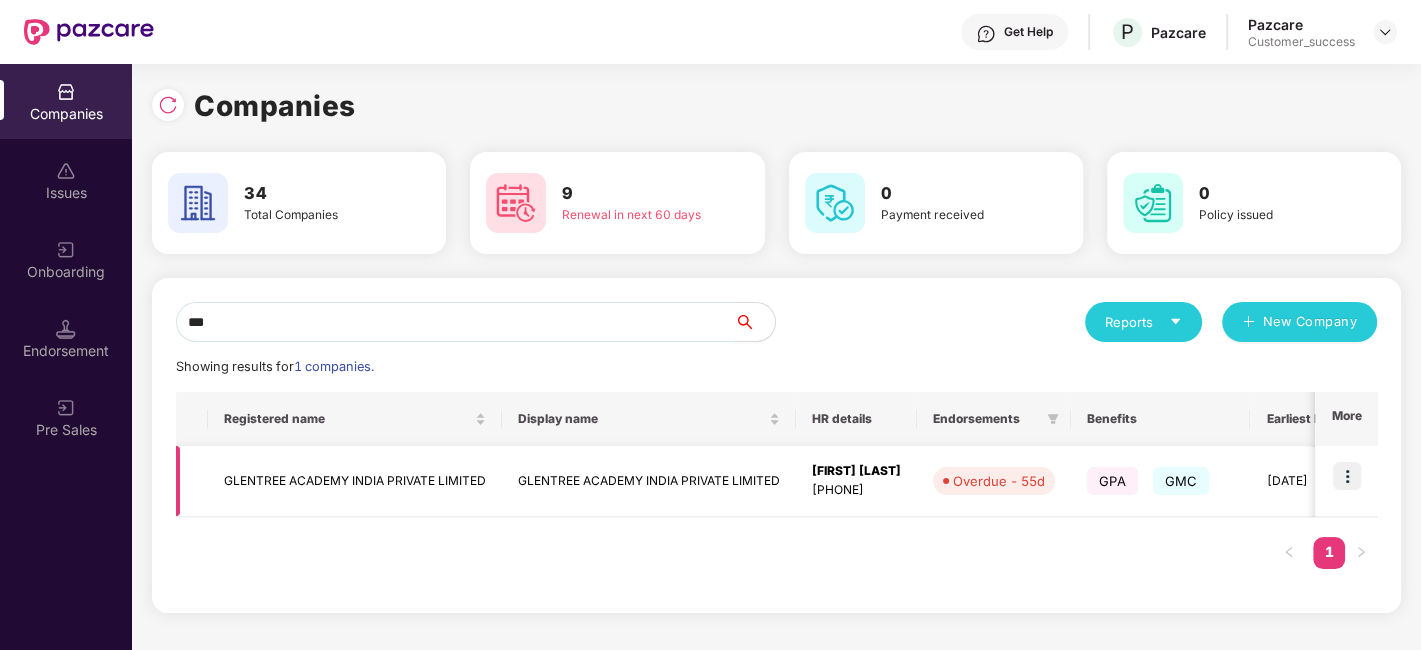 type on "***" 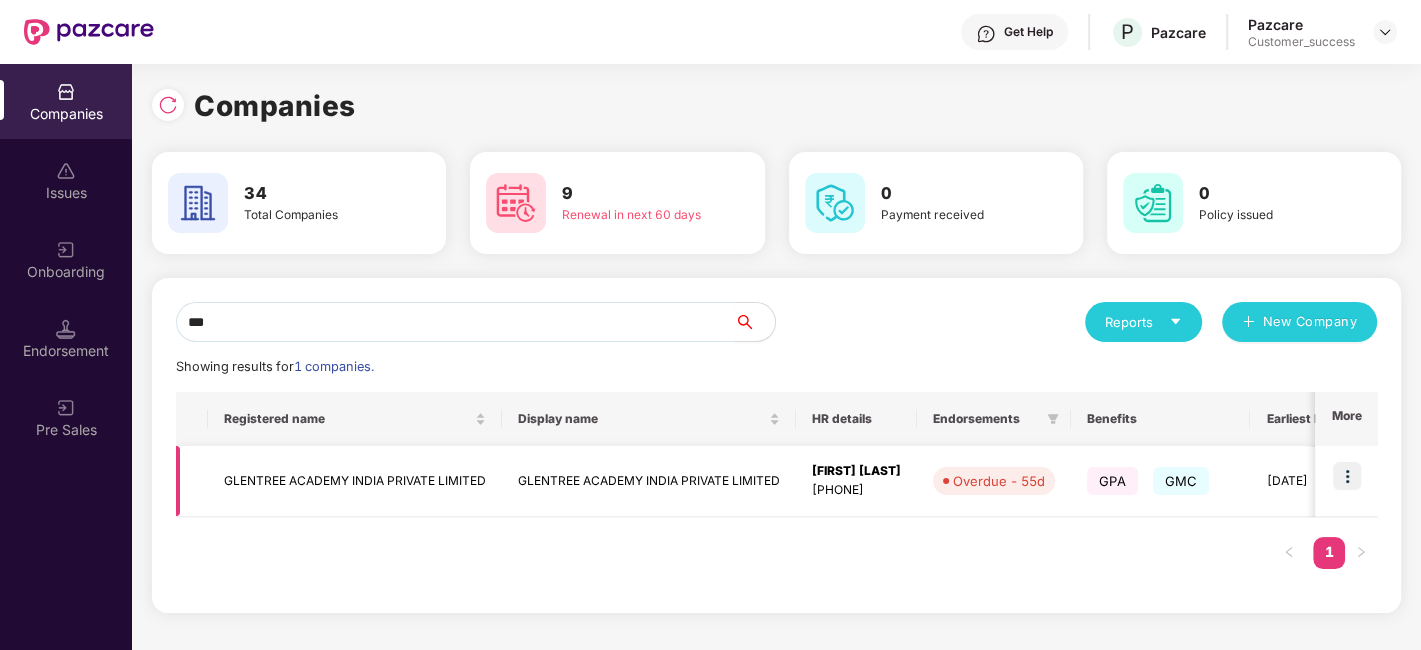 click at bounding box center (1347, 476) 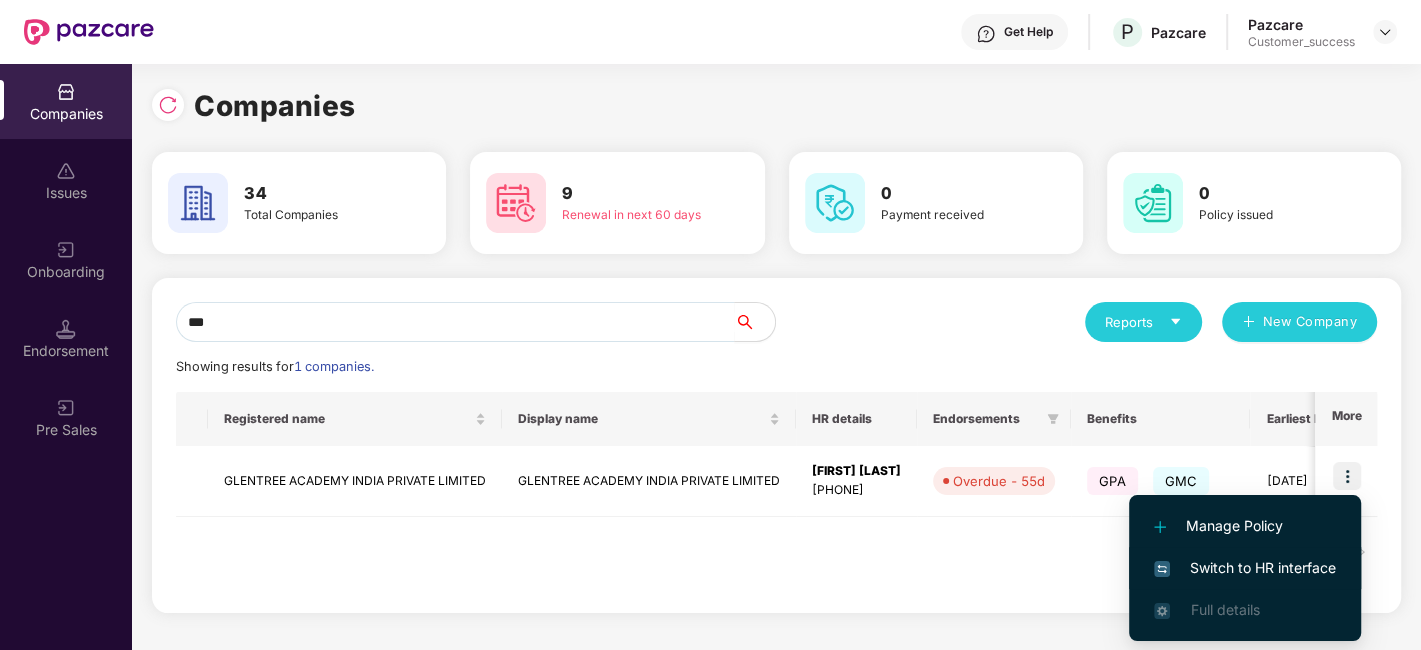 click on "Switch to HR interface" at bounding box center [1245, 568] 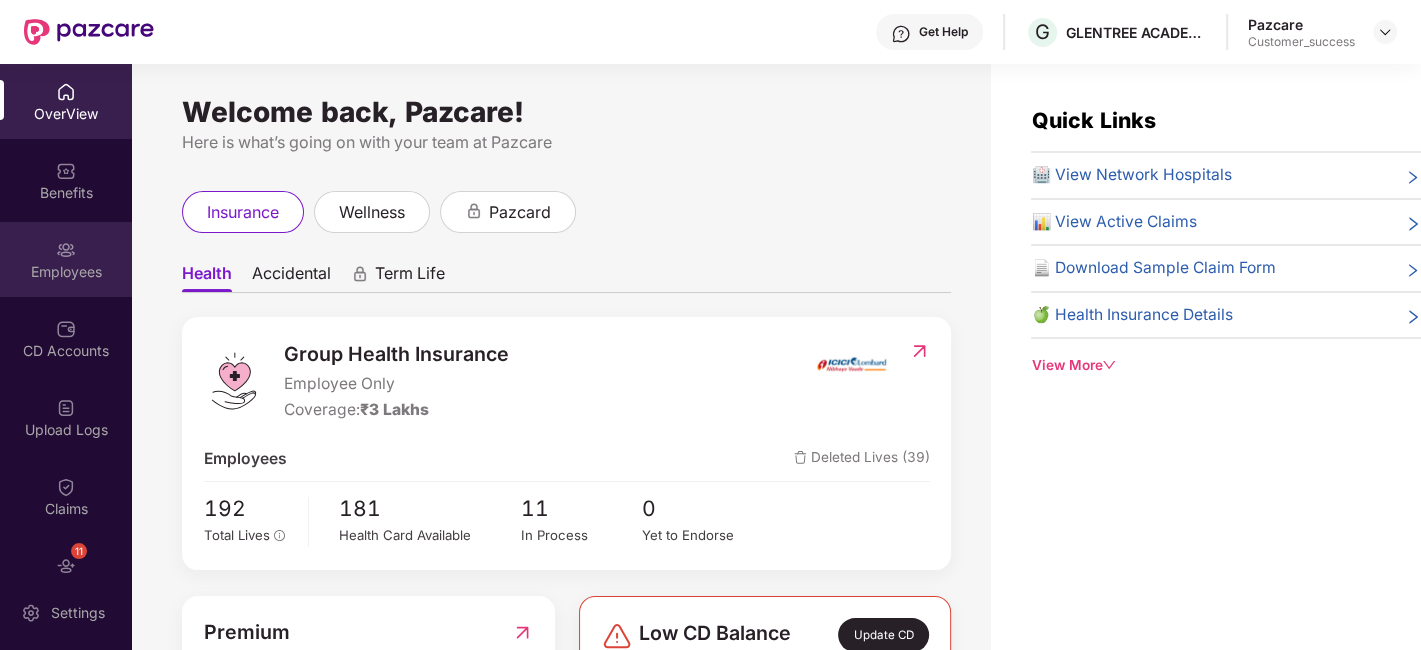 click at bounding box center (66, 250) 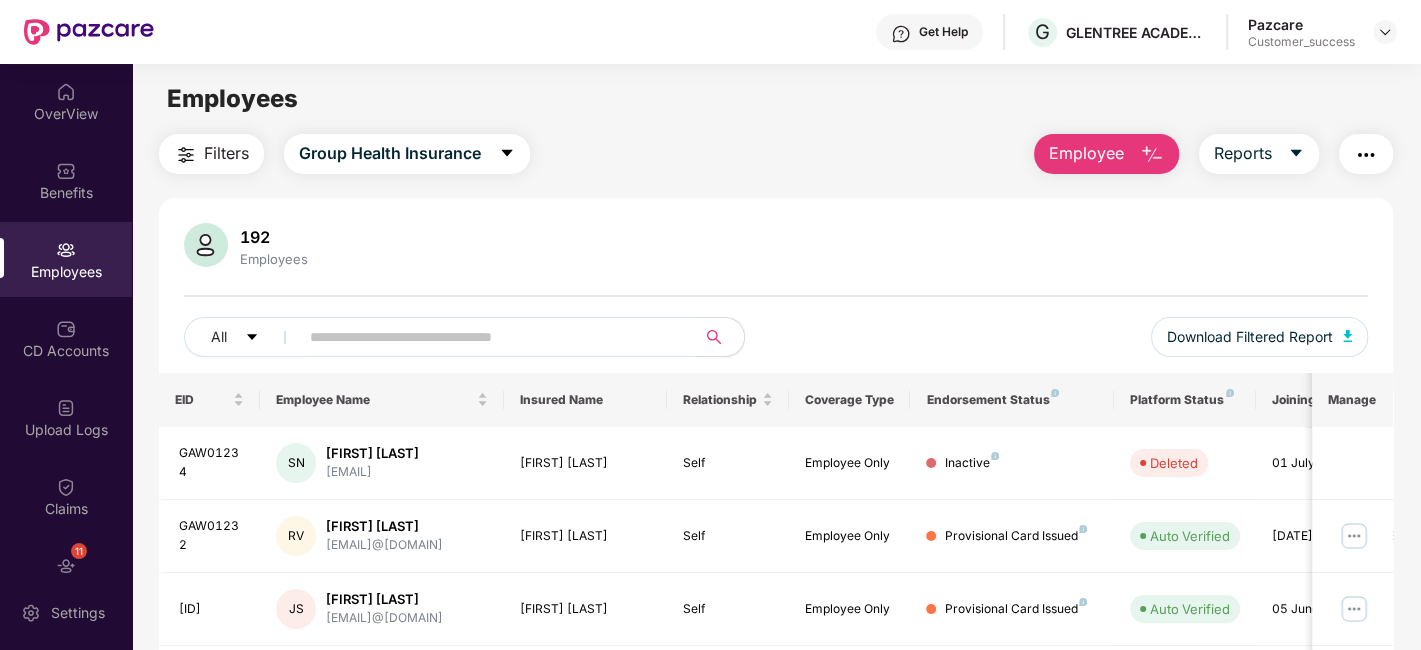 click at bounding box center [489, 337] 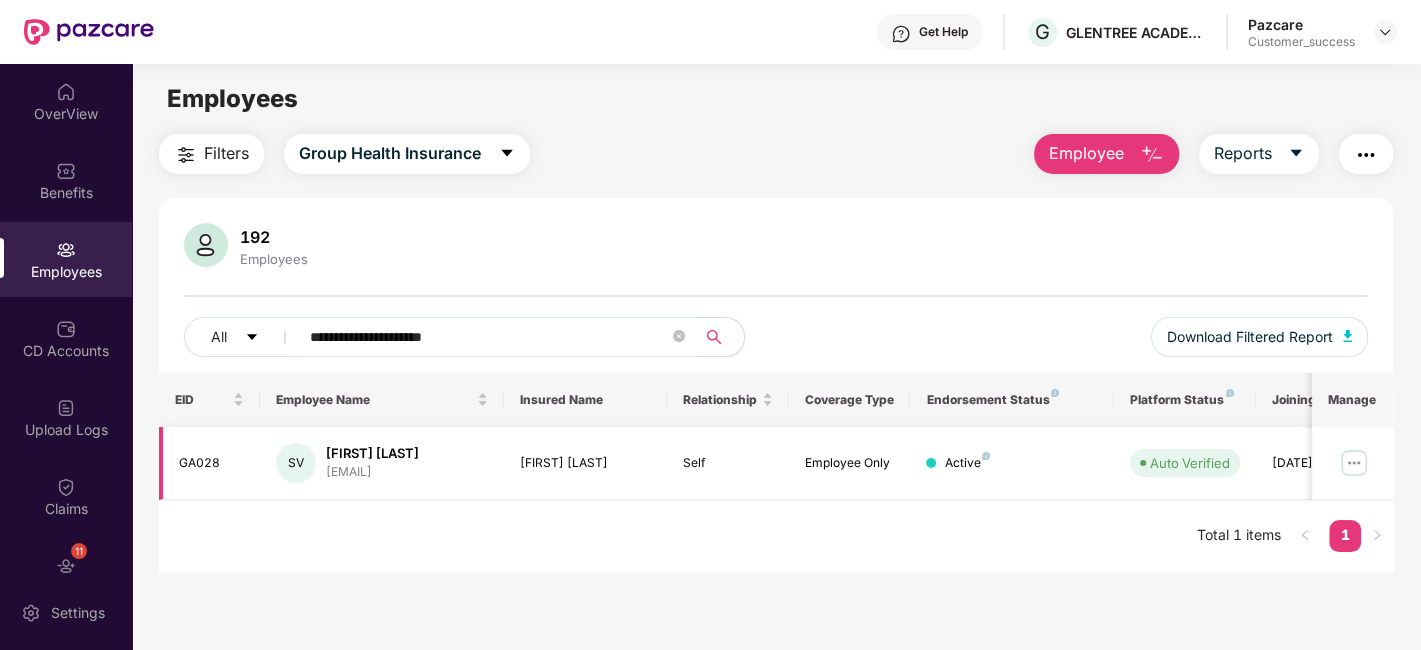type on "**********" 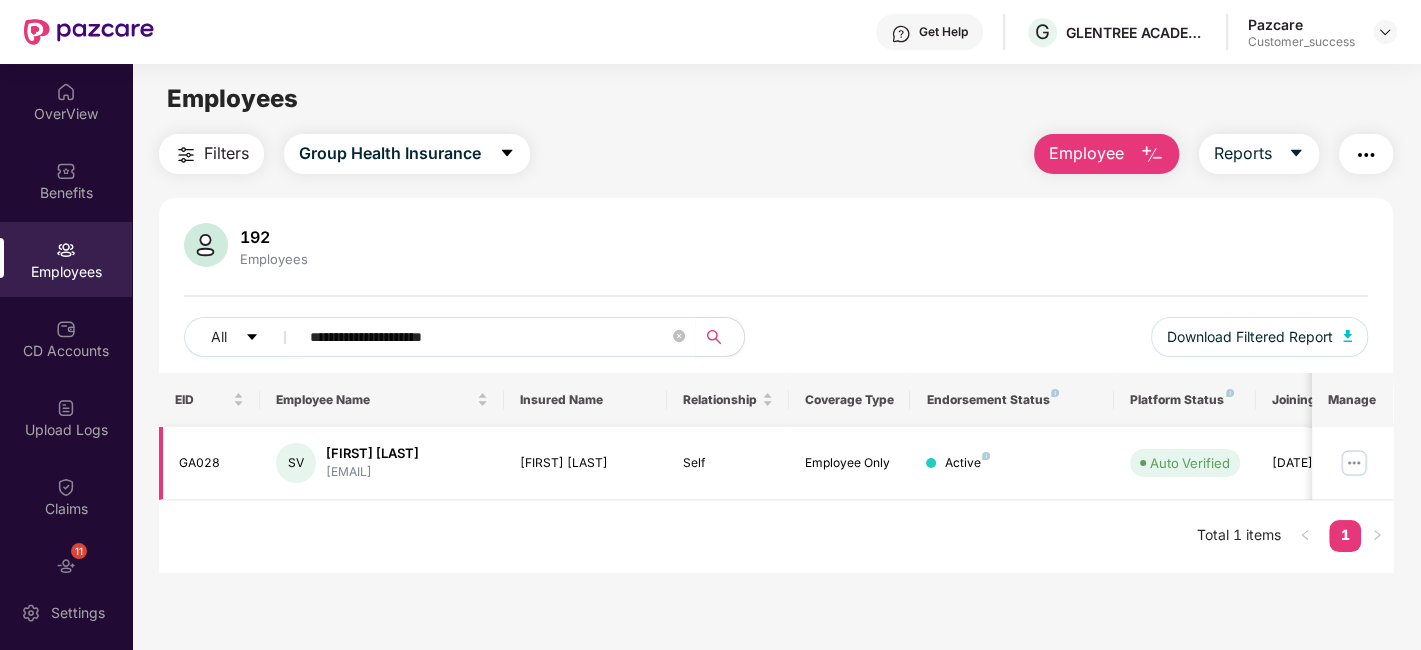 click at bounding box center [1354, 463] 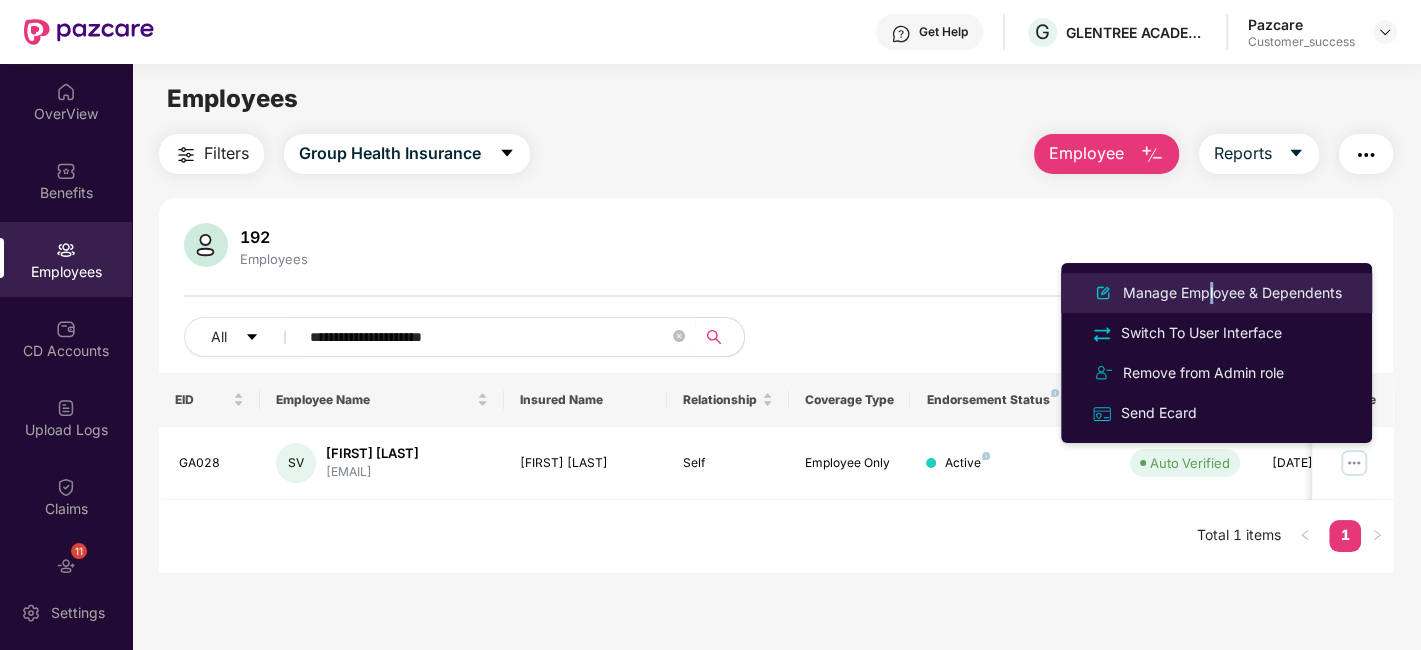 drag, startPoint x: 1205, startPoint y: 268, endPoint x: 1199, endPoint y: 280, distance: 13.416408 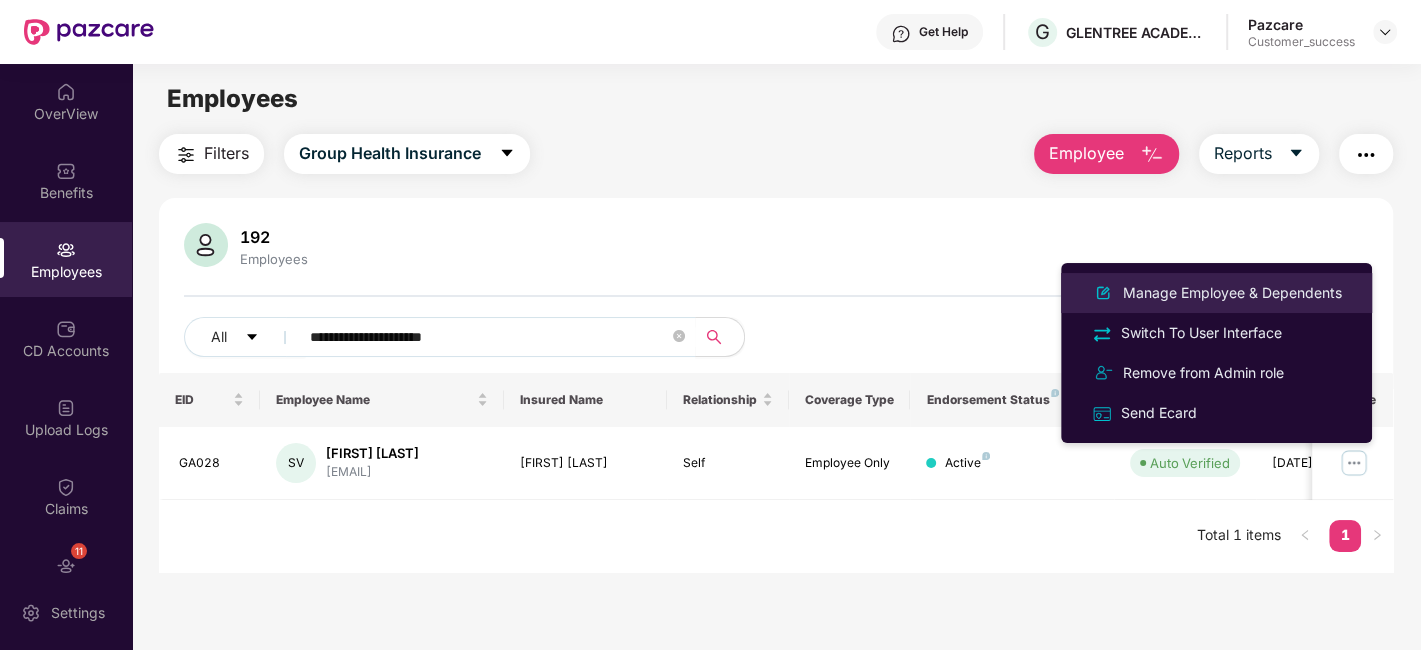 click on "Manage Employee & Dependents" at bounding box center [1232, 293] 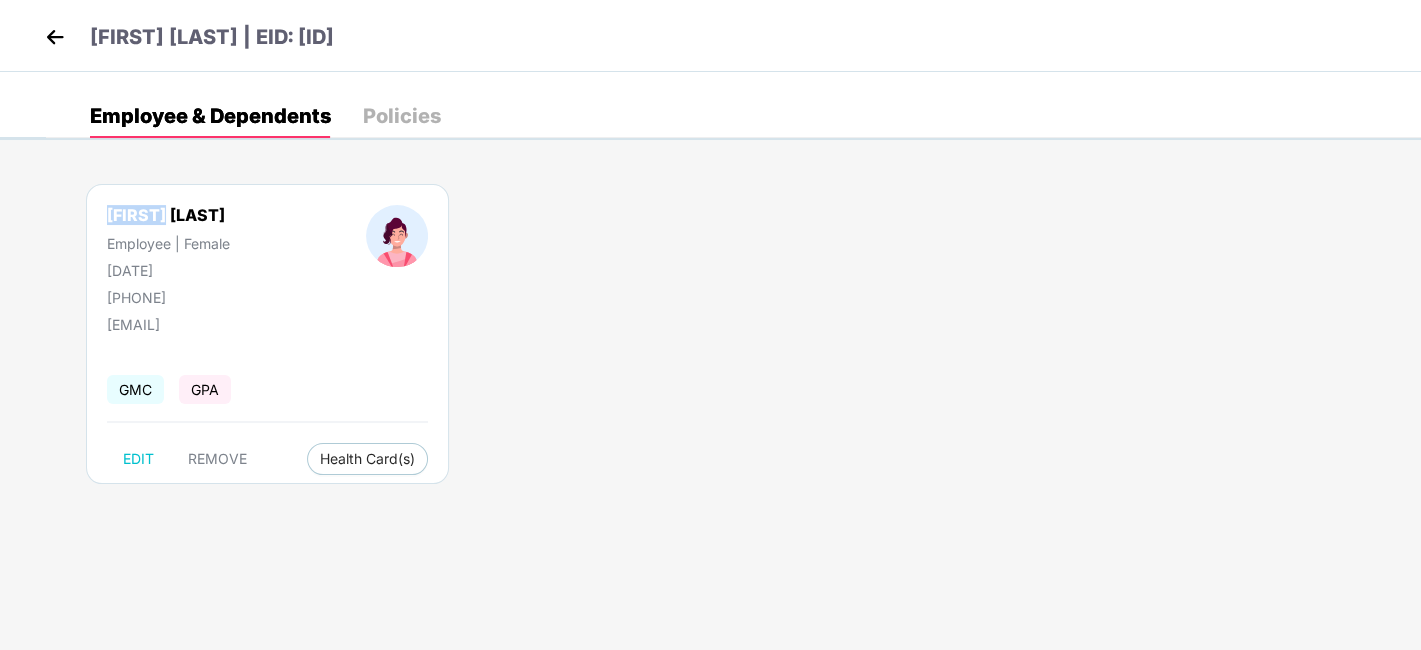 drag, startPoint x: 89, startPoint y: 214, endPoint x: 177, endPoint y: 214, distance: 88 